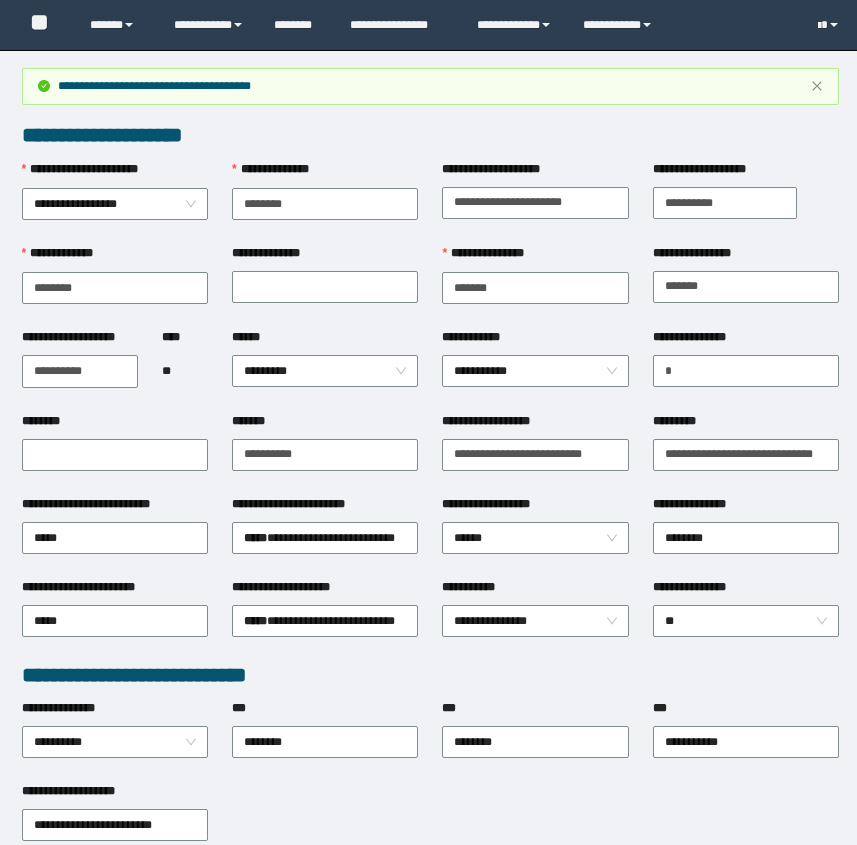 scroll, scrollTop: 176, scrollLeft: 0, axis: vertical 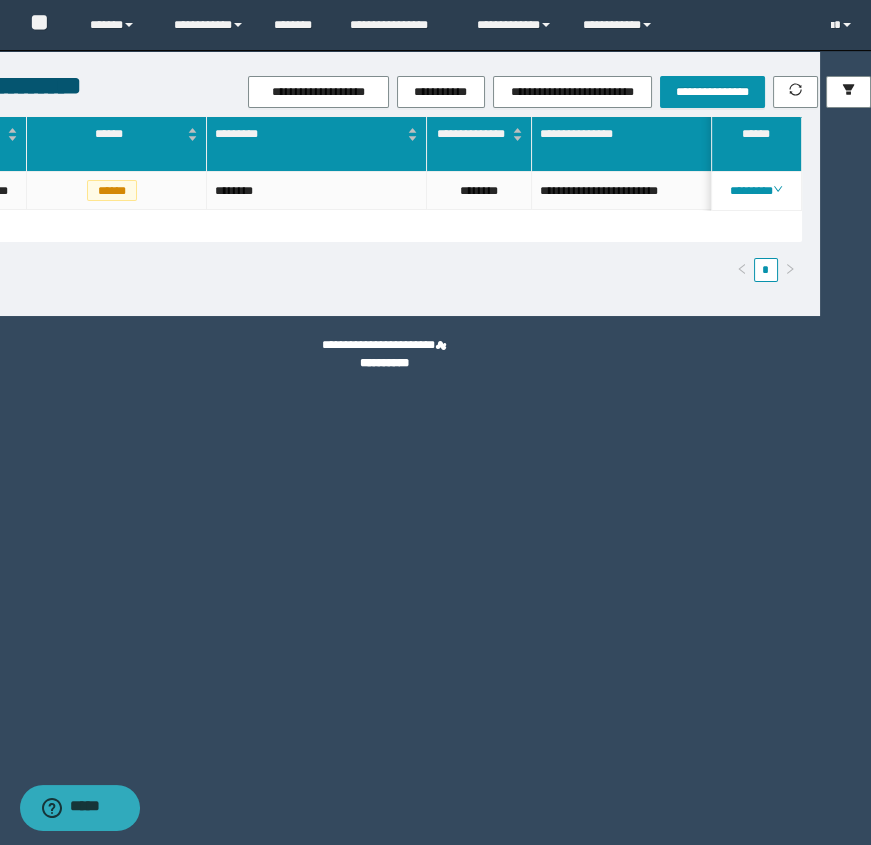 click on "**********" at bounding box center [384, 422] 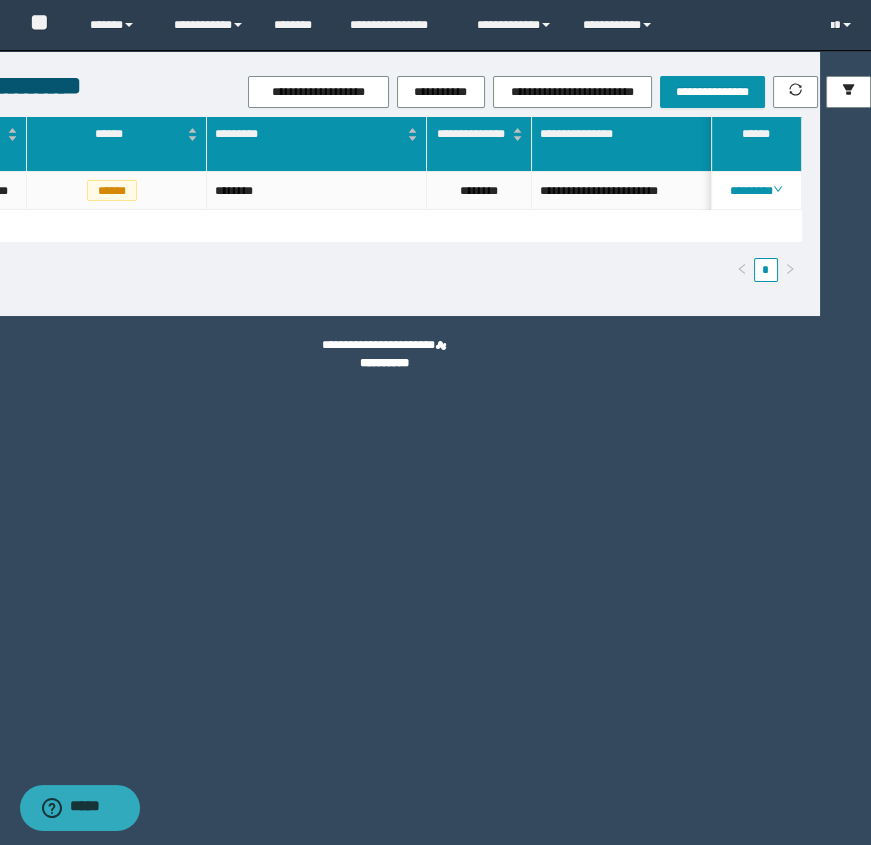 scroll, scrollTop: 0, scrollLeft: 0, axis: both 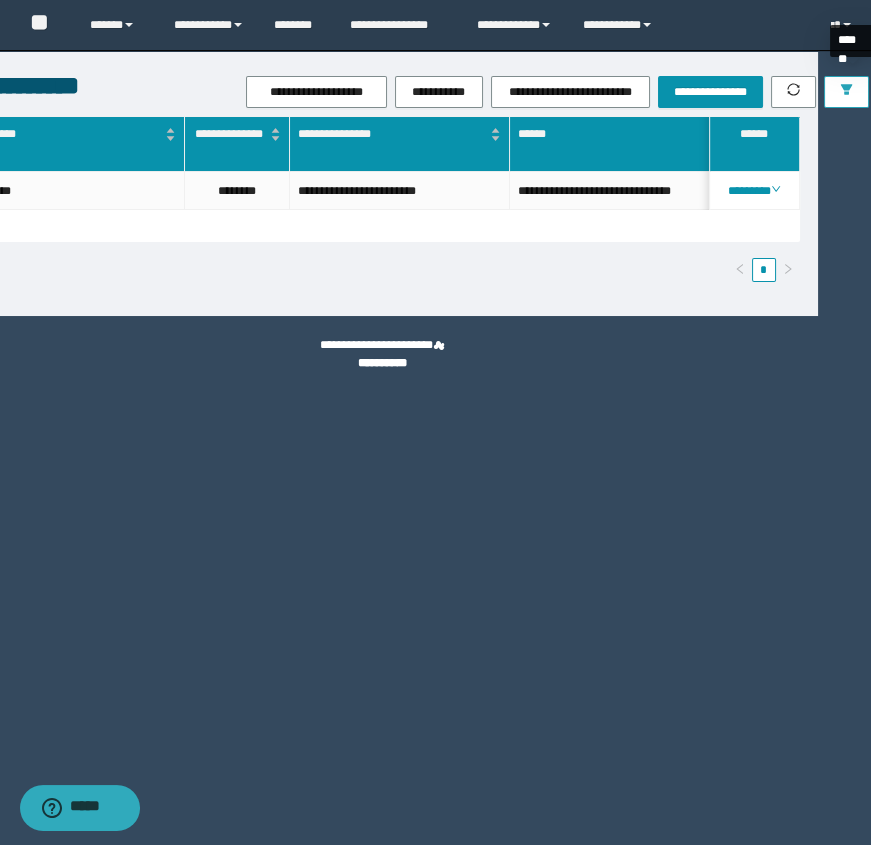 click at bounding box center [846, 92] 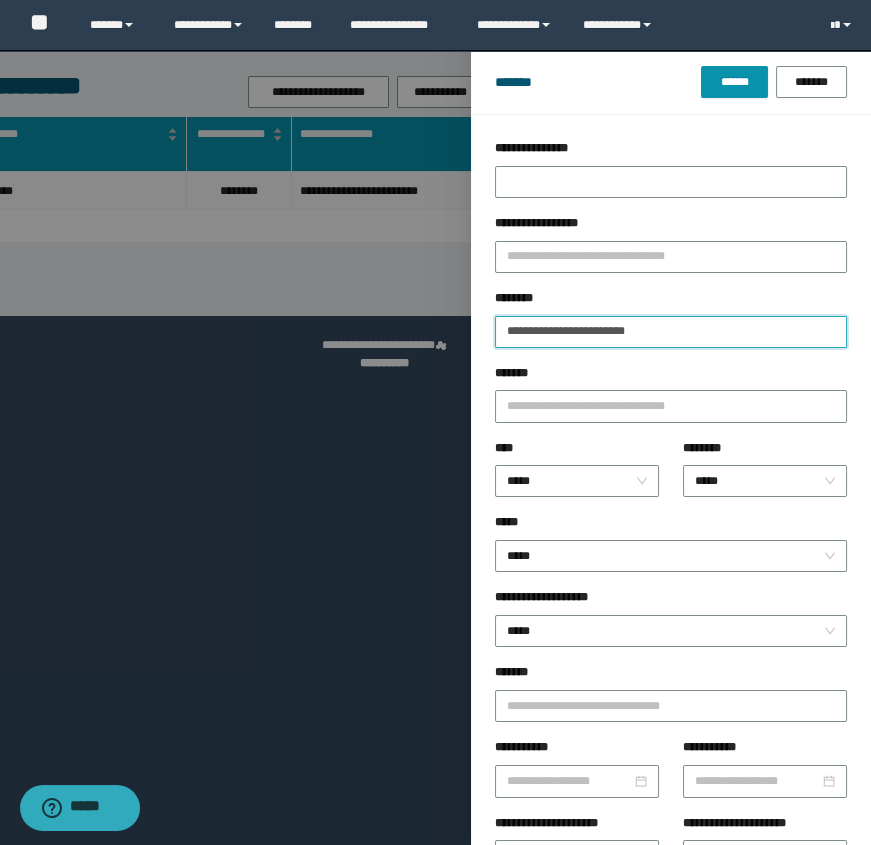 click on "**********" at bounding box center [671, 332] 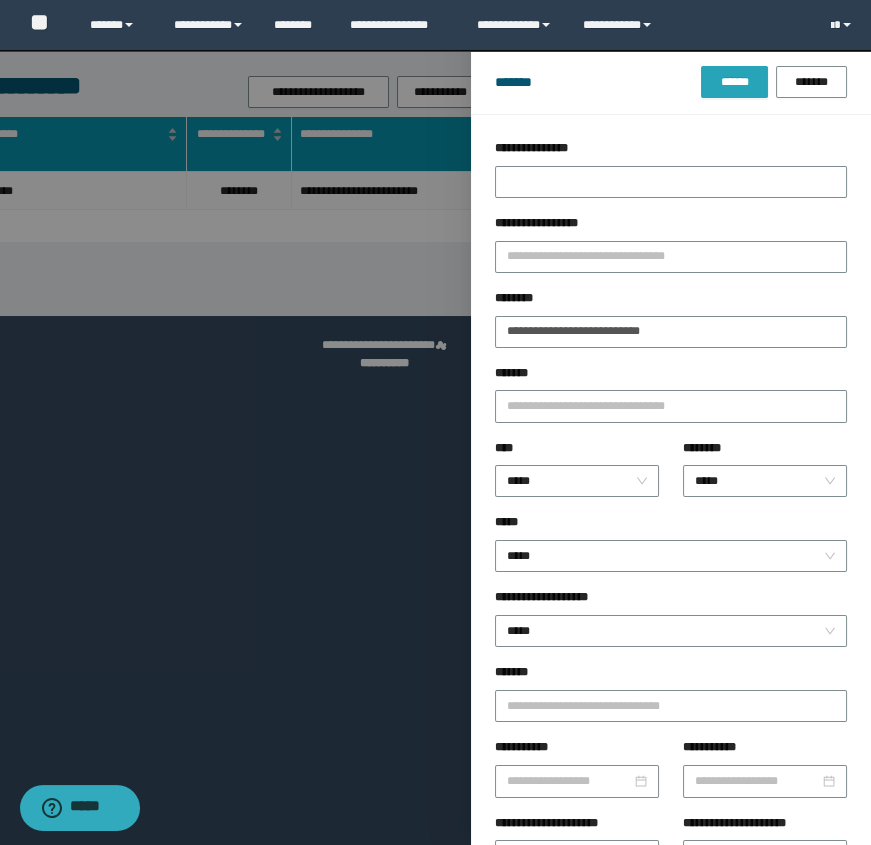click on "******" at bounding box center [734, 82] 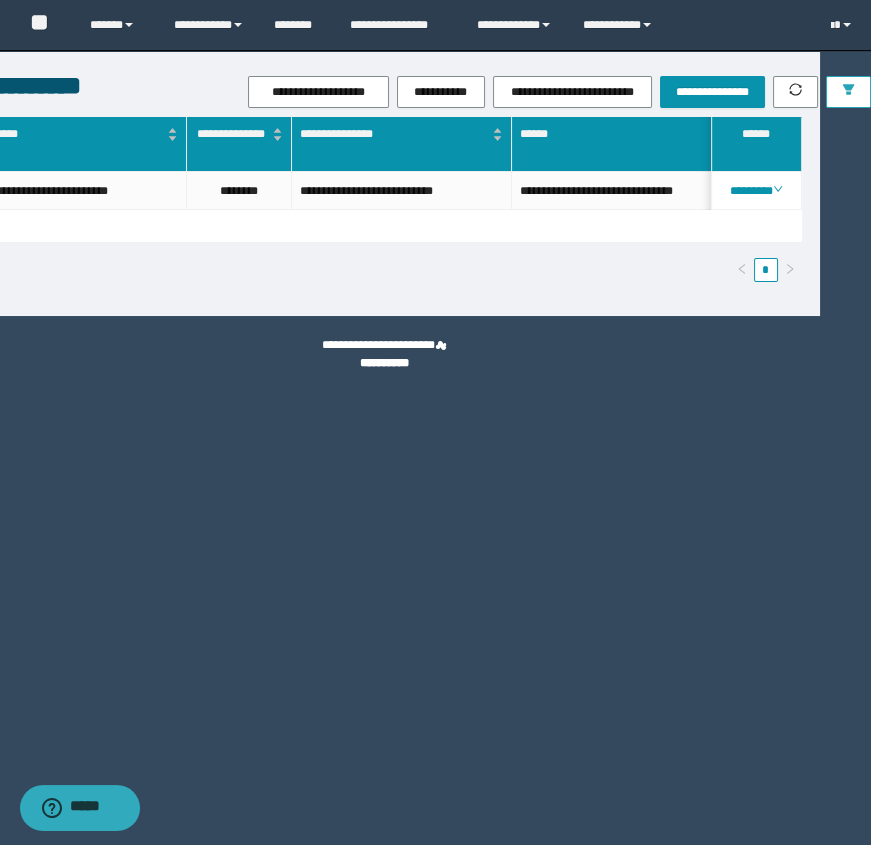 scroll, scrollTop: 0, scrollLeft: 831, axis: horizontal 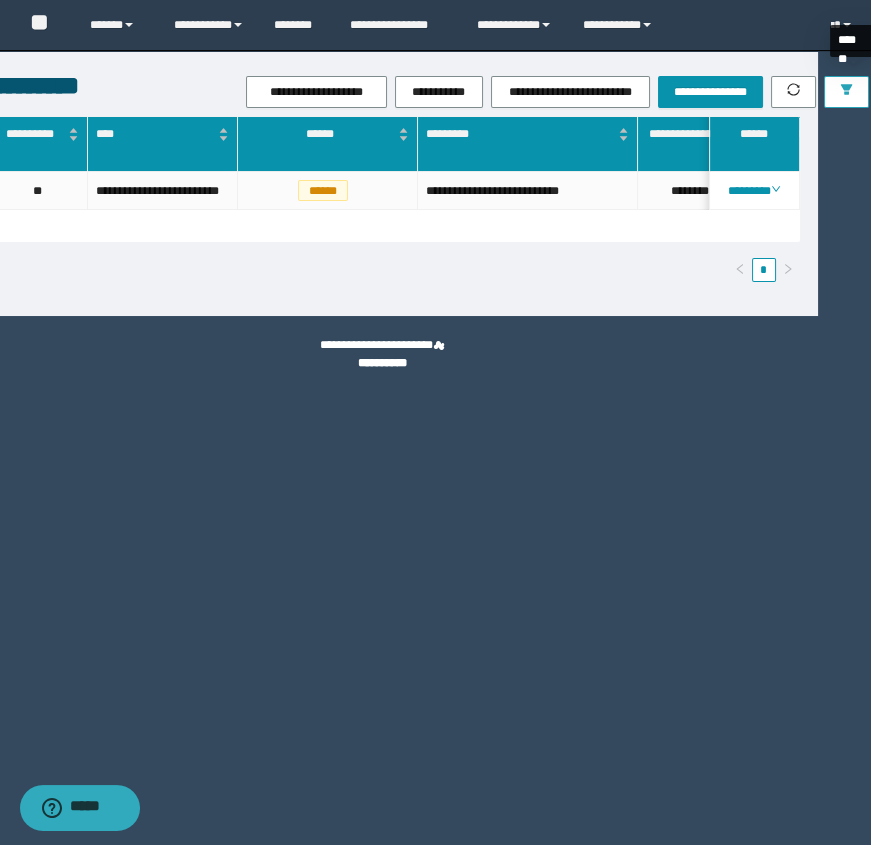 click 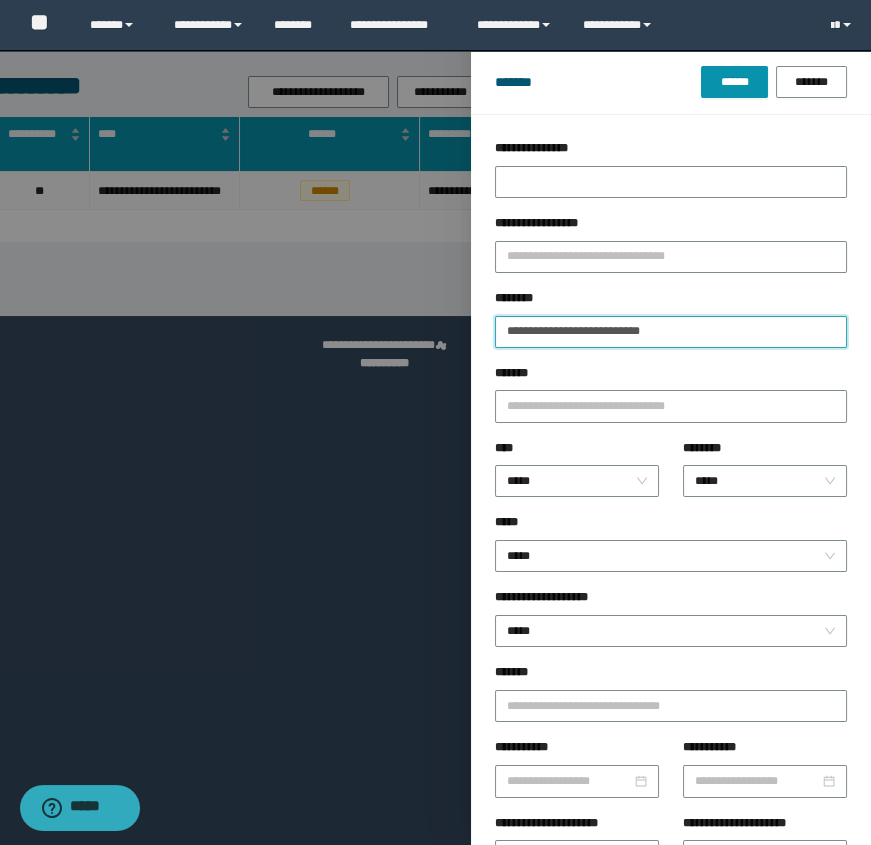 click on "**********" at bounding box center [671, 332] 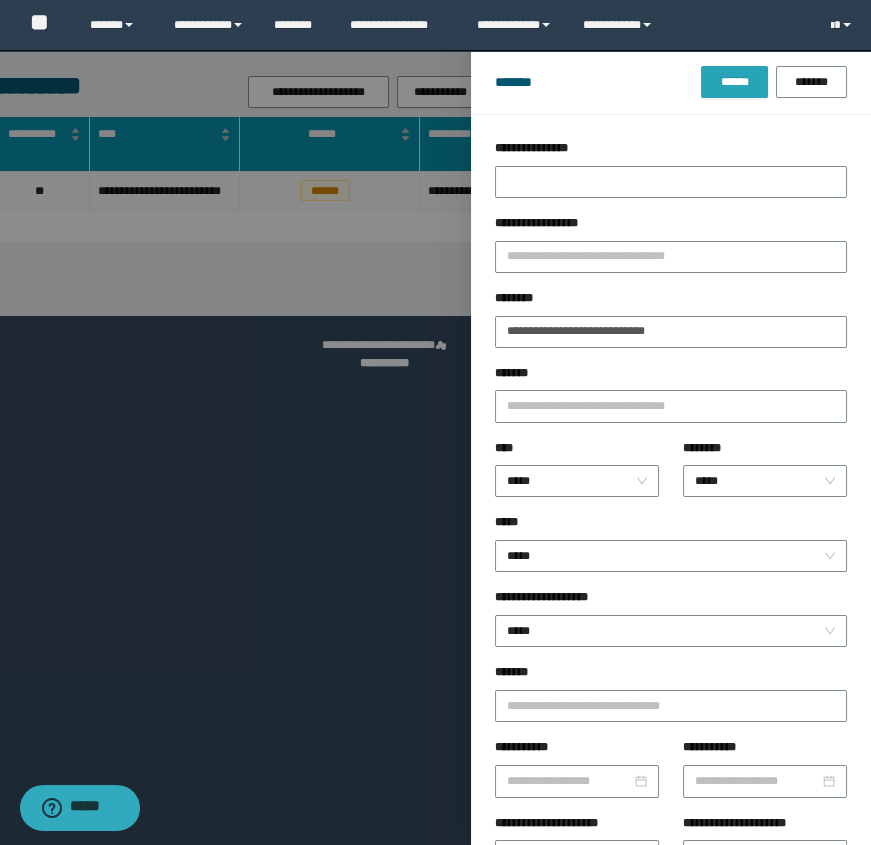 click on "******" at bounding box center [734, 82] 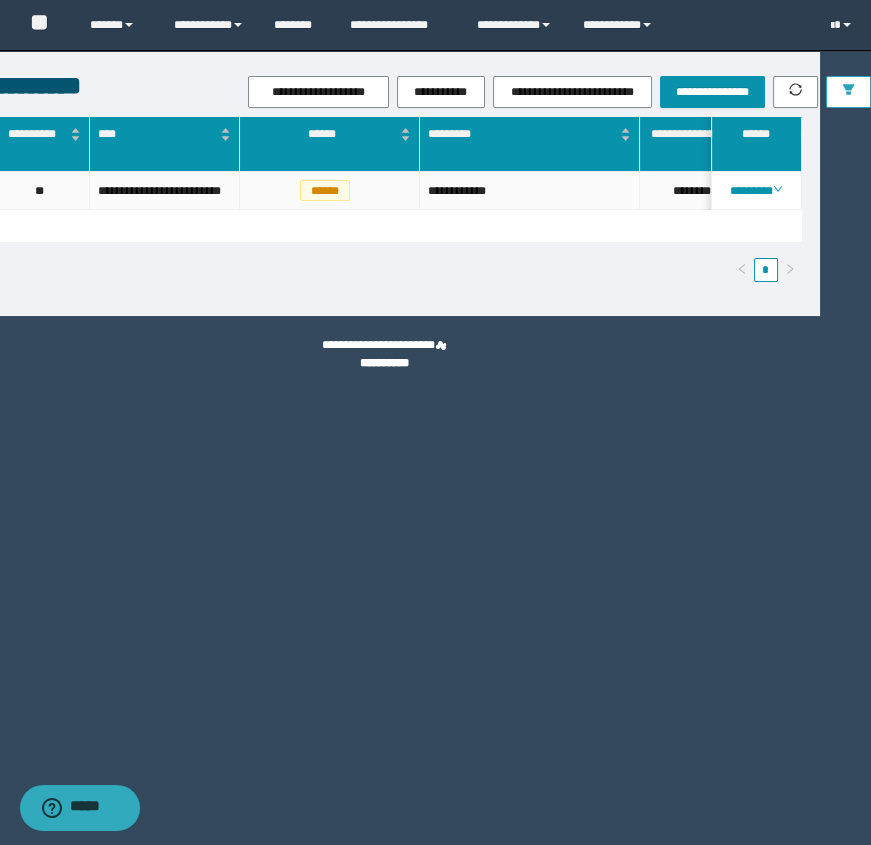 click 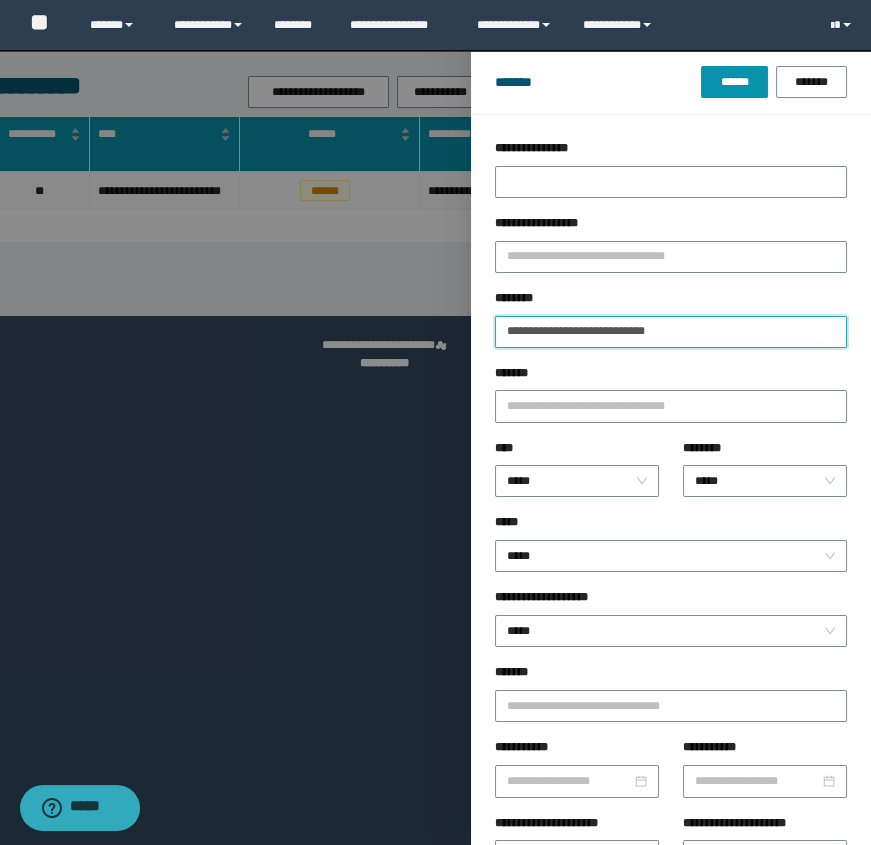 click on "**********" at bounding box center [671, 332] 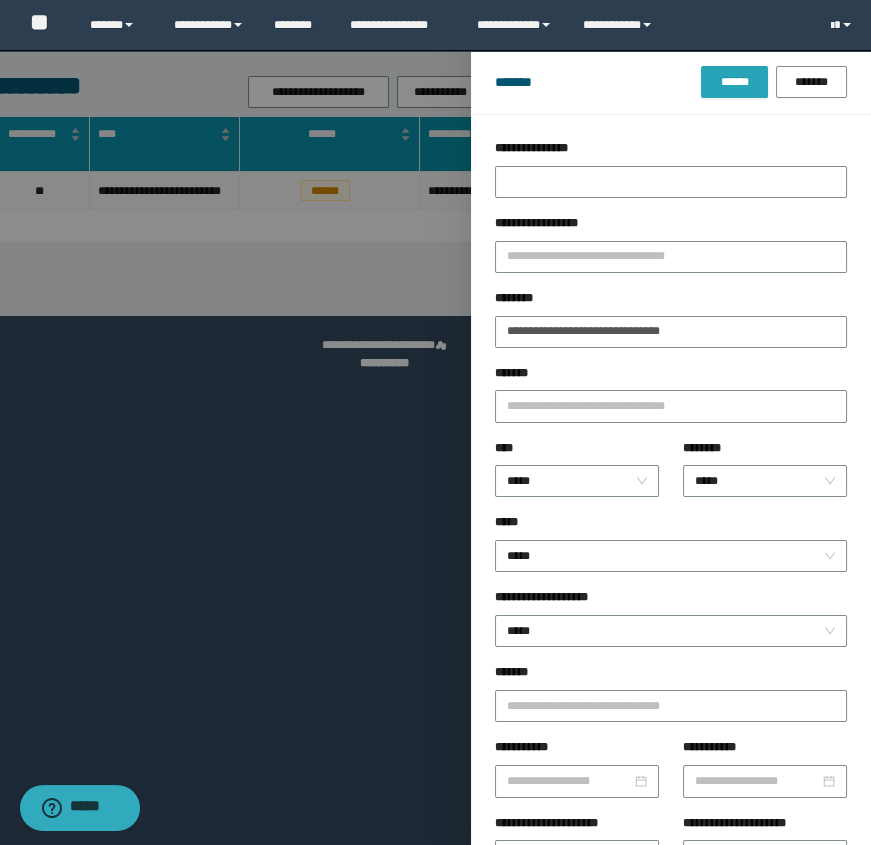 click on "******" at bounding box center (734, 82) 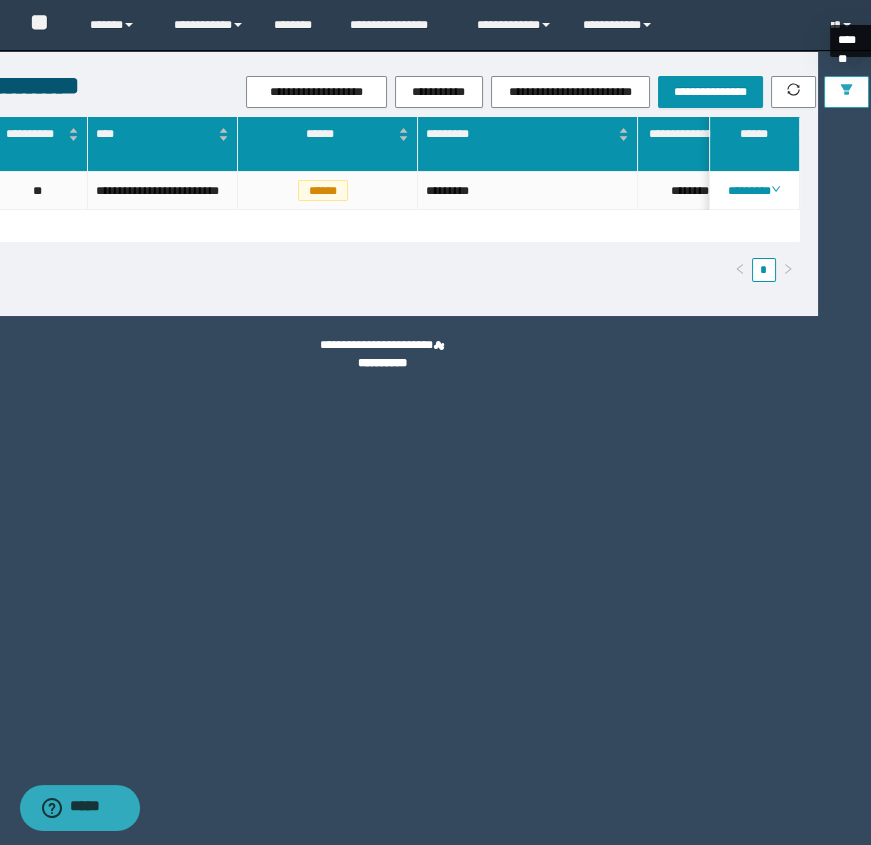click 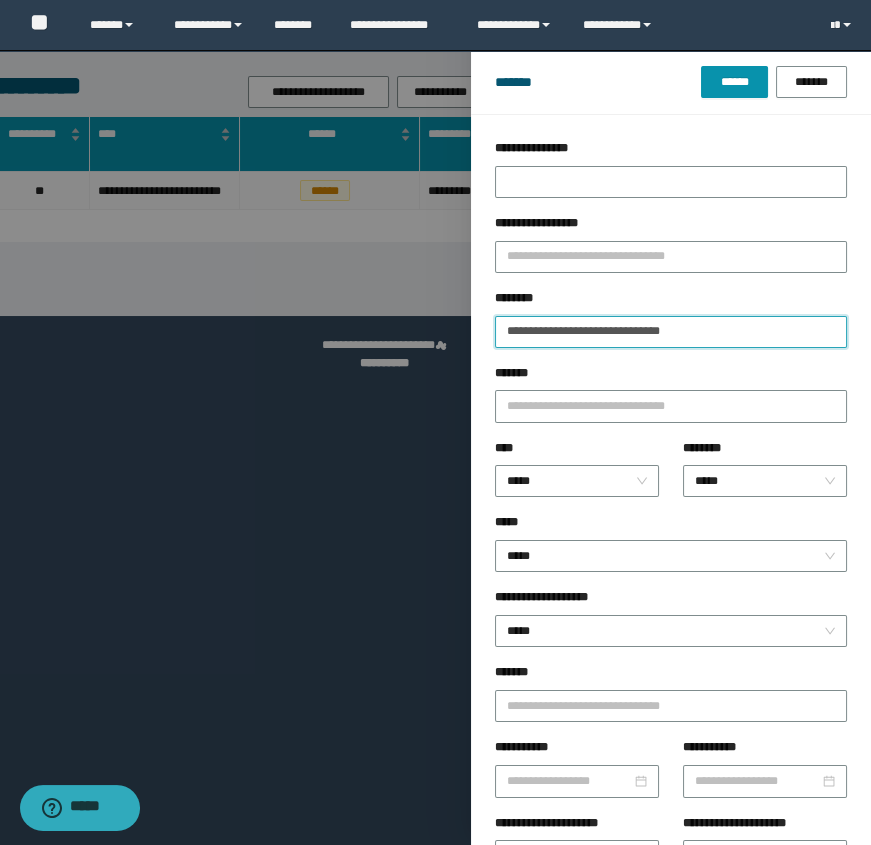 click on "**********" at bounding box center [671, 332] 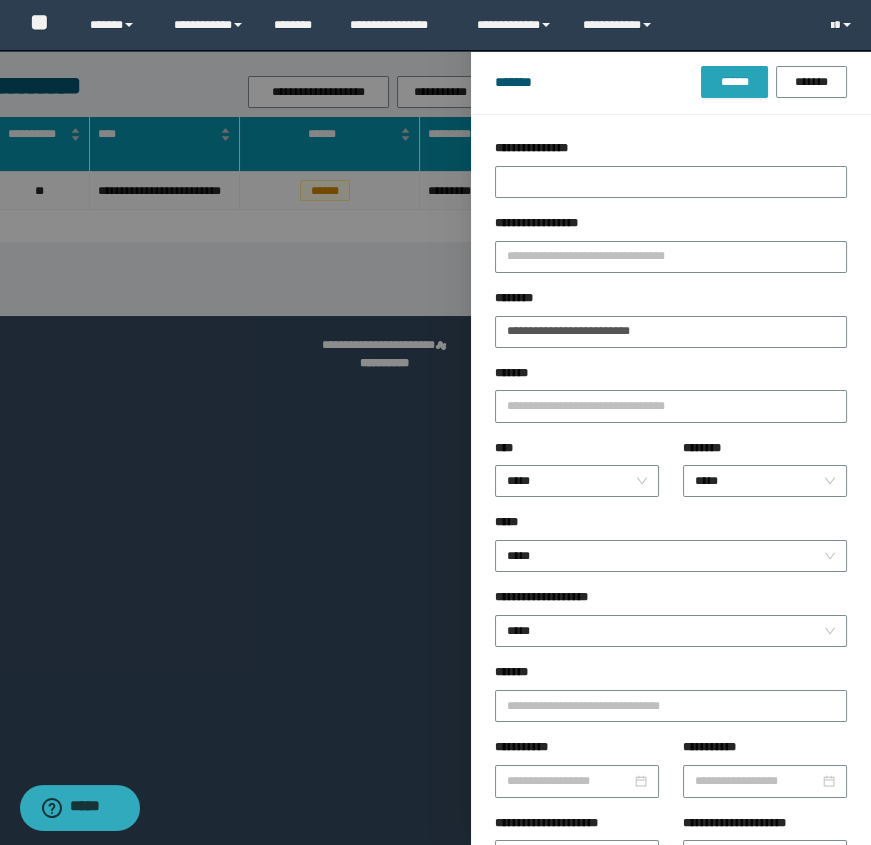 click on "******" at bounding box center [734, 82] 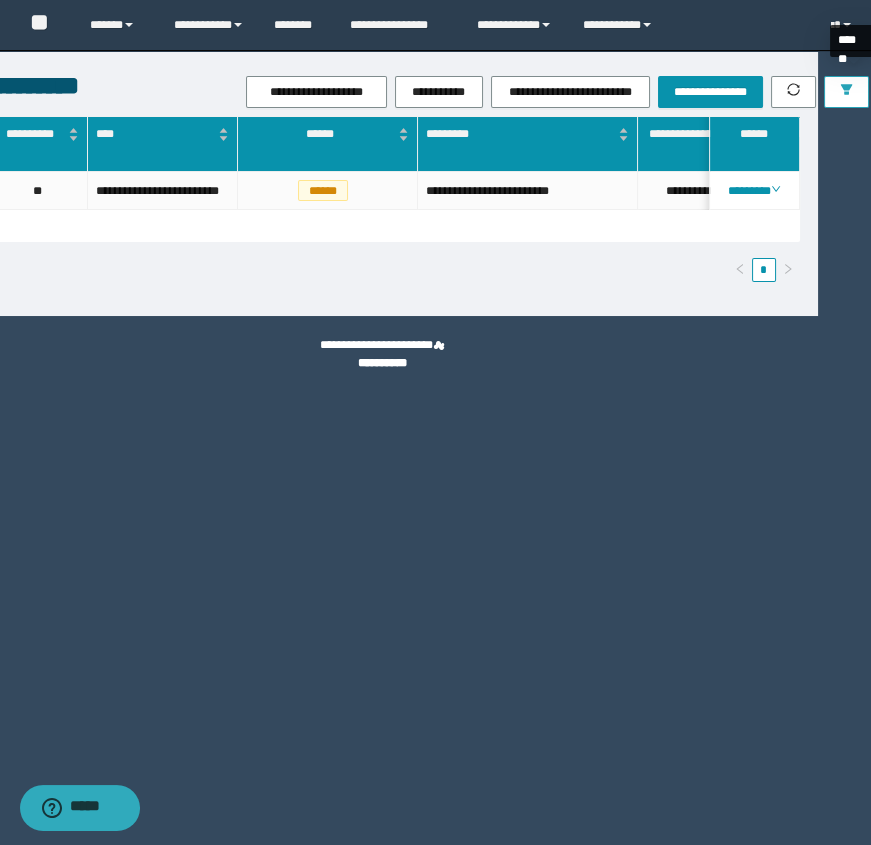 click at bounding box center [846, 92] 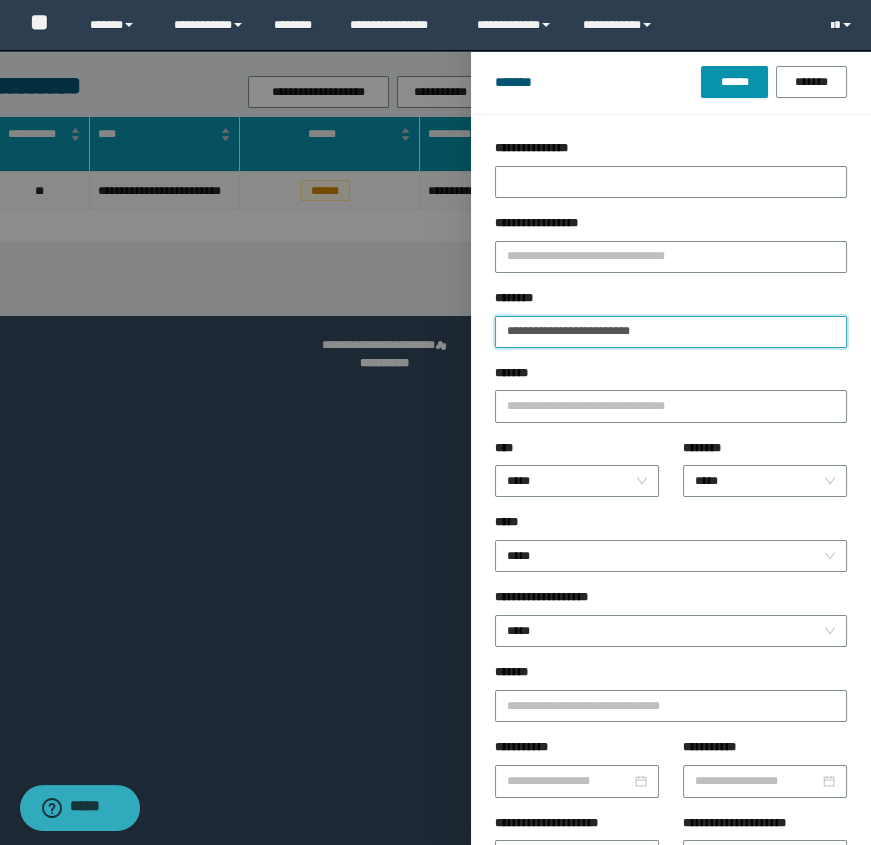click on "**********" at bounding box center [671, 332] 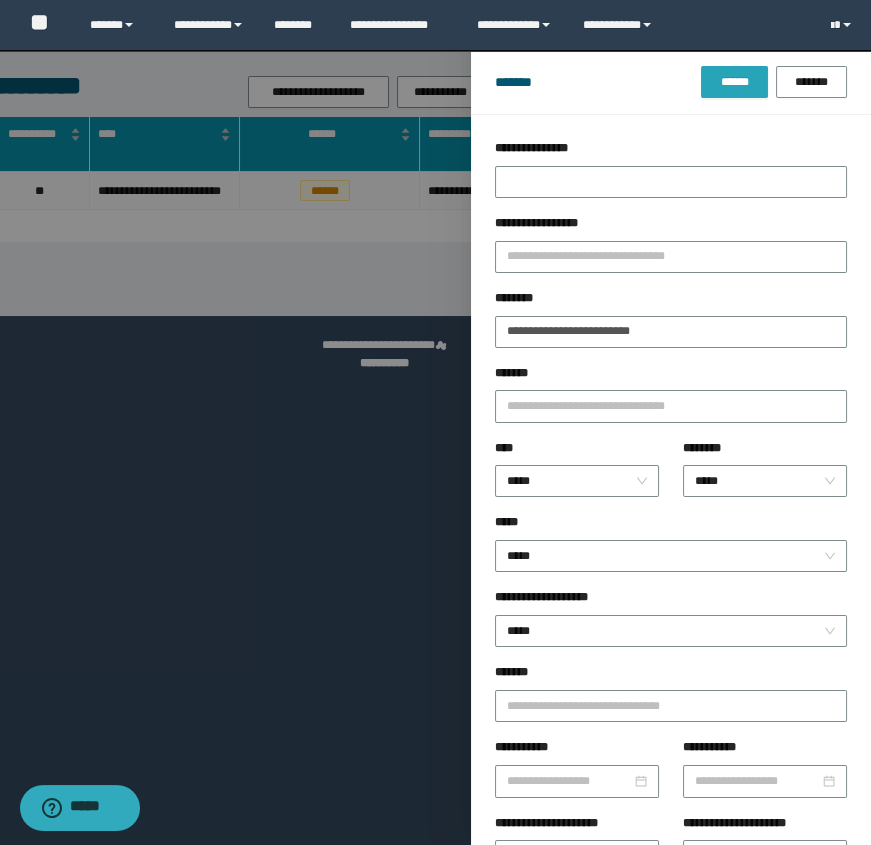 click on "******" at bounding box center (734, 82) 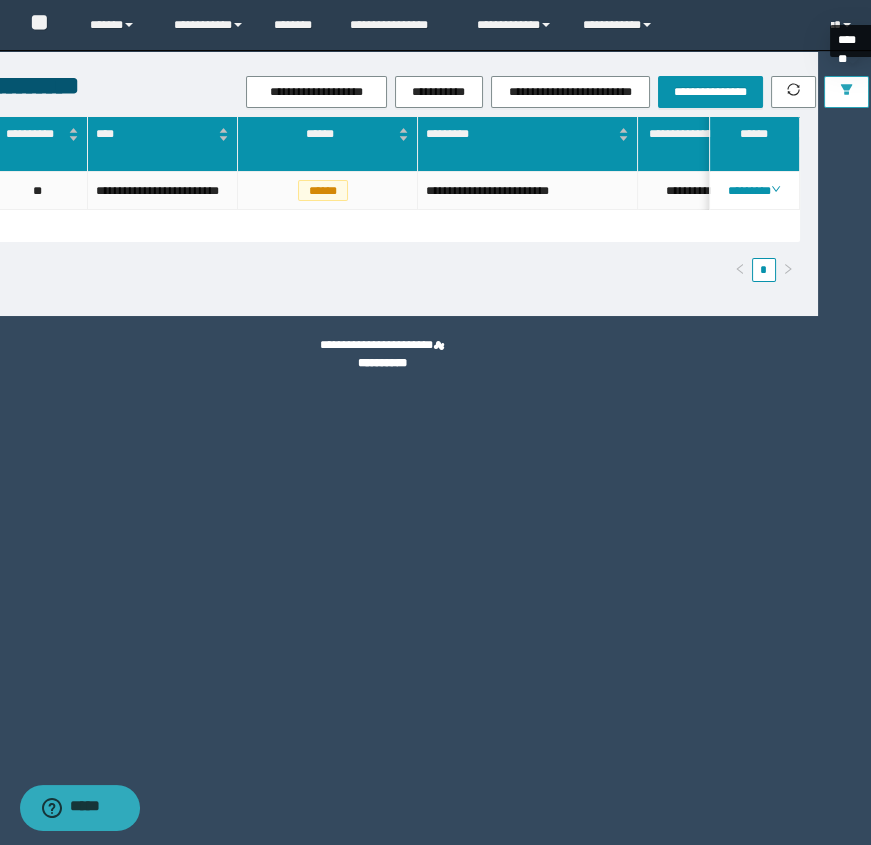click 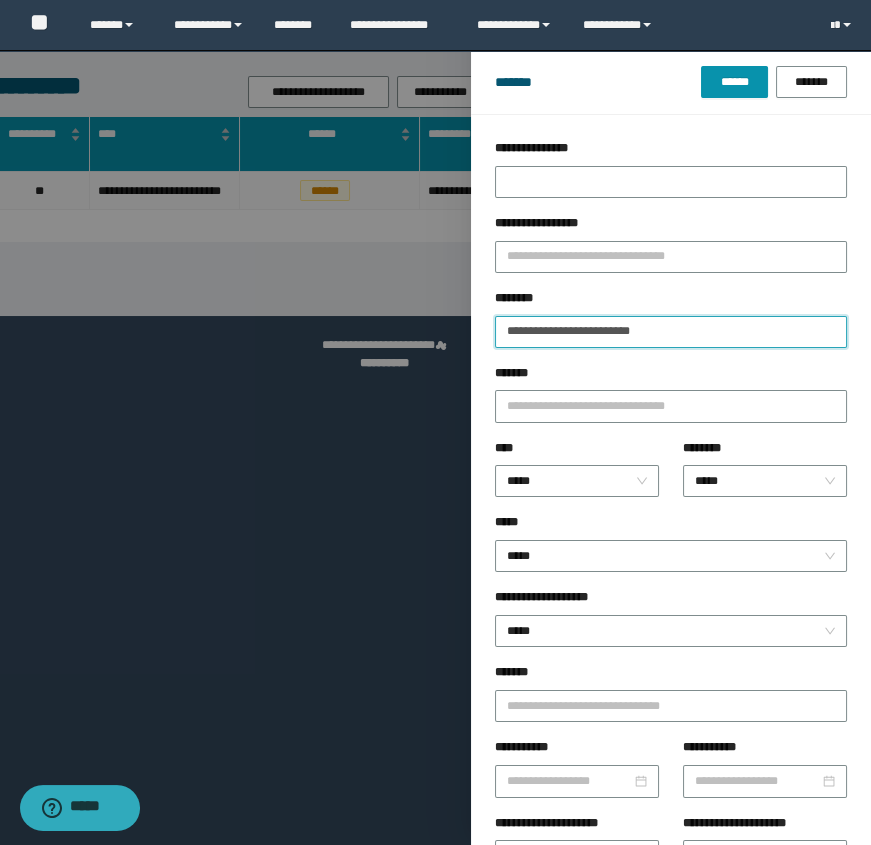click on "**********" at bounding box center (671, 332) 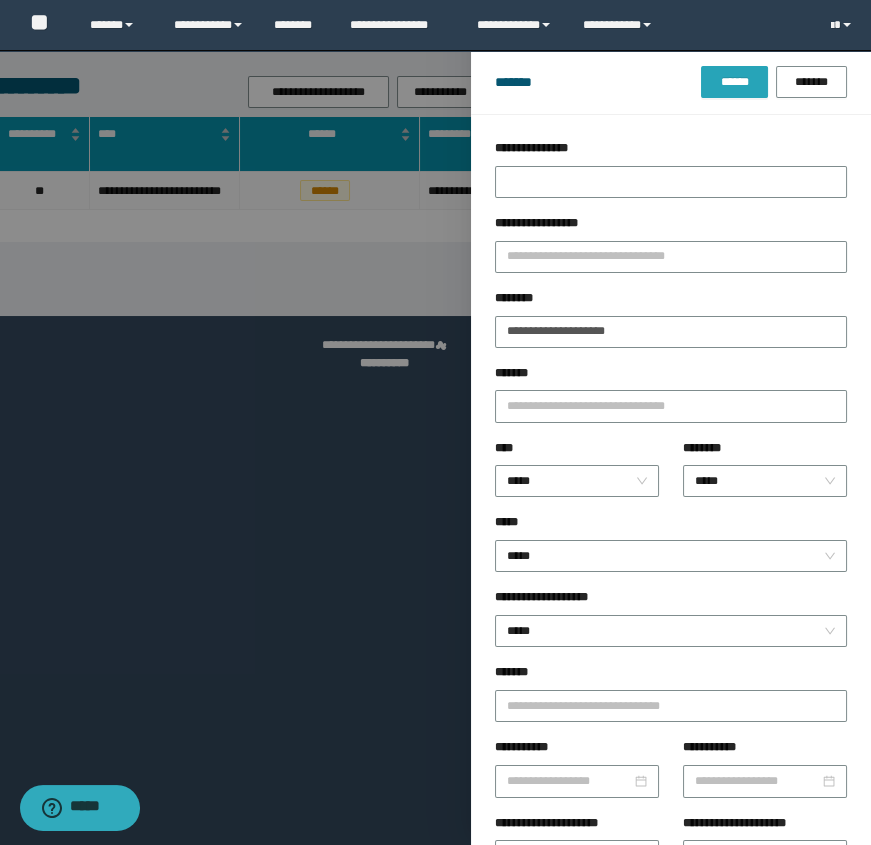 click on "******" at bounding box center [734, 82] 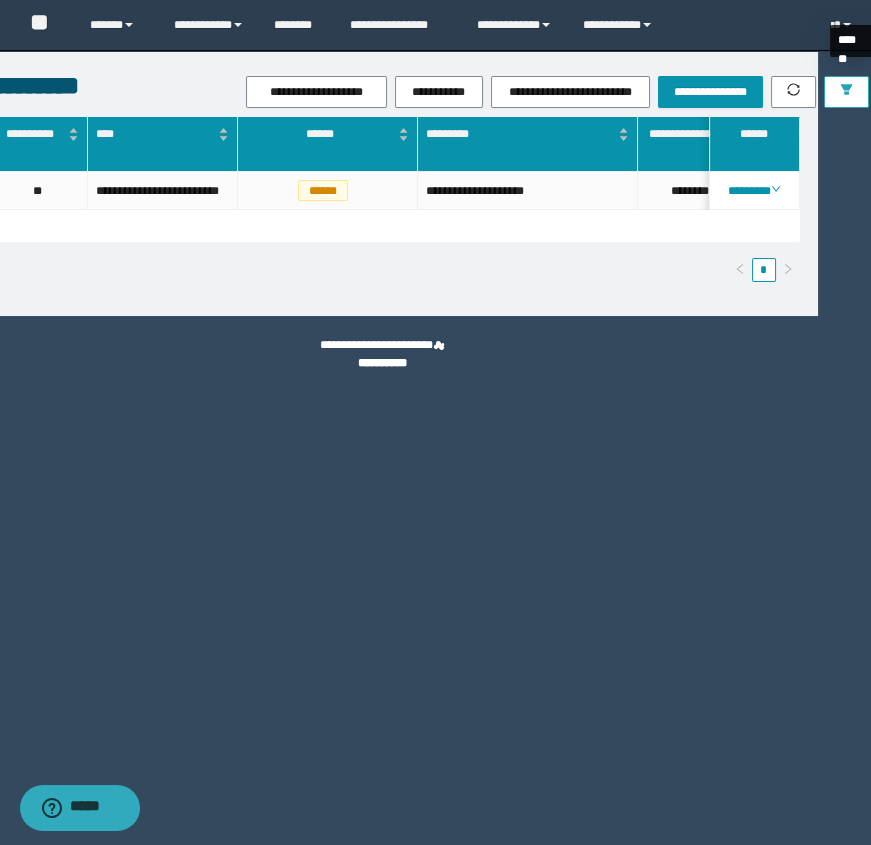 click 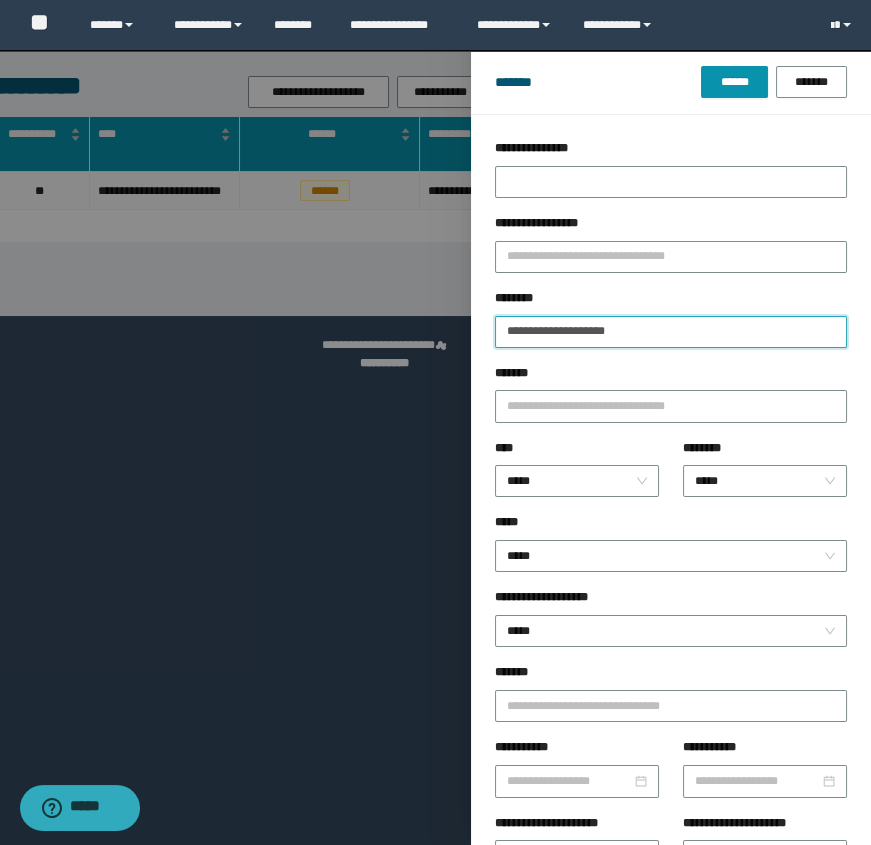 drag, startPoint x: 848, startPoint y: 88, endPoint x: 669, endPoint y: 330, distance: 301.00665 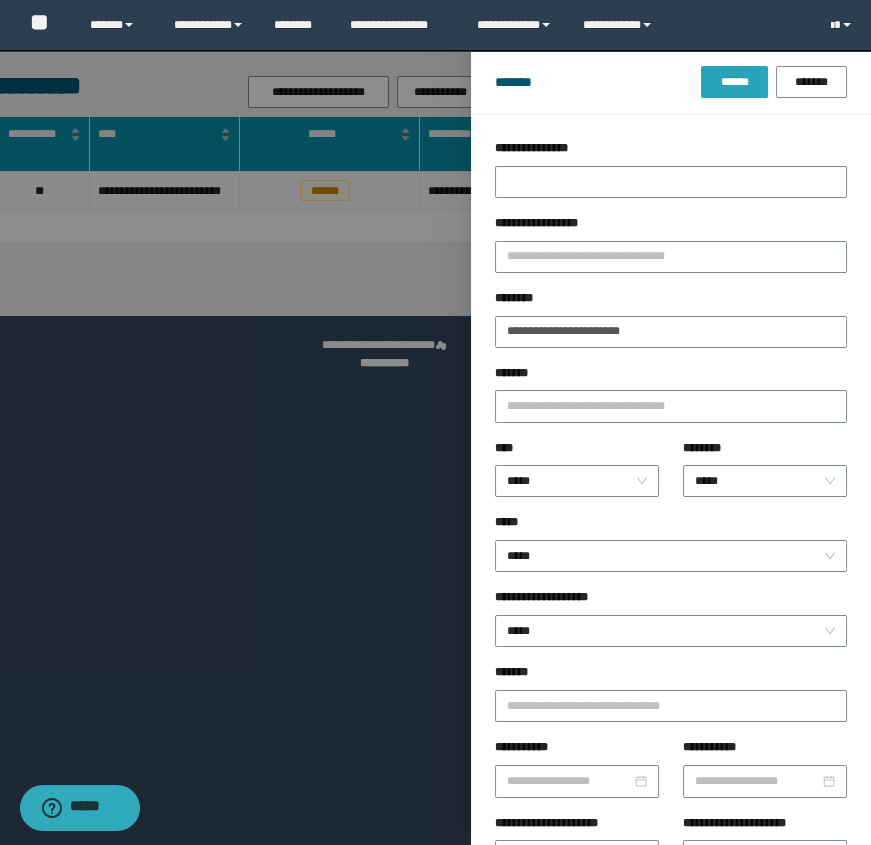 click on "******" at bounding box center [734, 82] 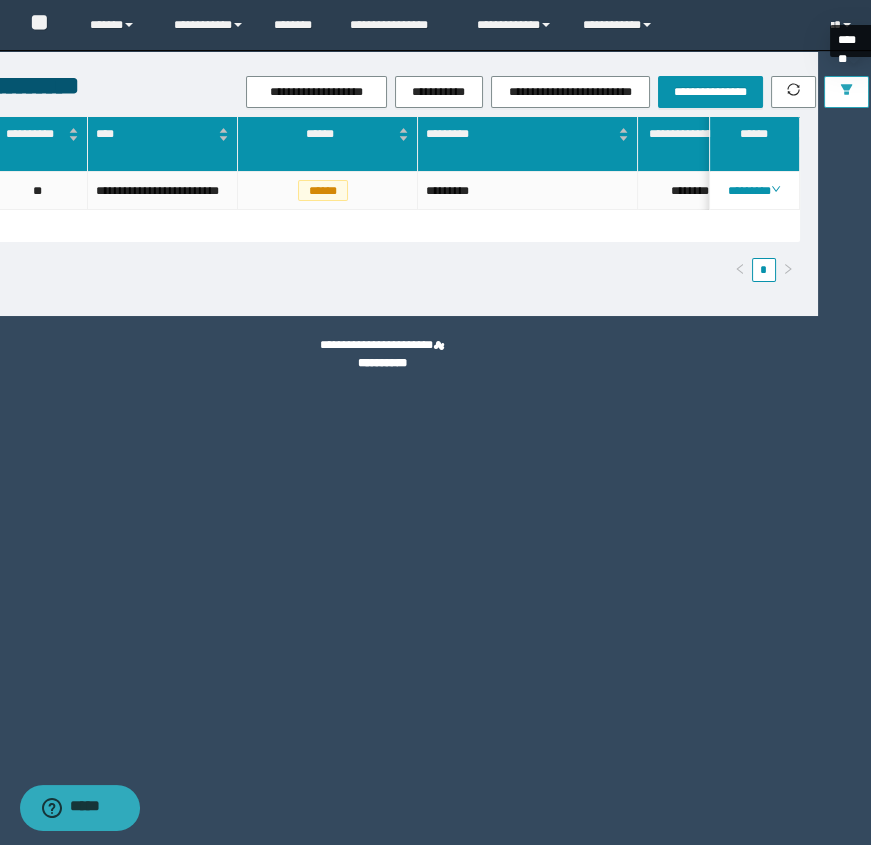 click 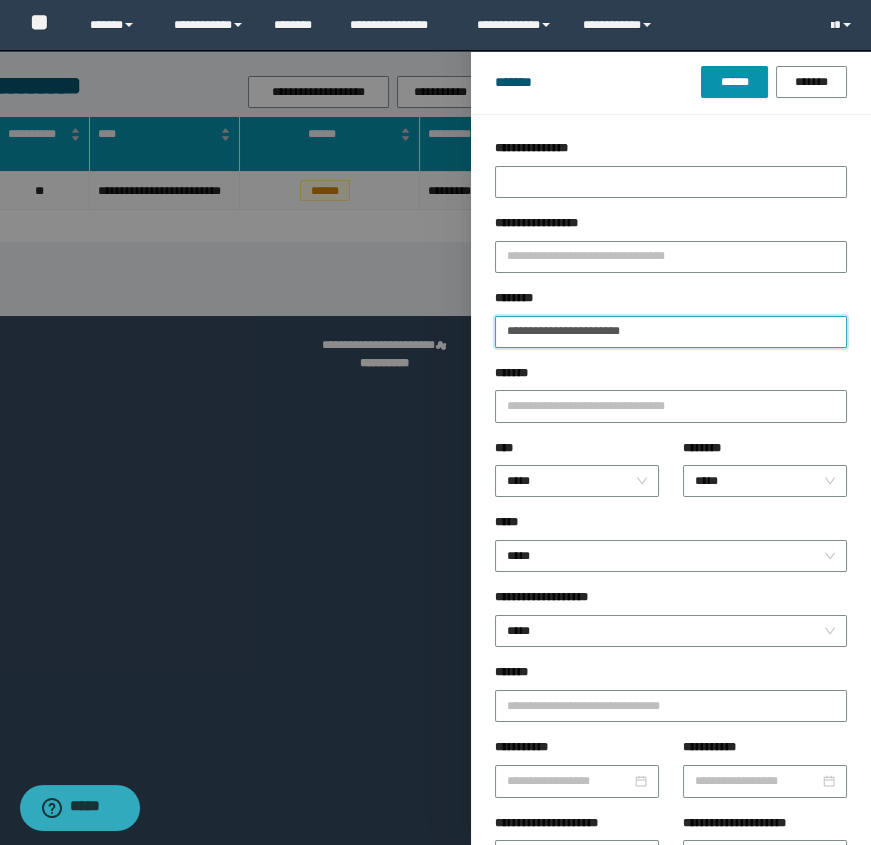 click on "**********" at bounding box center [671, 332] 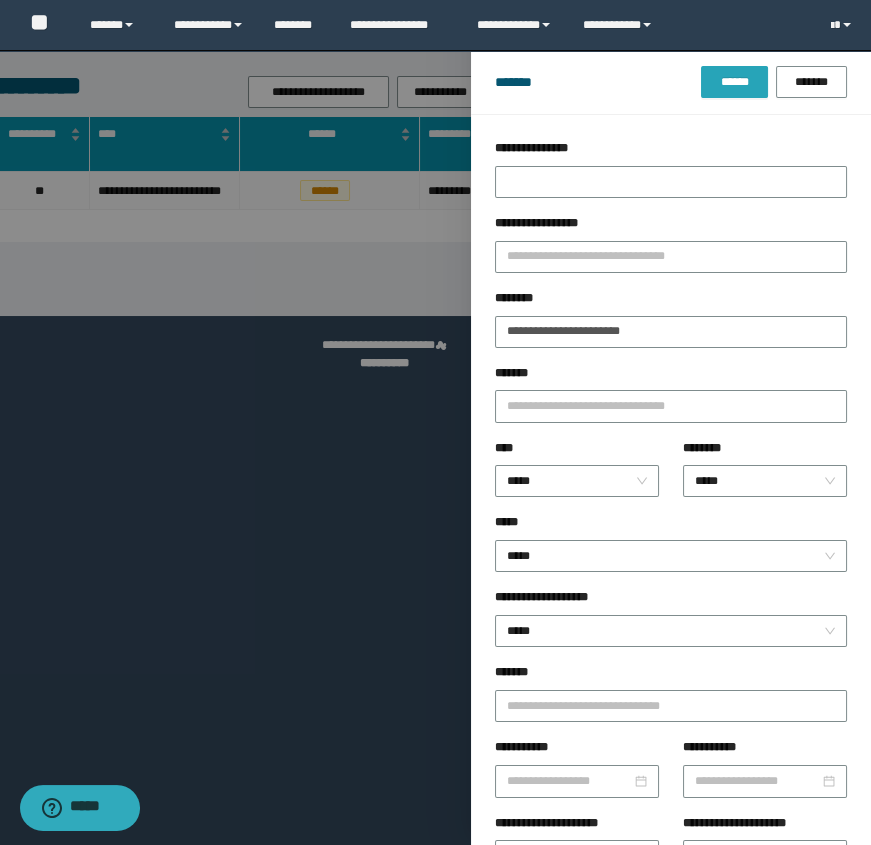 click on "******" at bounding box center (734, 82) 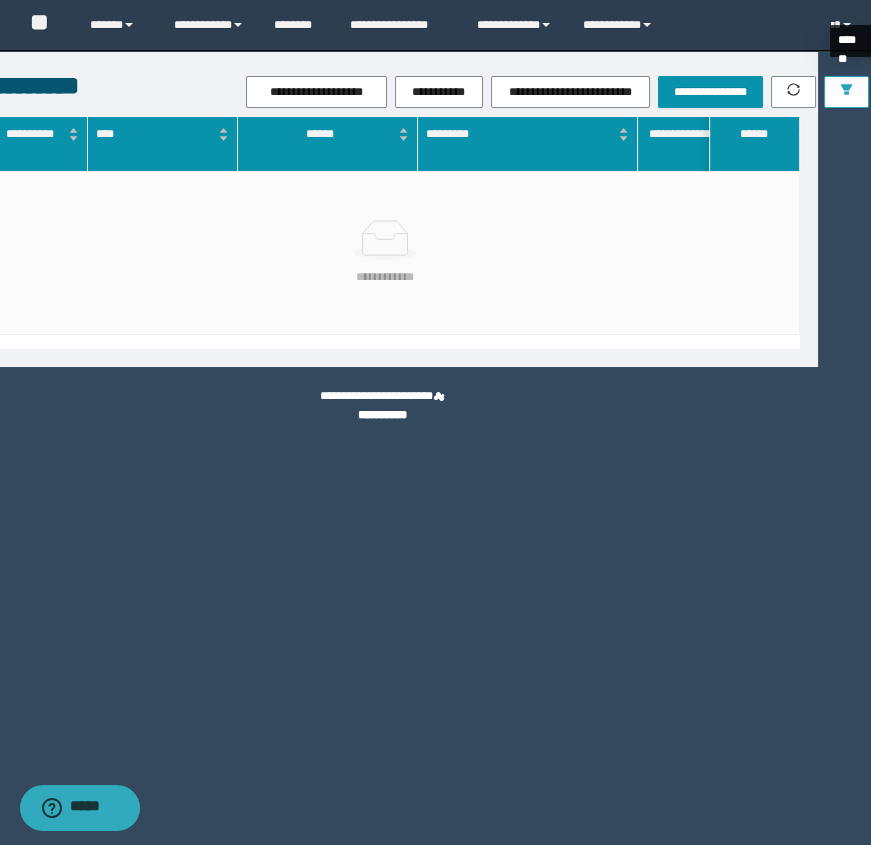 click at bounding box center (846, 92) 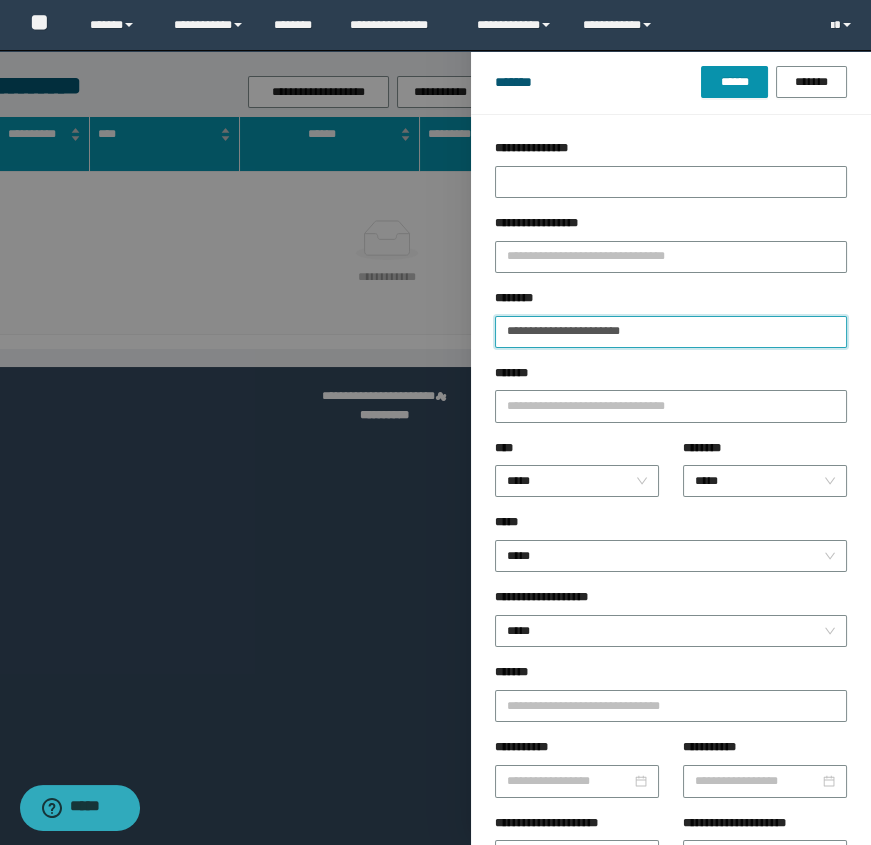 drag, startPoint x: 550, startPoint y: 335, endPoint x: 770, endPoint y: 334, distance: 220.00227 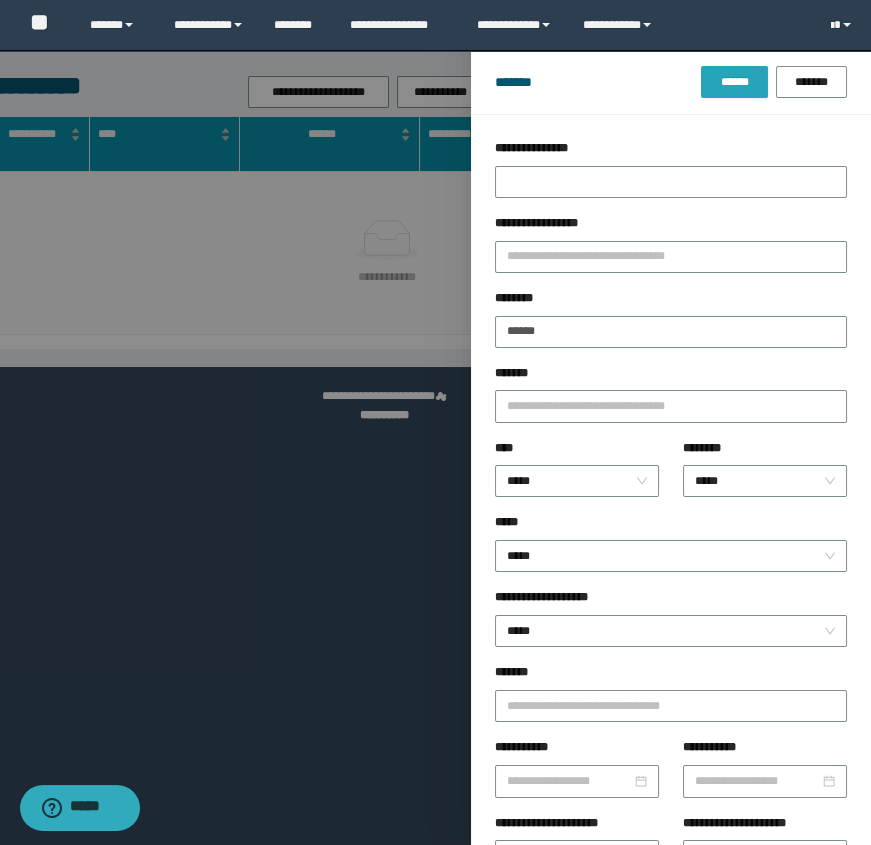 click on "******" at bounding box center (734, 82) 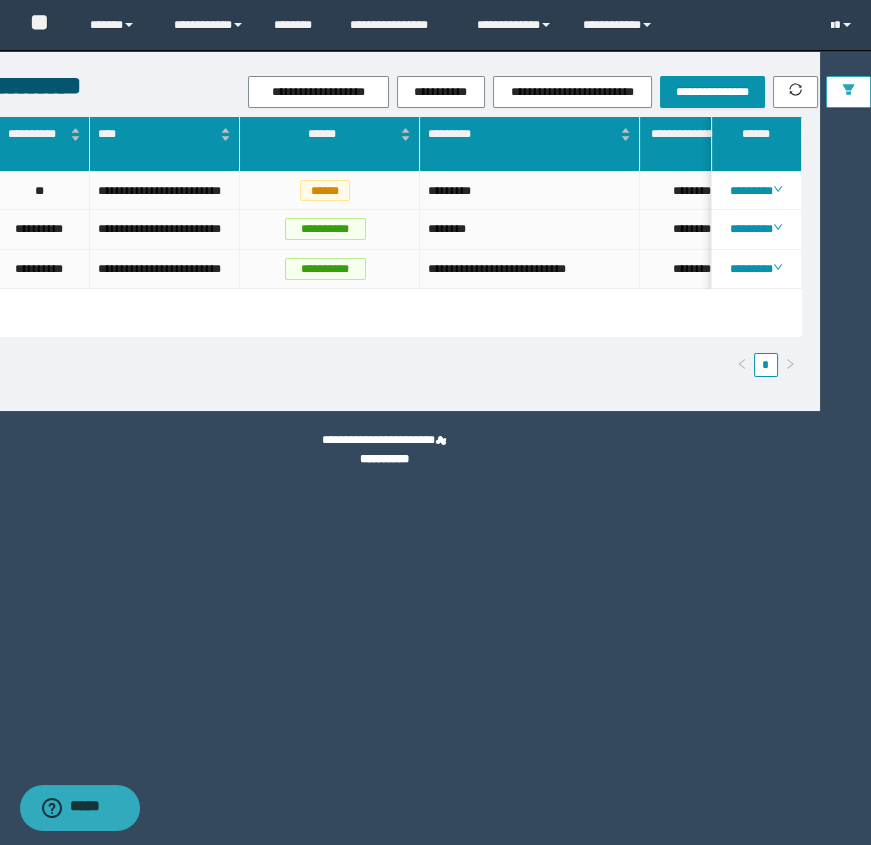 scroll, scrollTop: 0, scrollLeft: 320, axis: horizontal 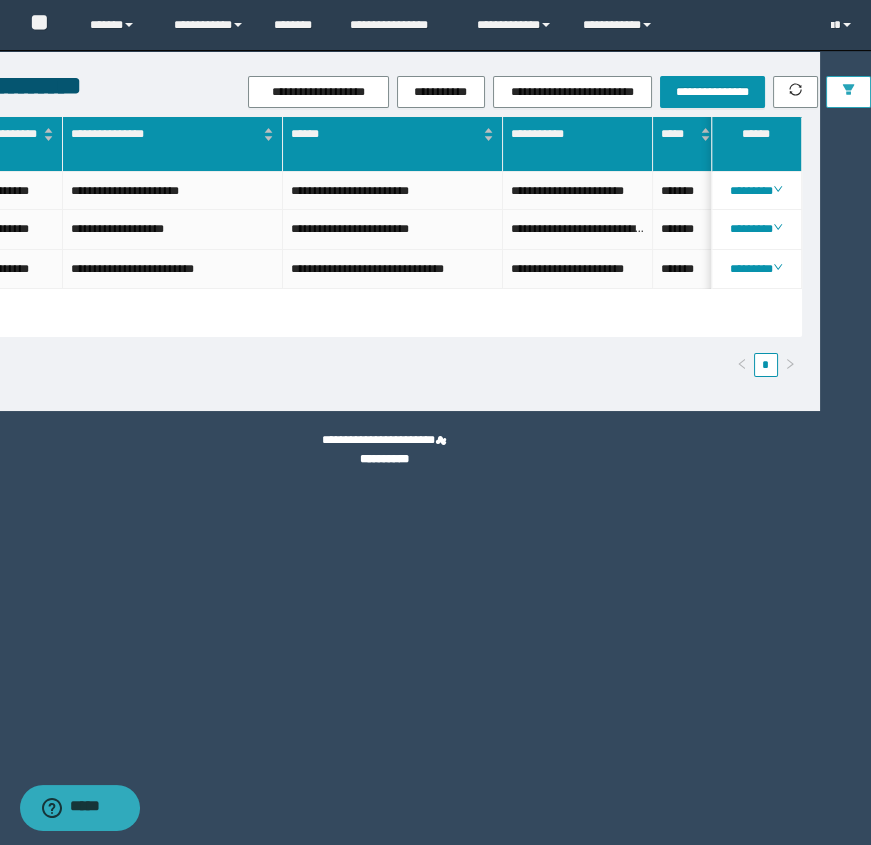 click 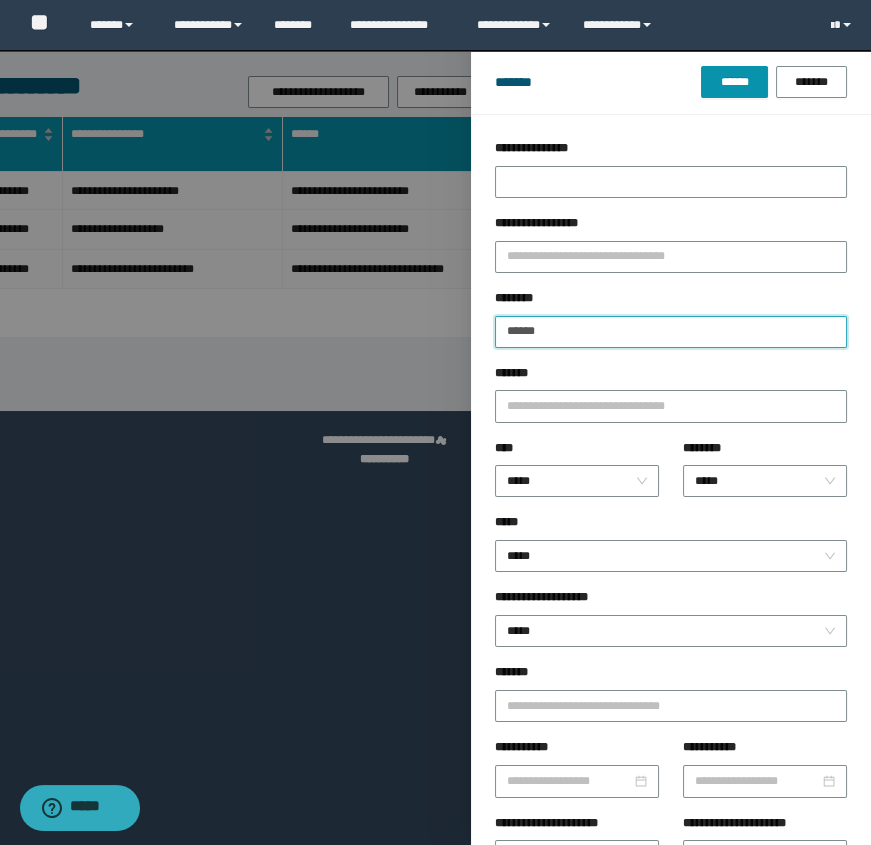 click on "******" at bounding box center (671, 332) 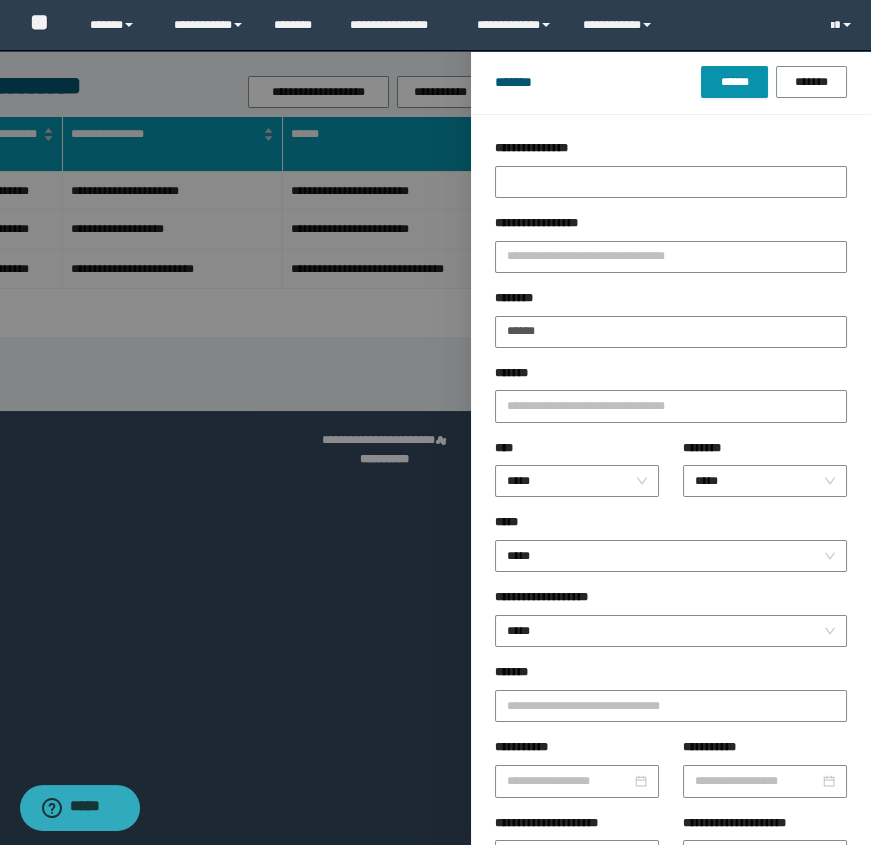 drag, startPoint x: 523, startPoint y: 335, endPoint x: 602, endPoint y: 291, distance: 90.426765 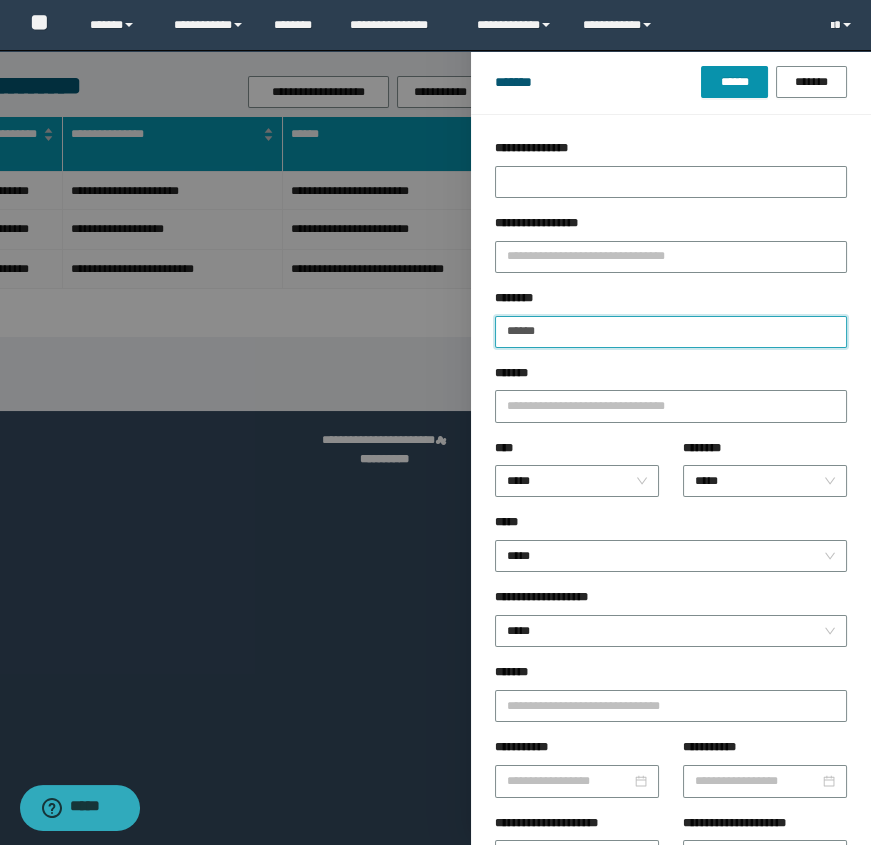 click on "******" at bounding box center (671, 332) 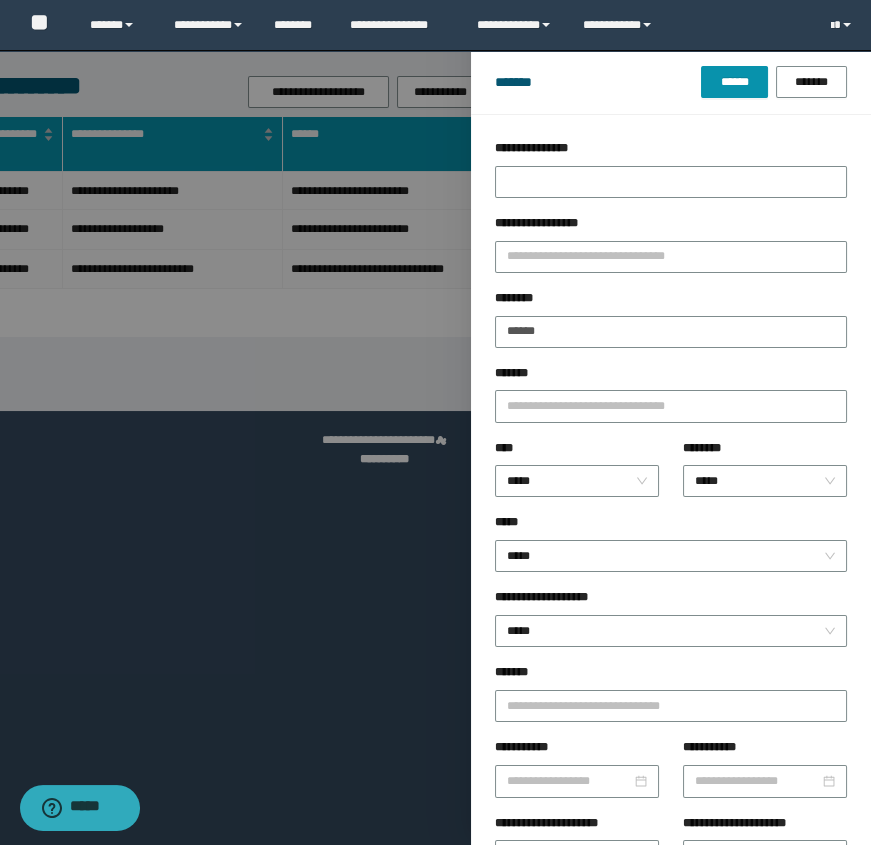drag, startPoint x: 540, startPoint y: 325, endPoint x: 721, endPoint y: 299, distance: 182.85786 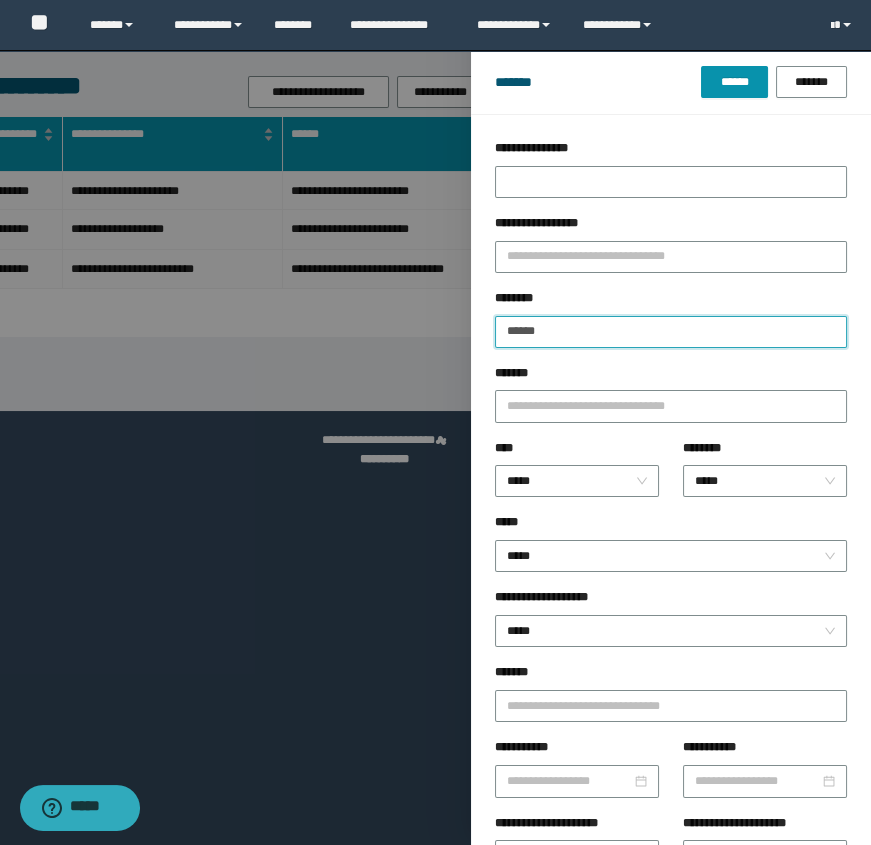 click on "******" at bounding box center [671, 332] 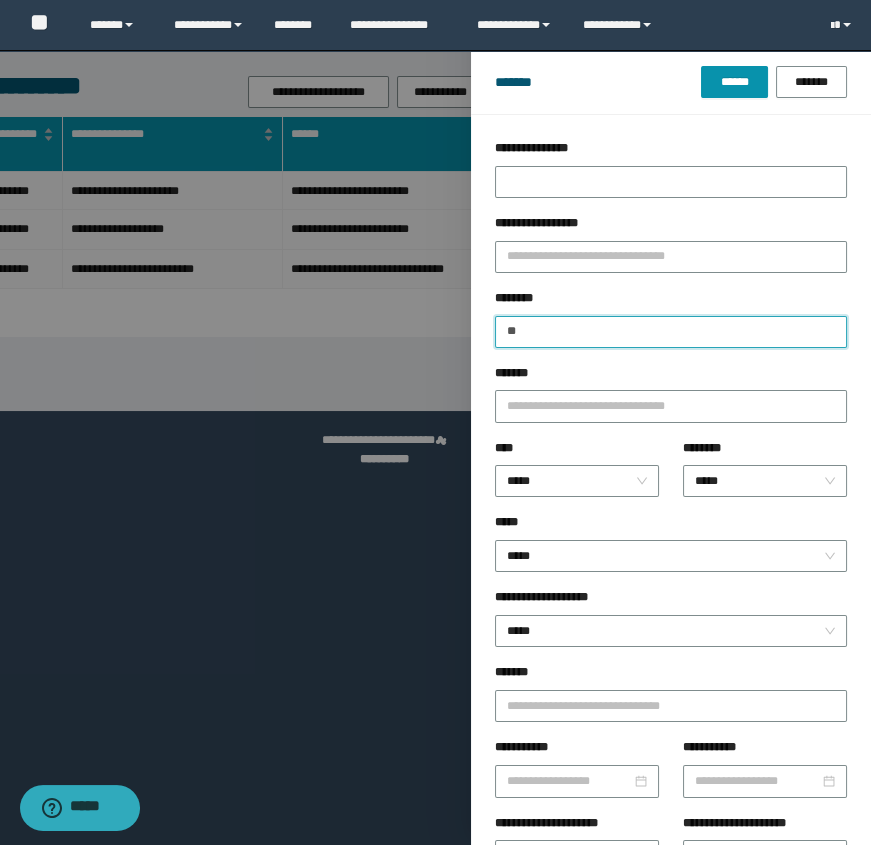 type on "*" 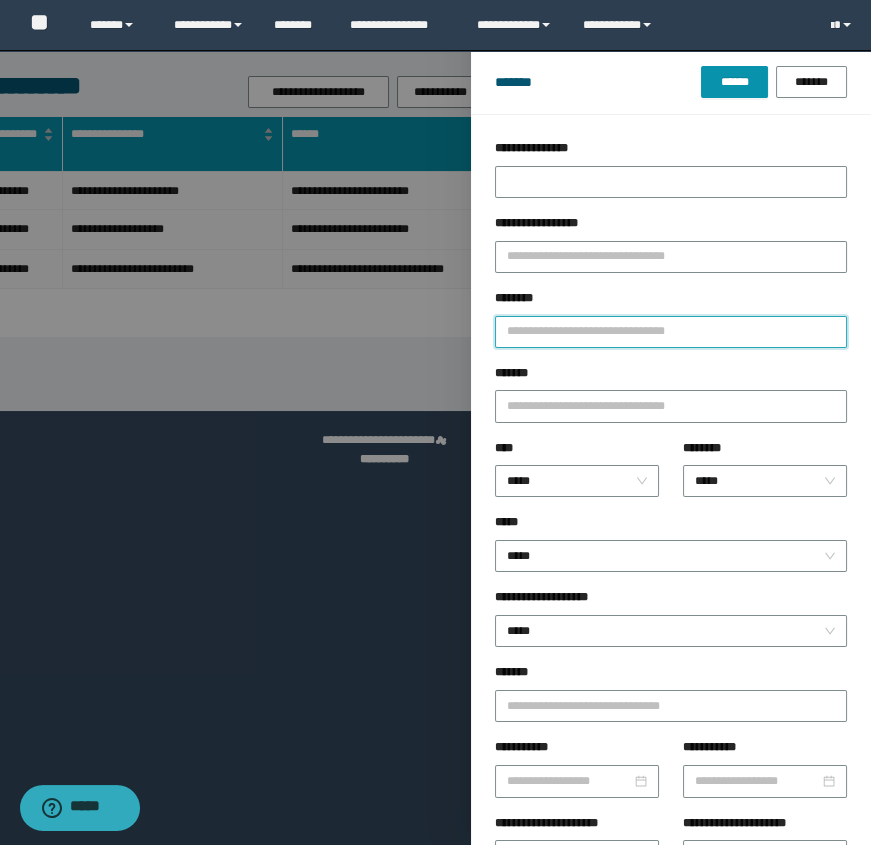 drag, startPoint x: 569, startPoint y: 324, endPoint x: 540, endPoint y: 340, distance: 33.12099 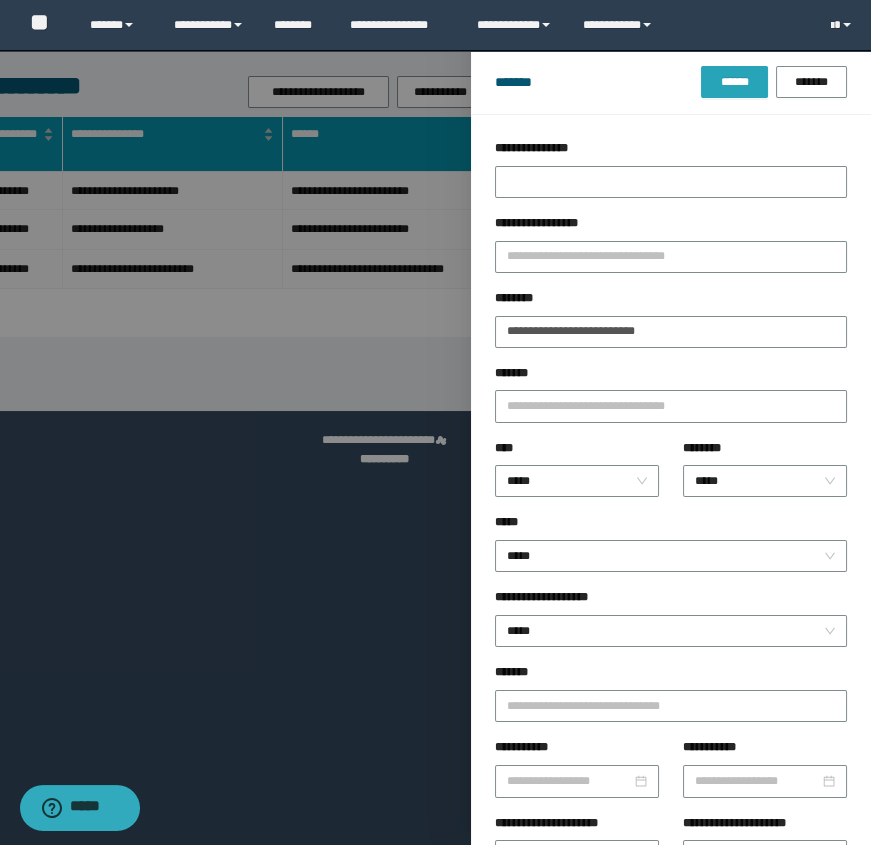 click on "******" at bounding box center [734, 82] 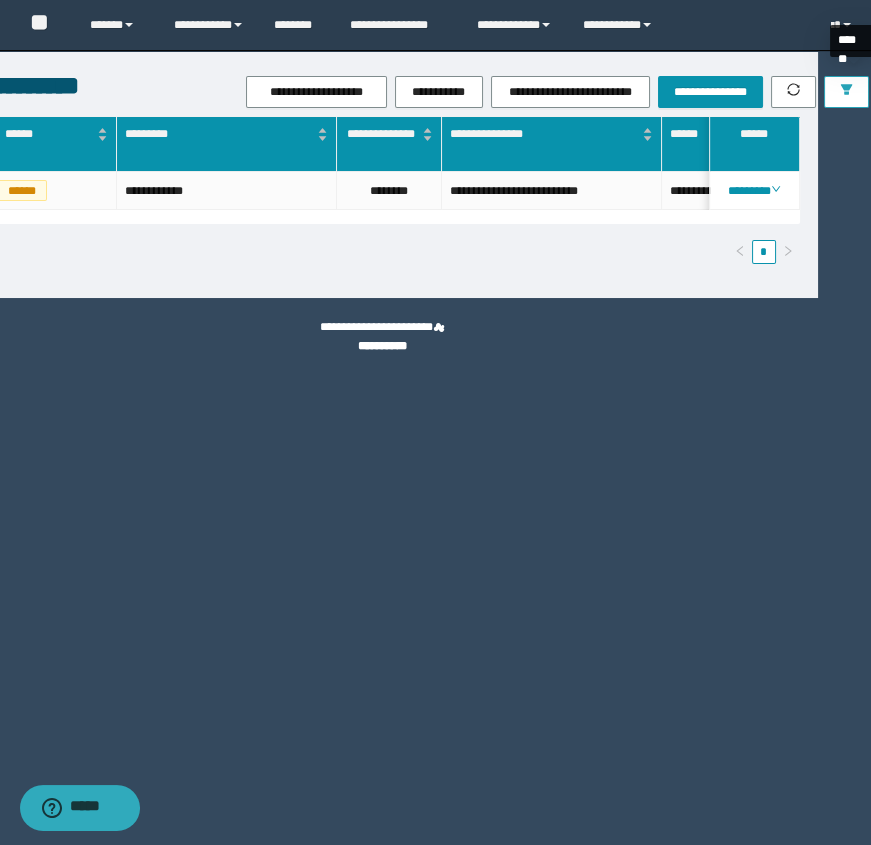 click at bounding box center (846, 92) 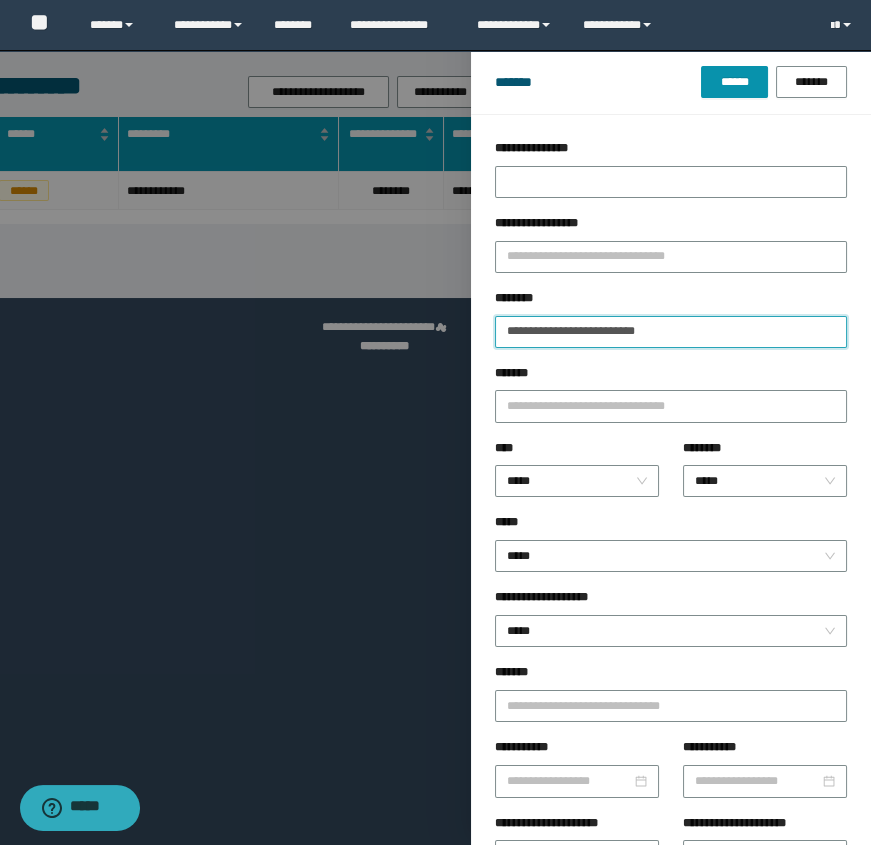click on "**********" at bounding box center (671, 332) 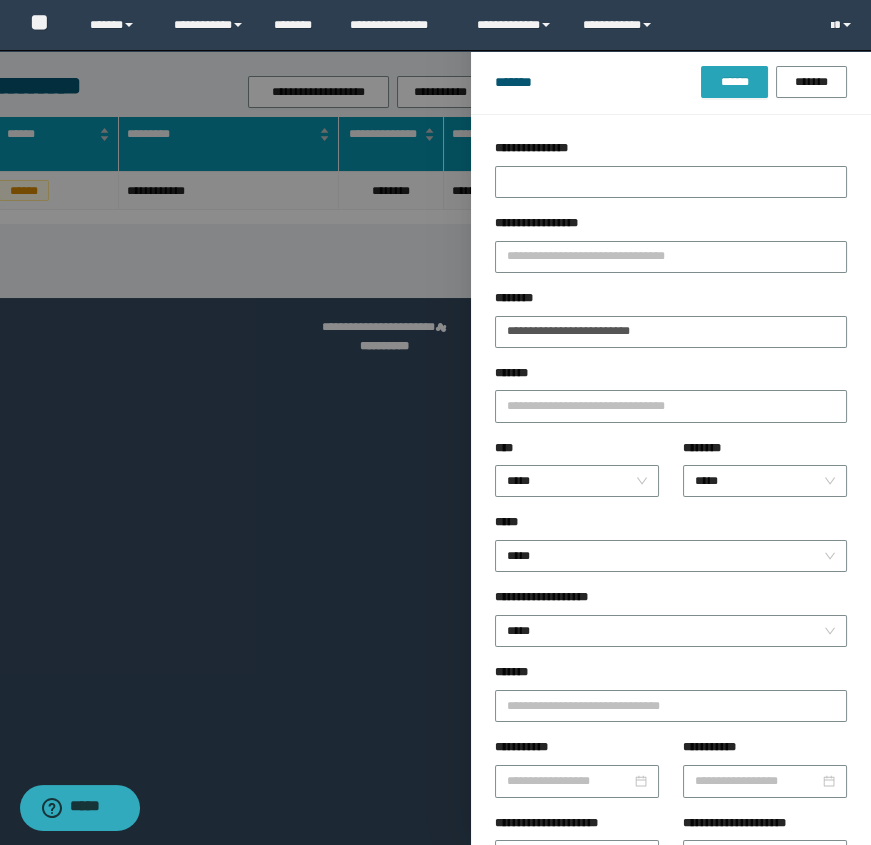click on "******" at bounding box center [734, 82] 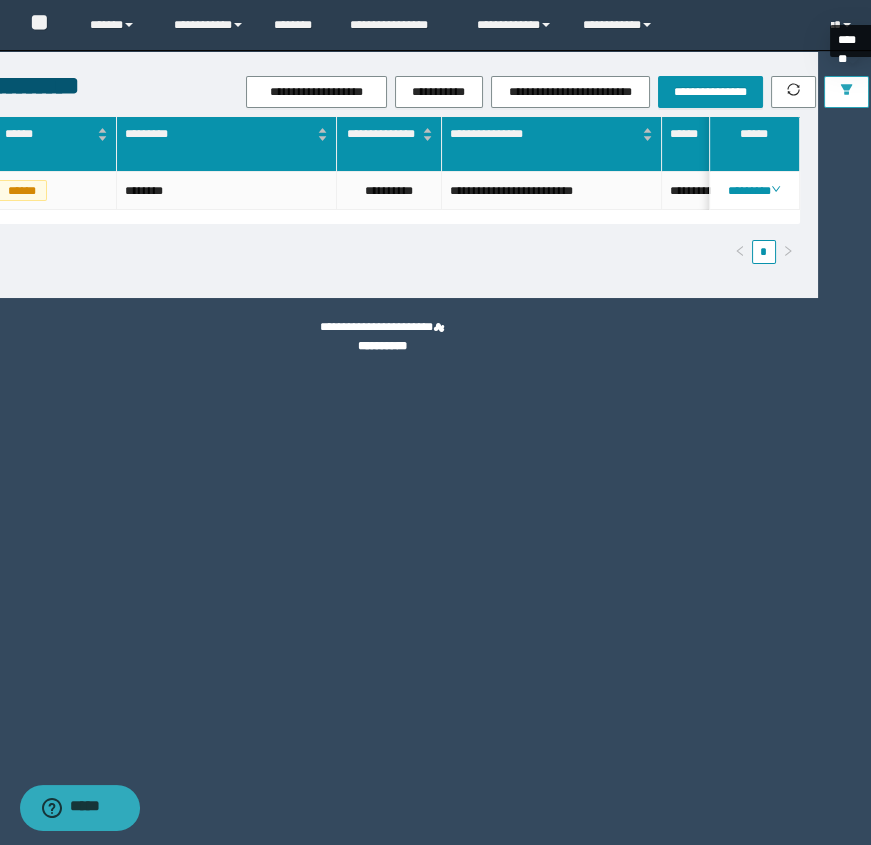 click 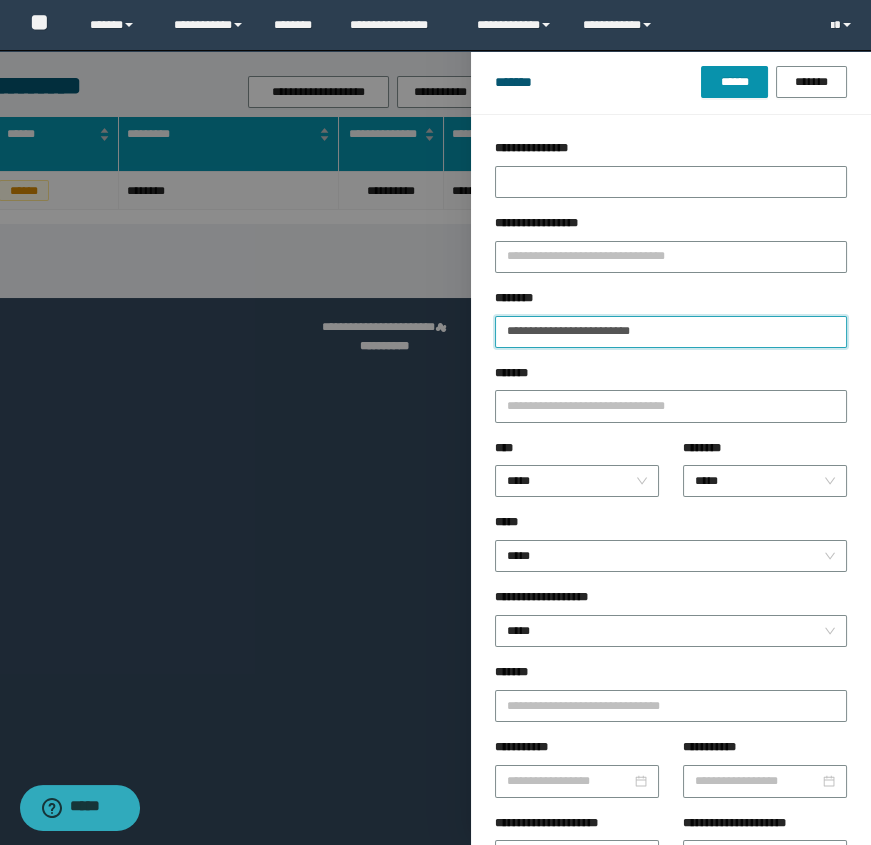 click on "**********" at bounding box center [671, 332] 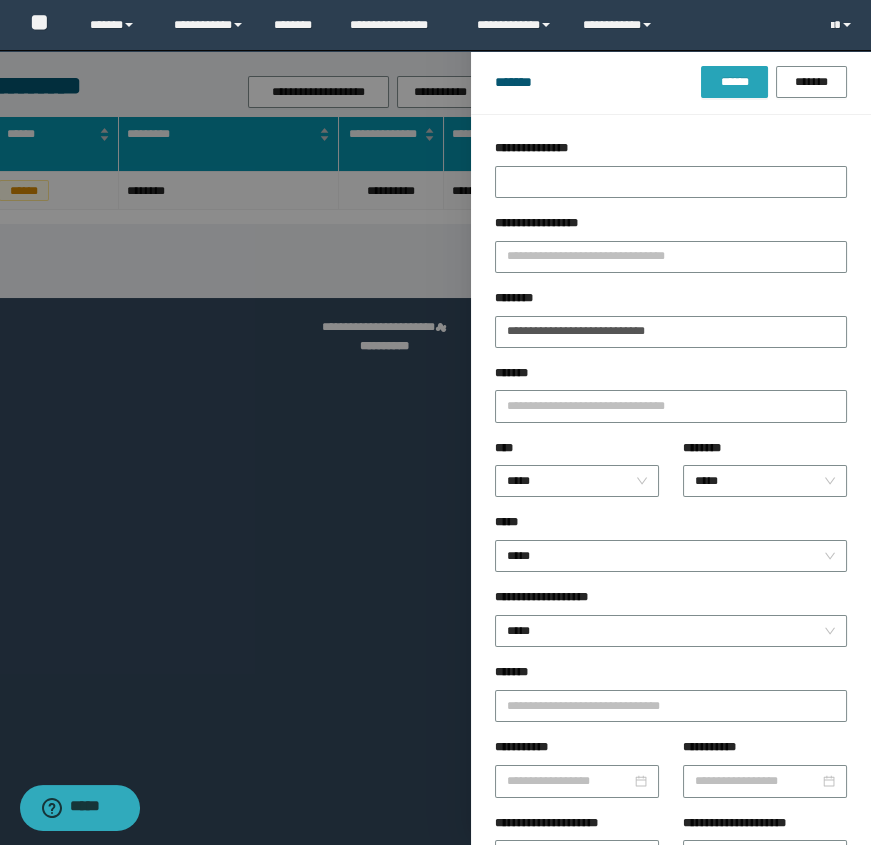 click on "******" at bounding box center (734, 82) 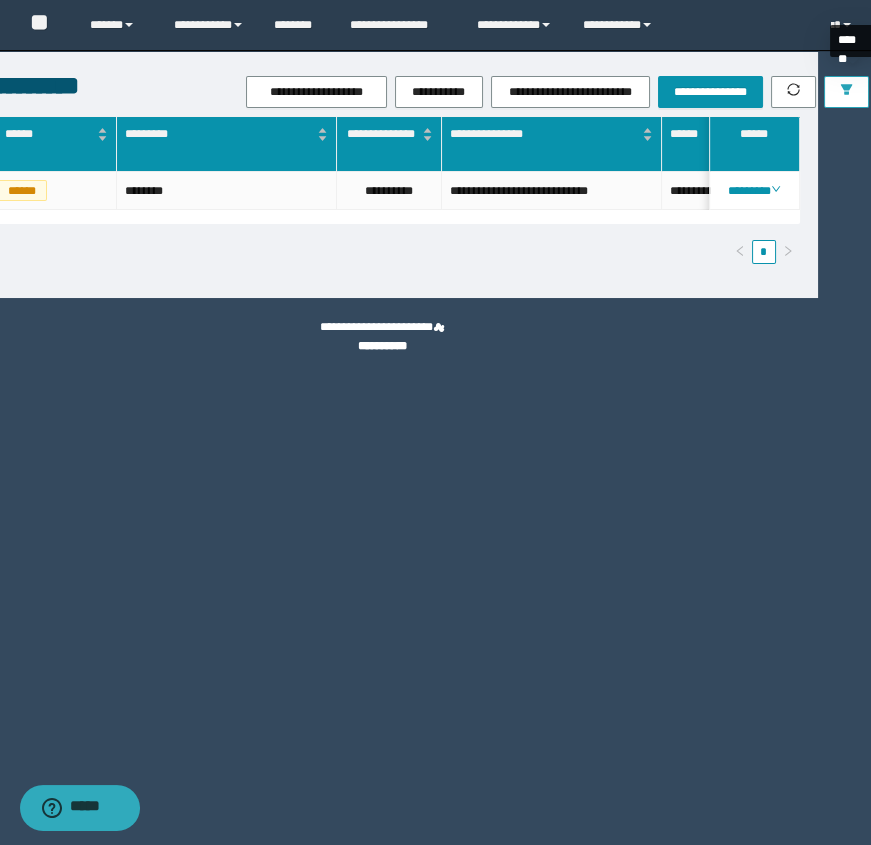 click 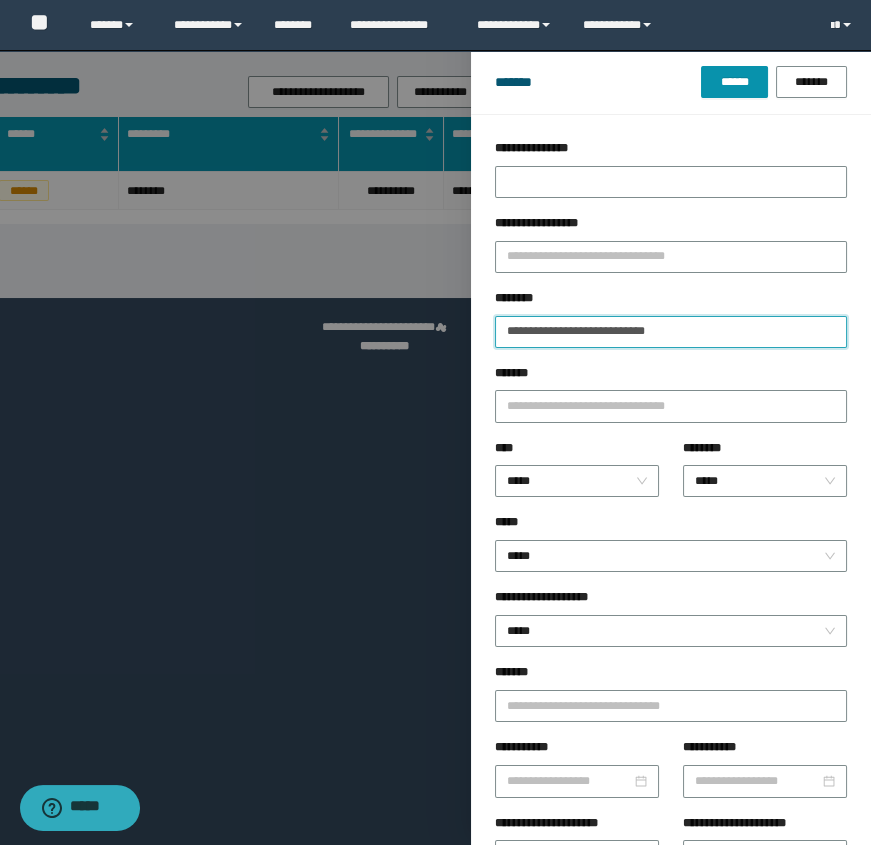 click on "**********" at bounding box center (671, 332) 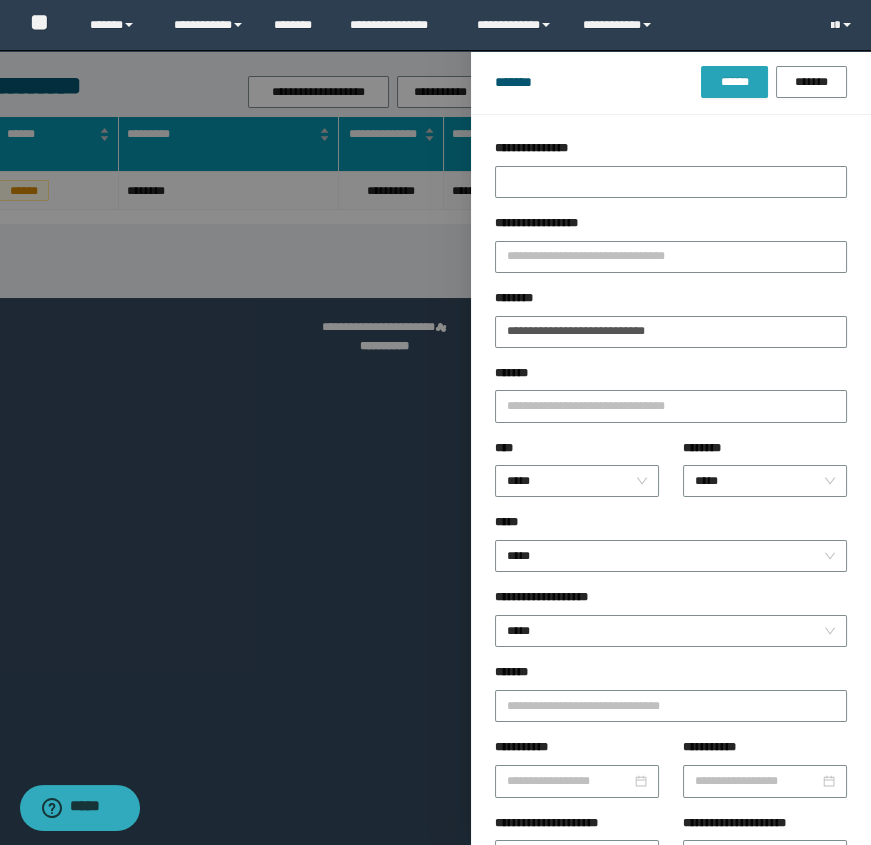 click on "******" at bounding box center [734, 82] 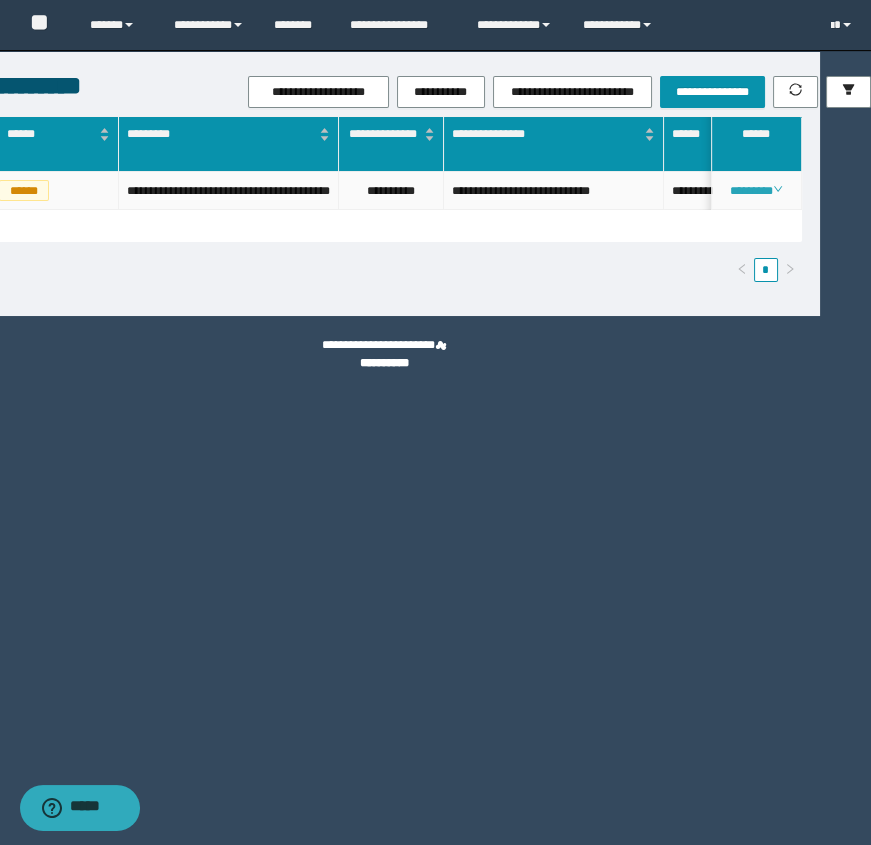 click on "********" at bounding box center [756, 191] 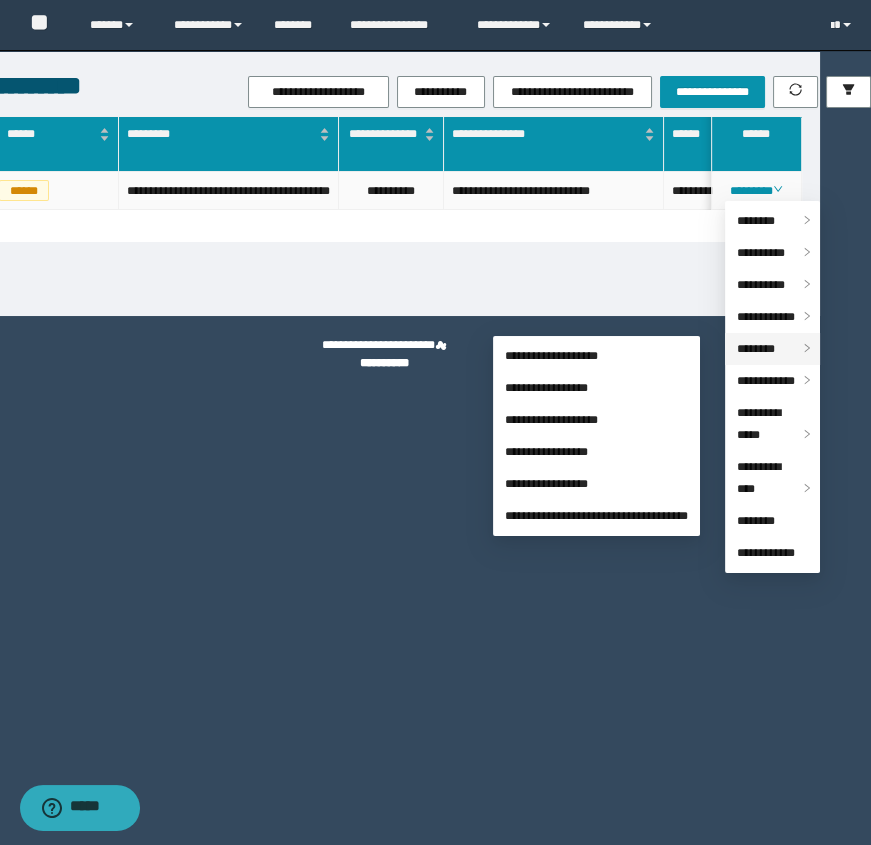 click on "********" at bounding box center [756, 349] 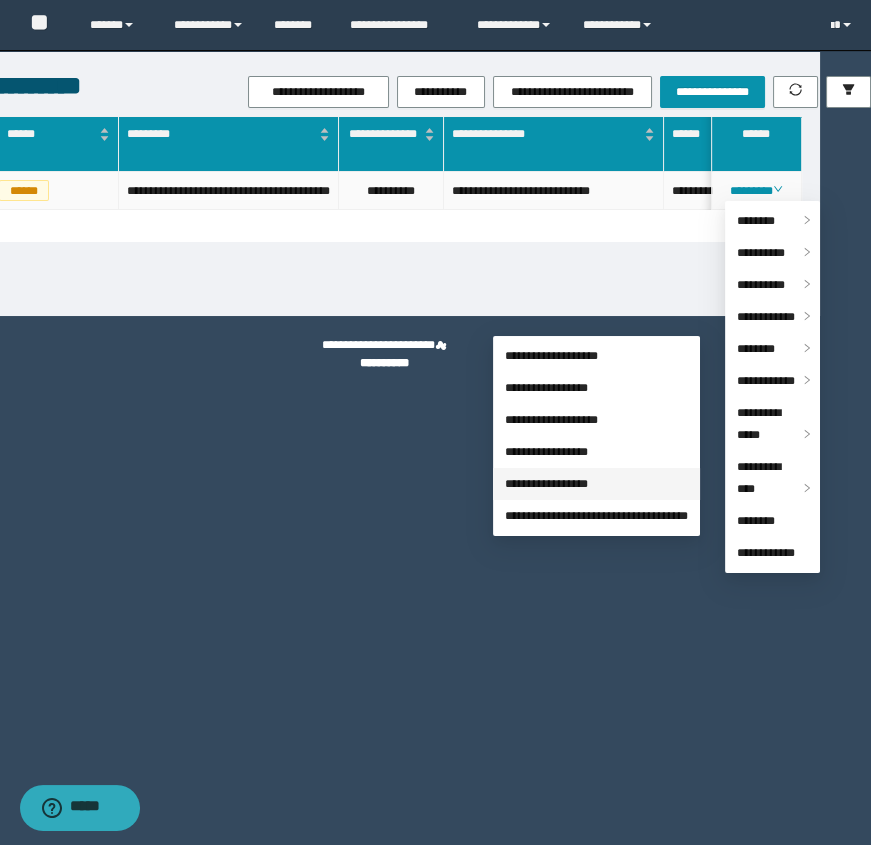 click on "**********" at bounding box center [546, 484] 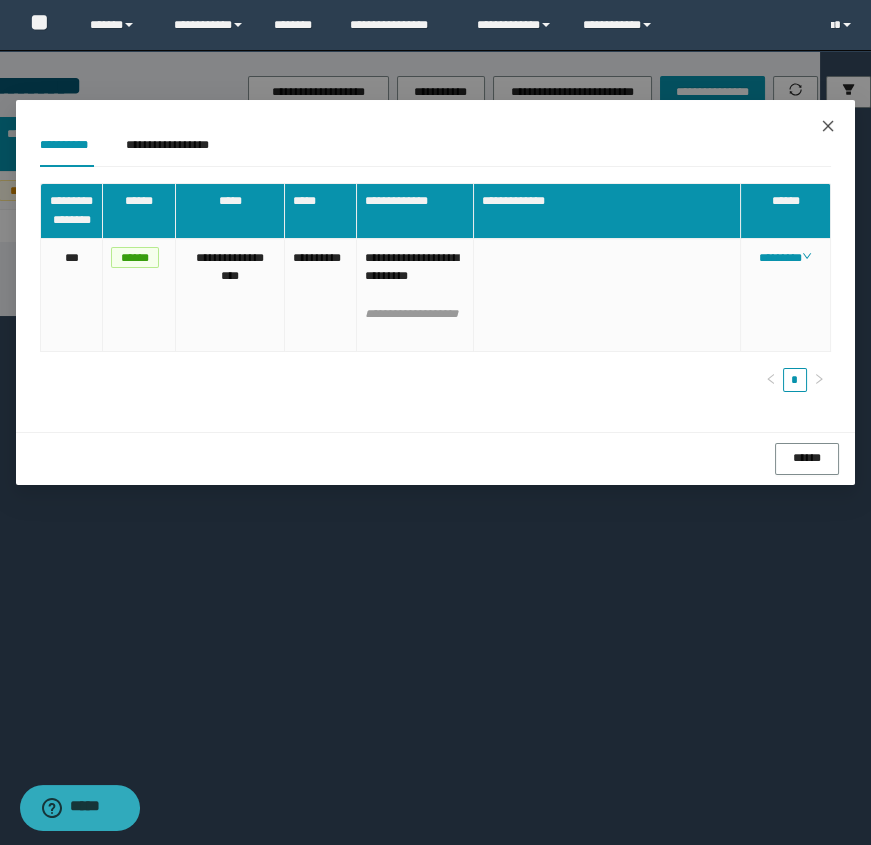 click 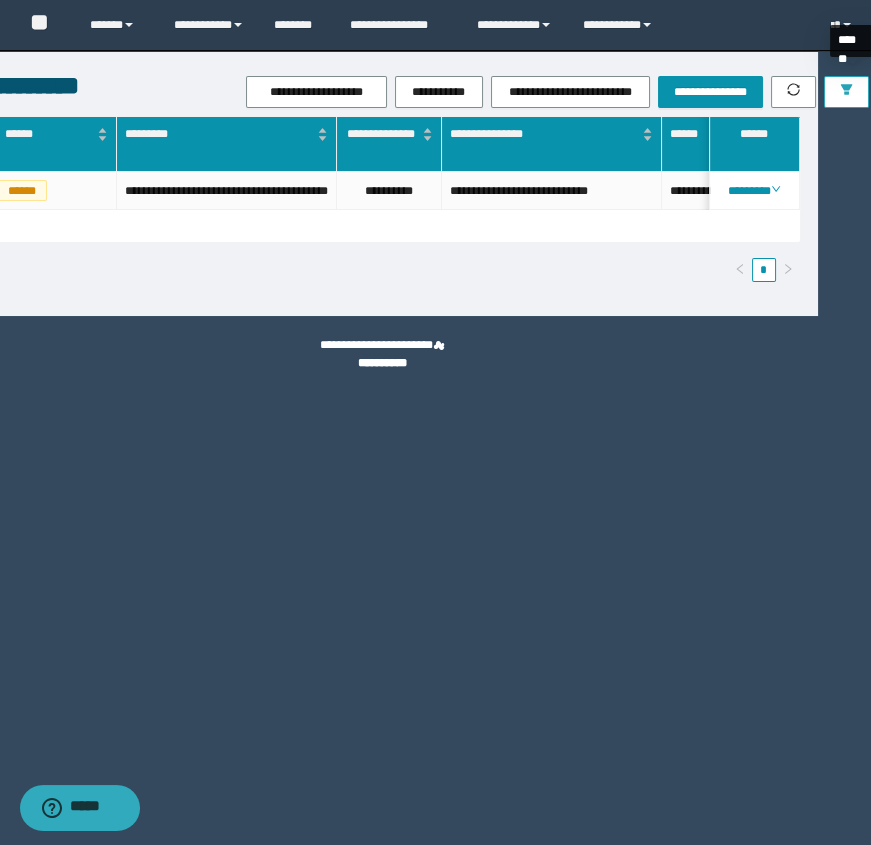 click 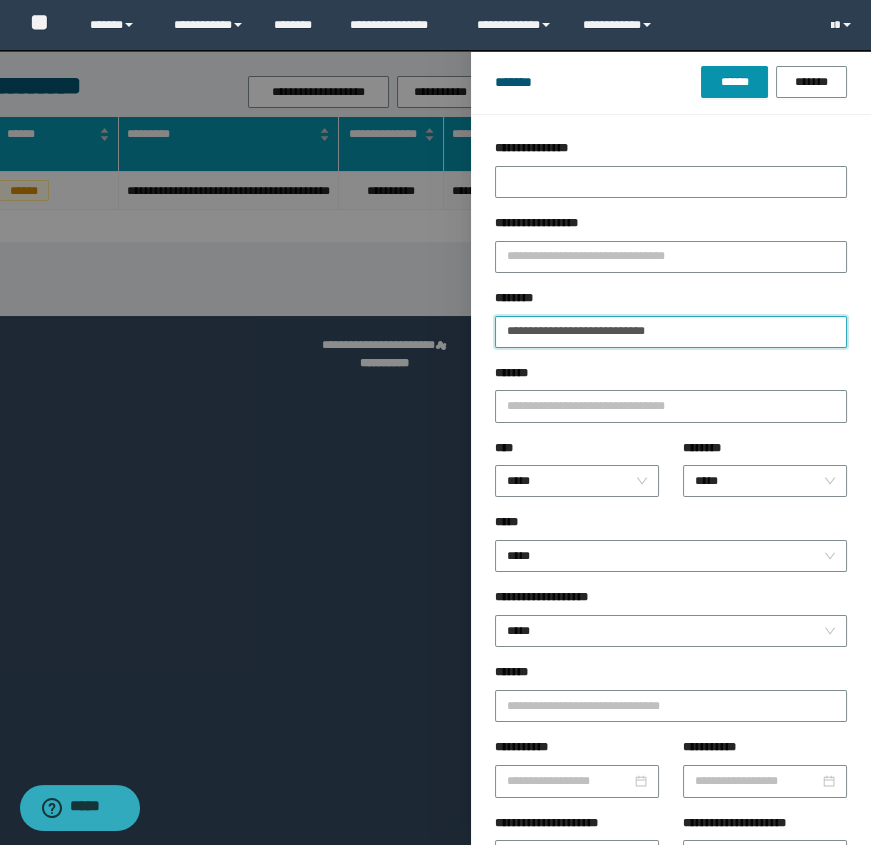 click on "**********" at bounding box center [671, 332] 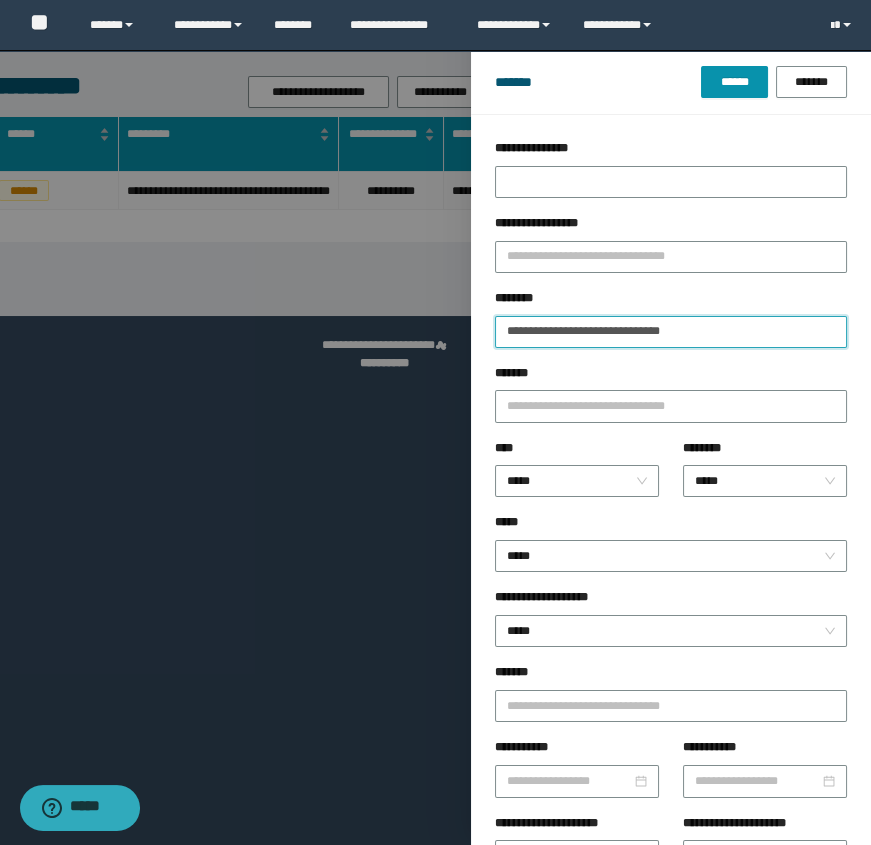 drag, startPoint x: 665, startPoint y: 332, endPoint x: 791, endPoint y: 350, distance: 127.27922 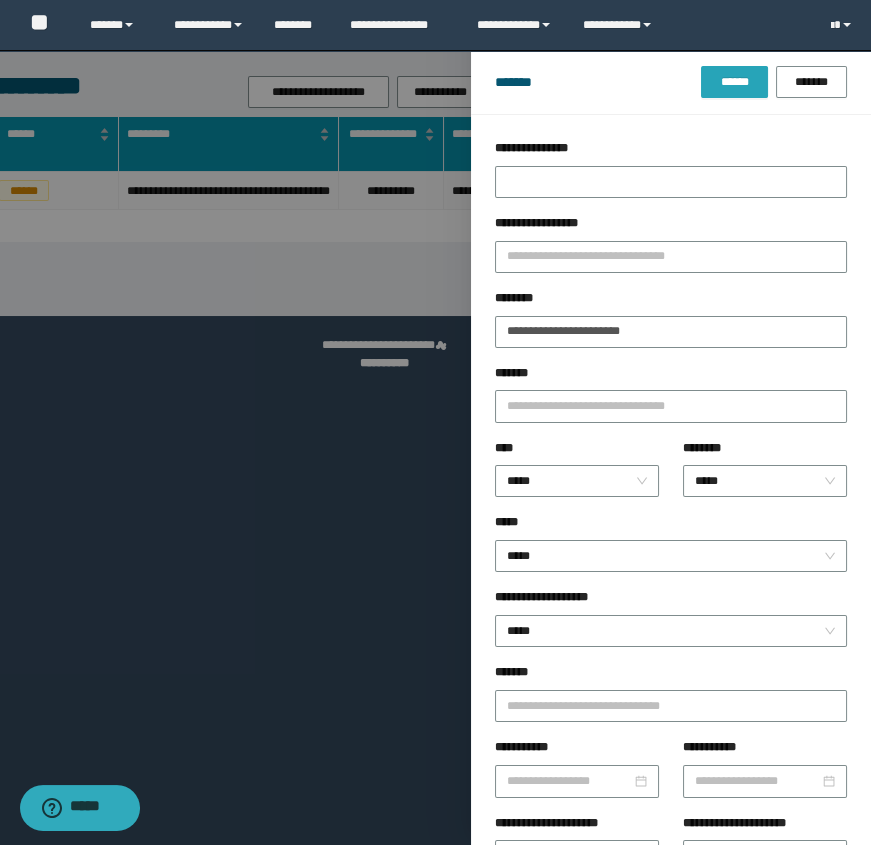 click on "******" at bounding box center (734, 82) 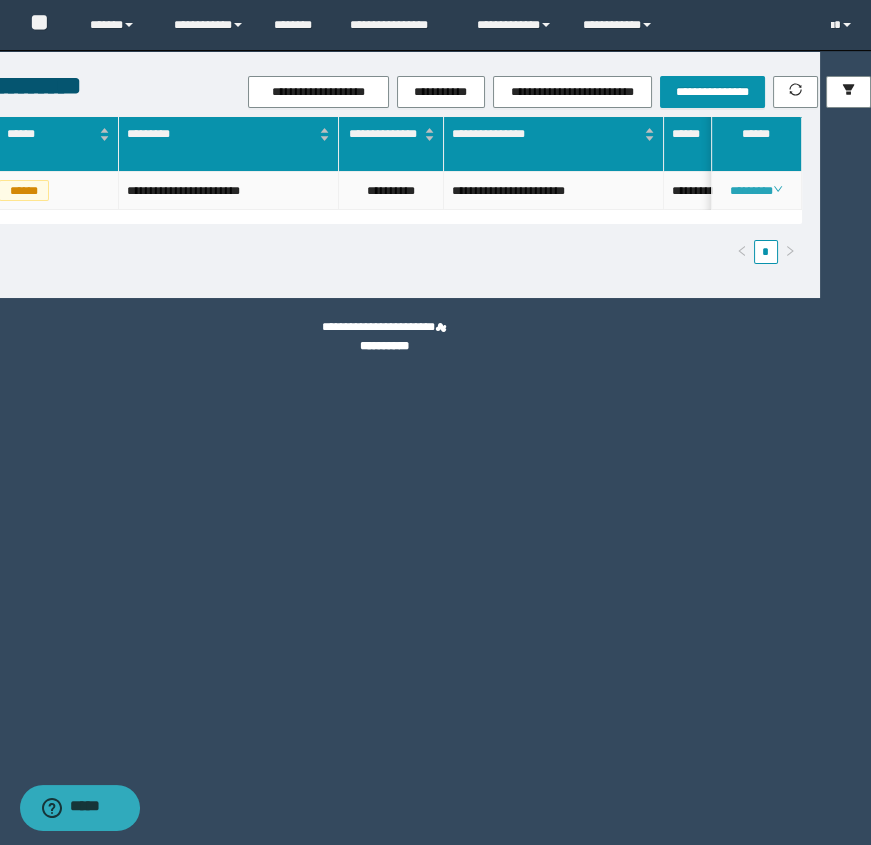 click on "********" at bounding box center (756, 191) 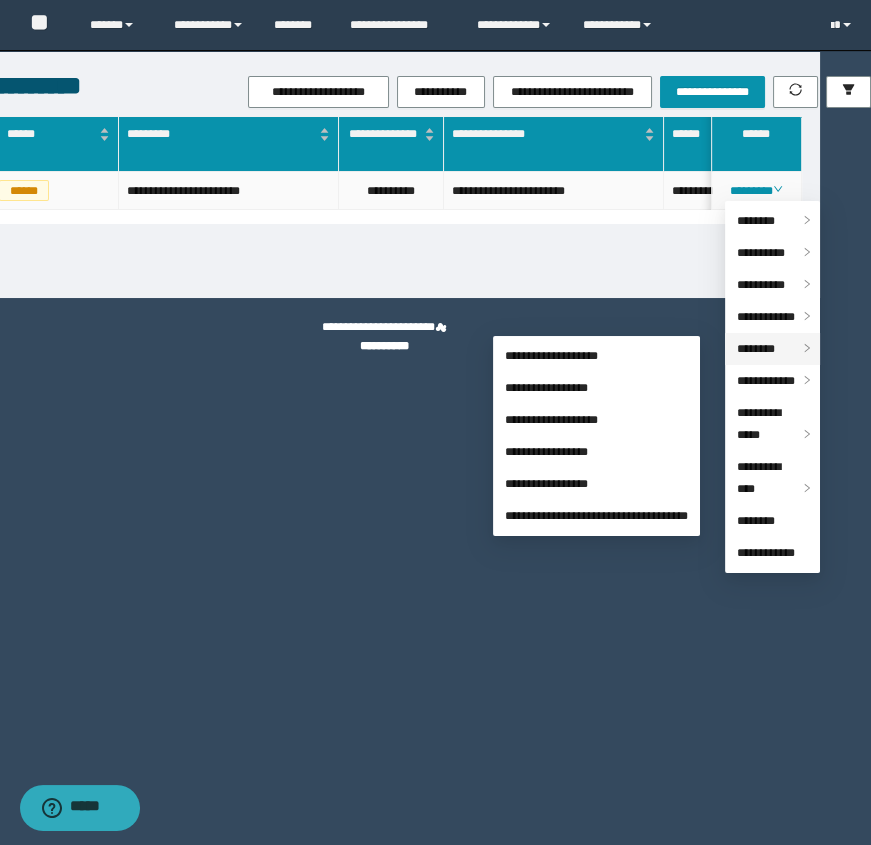 click on "********" at bounding box center [756, 349] 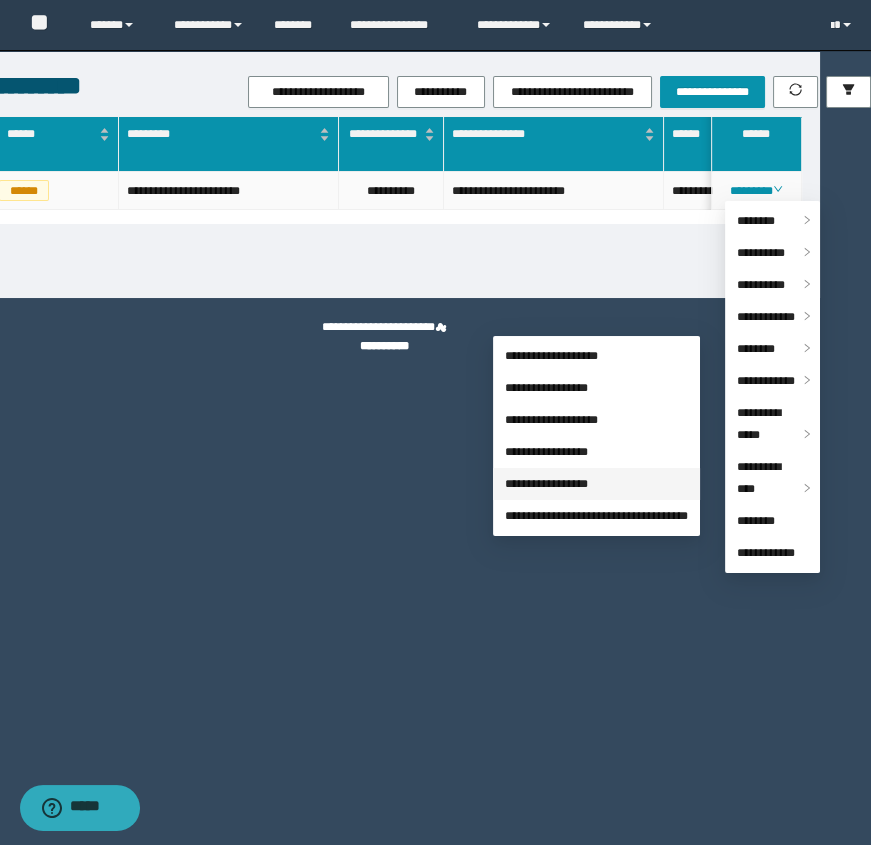 click on "**********" at bounding box center (546, 484) 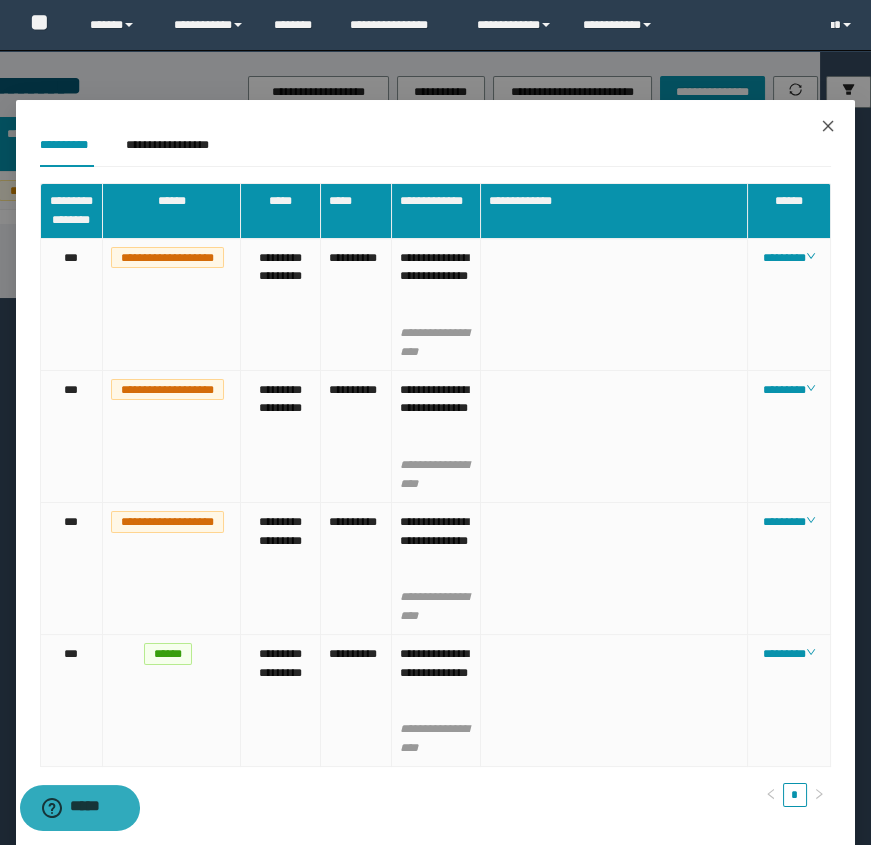 click 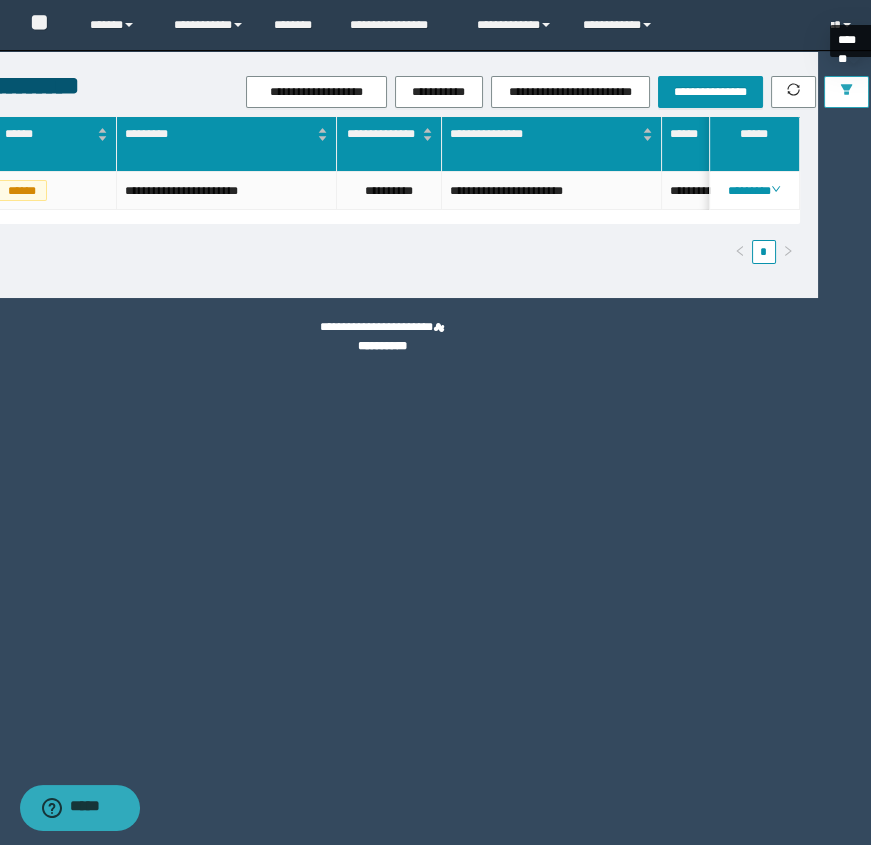click 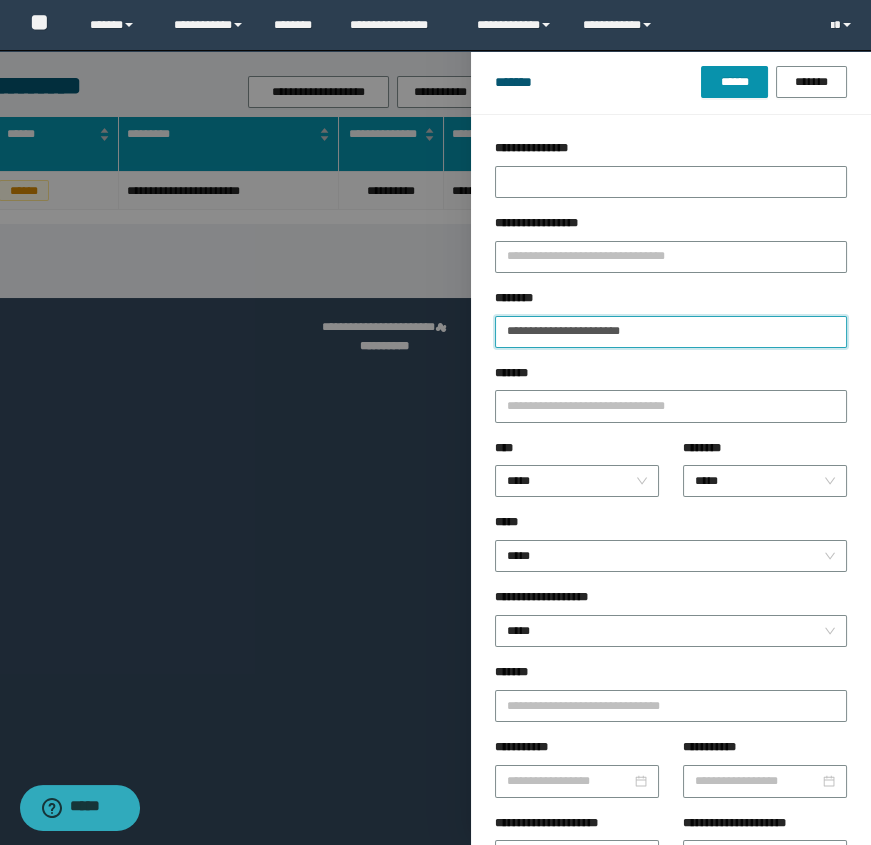 click on "**********" at bounding box center [671, 332] 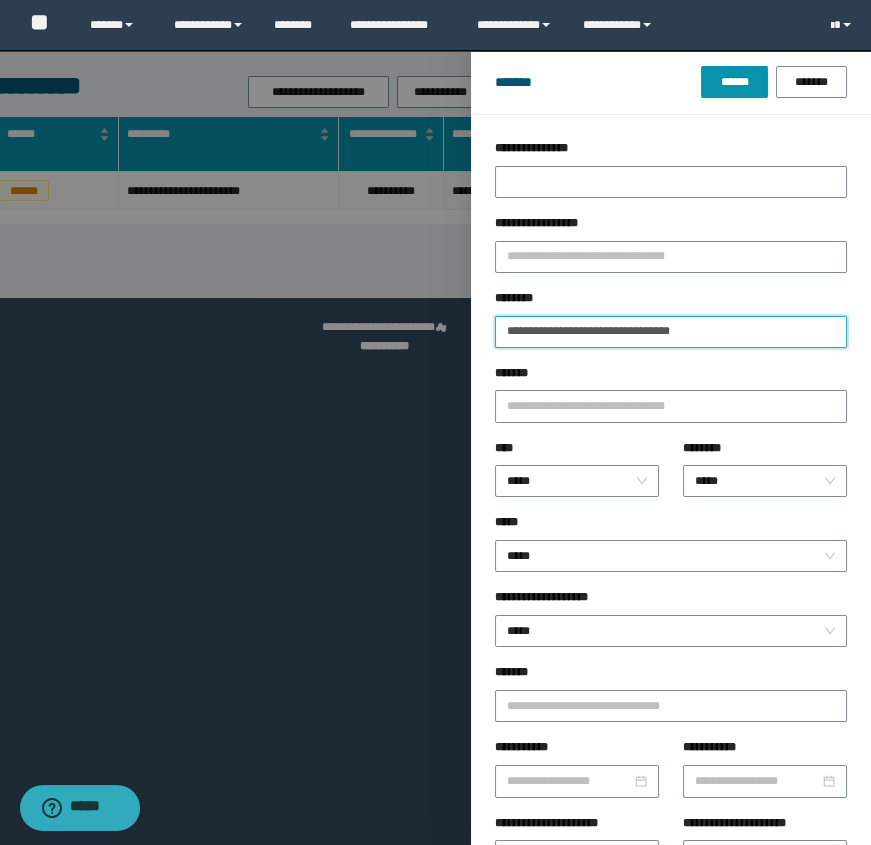 drag, startPoint x: 697, startPoint y: 333, endPoint x: 848, endPoint y: 357, distance: 152.89539 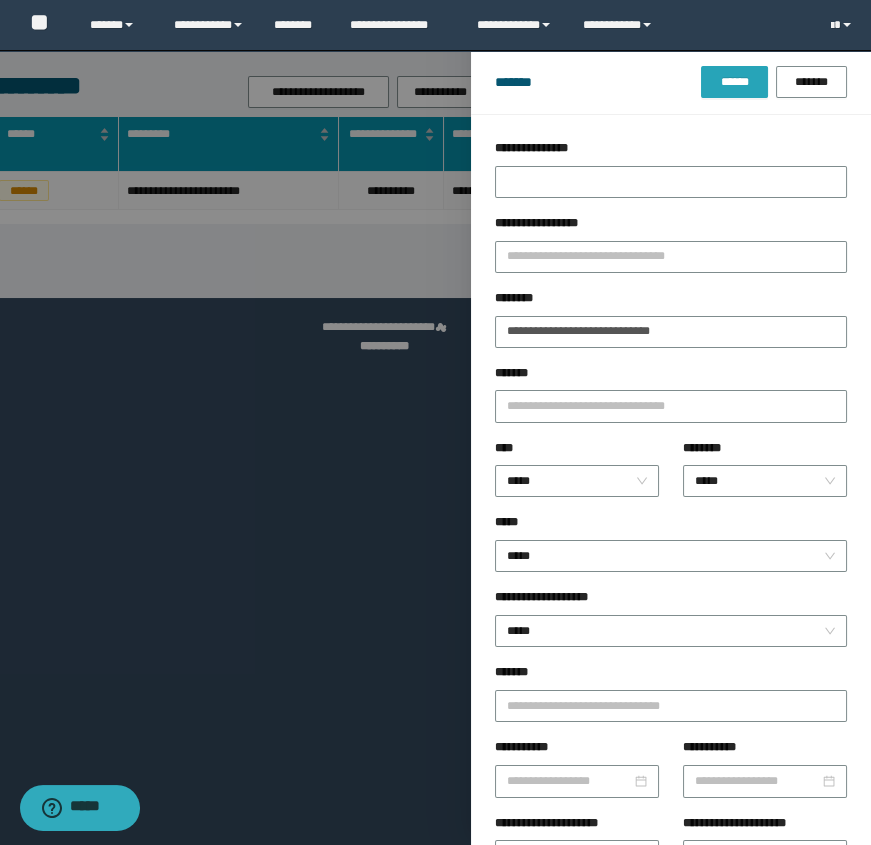 click on "******" at bounding box center (734, 82) 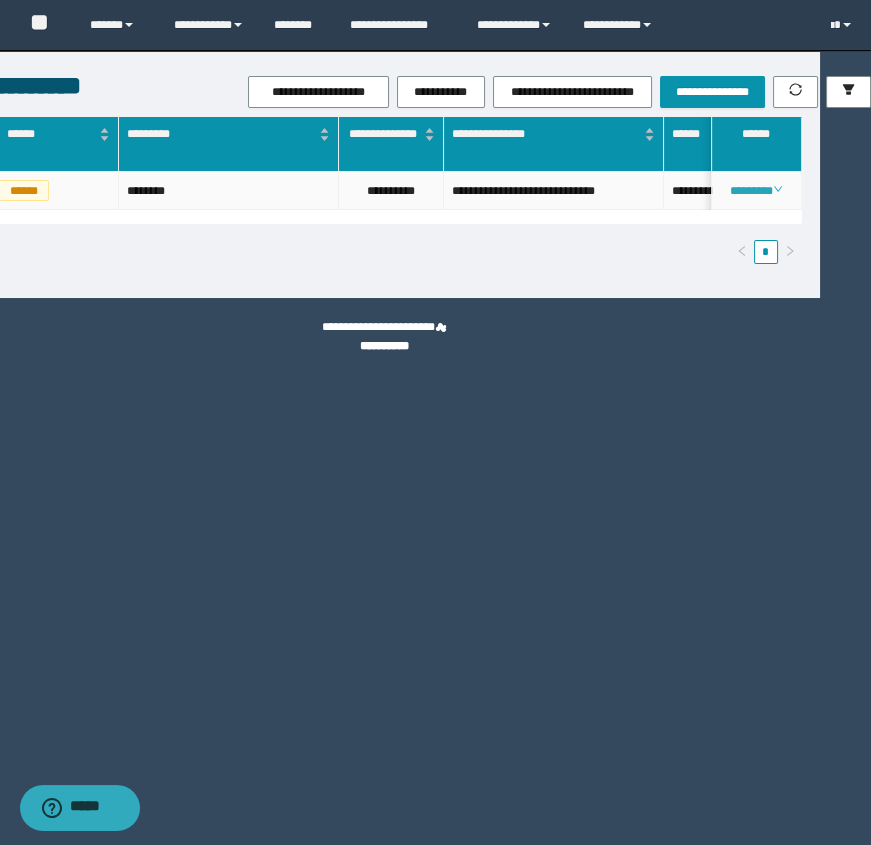 click on "********" at bounding box center [756, 191] 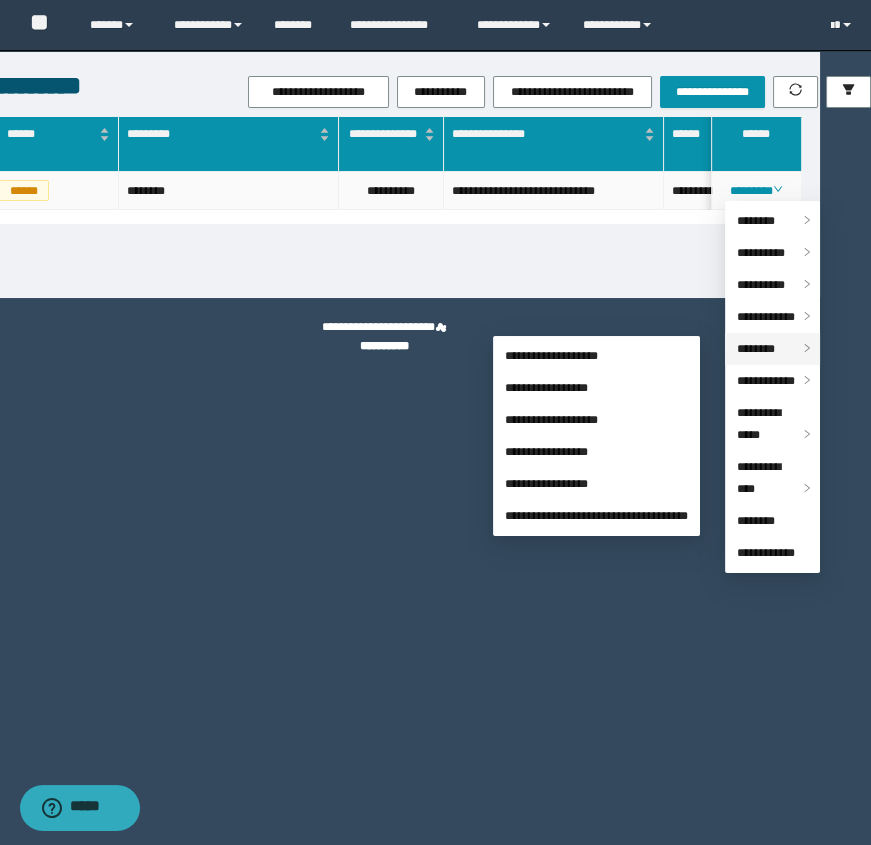 click on "********" at bounding box center [756, 349] 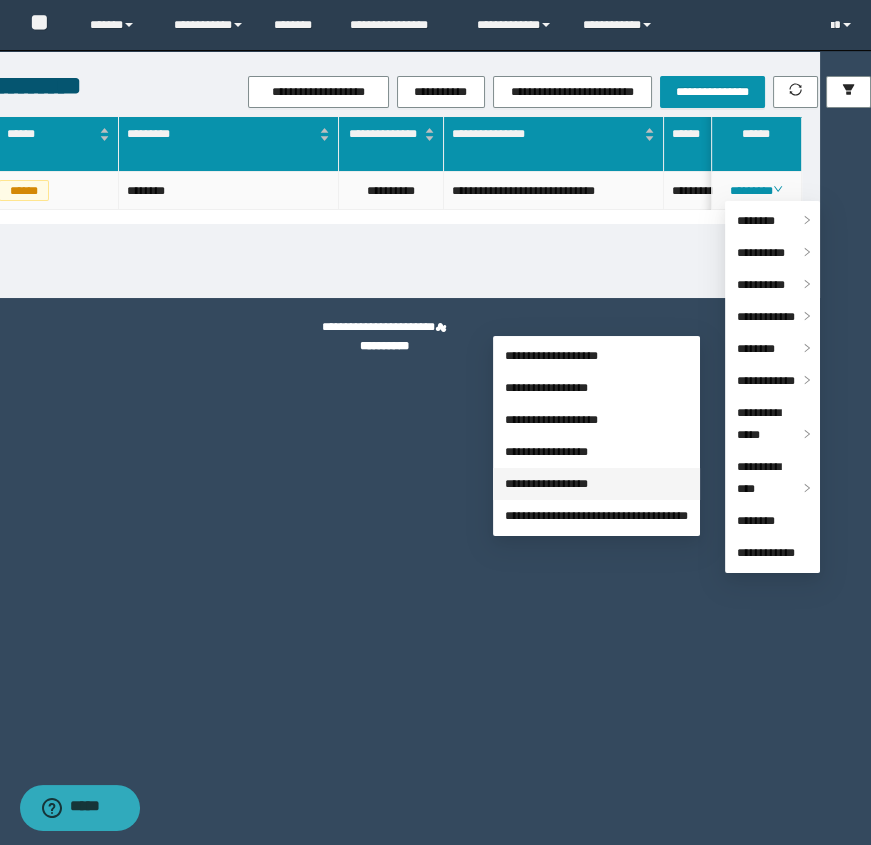 click on "**********" at bounding box center [546, 484] 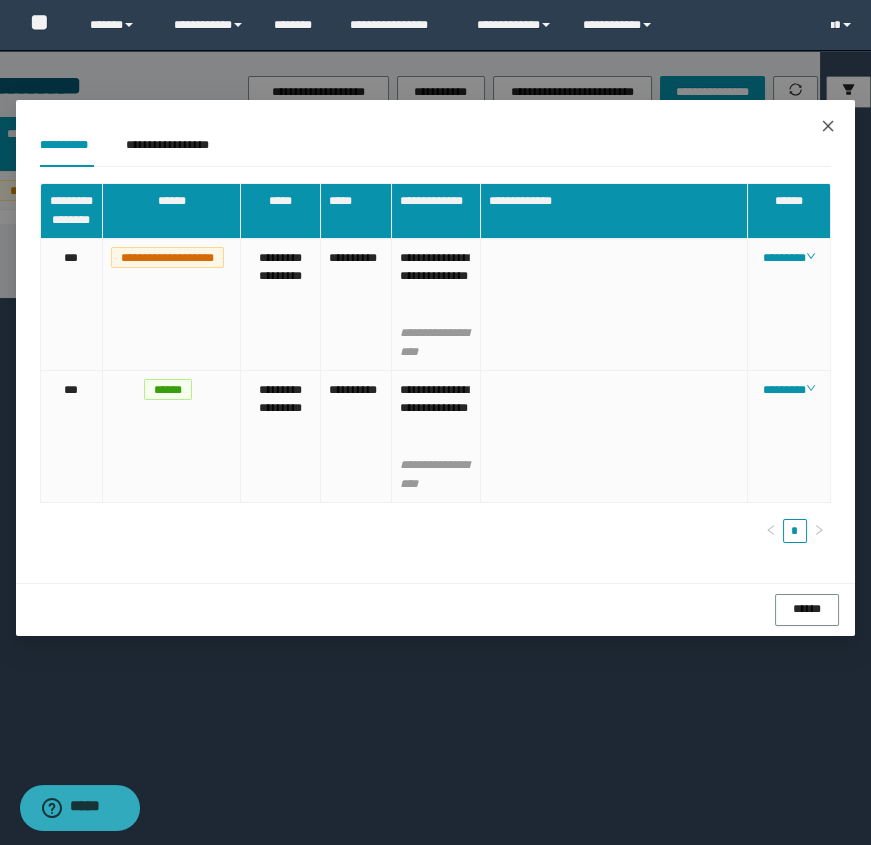 click 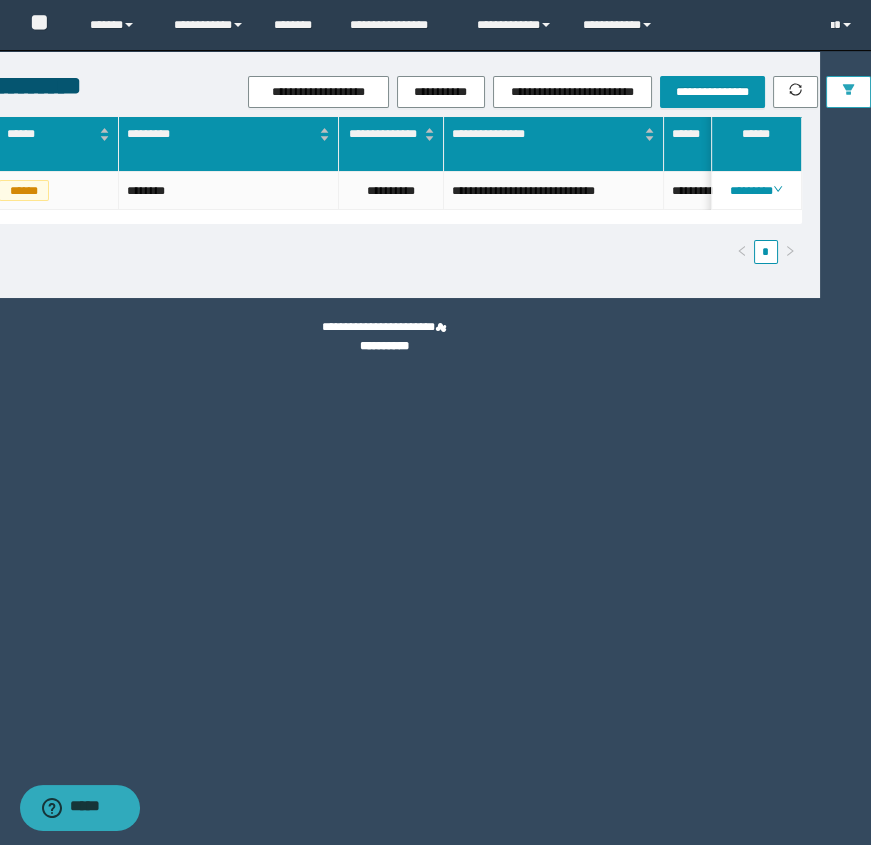 click 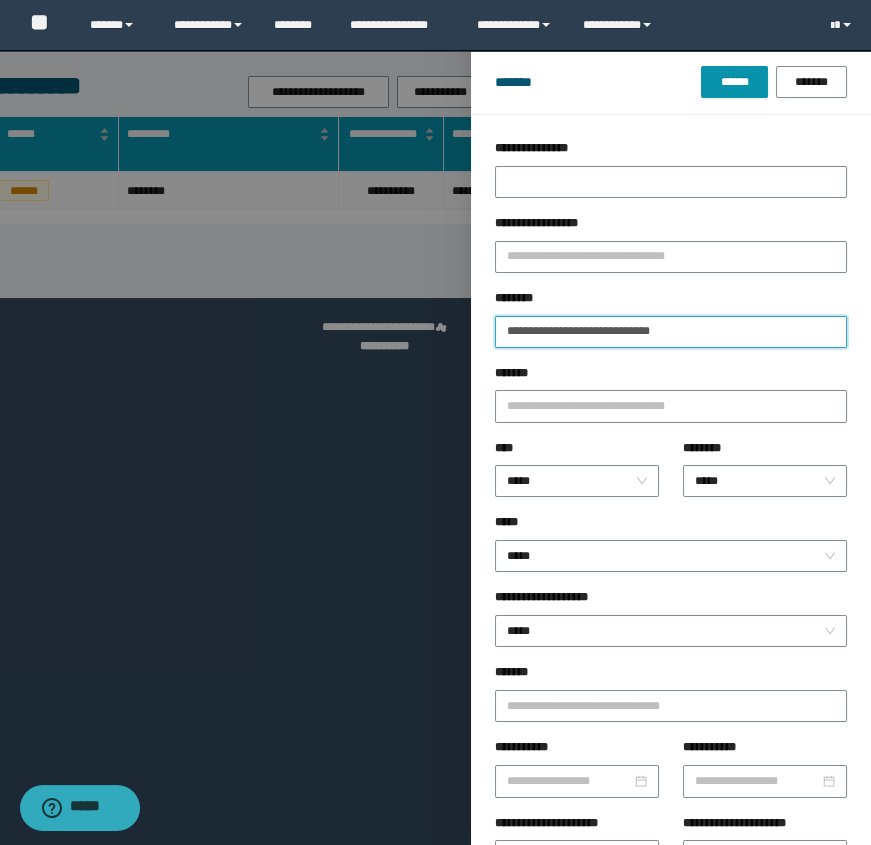 drag, startPoint x: 852, startPoint y: 97, endPoint x: 670, endPoint y: 330, distance: 295.6569 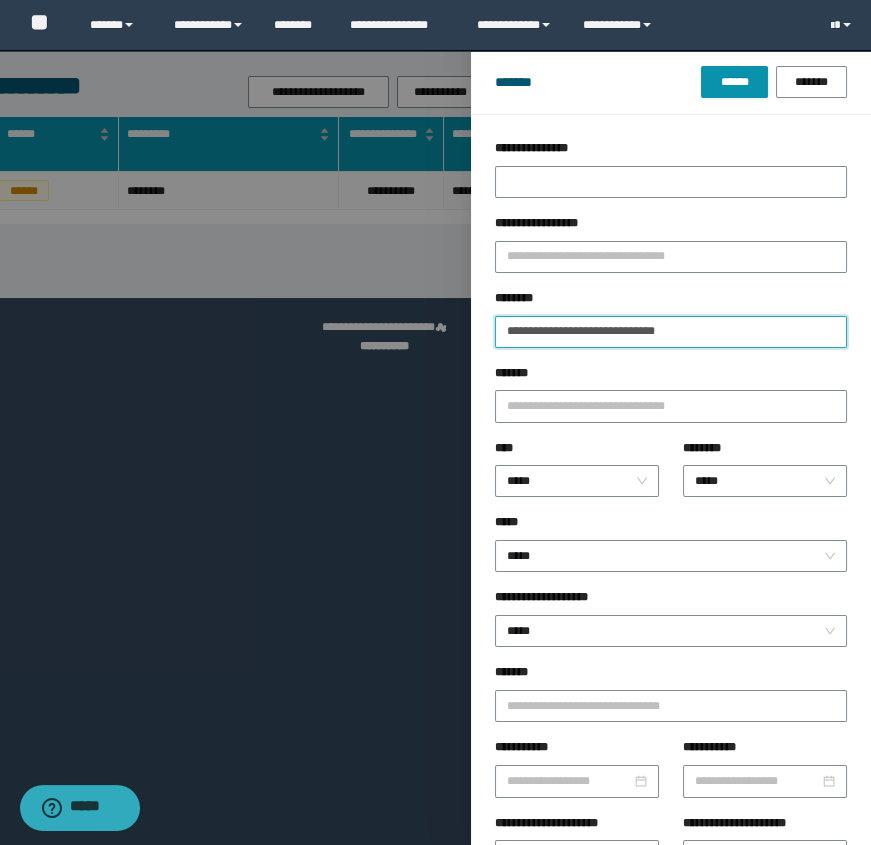 drag, startPoint x: 663, startPoint y: 337, endPoint x: 792, endPoint y: 355, distance: 130.24976 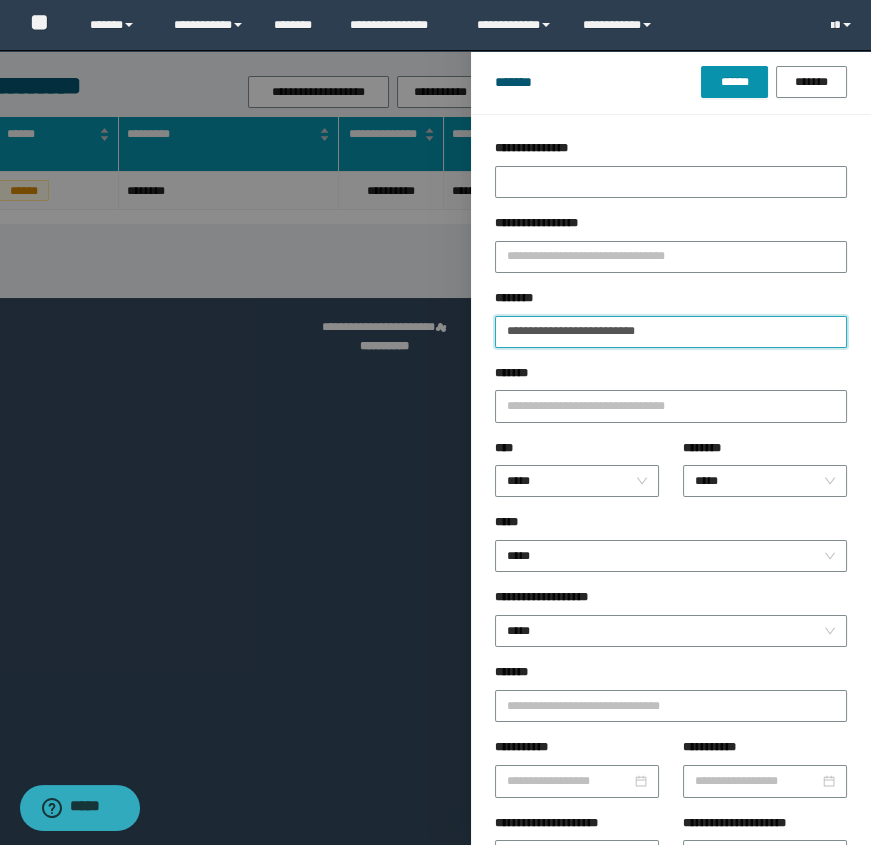 drag, startPoint x: 551, startPoint y: 332, endPoint x: 139, endPoint y: 337, distance: 412.03033 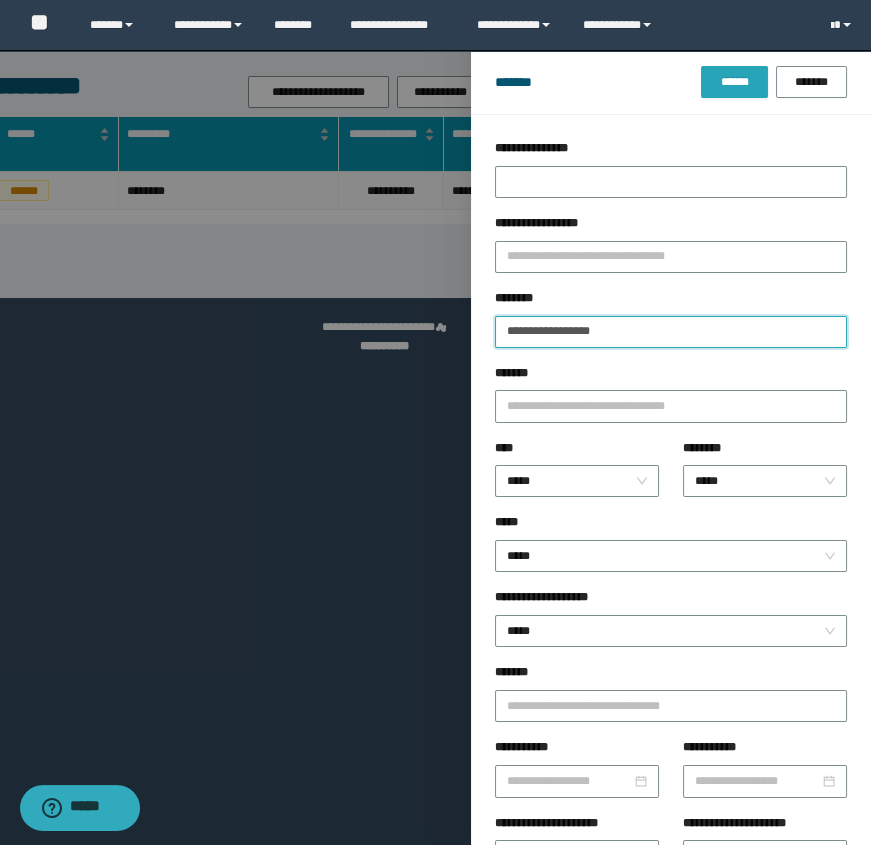 type on "**********" 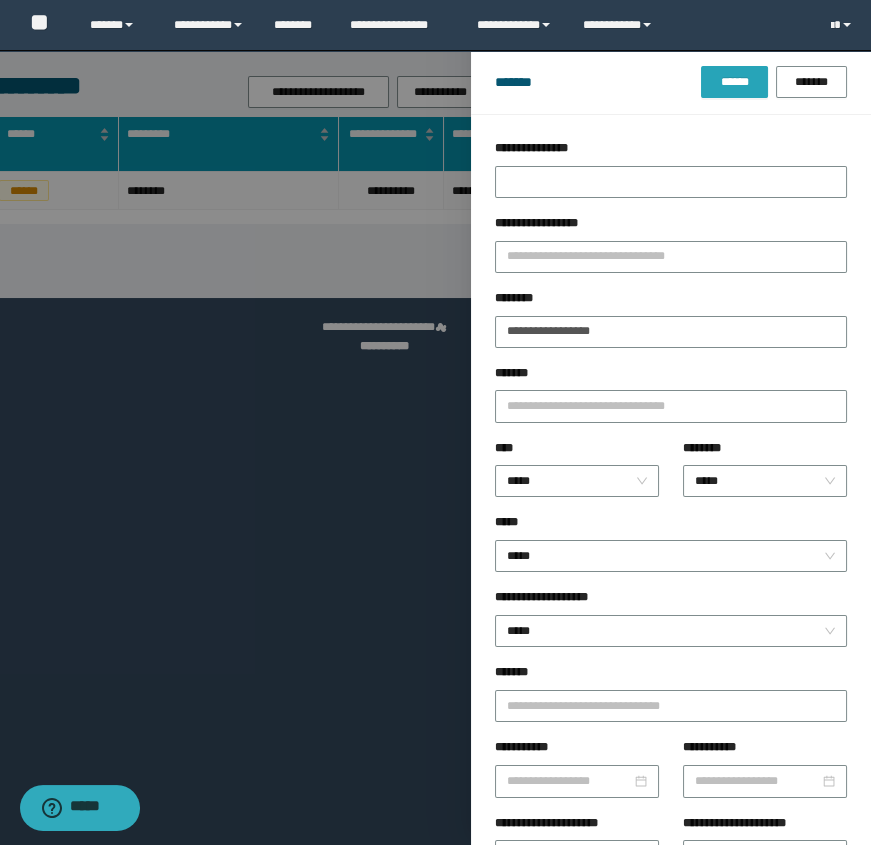 click on "******" at bounding box center (734, 82) 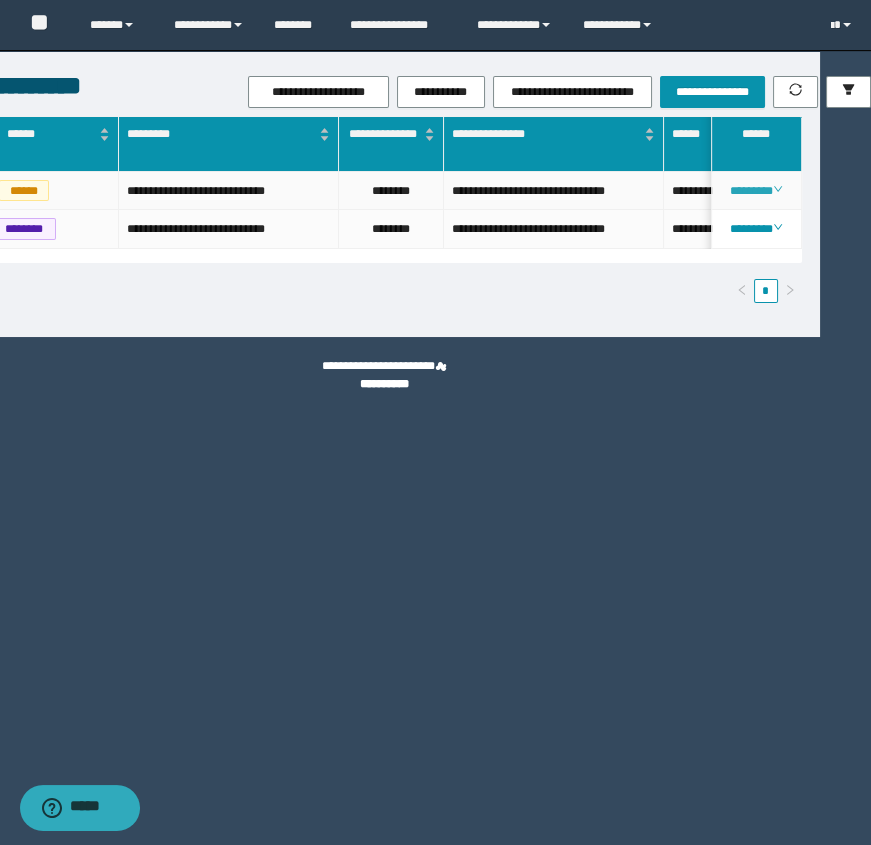 click on "********" at bounding box center (756, 191) 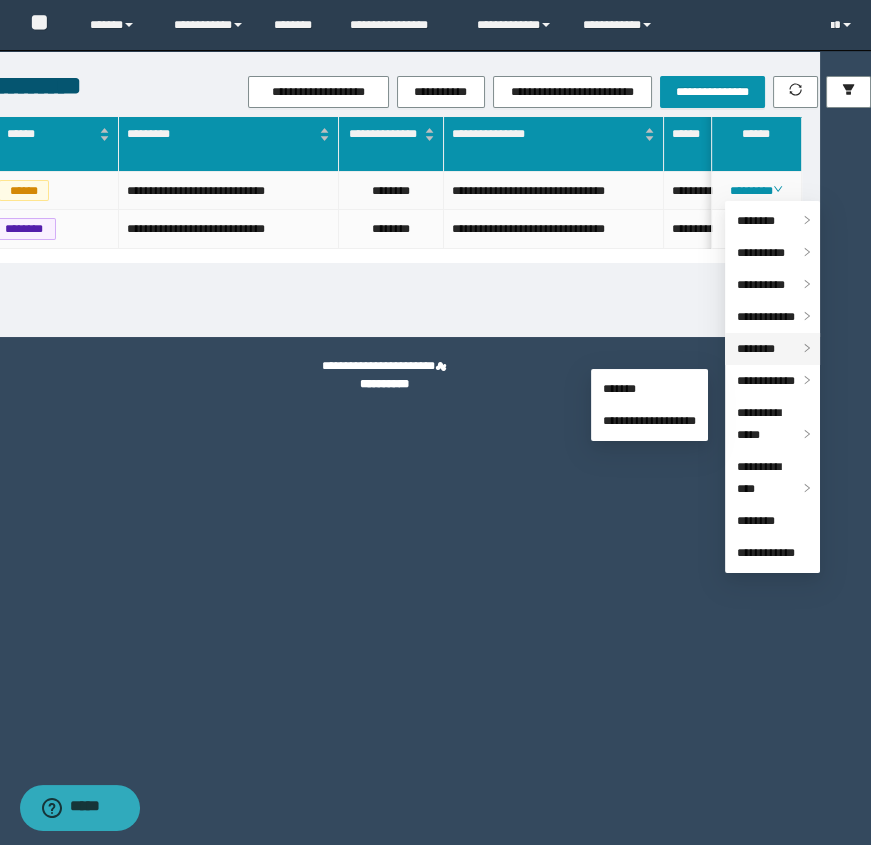 click on "********" at bounding box center [756, 349] 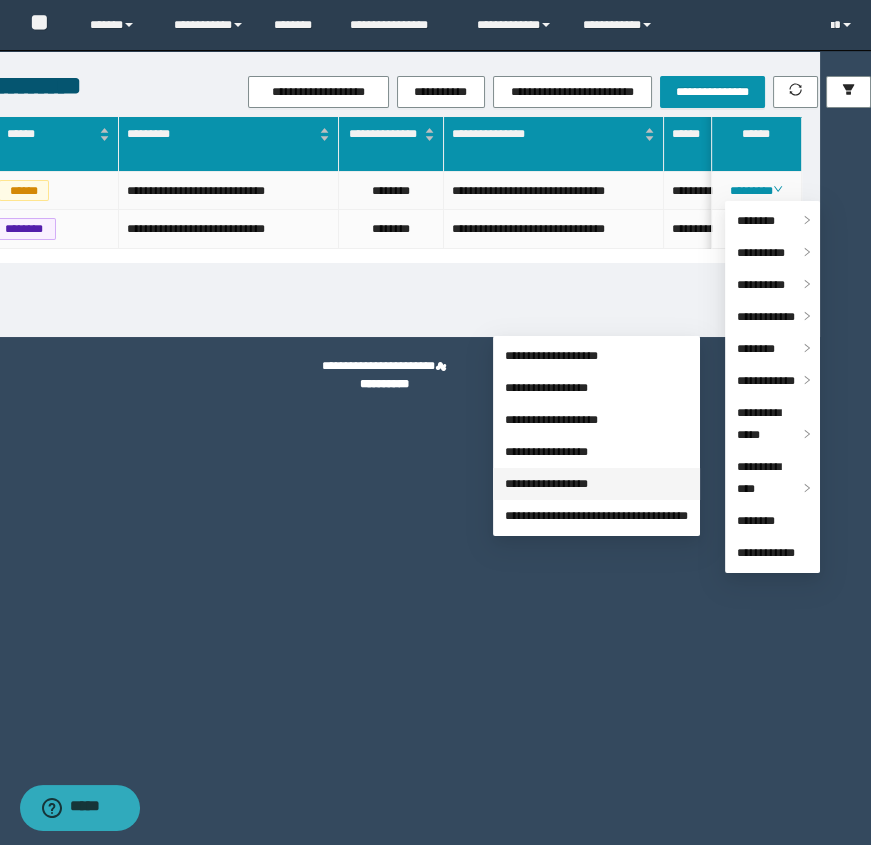 click on "**********" at bounding box center (546, 484) 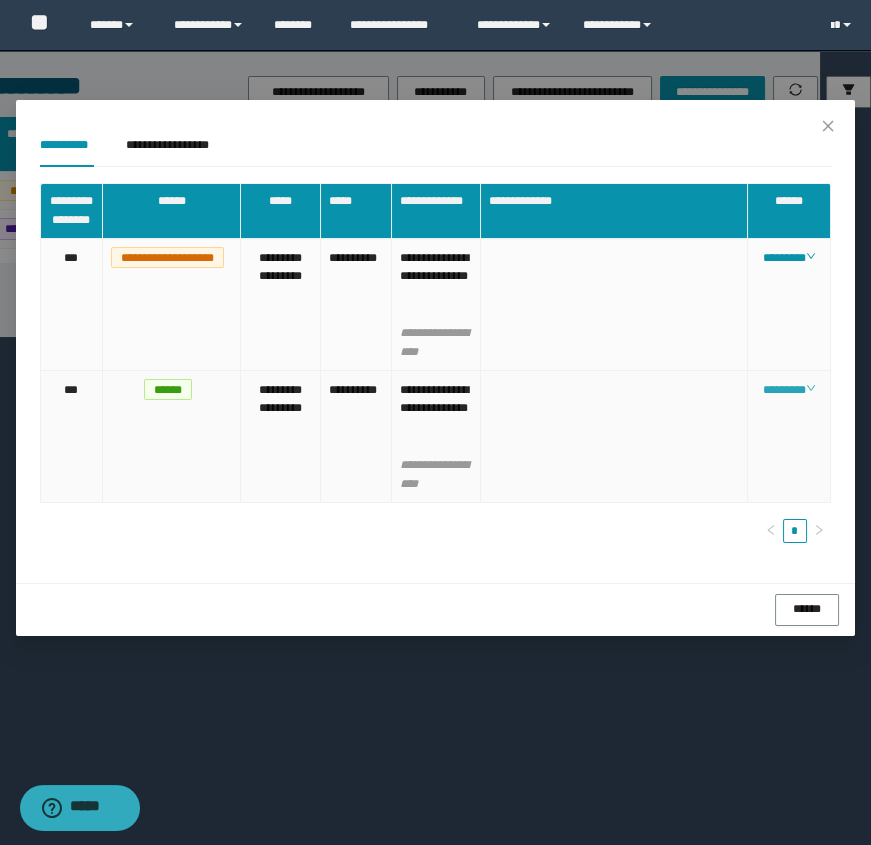 click on "********" at bounding box center [789, 390] 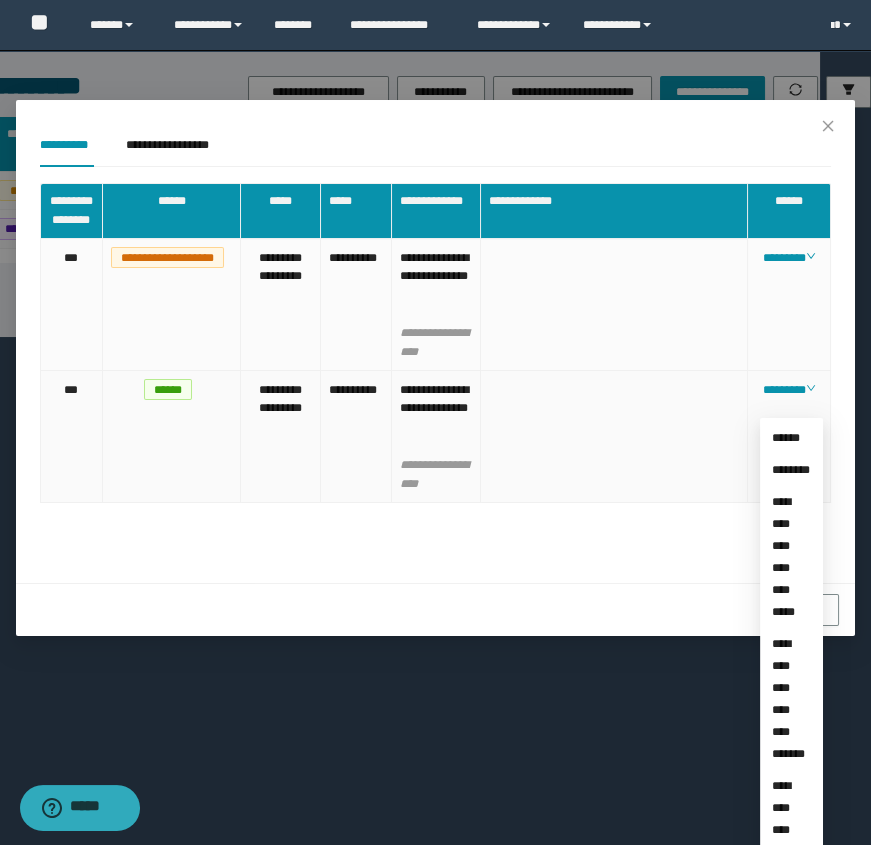 click at bounding box center (614, 437) 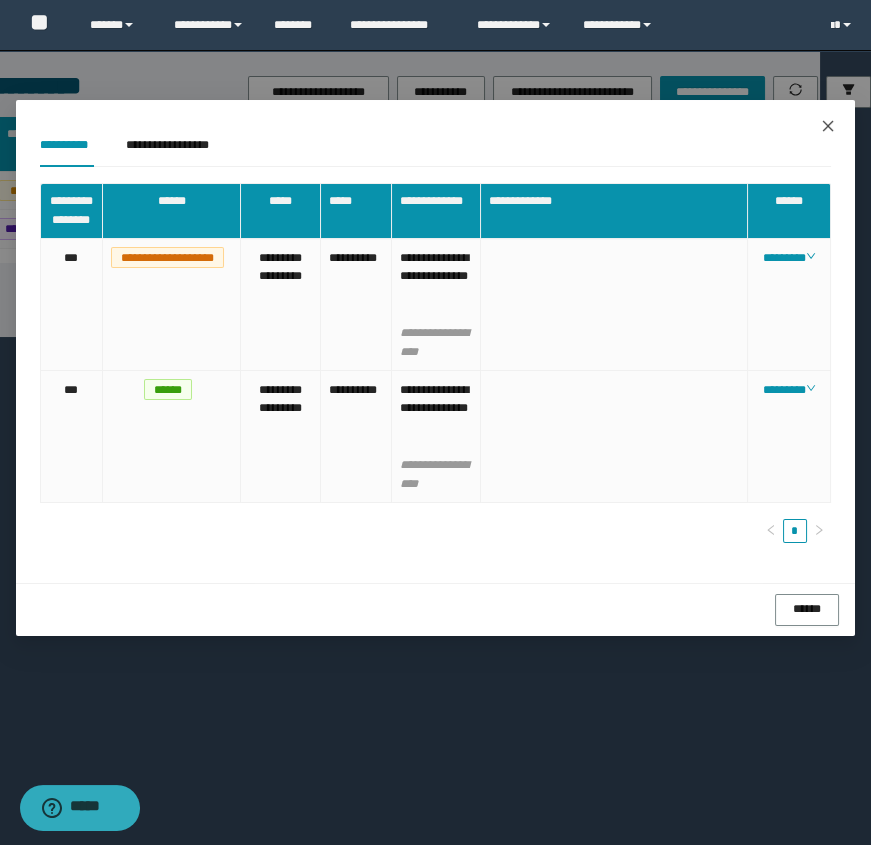 click 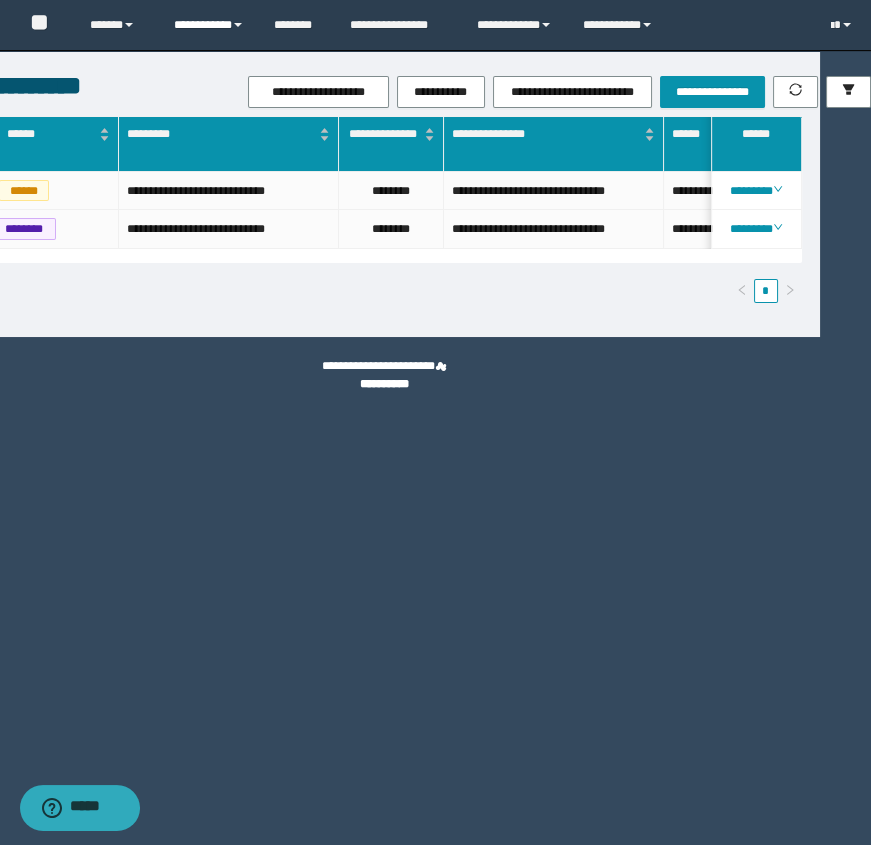click on "**********" at bounding box center [209, 25] 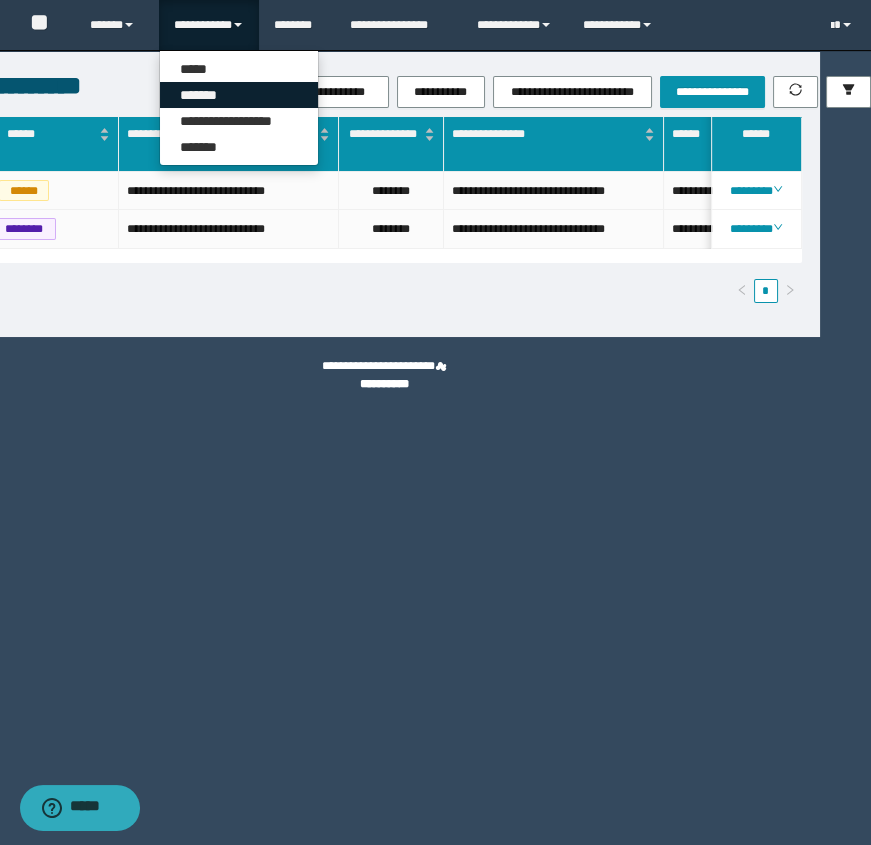 click on "*******" at bounding box center (239, 95) 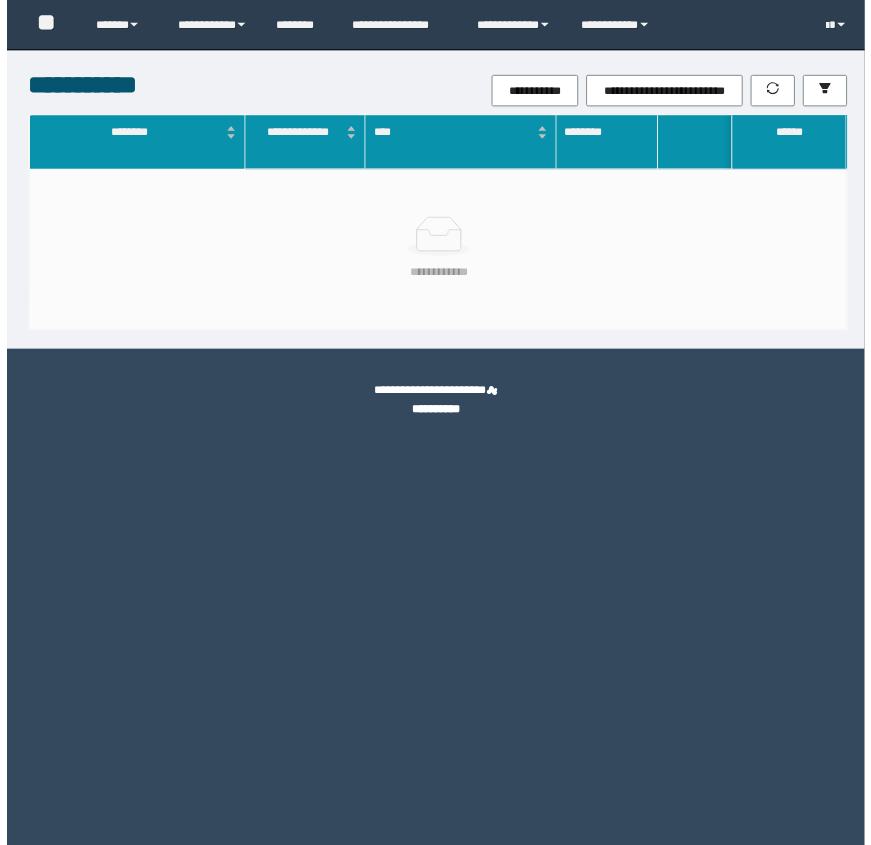 scroll, scrollTop: 0, scrollLeft: 0, axis: both 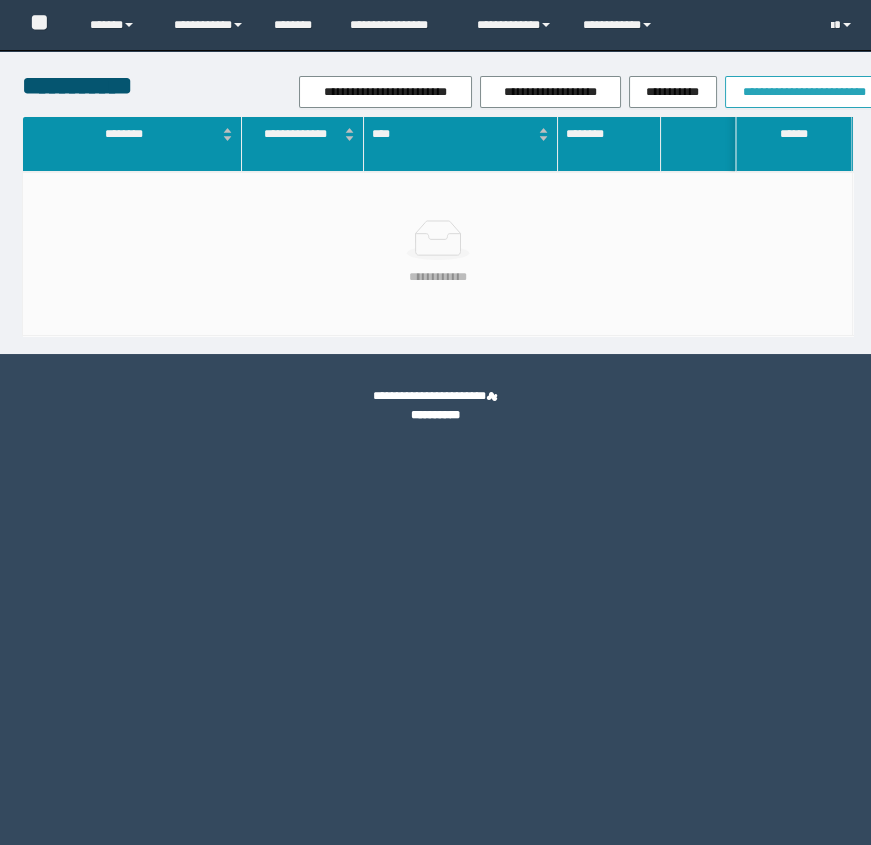 click on "**********" at bounding box center (804, 92) 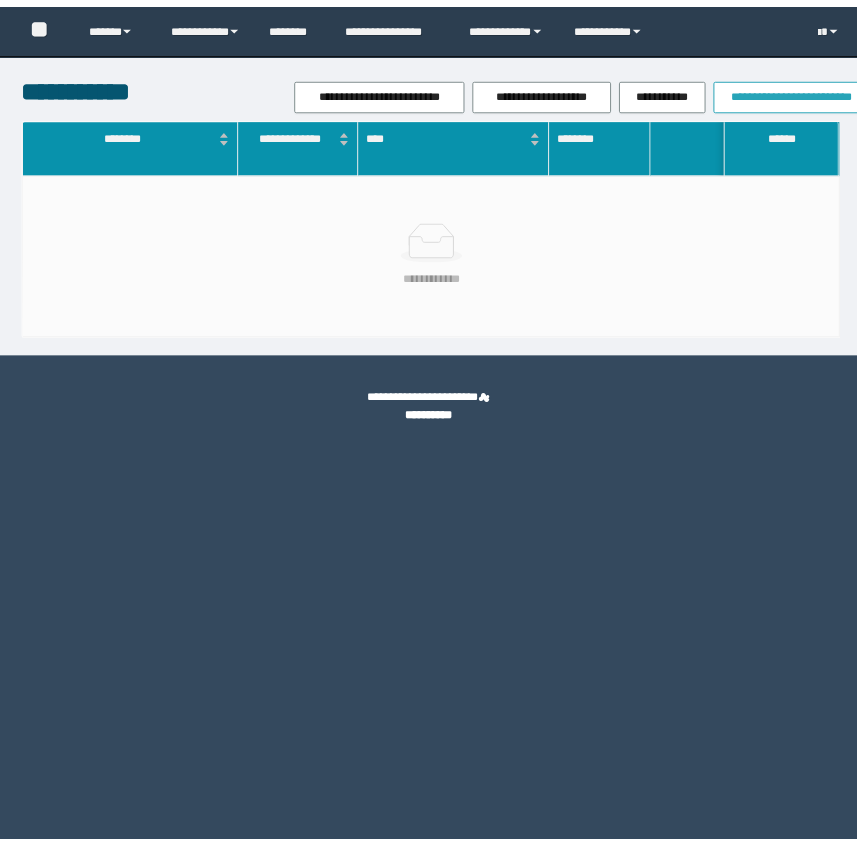 scroll, scrollTop: 0, scrollLeft: 0, axis: both 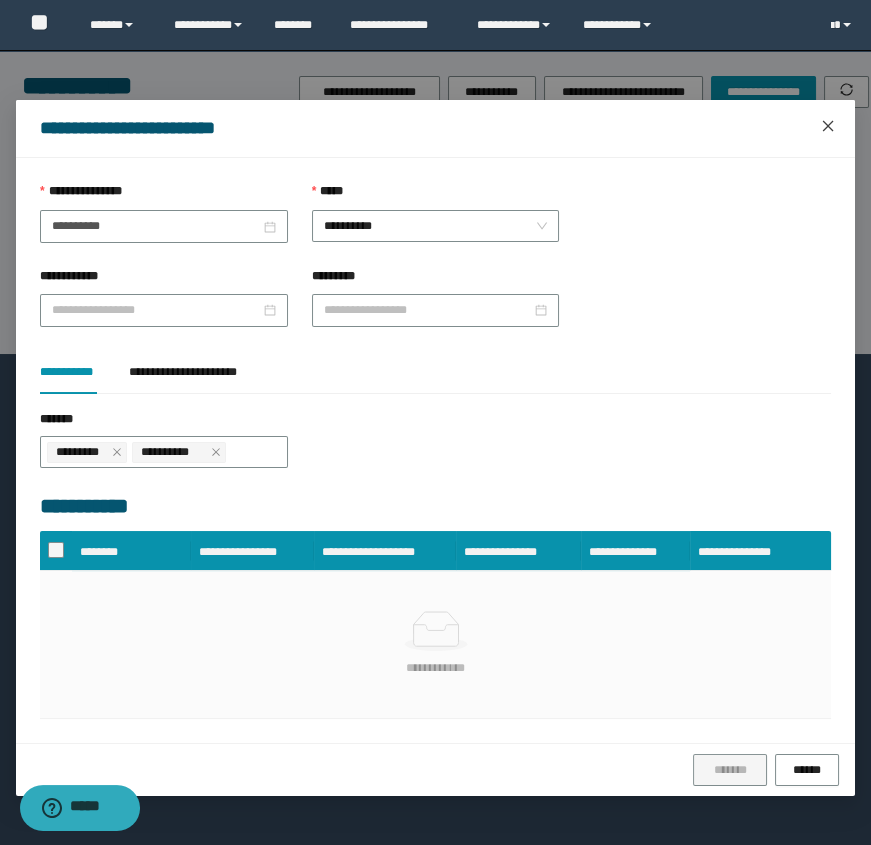 click at bounding box center (828, 127) 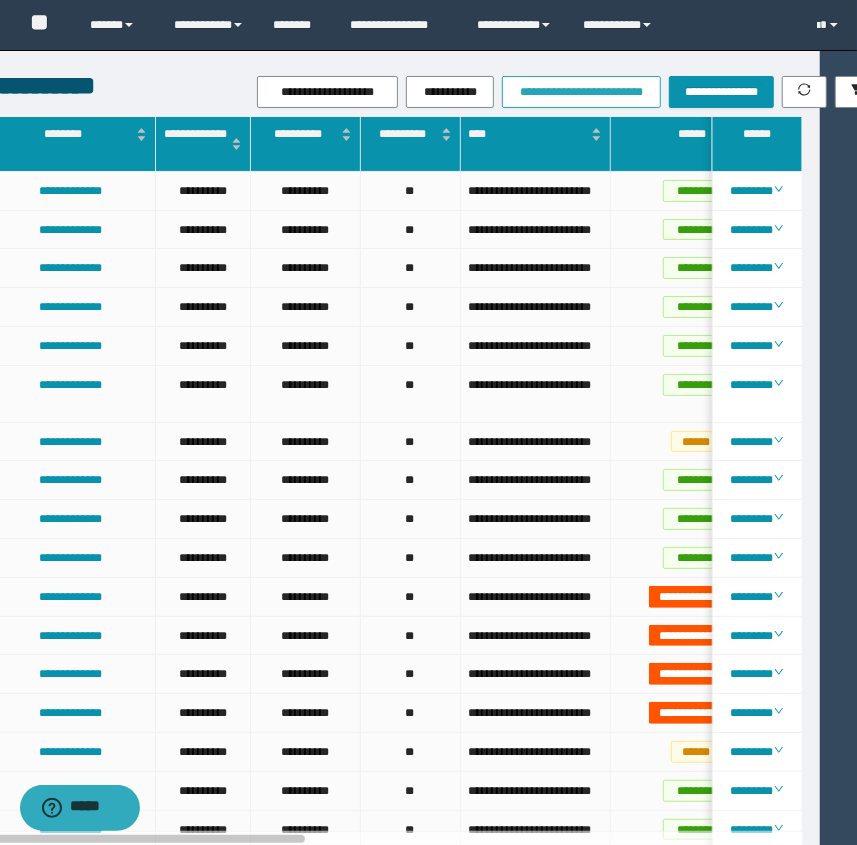 scroll, scrollTop: 0, scrollLeft: 67, axis: horizontal 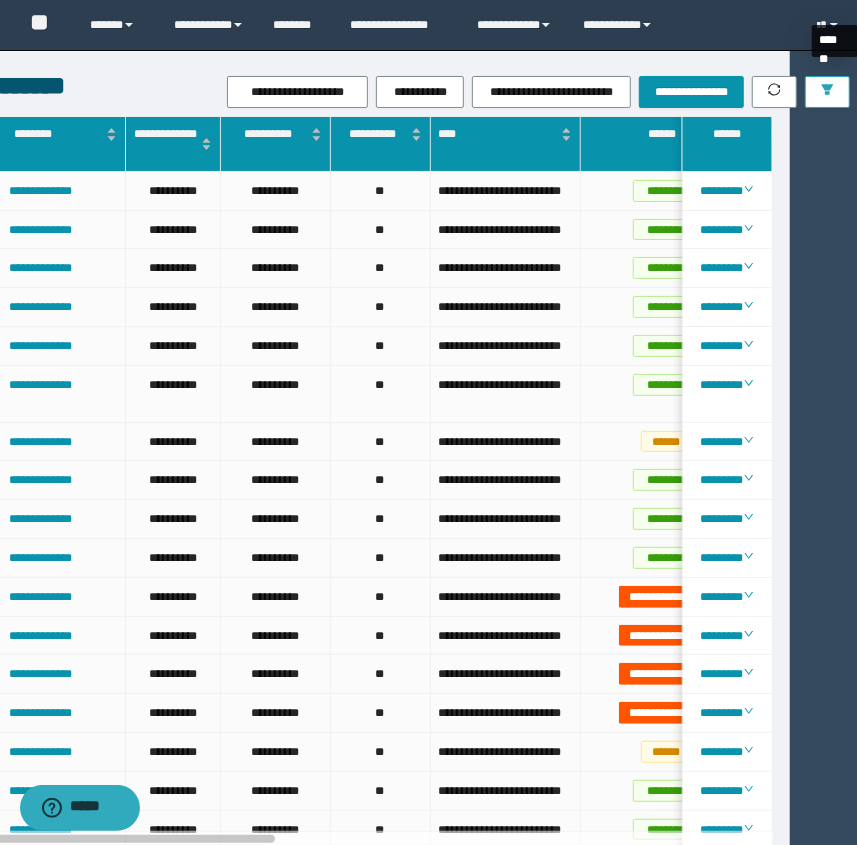 click 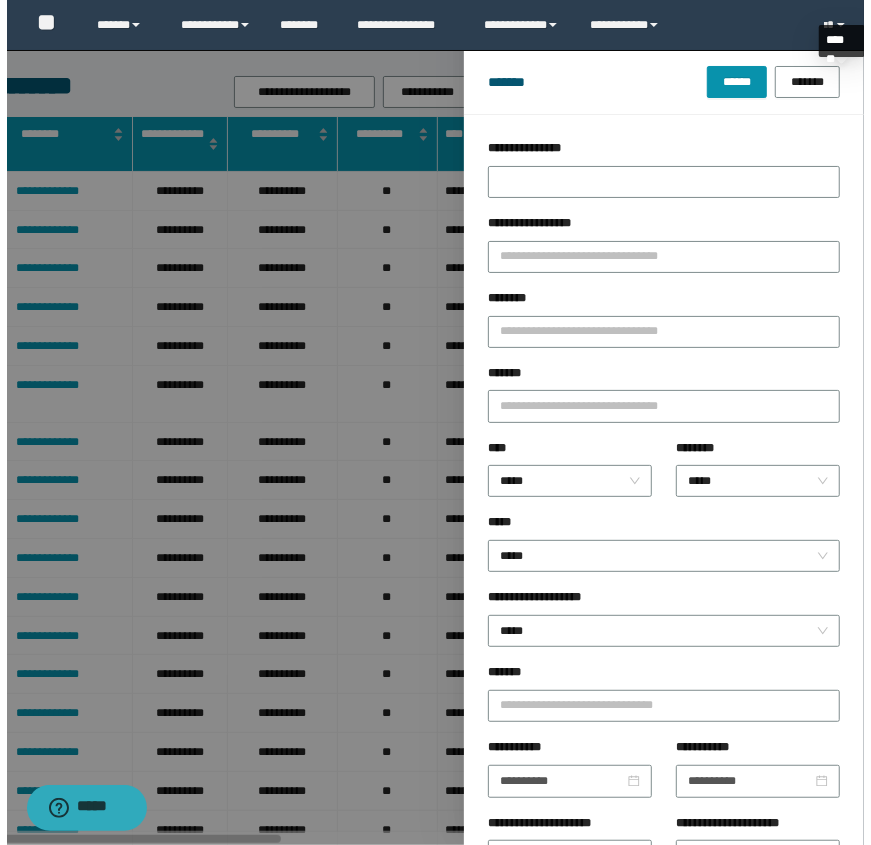 scroll, scrollTop: 0, scrollLeft: 53, axis: horizontal 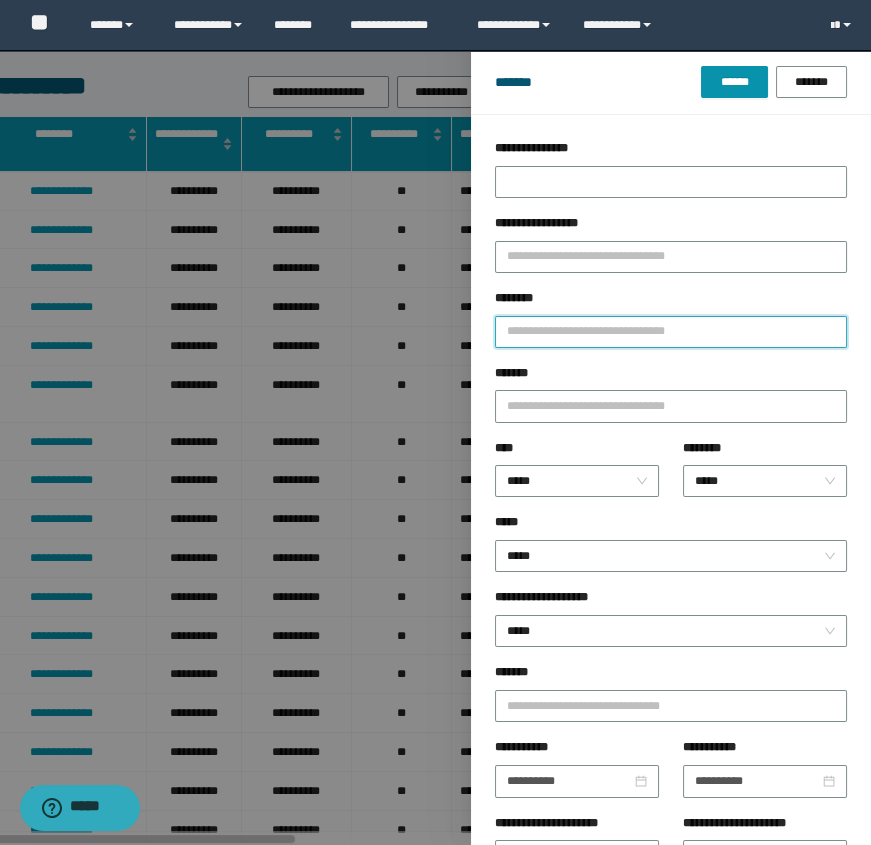 click on "********" at bounding box center (671, 332) 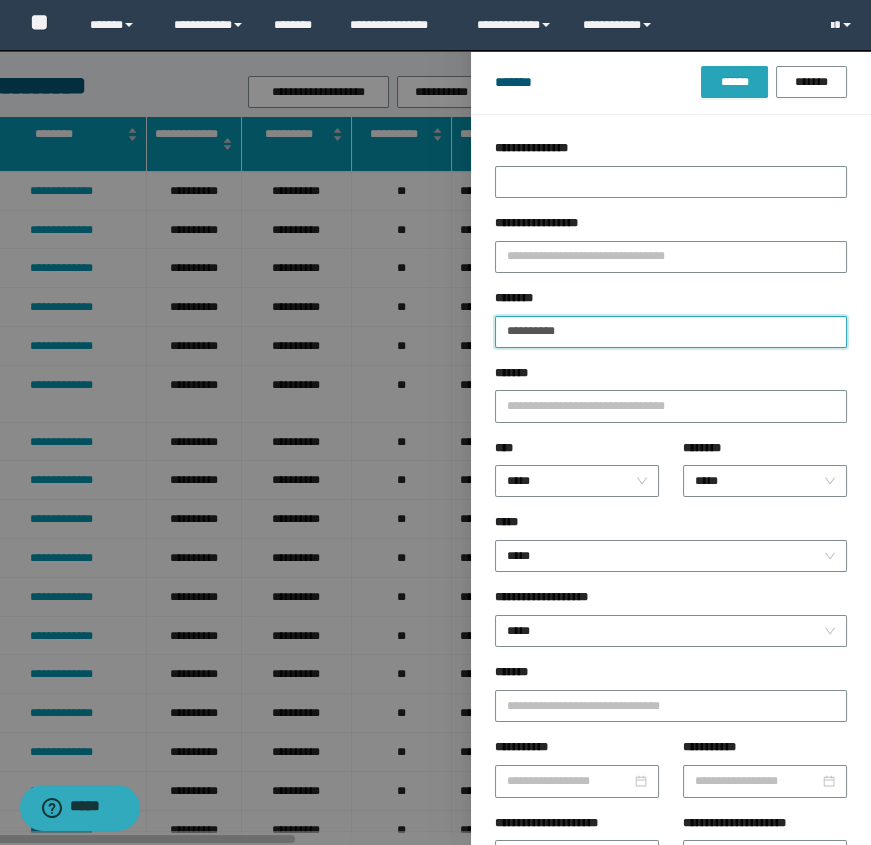 type on "**********" 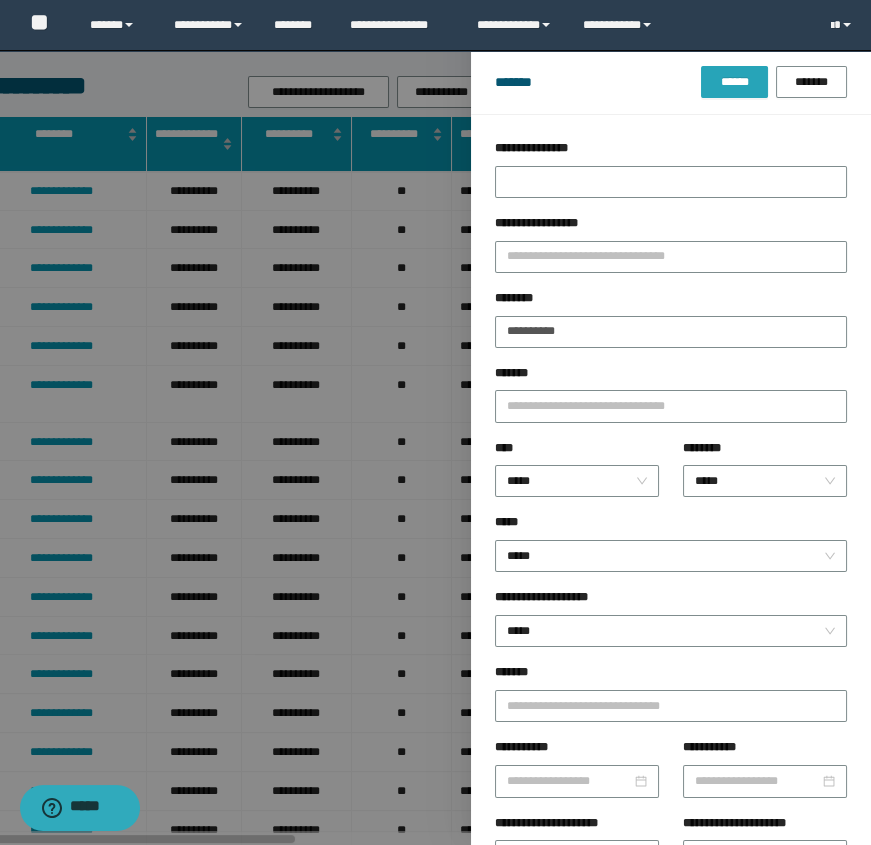 click on "******" at bounding box center [734, 82] 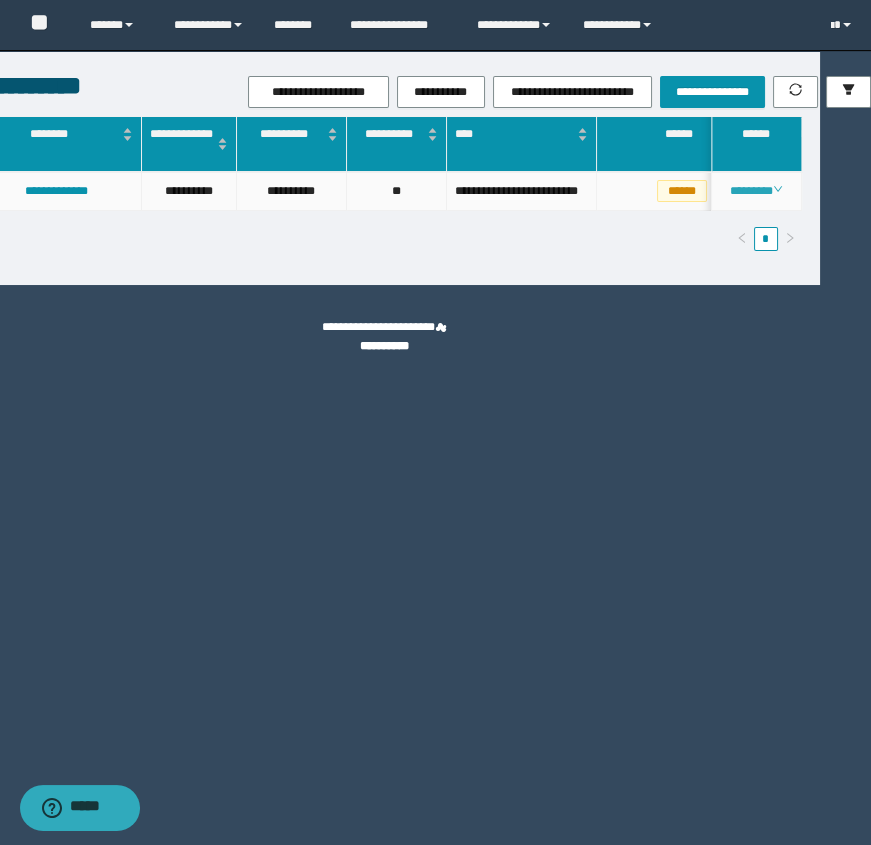 click on "********" at bounding box center [756, 191] 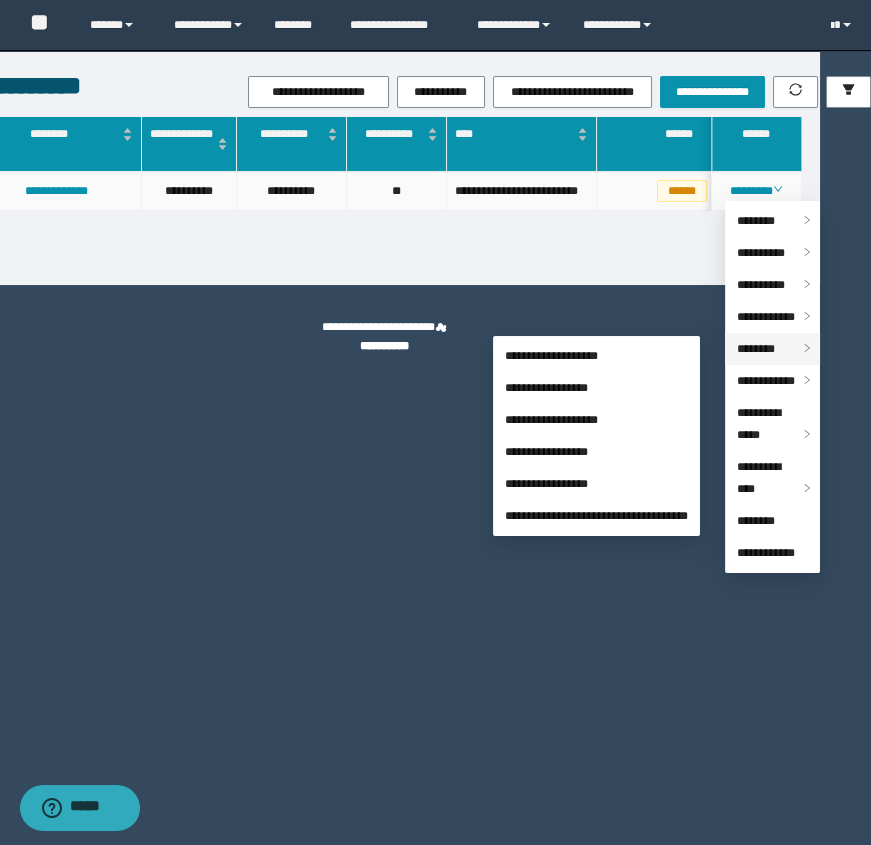 click on "********" at bounding box center (772, 349) 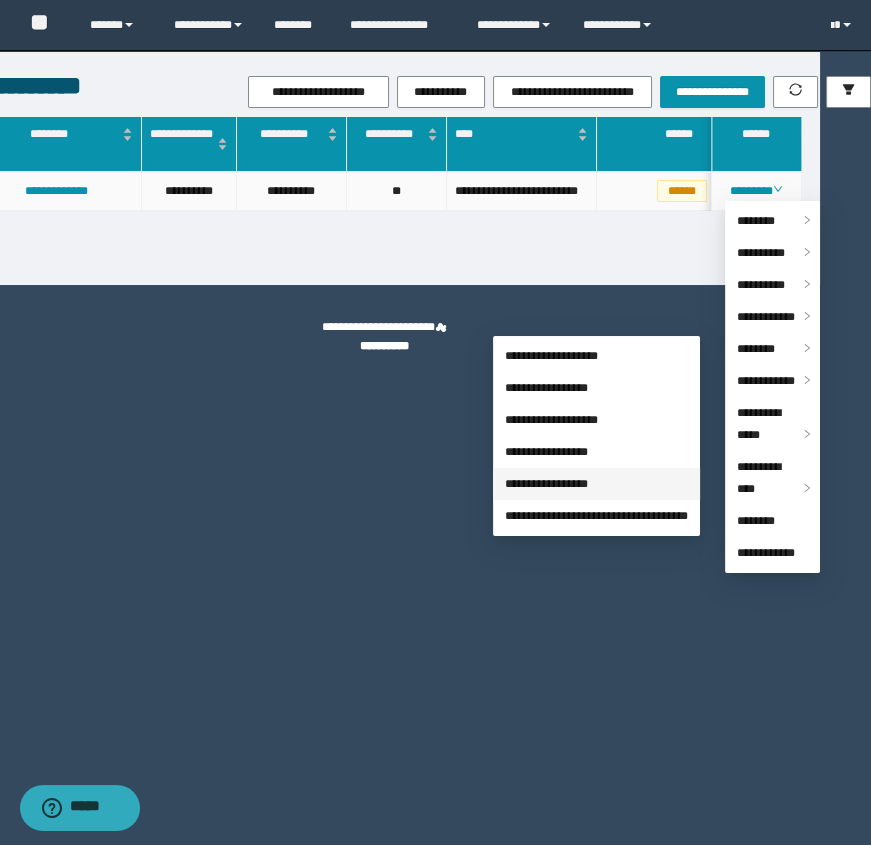 click on "**********" at bounding box center [546, 484] 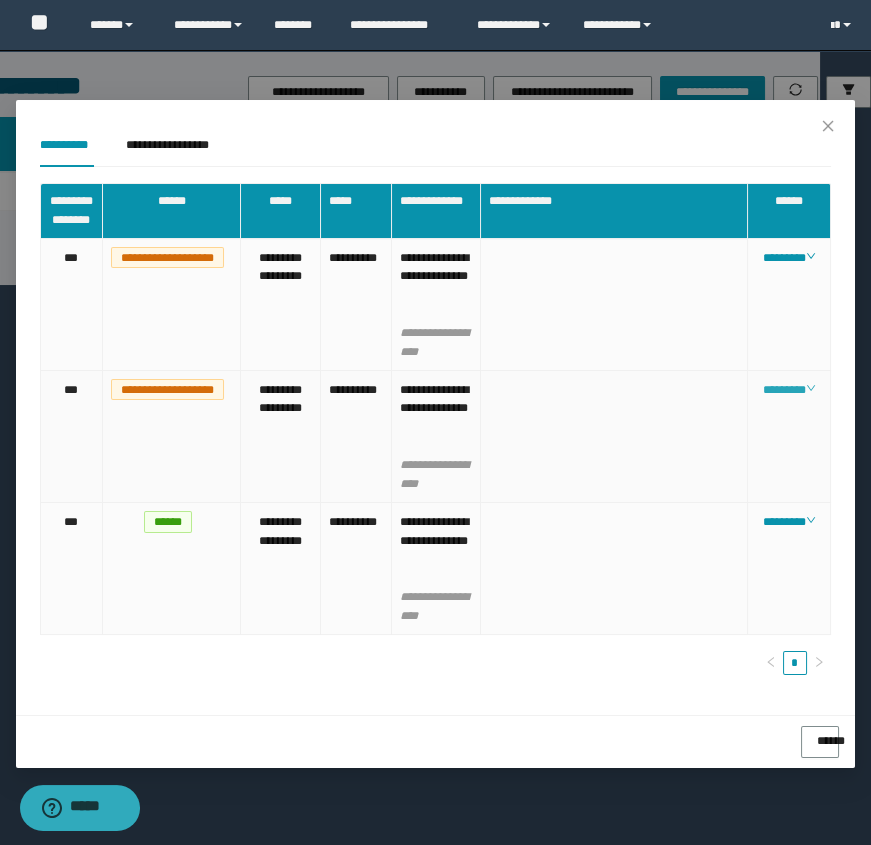 click on "********" at bounding box center [789, 390] 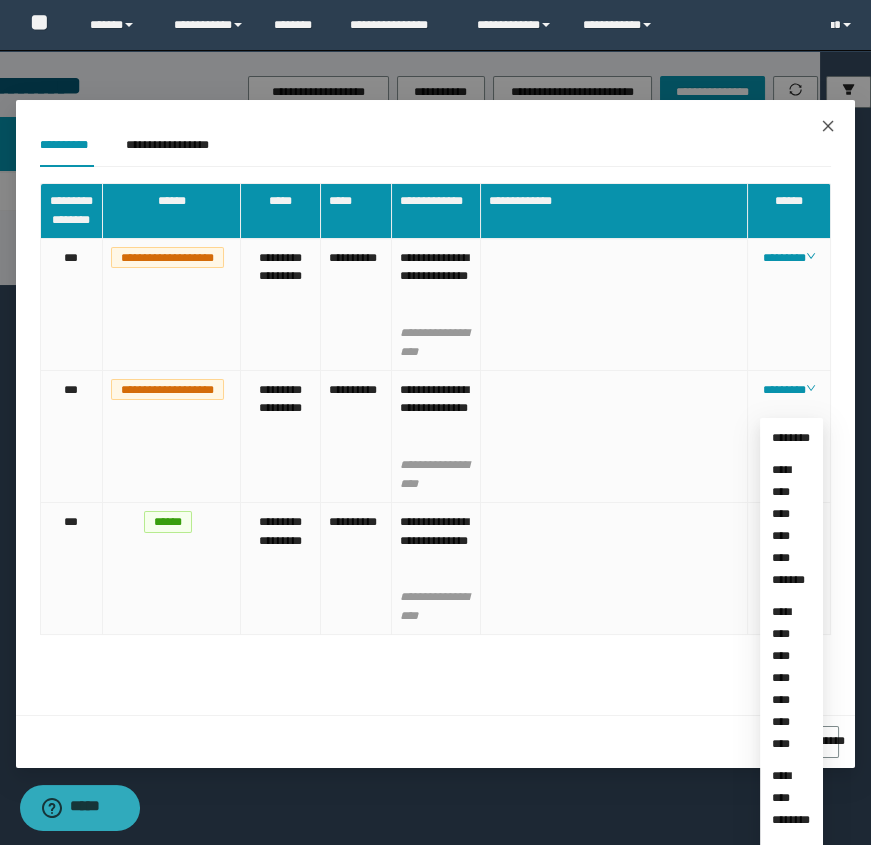 click 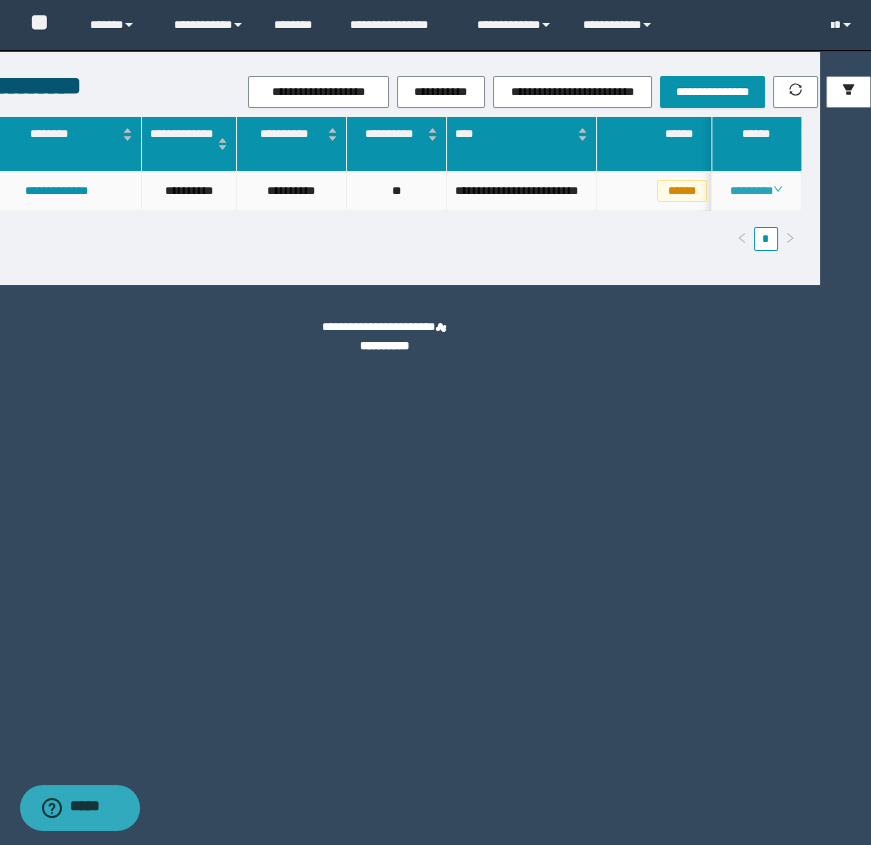 click on "********" at bounding box center [756, 191] 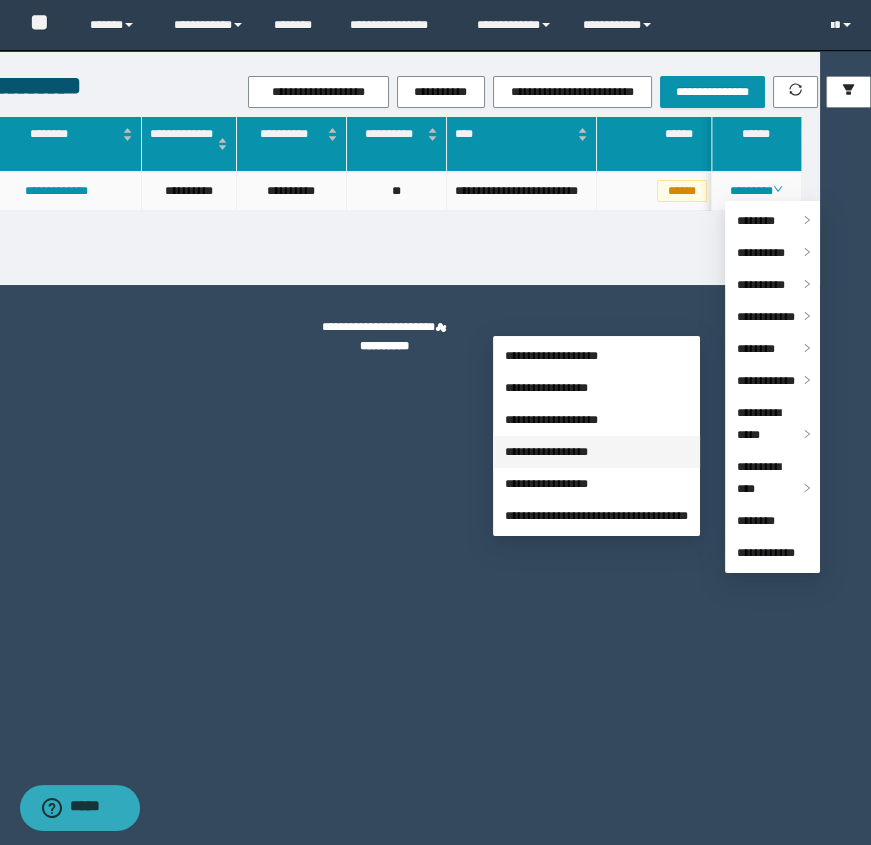 click on "**********" at bounding box center (546, 452) 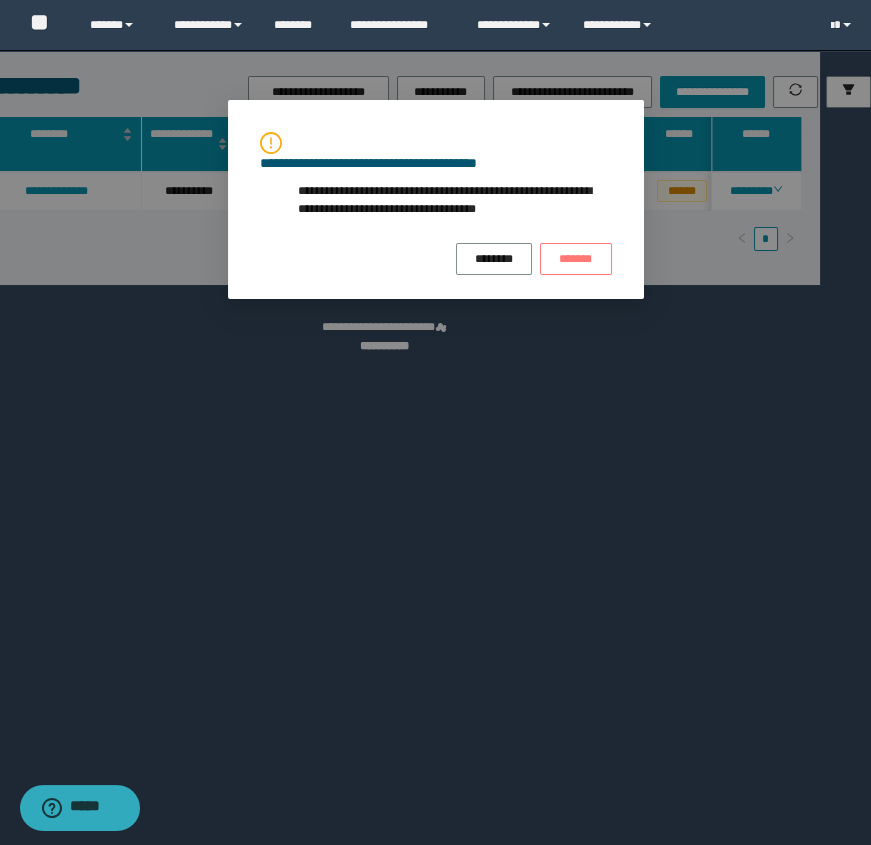 click on "*******" at bounding box center (576, 259) 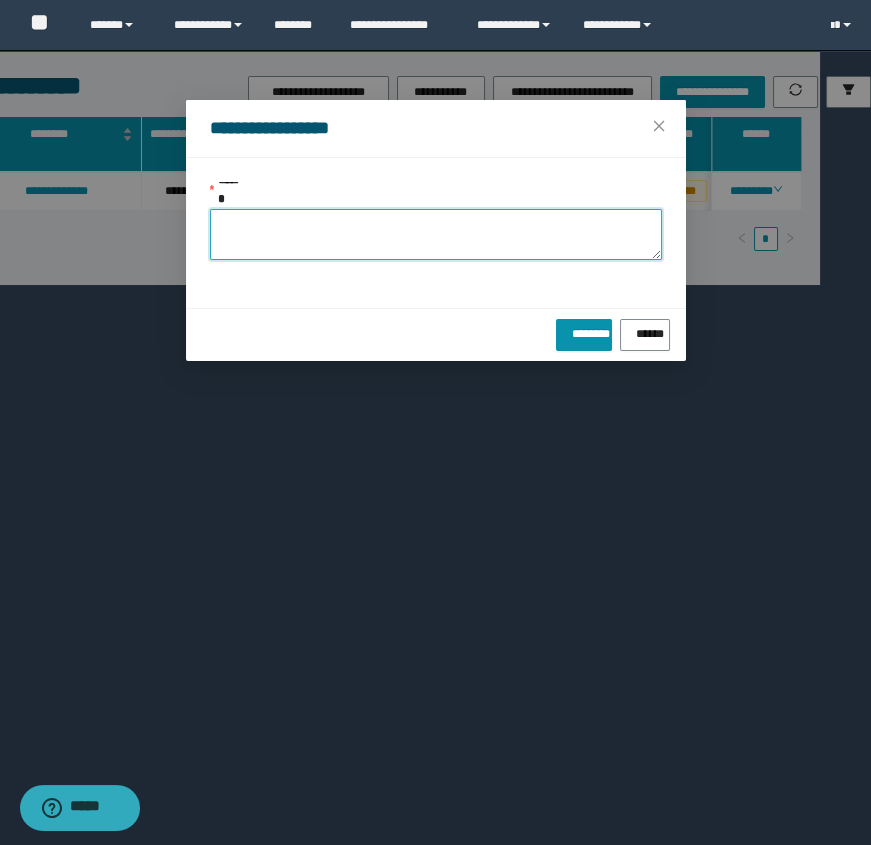 click on "******" at bounding box center (436, 234) 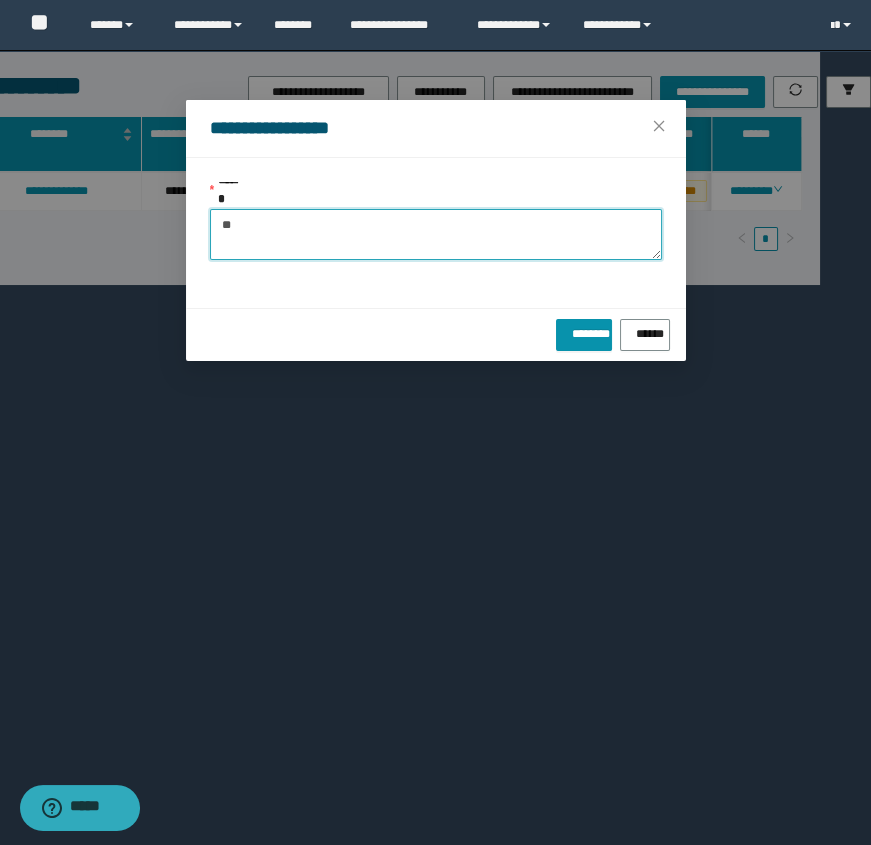 type on "*" 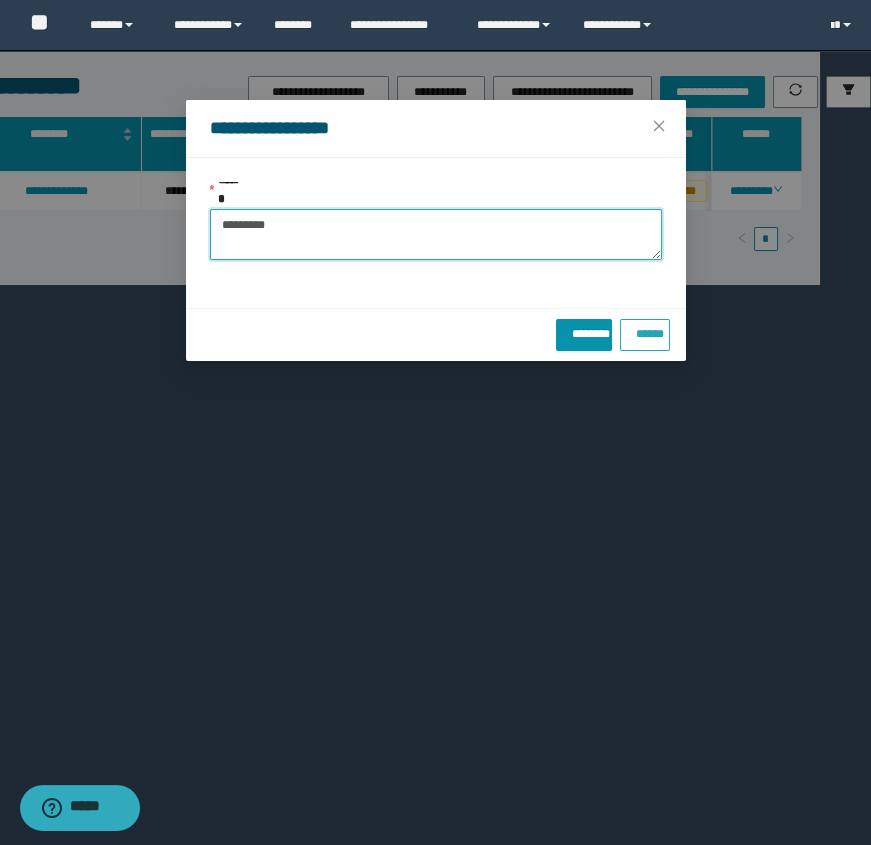 type on "*********" 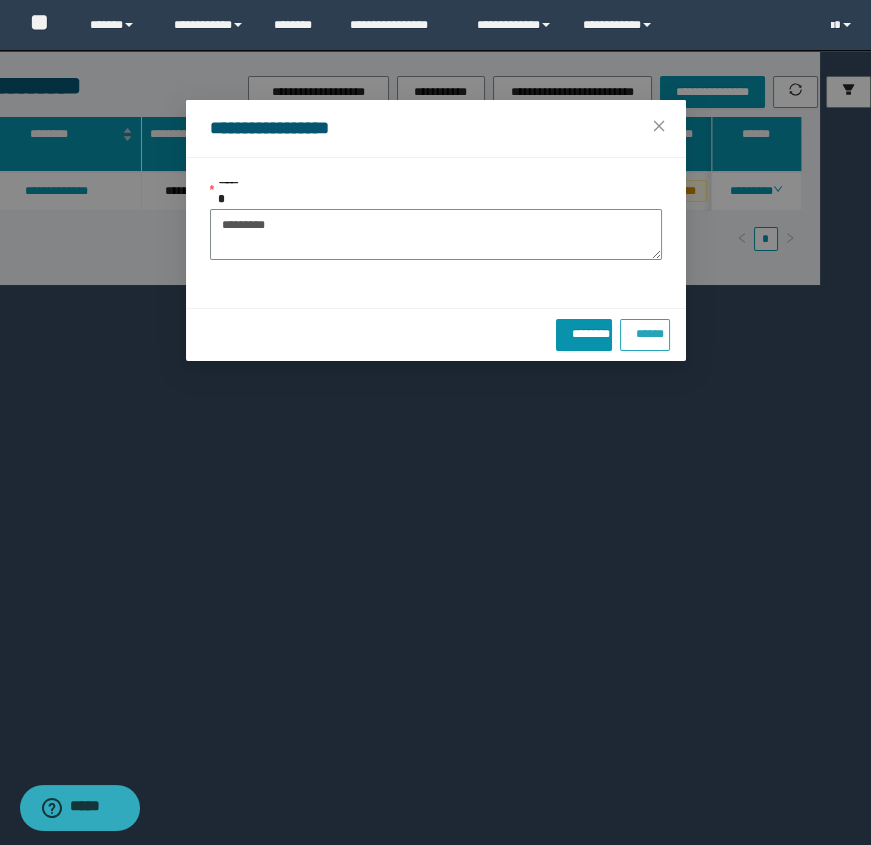 click on "******" at bounding box center (644, 330) 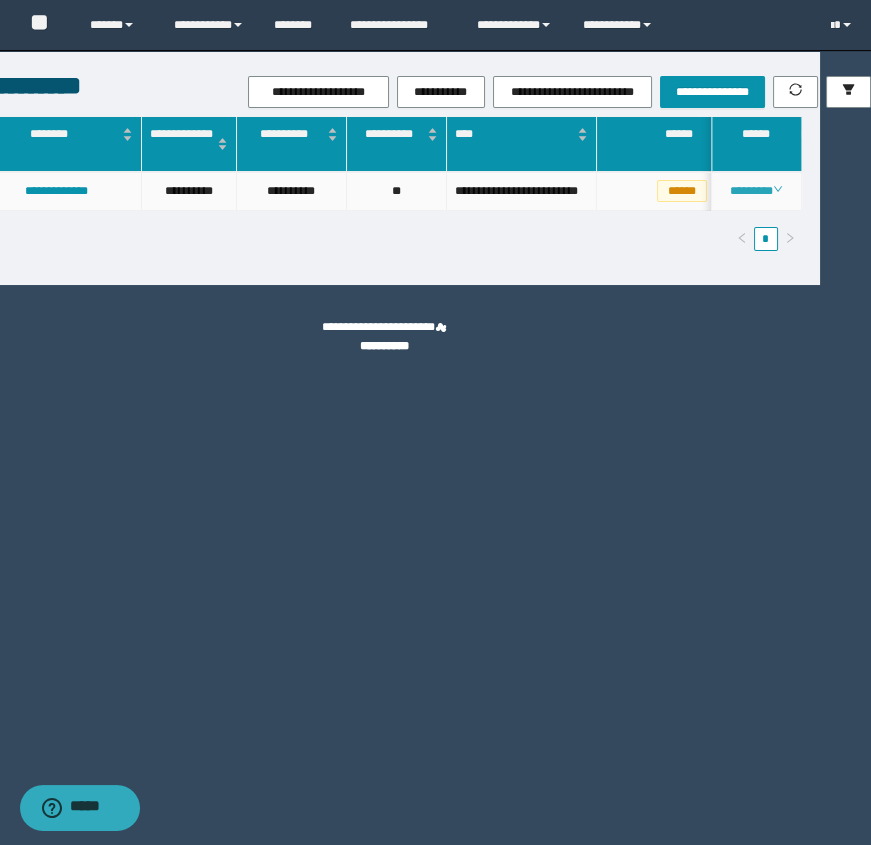 click on "********" at bounding box center [756, 191] 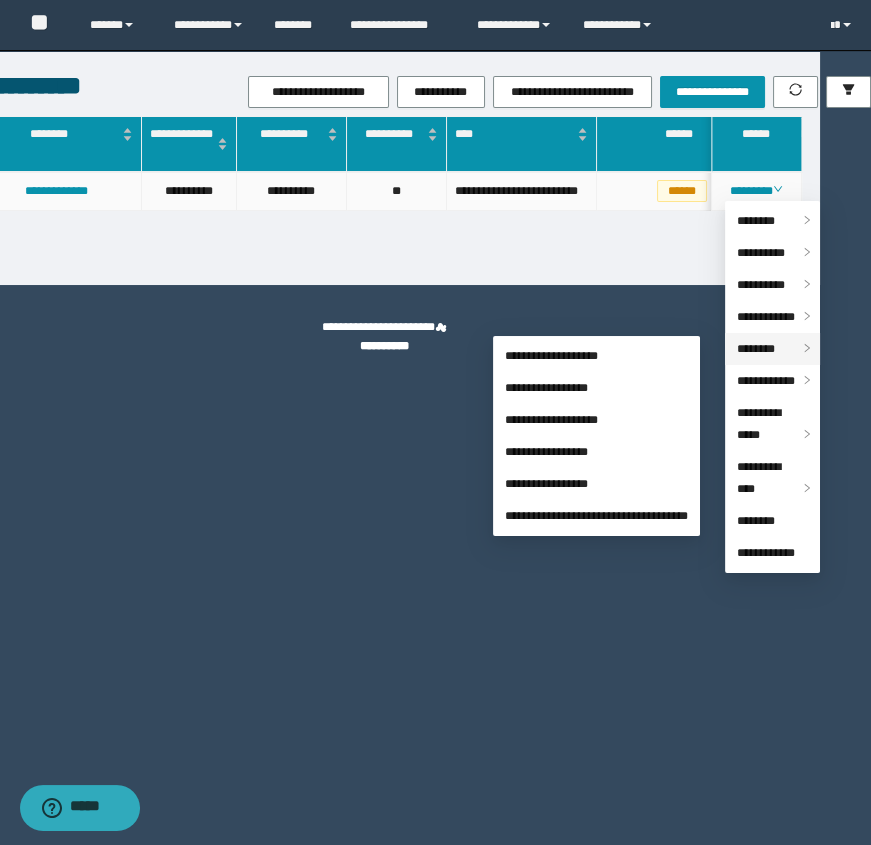 click on "********" at bounding box center [756, 349] 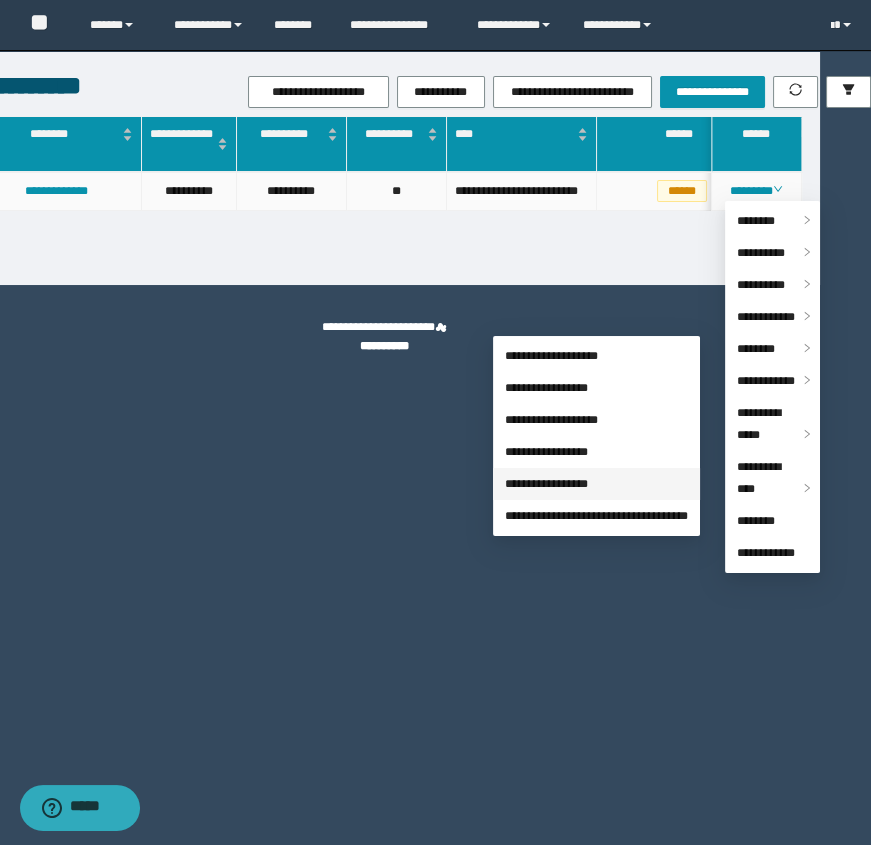 click on "**********" at bounding box center [546, 484] 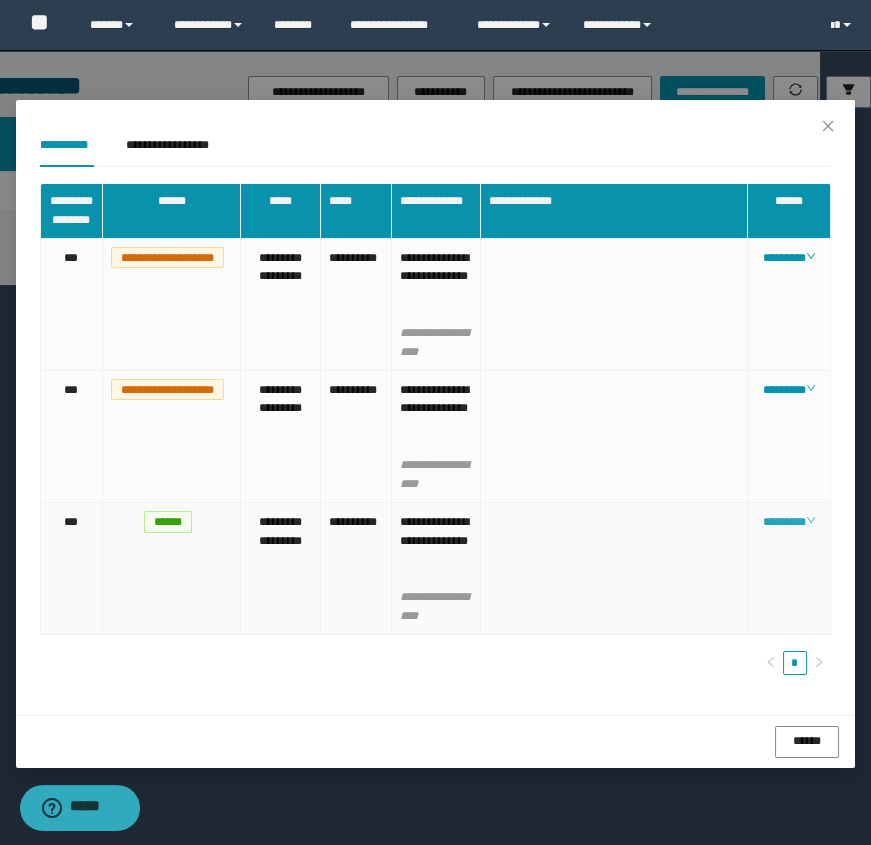 click on "********" at bounding box center (789, 522) 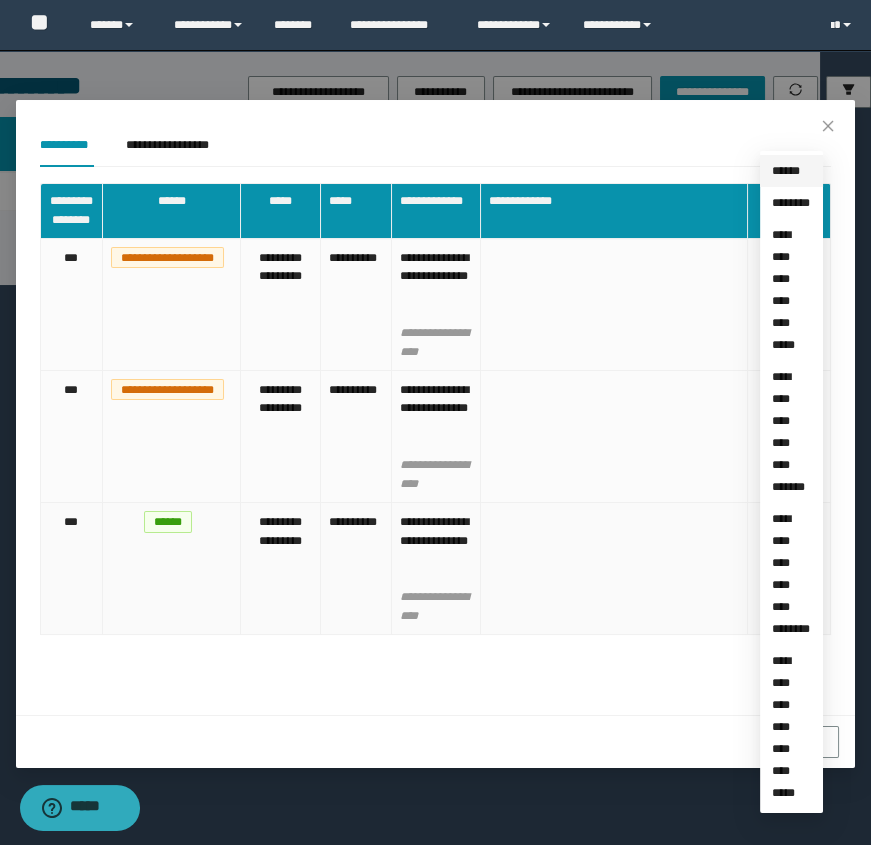 click on "******" at bounding box center (786, 171) 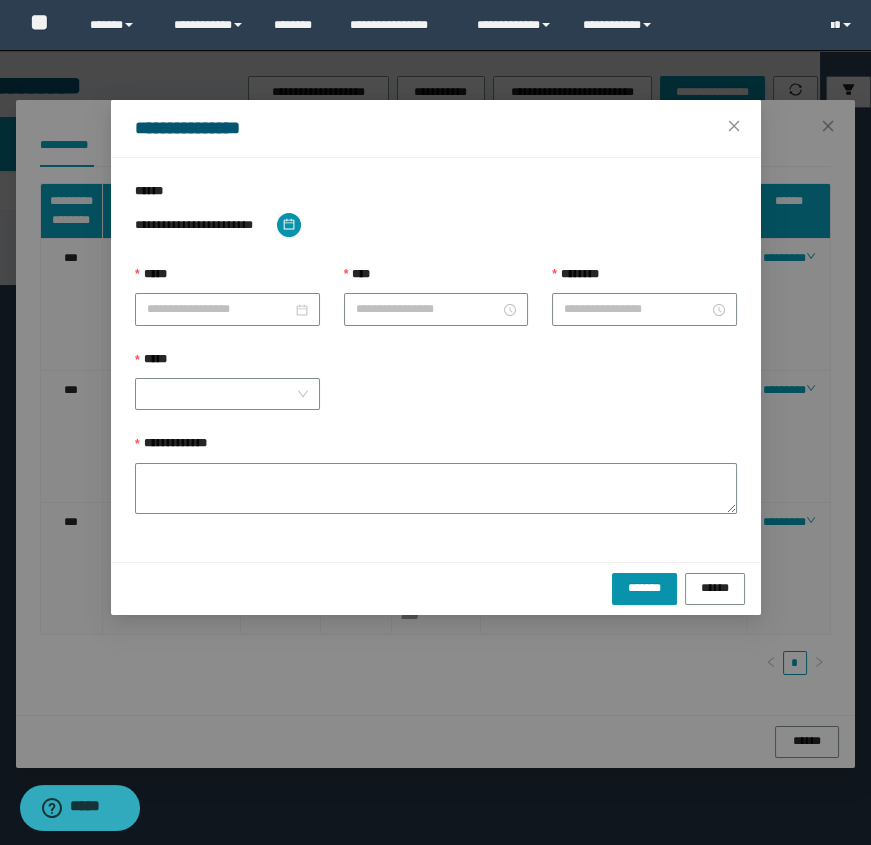 type on "**********" 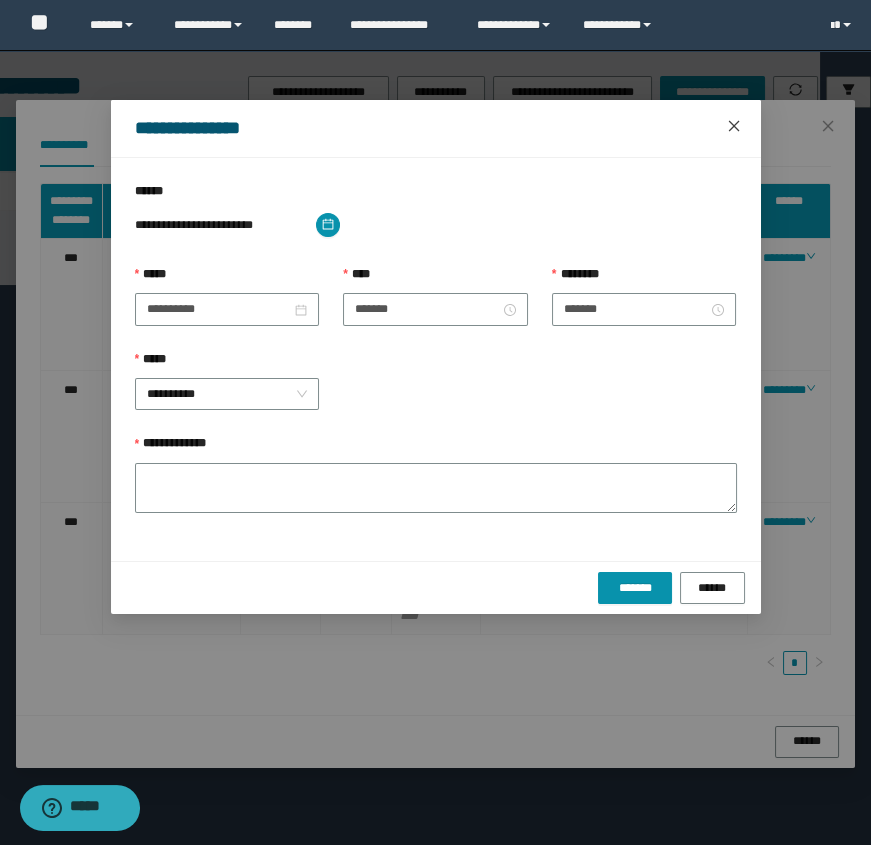 click 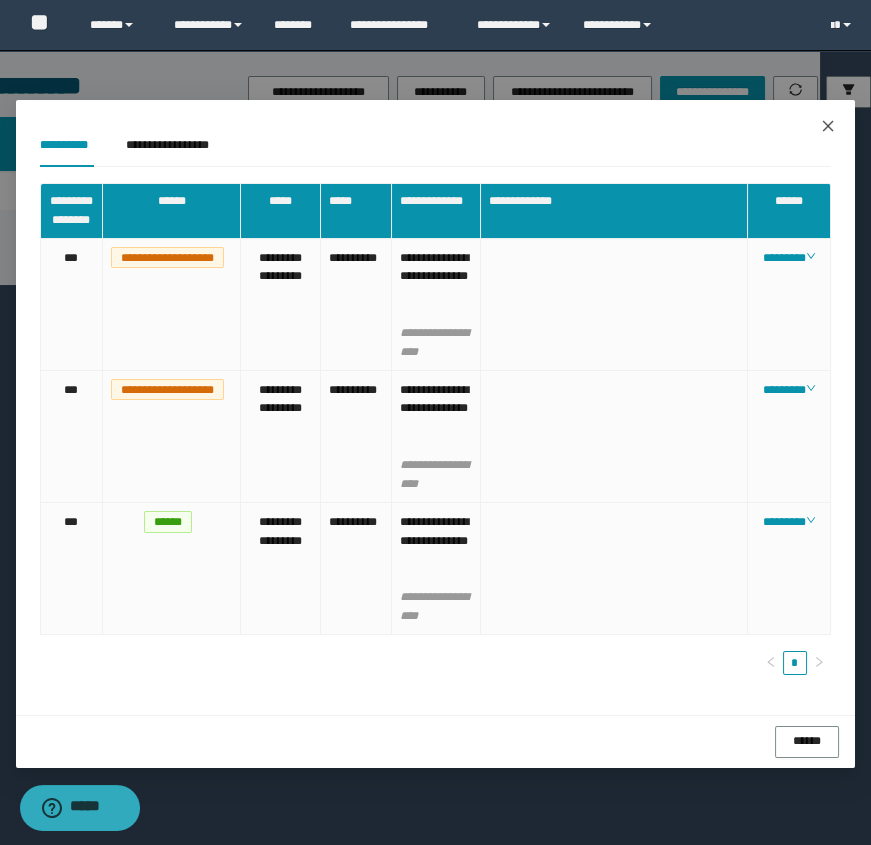click at bounding box center (828, 127) 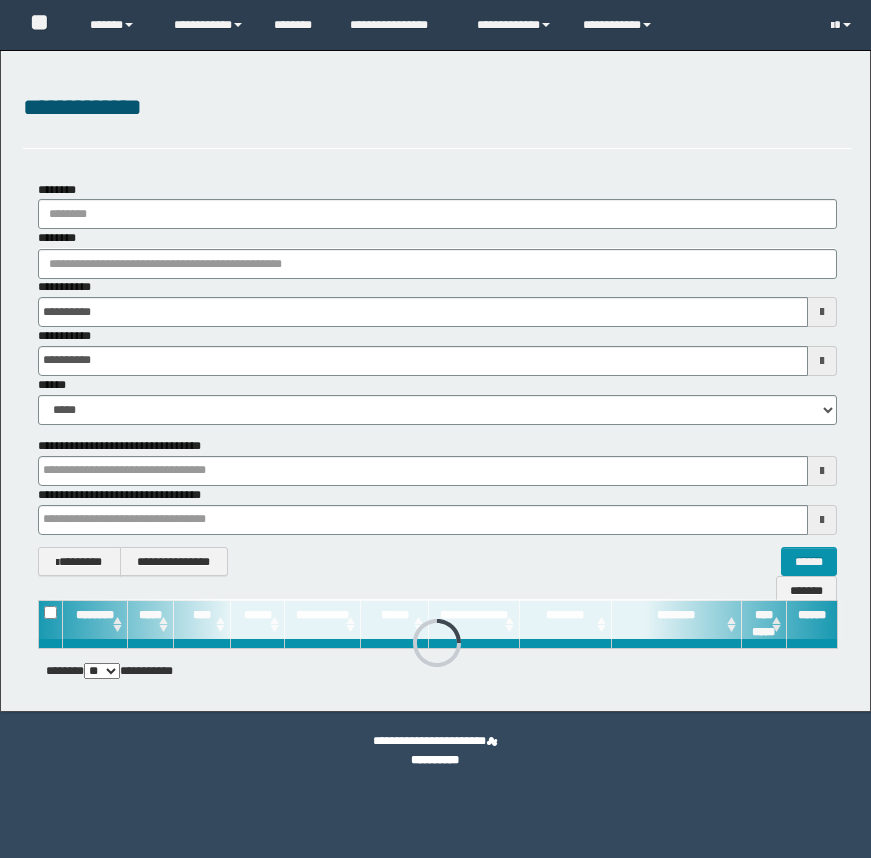 scroll, scrollTop: 0, scrollLeft: 0, axis: both 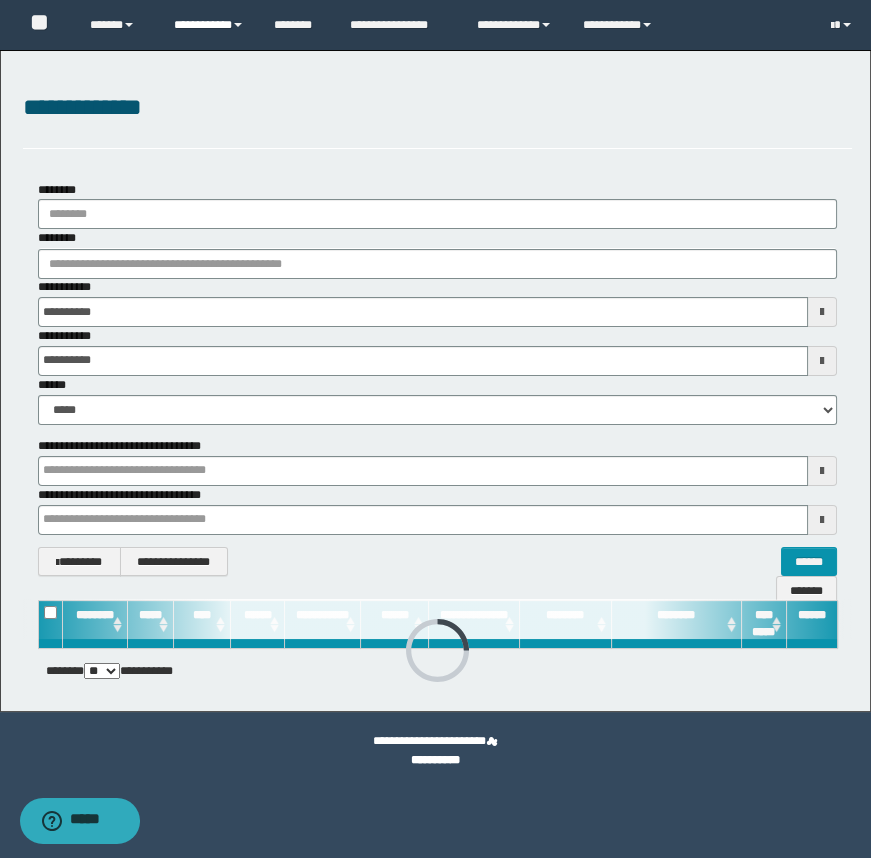 click on "**********" at bounding box center (209, 25) 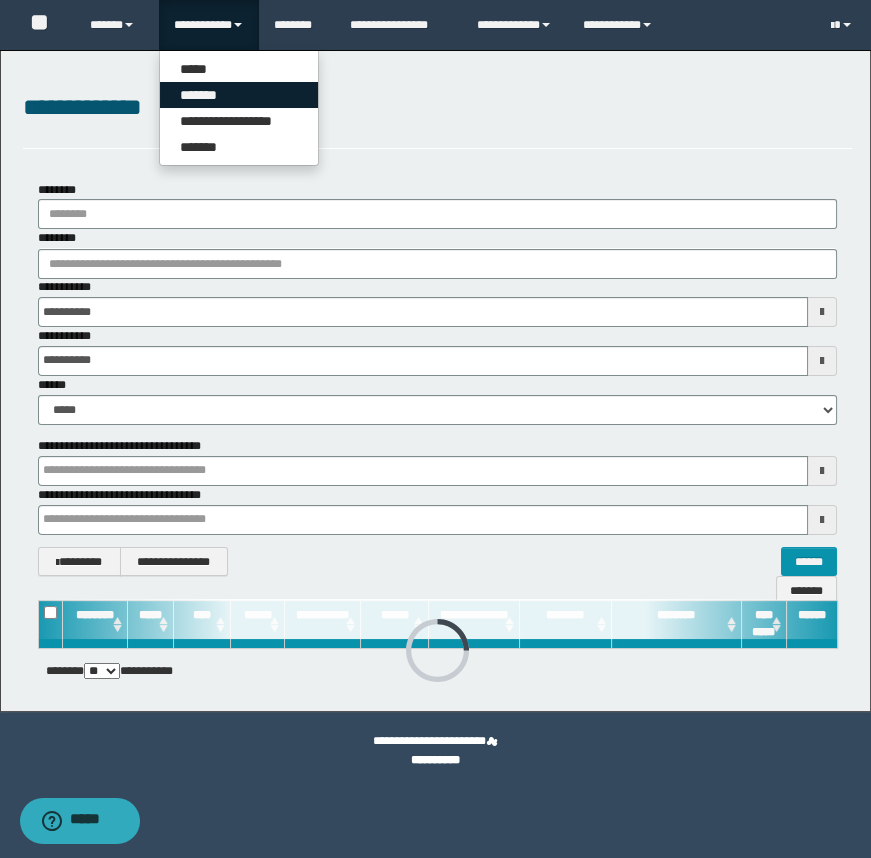 click on "*******" at bounding box center [239, 95] 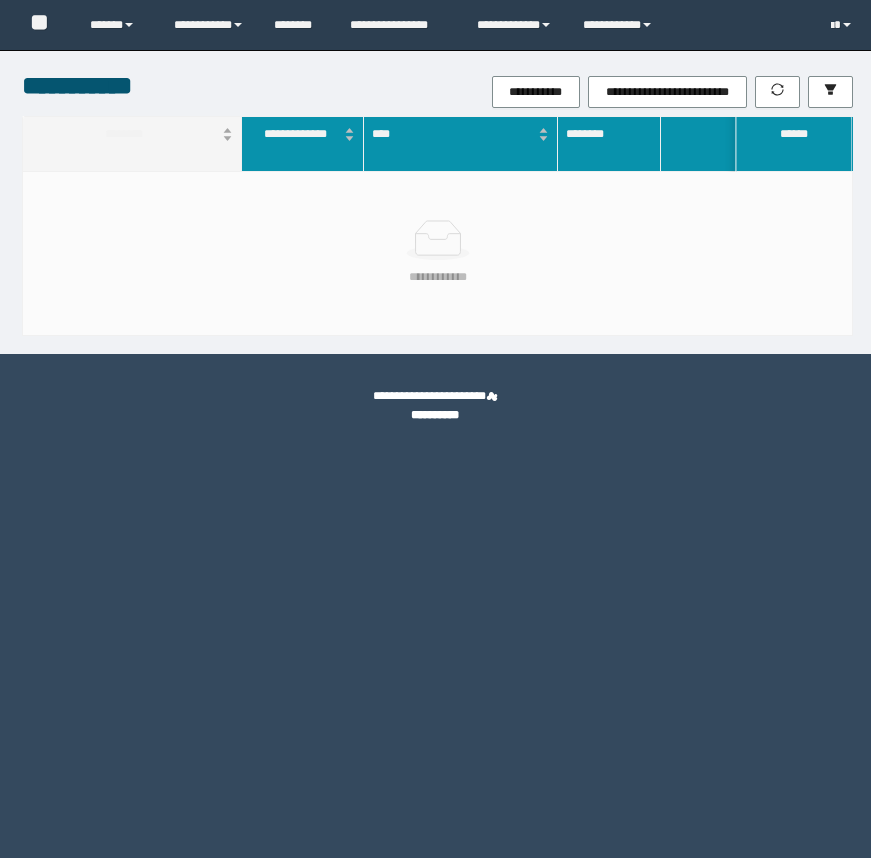 scroll, scrollTop: 0, scrollLeft: 0, axis: both 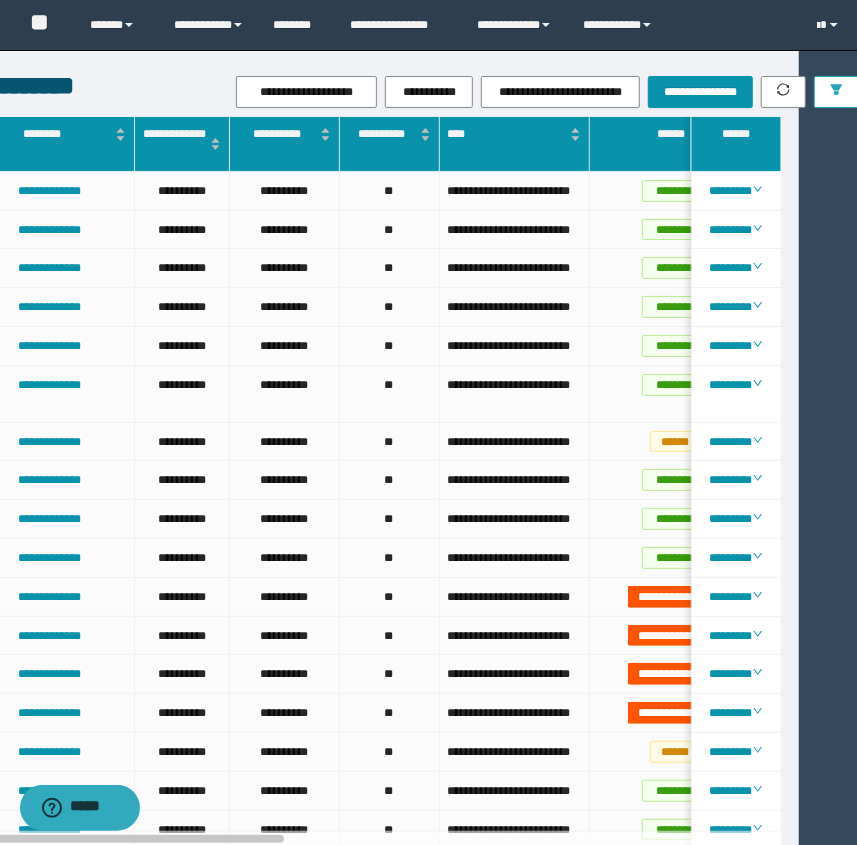 click 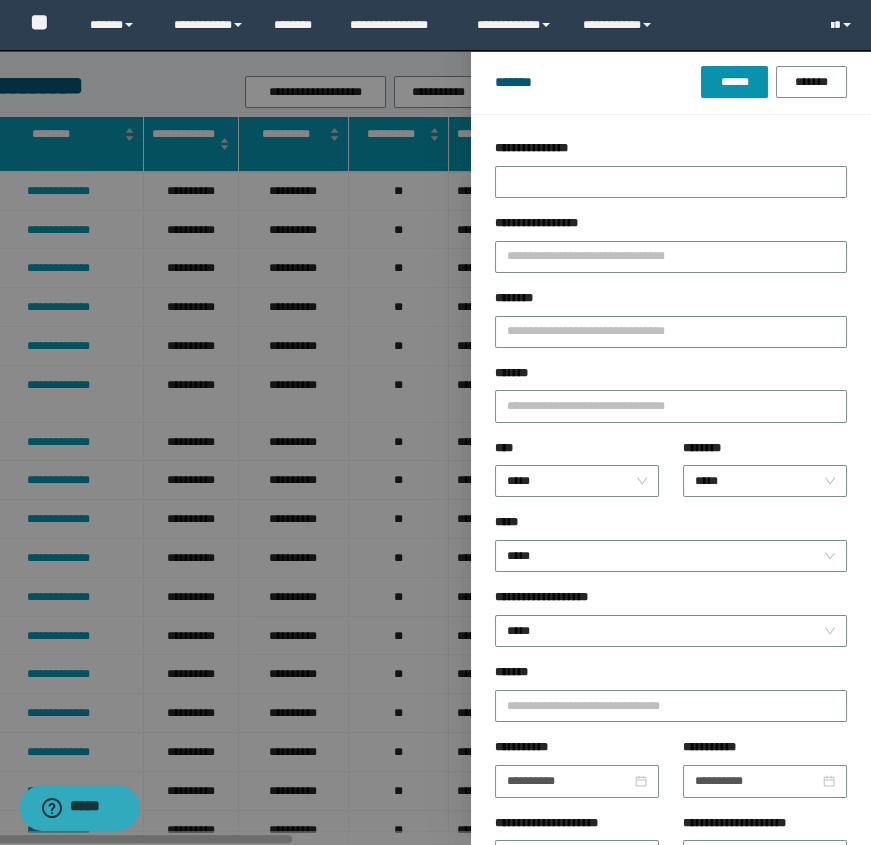 scroll, scrollTop: 0, scrollLeft: 53, axis: horizontal 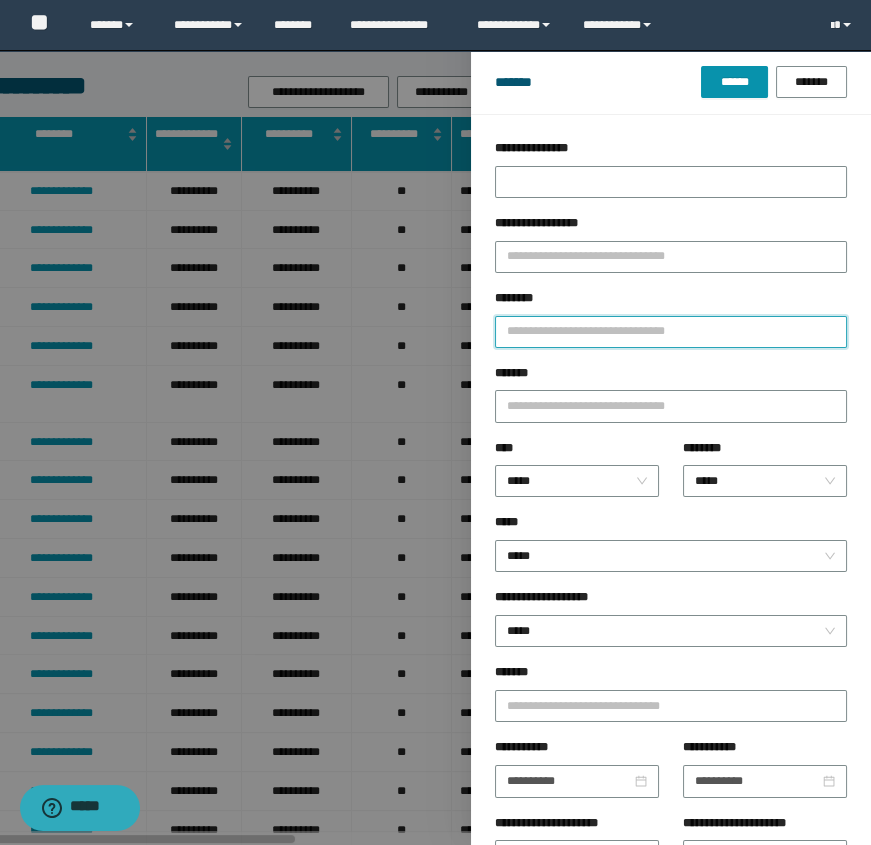 paste on "**********" 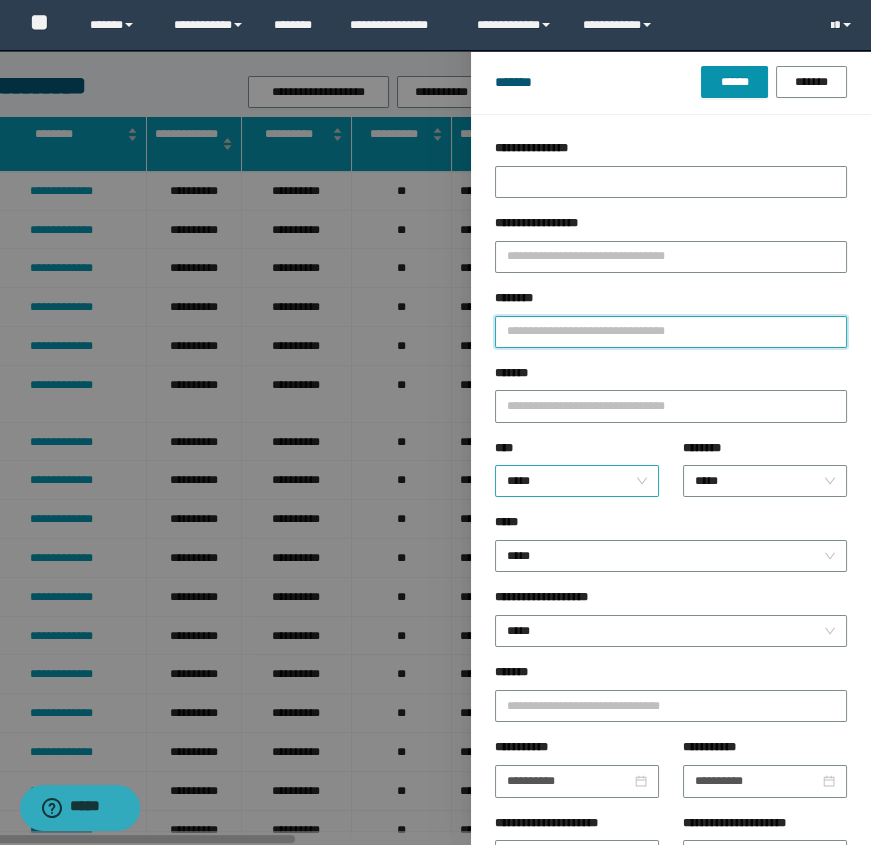 type on "**********" 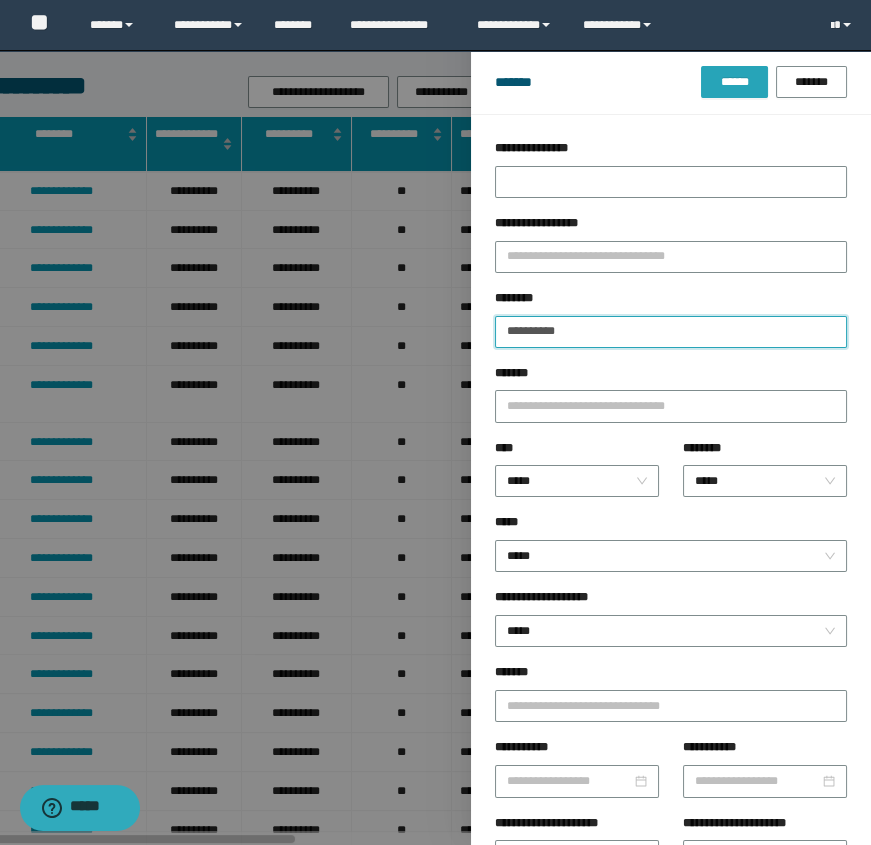 type on "**********" 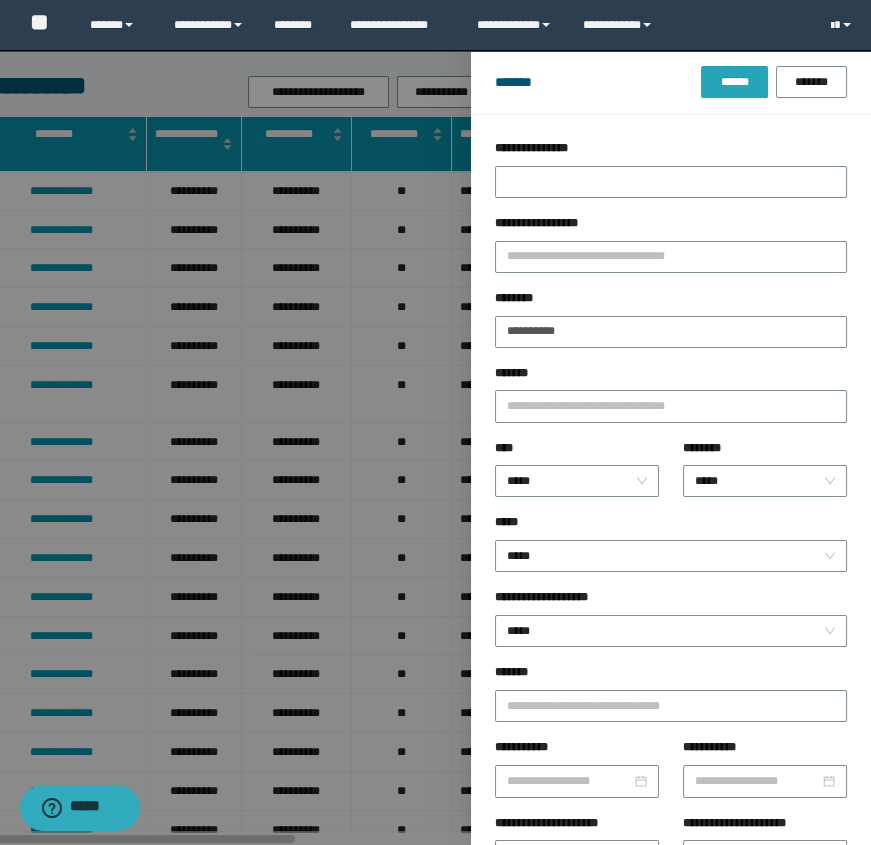 click on "******" at bounding box center [734, 82] 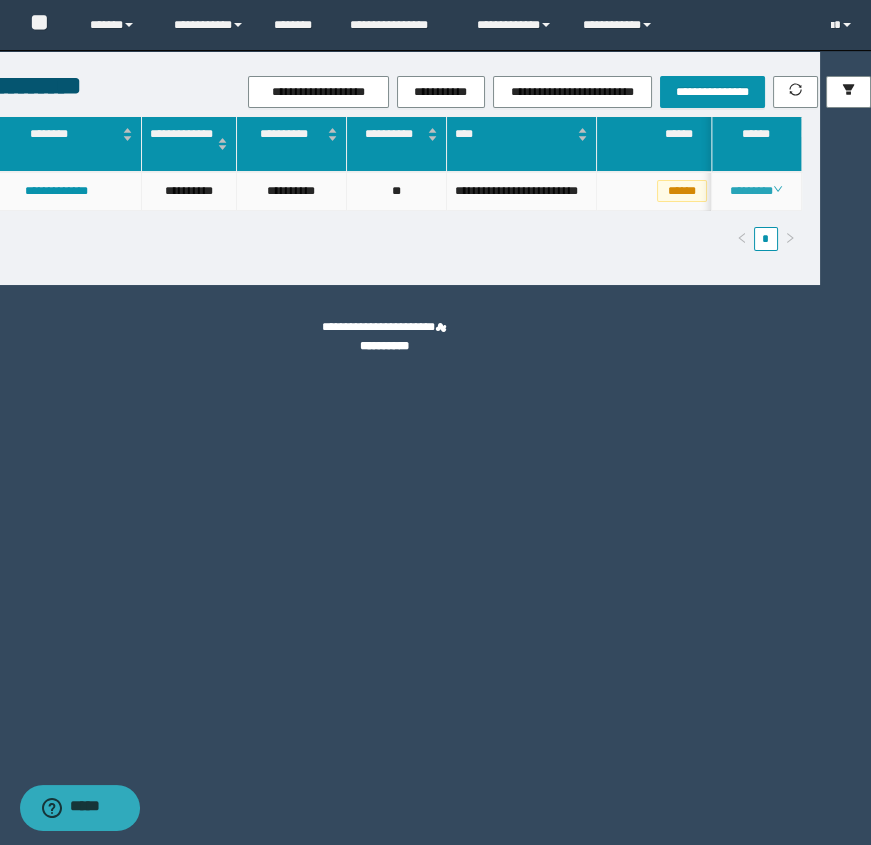 click on "********" at bounding box center [756, 191] 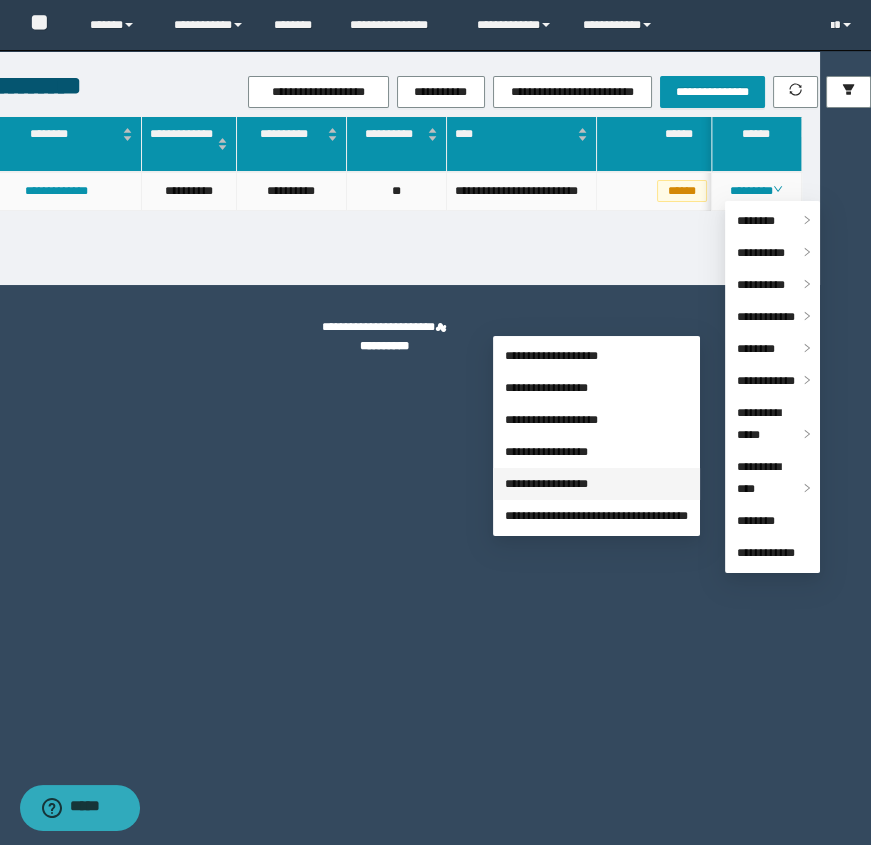 click on "**********" at bounding box center [546, 484] 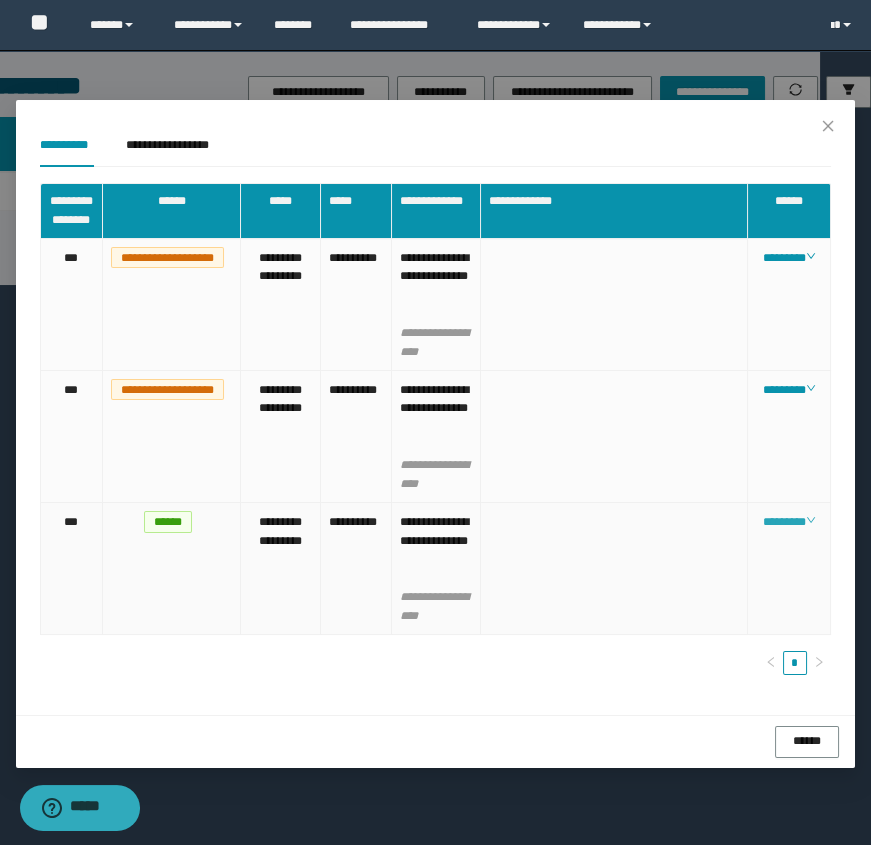 click on "********" at bounding box center [789, 522] 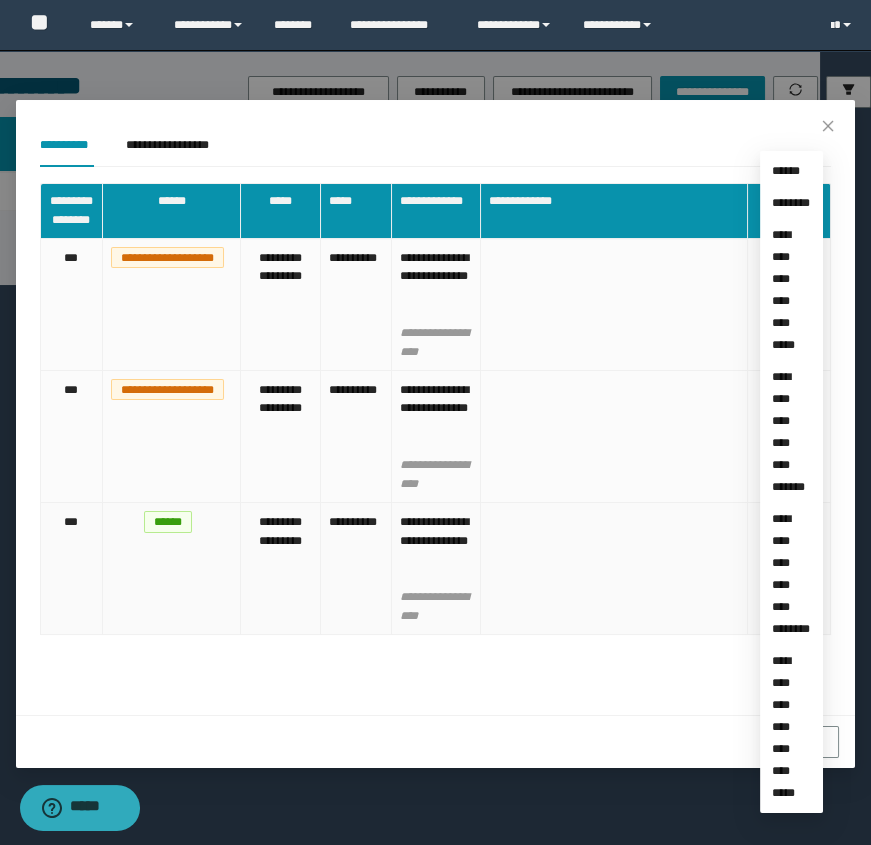 click on "********" at bounding box center [789, 522] 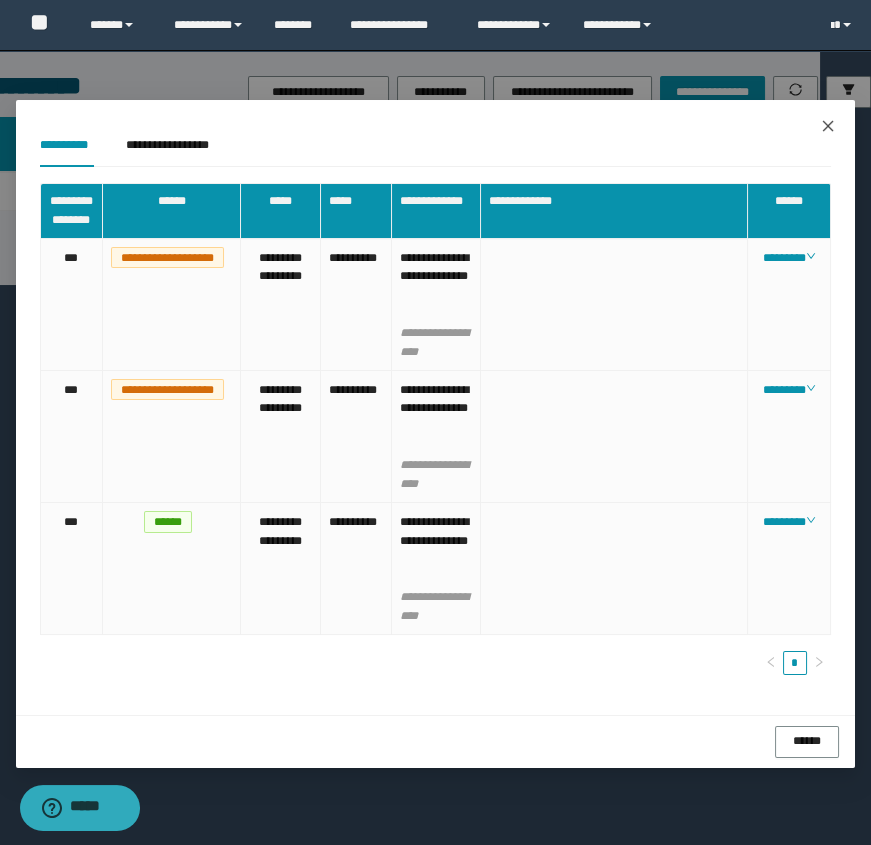 click 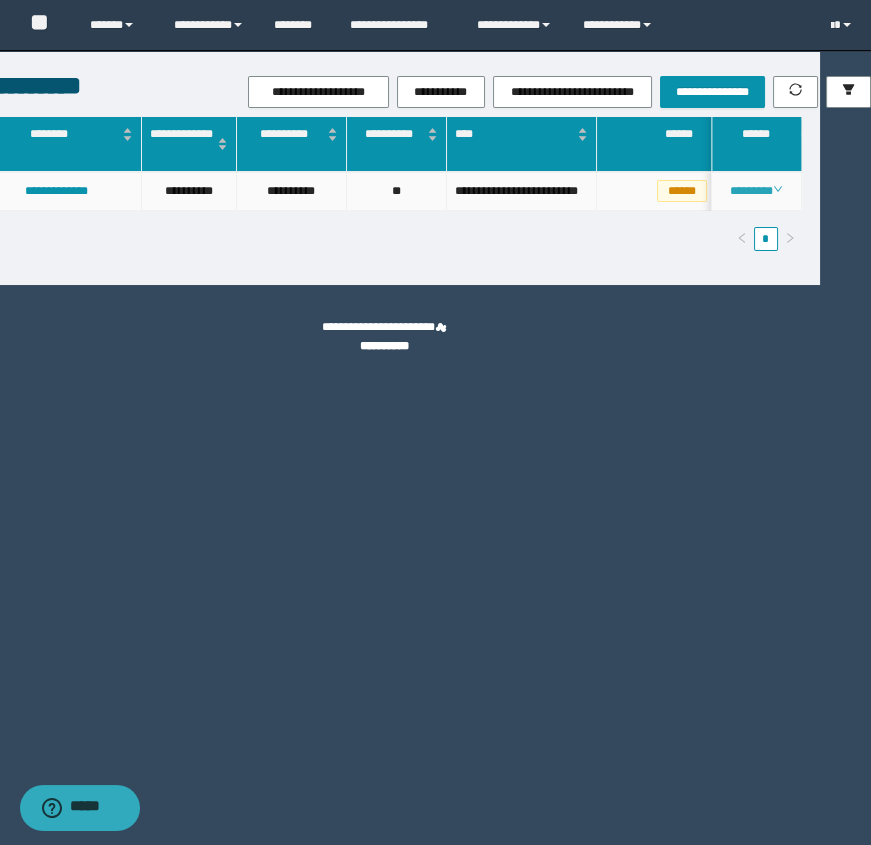 click on "********" at bounding box center (756, 191) 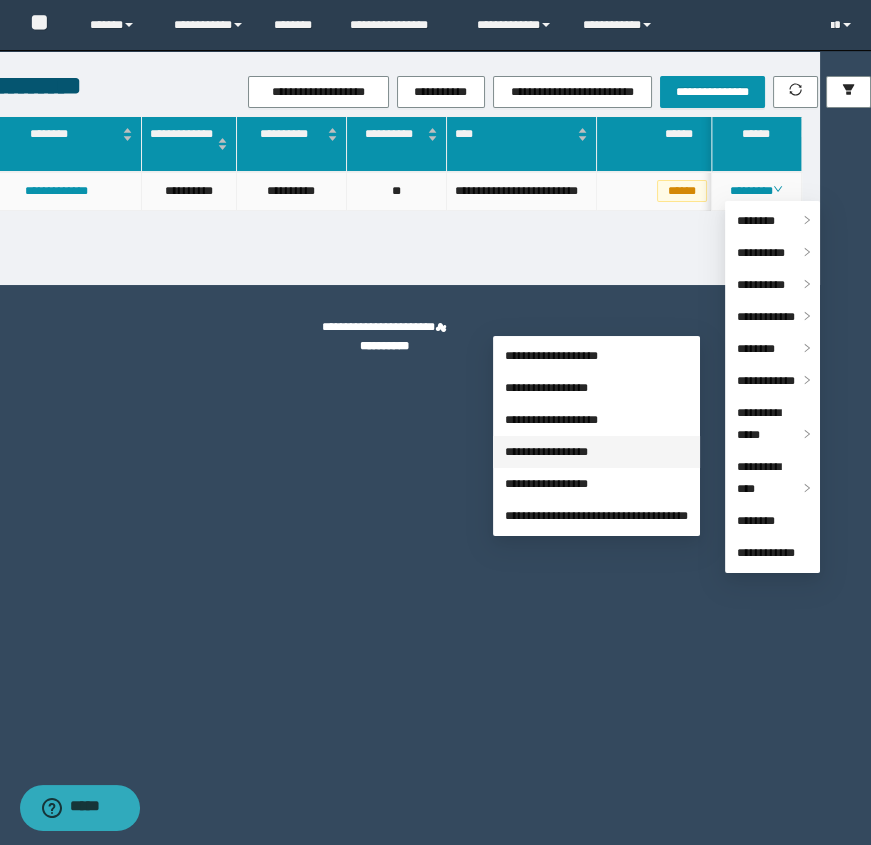 click on "**********" at bounding box center (546, 452) 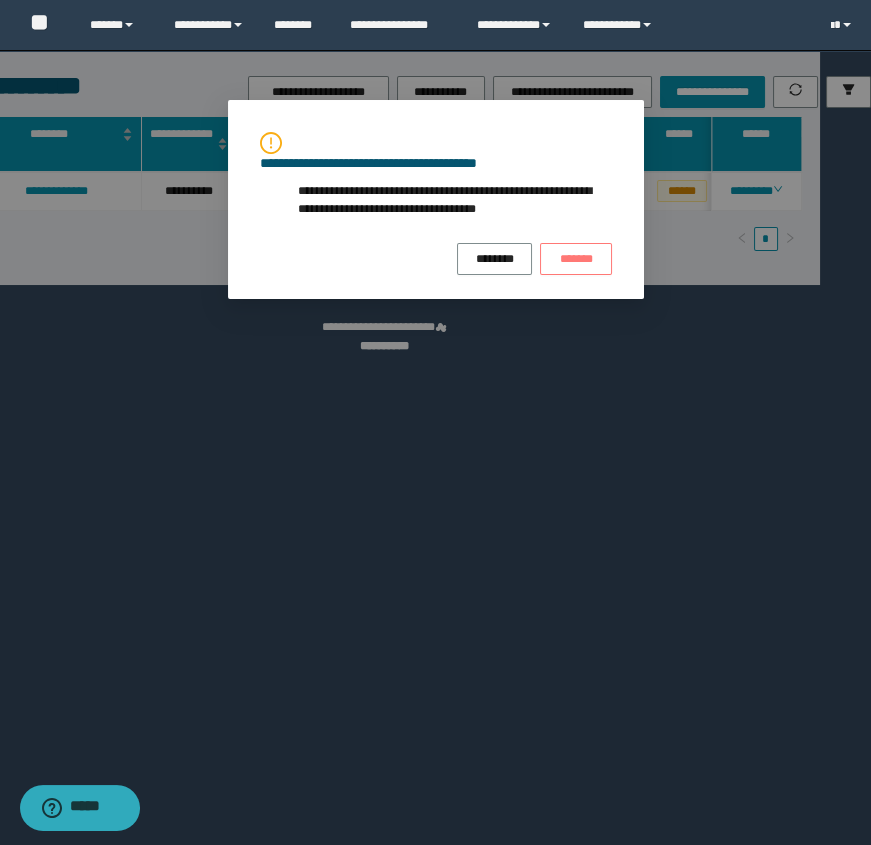 click on "*******" at bounding box center (575, 259) 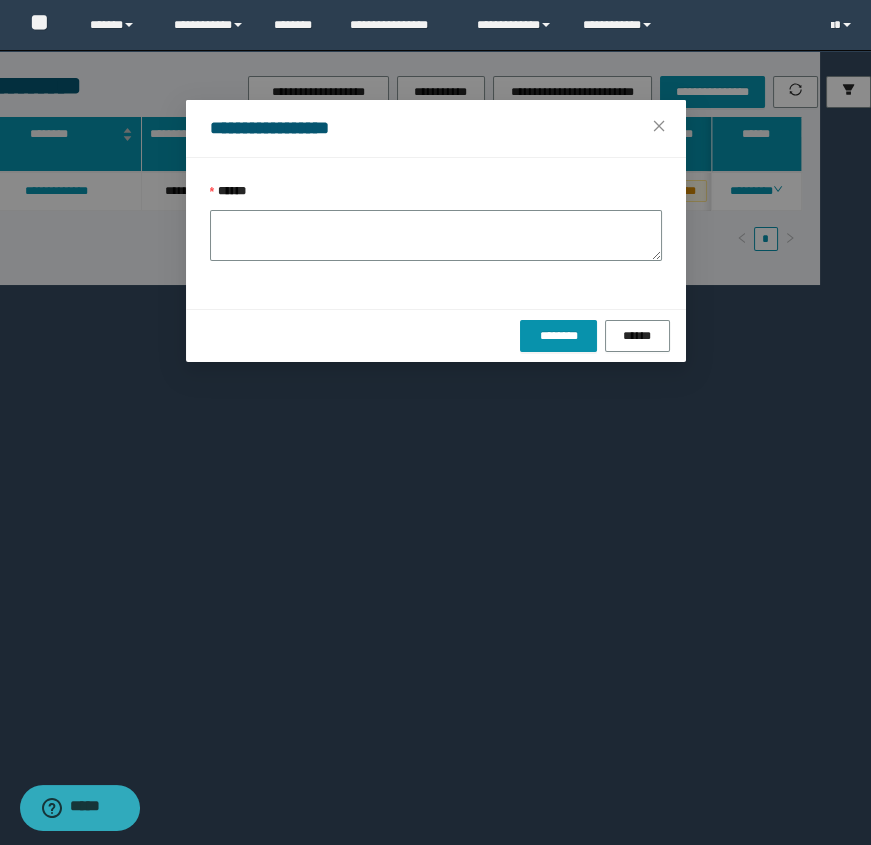 click on "******" at bounding box center (436, 196) 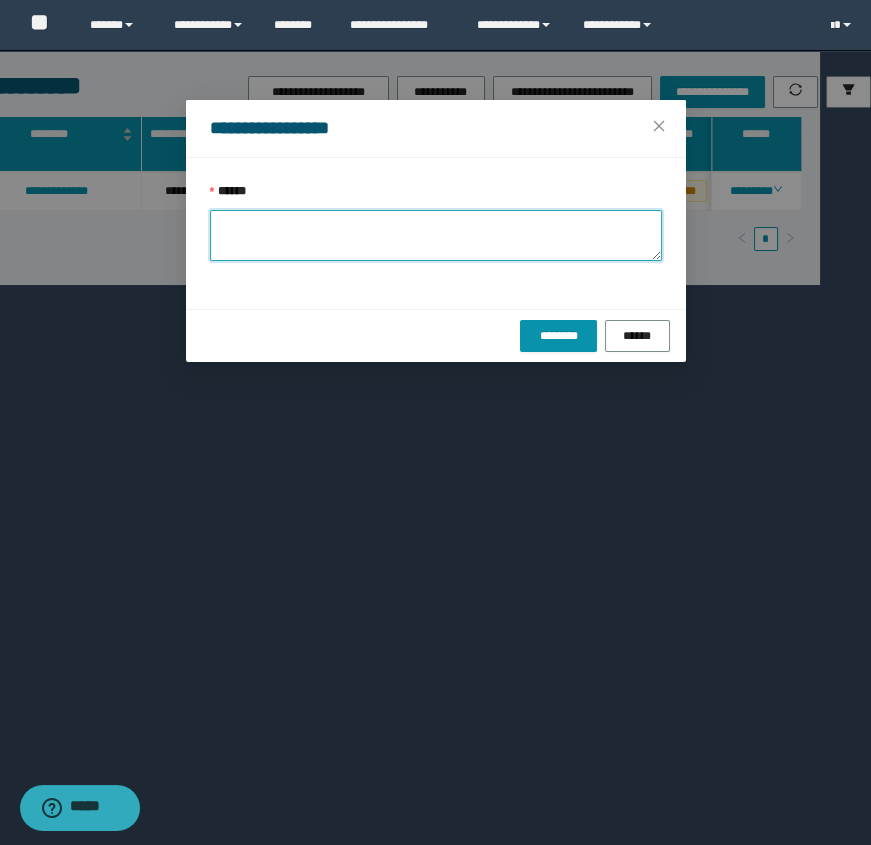 click on "******" at bounding box center (436, 235) 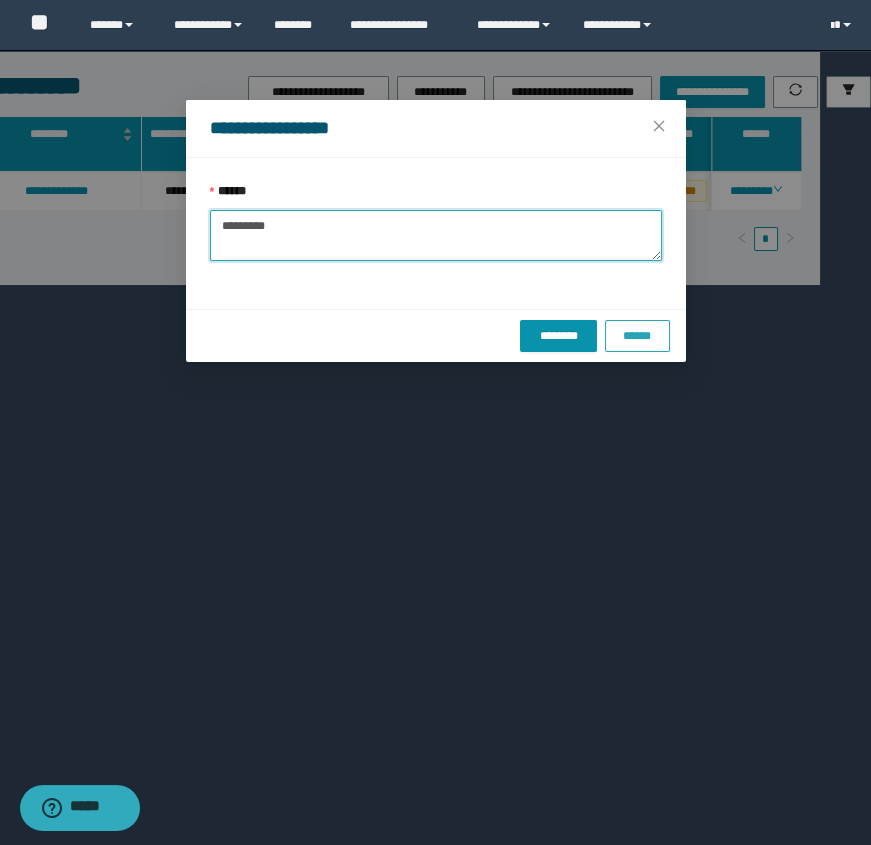type on "*********" 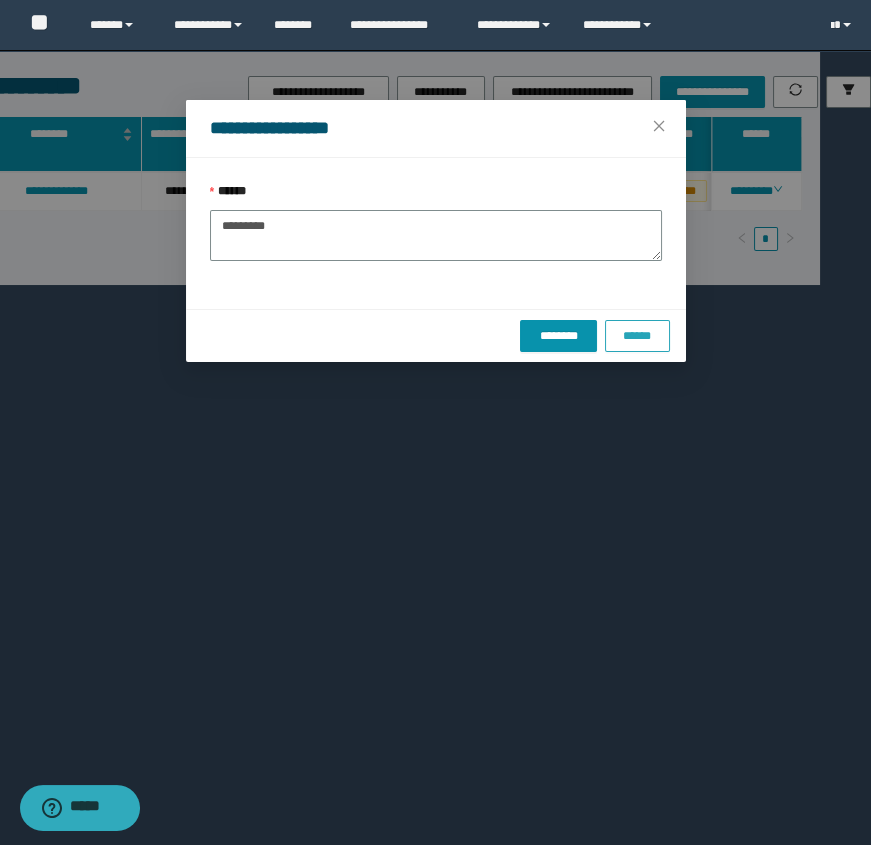 click on "******" at bounding box center (637, 336) 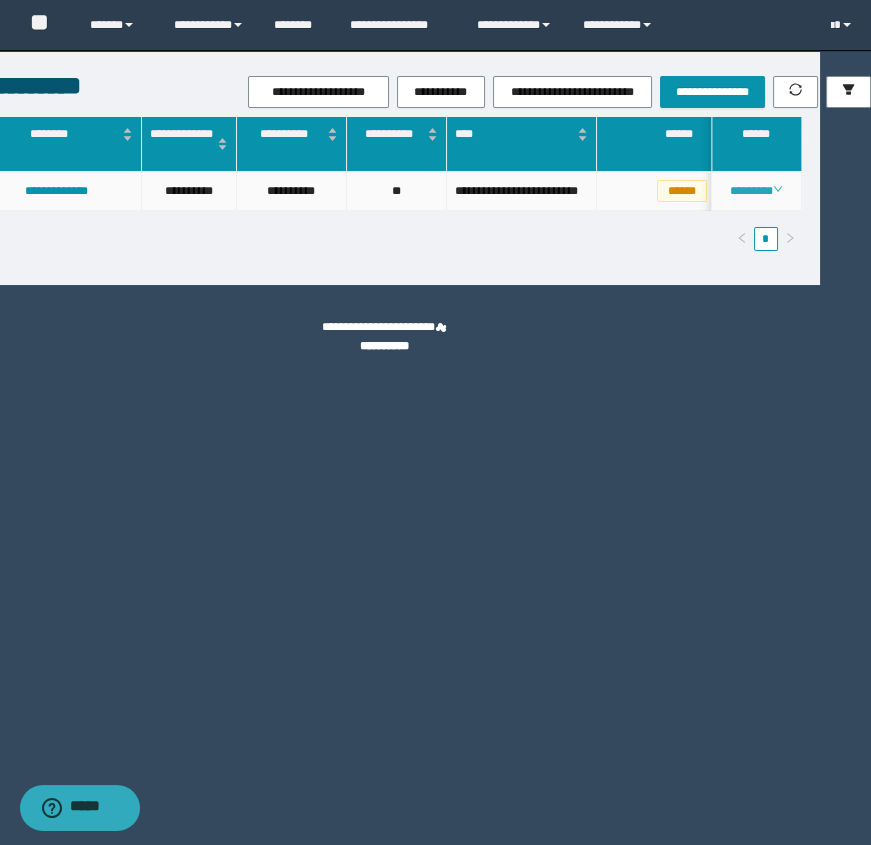 click on "********" at bounding box center (756, 191) 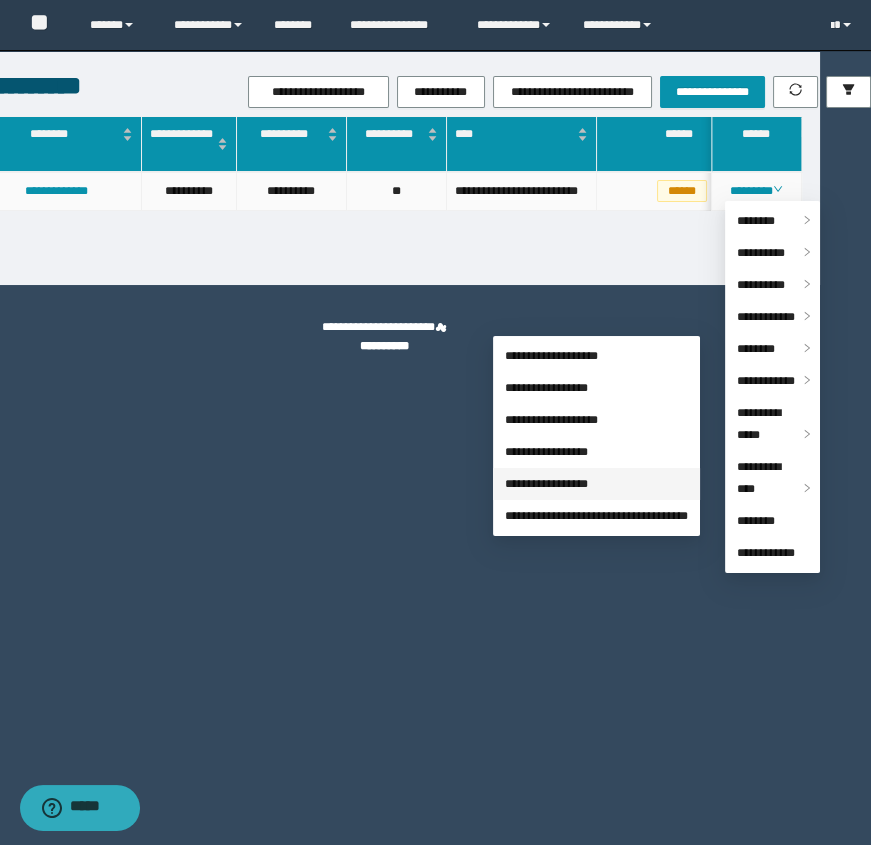 click on "**********" at bounding box center (546, 484) 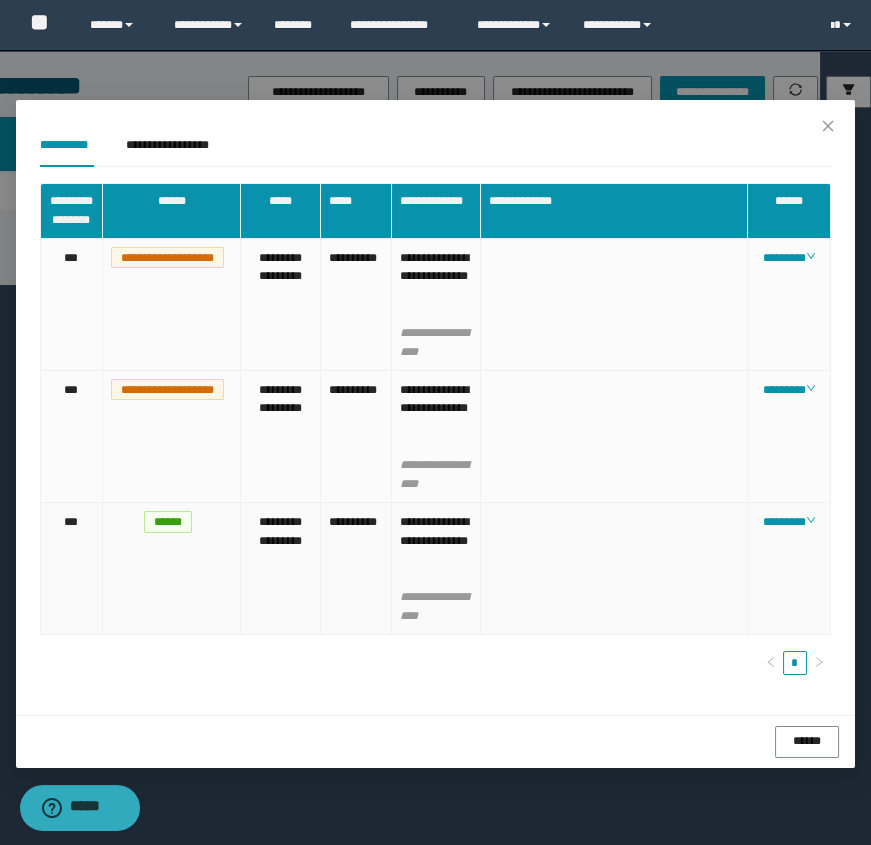 click on "***" at bounding box center (72, 569) 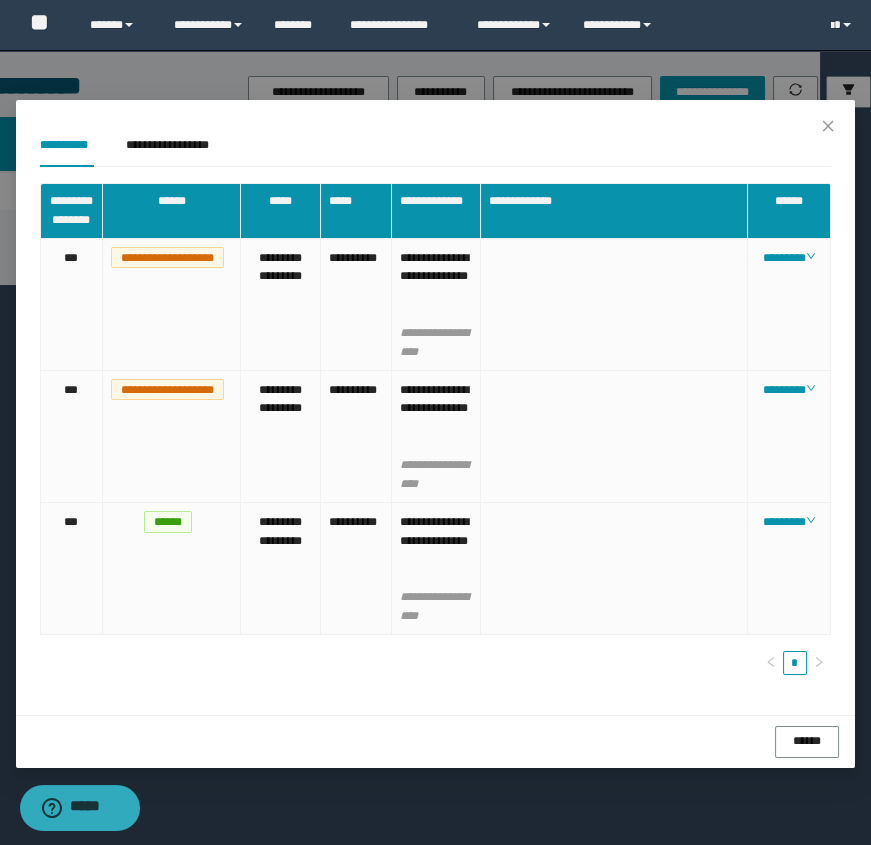 click on "**********" at bounding box center [435, 437] 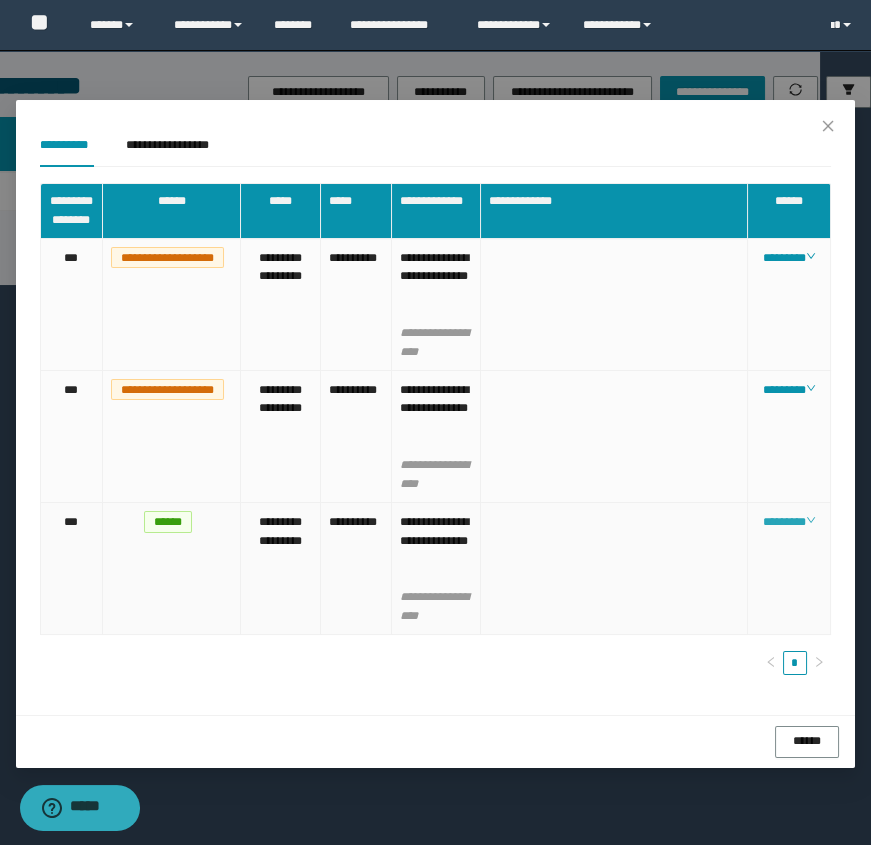 click 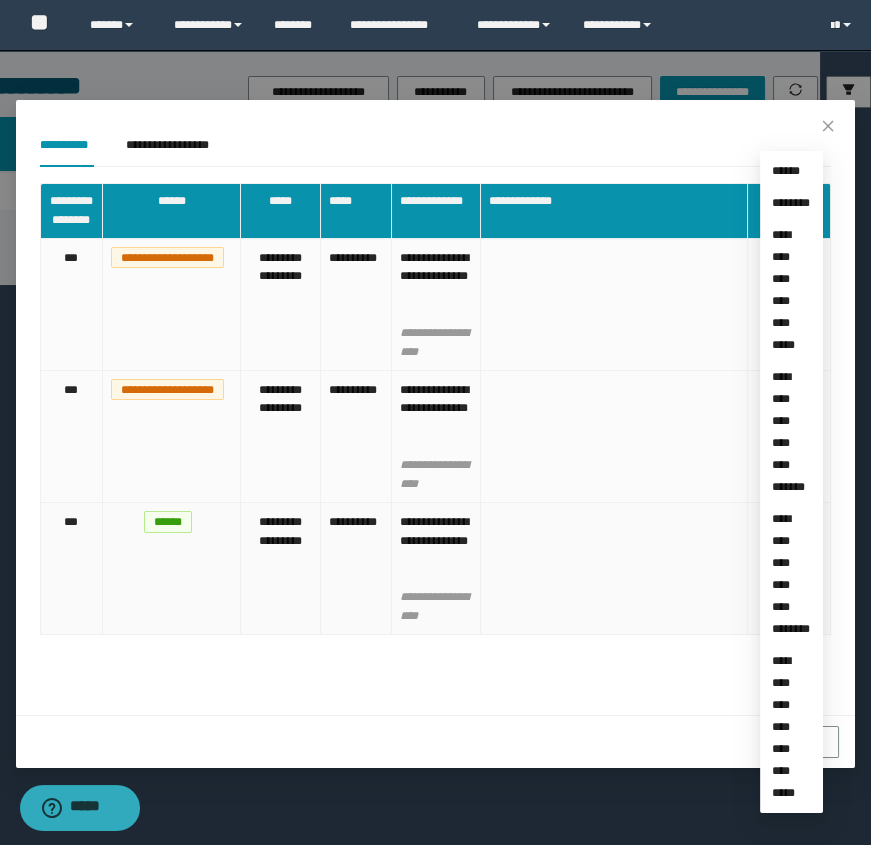click 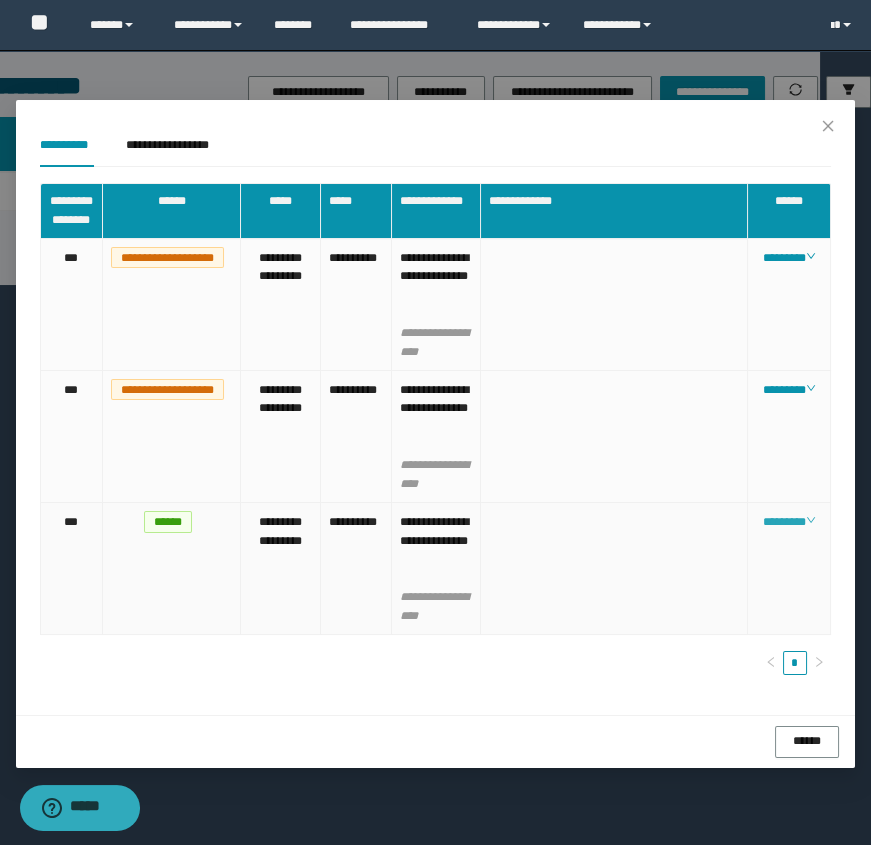 click on "********" at bounding box center [789, 522] 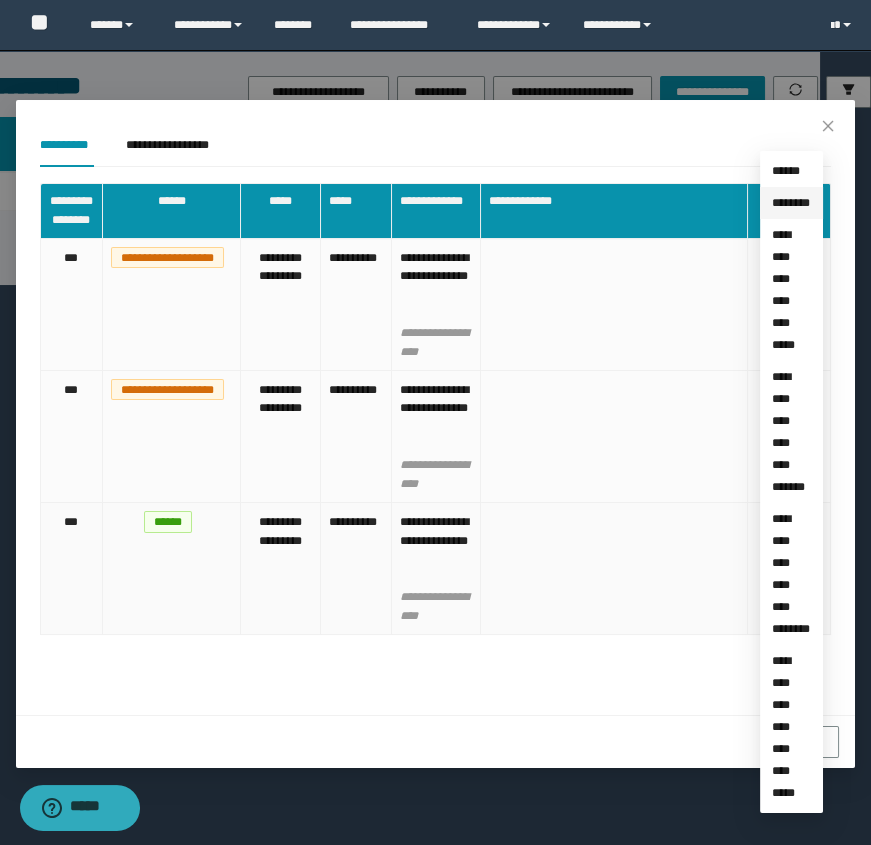 click on "********" at bounding box center [791, 203] 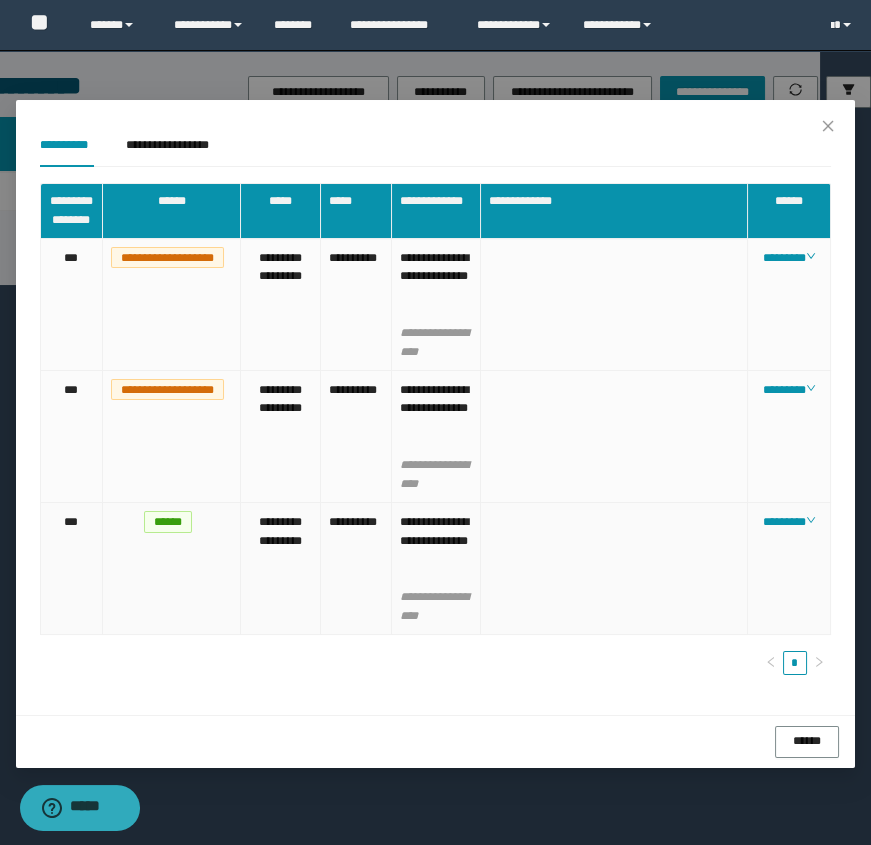 click at bounding box center (614, 569) 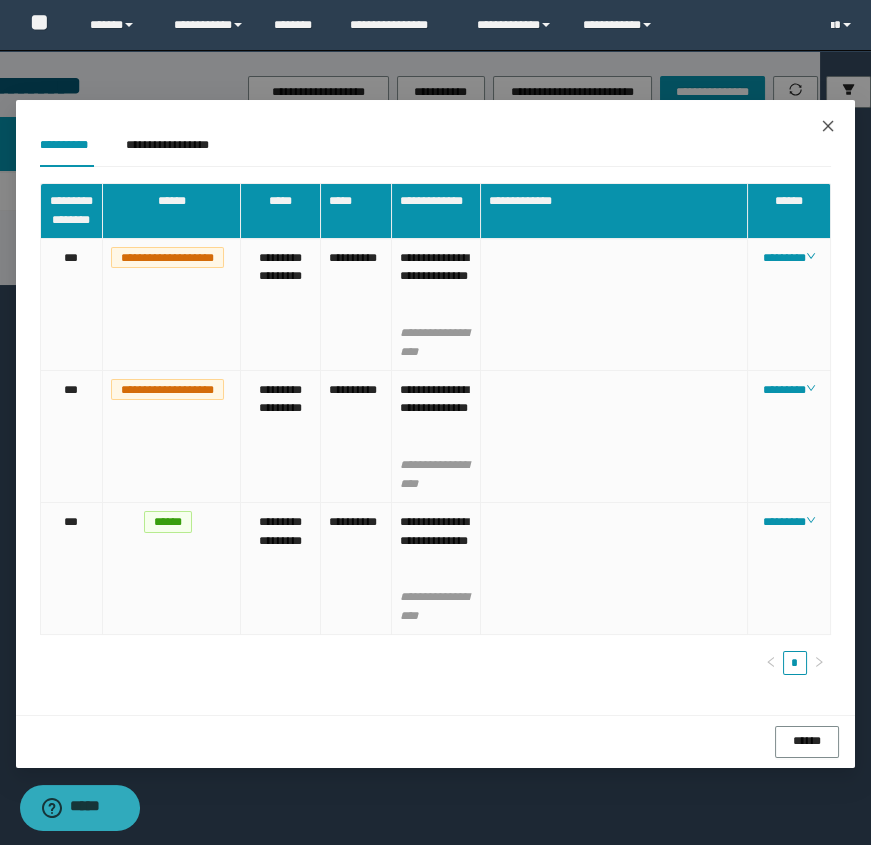 click 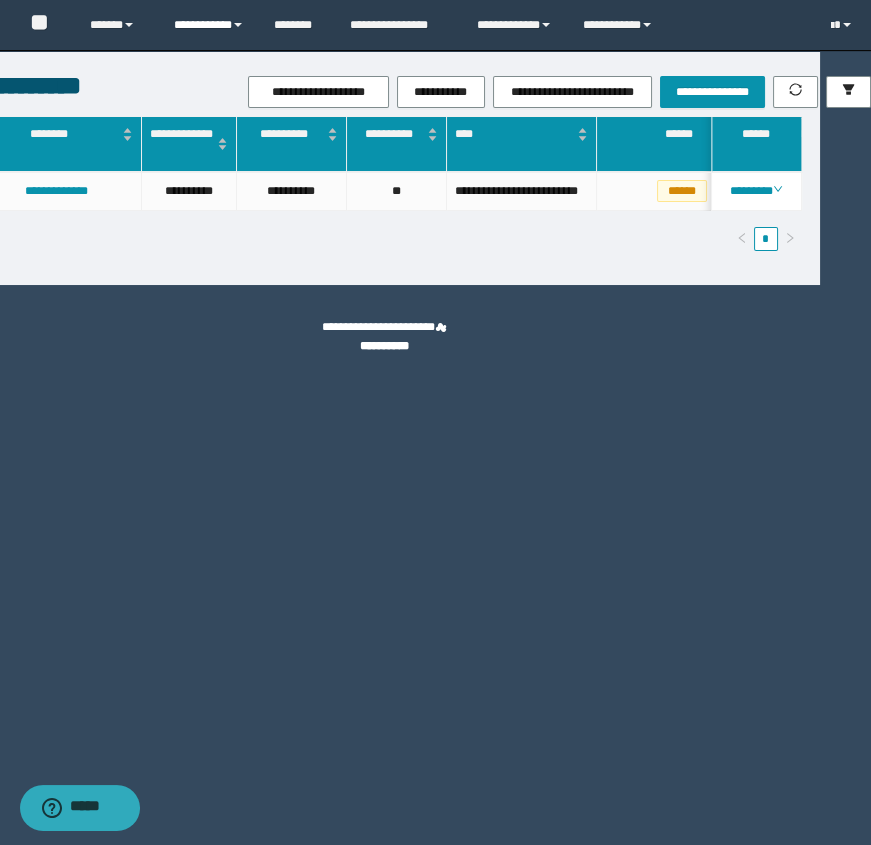 click on "**********" at bounding box center [209, 25] 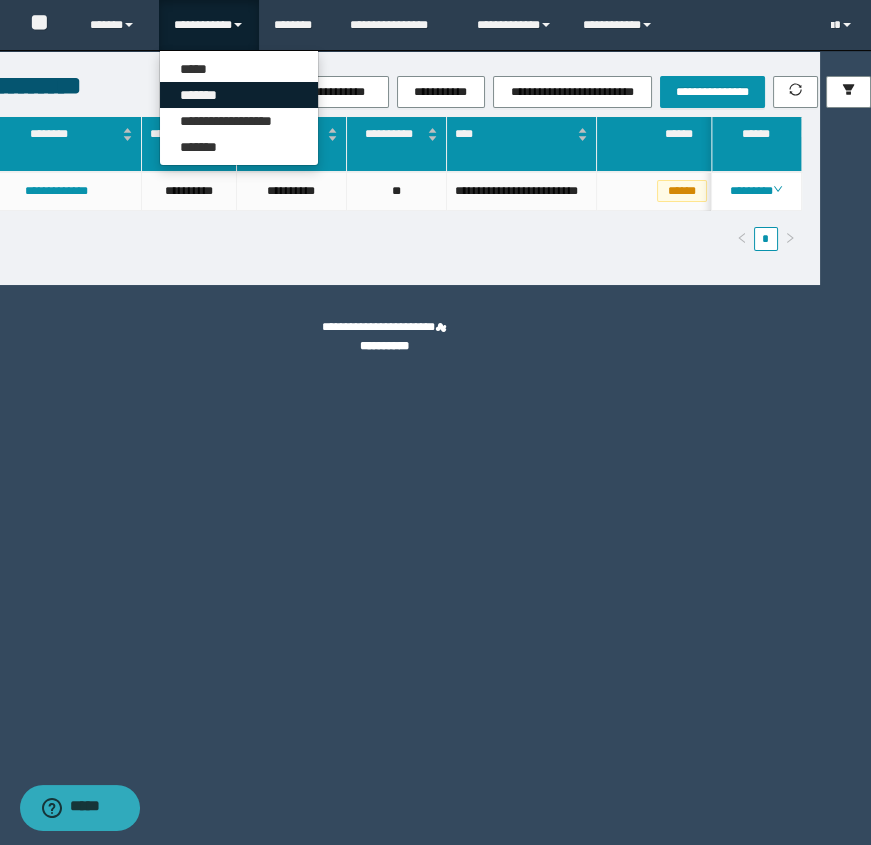 click on "*******" at bounding box center (239, 95) 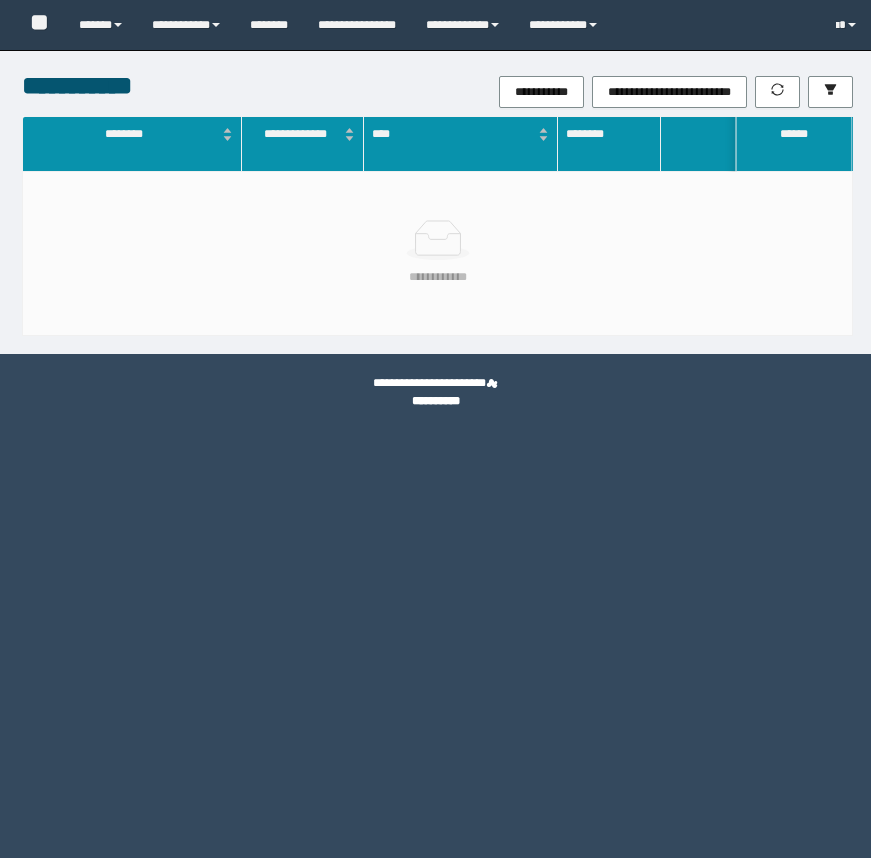 scroll, scrollTop: 0, scrollLeft: 0, axis: both 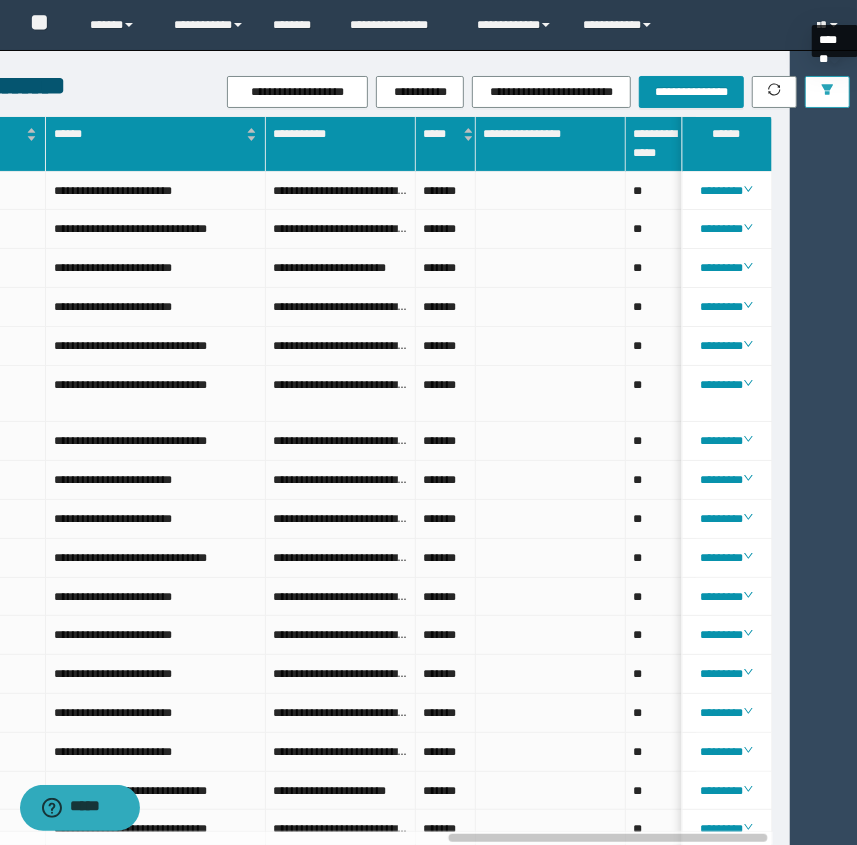click at bounding box center (827, 92) 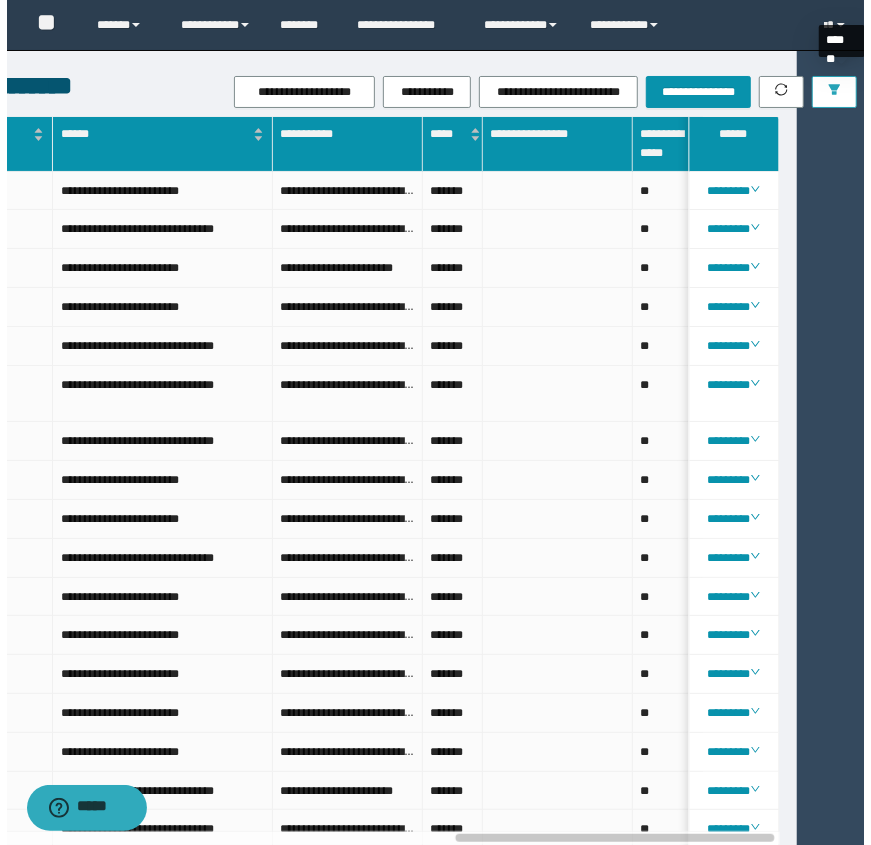 scroll, scrollTop: 0, scrollLeft: 53, axis: horizontal 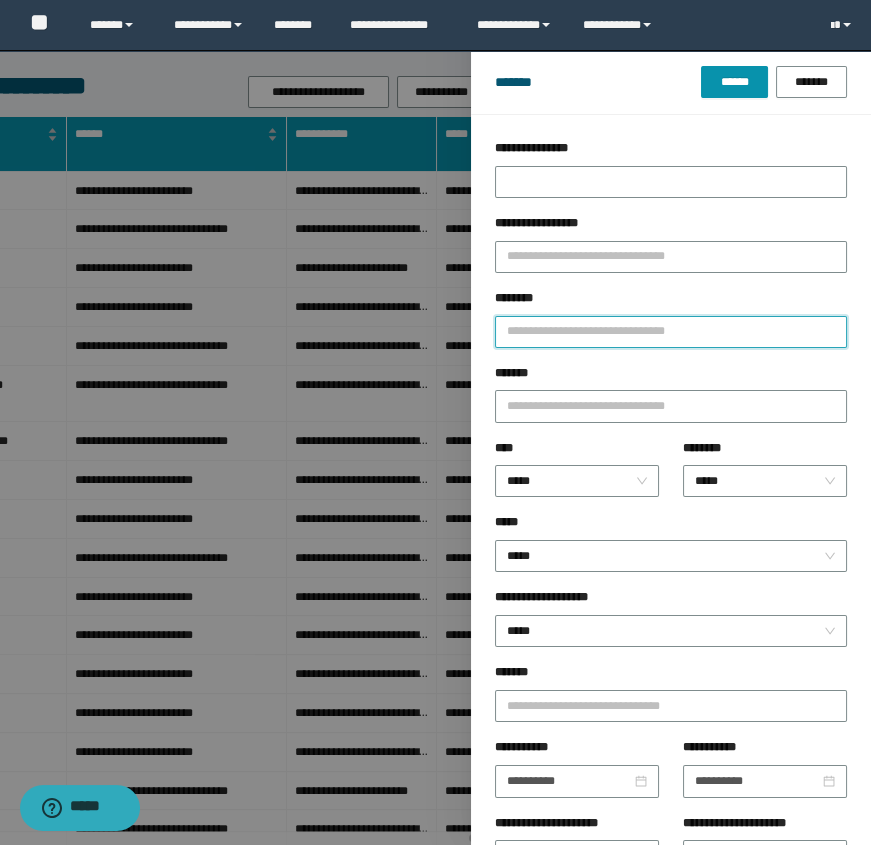 paste on "**********" 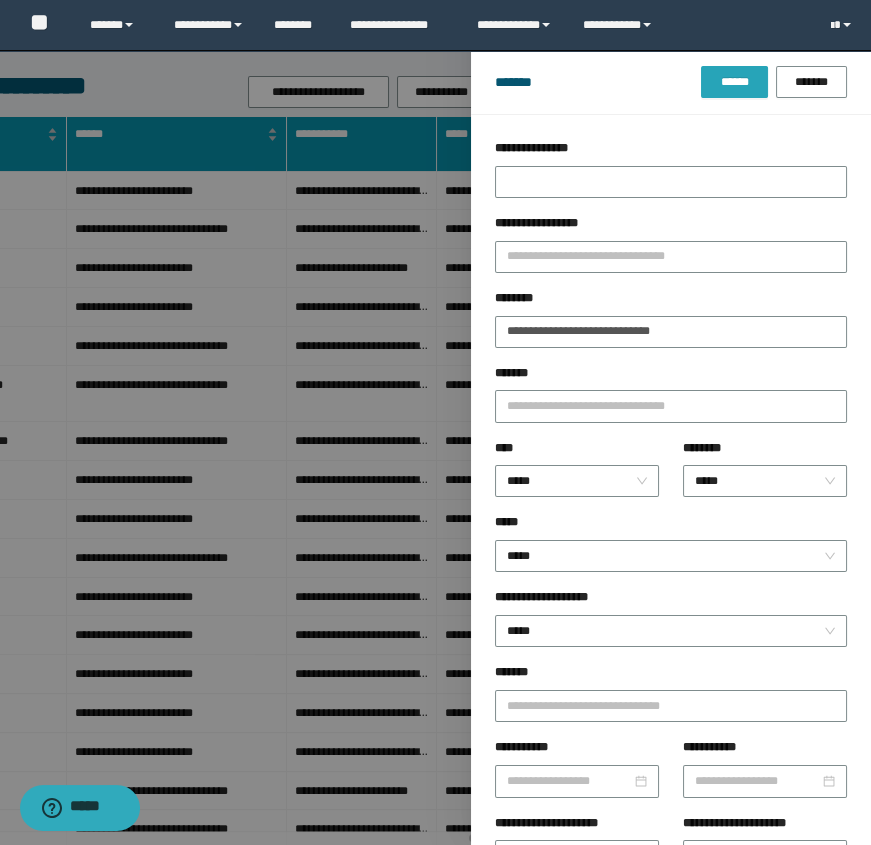 click on "******" at bounding box center (734, 82) 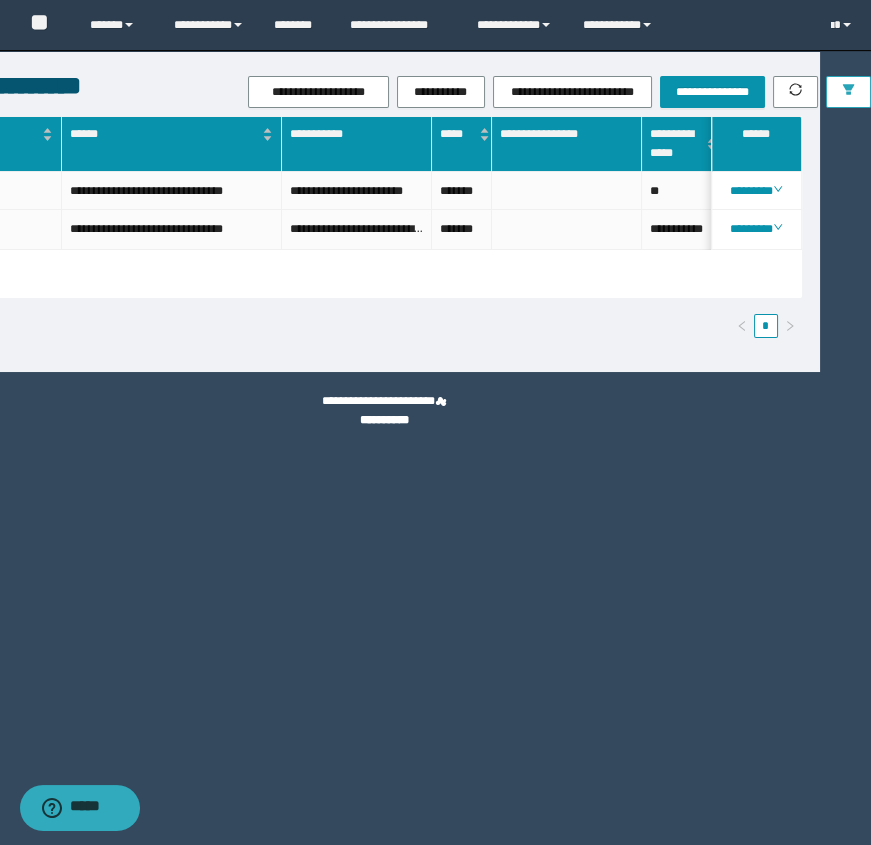 scroll, scrollTop: 0, scrollLeft: 1067, axis: horizontal 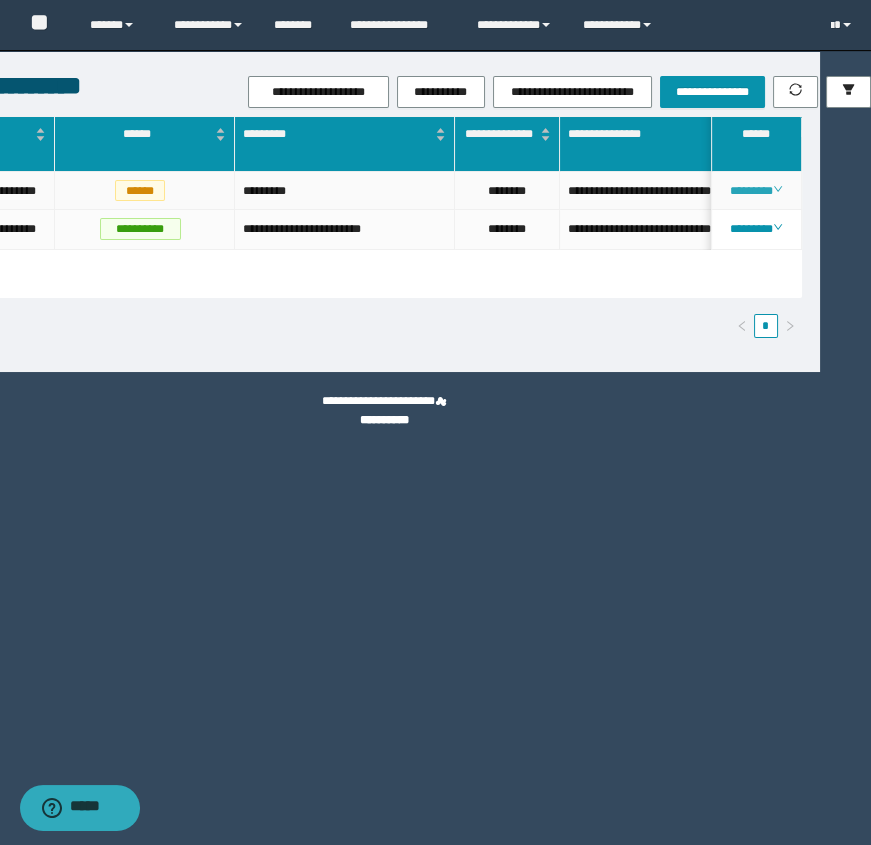click on "********" at bounding box center [756, 191] 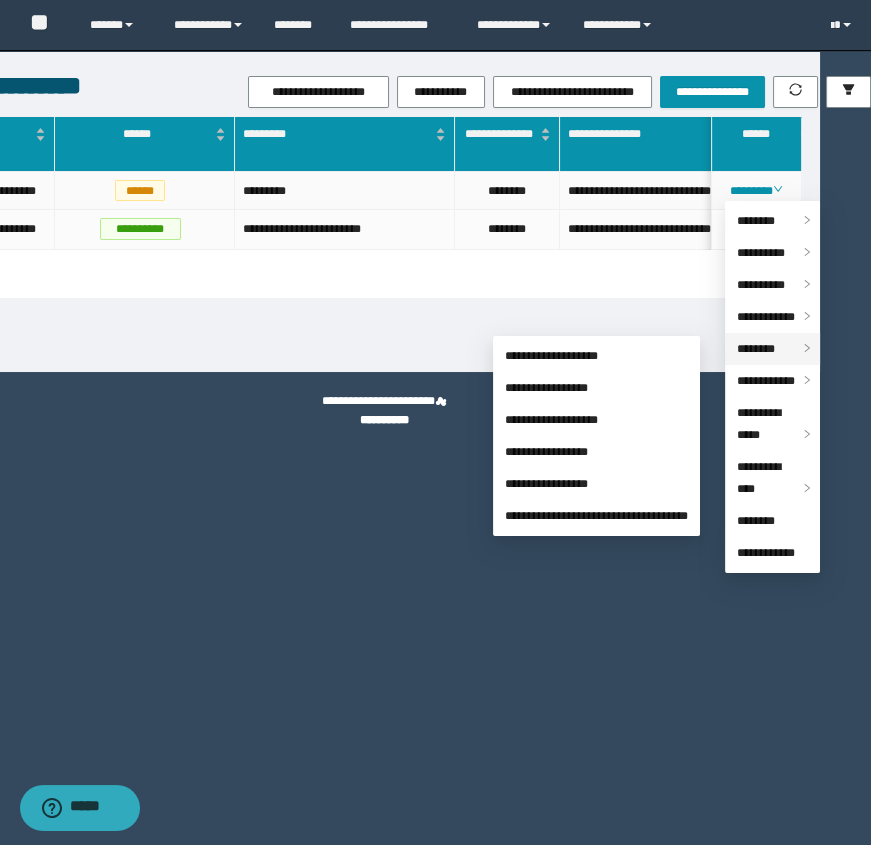 click on "********" at bounding box center [756, 349] 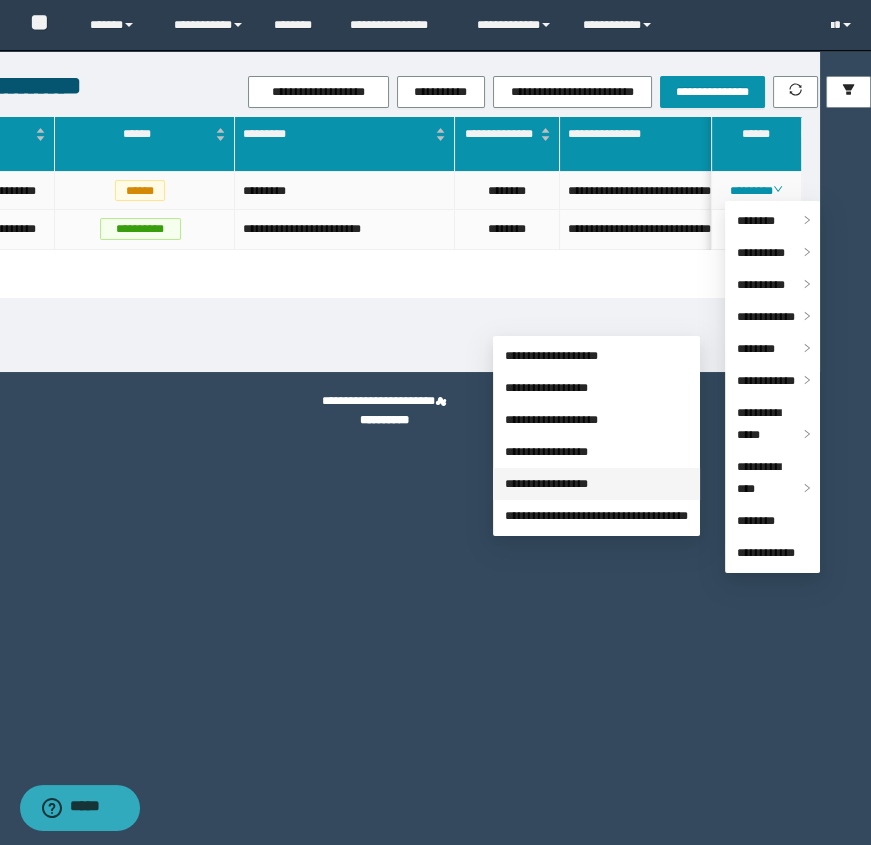 click on "**********" at bounding box center (546, 484) 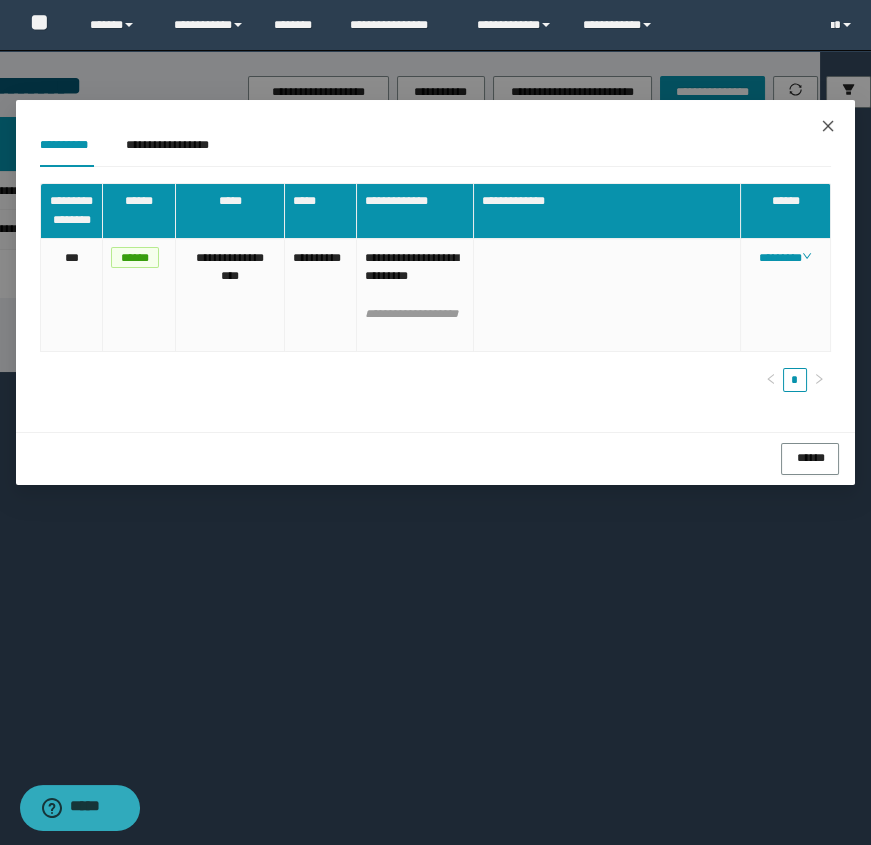 click 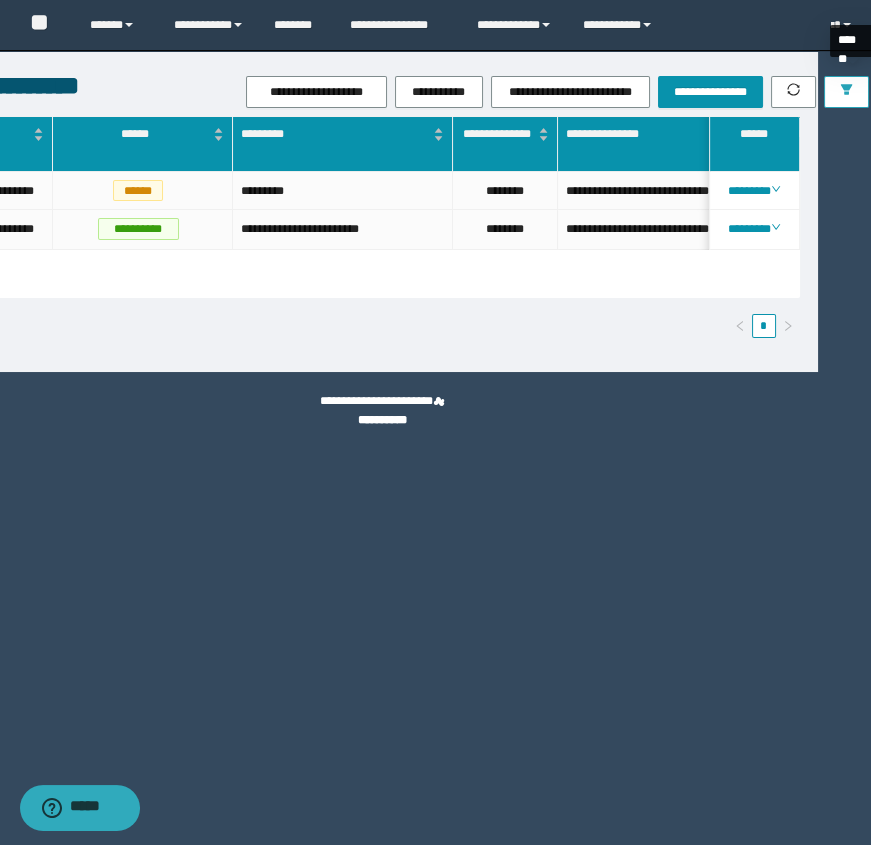 click 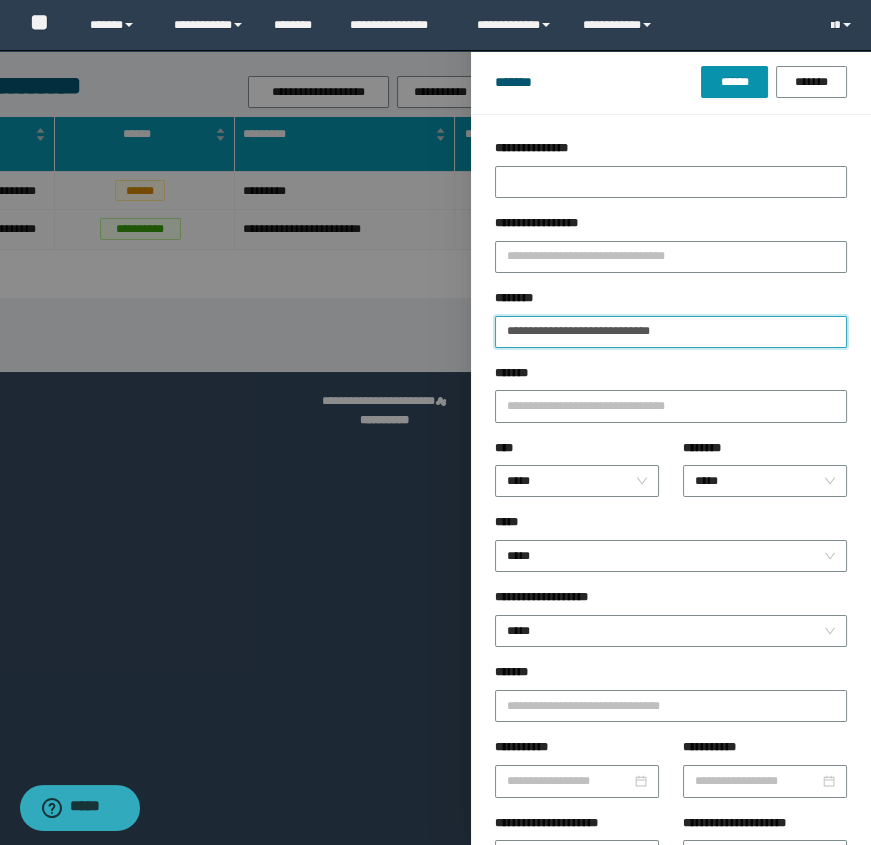 click on "**********" at bounding box center [671, 332] 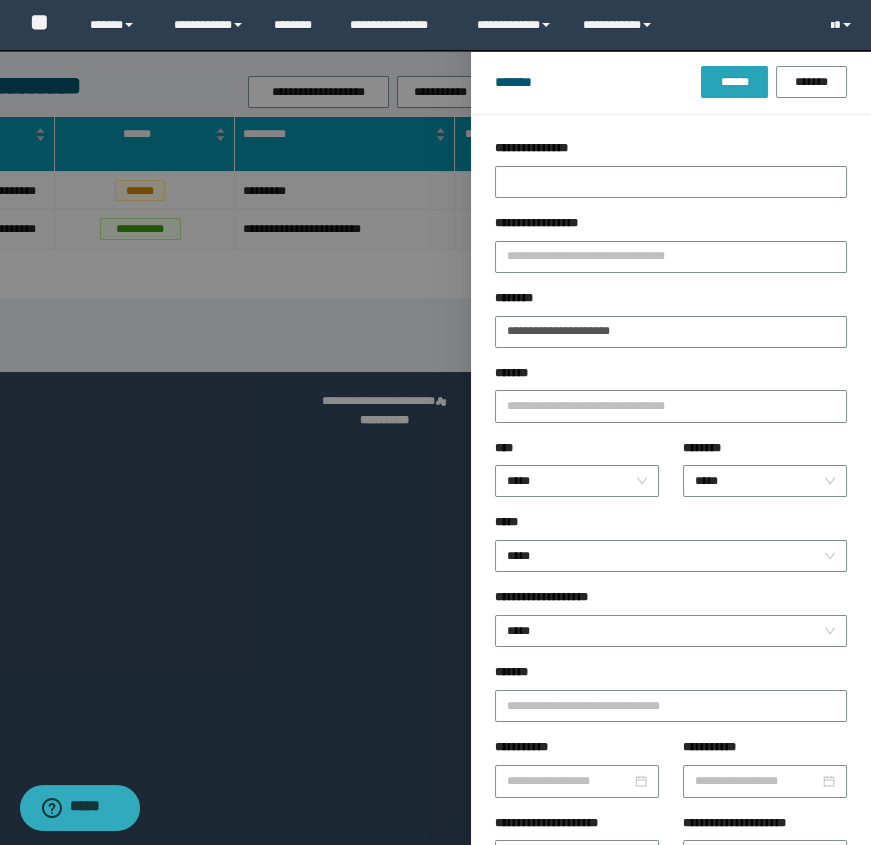 click on "******" at bounding box center [734, 82] 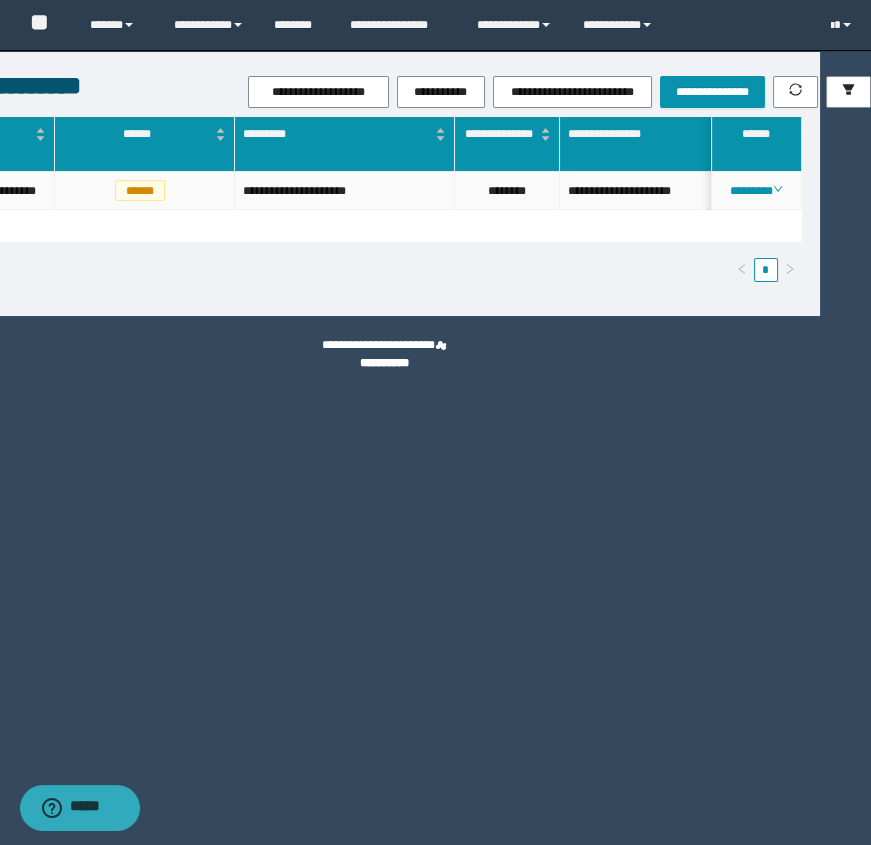click on "********" at bounding box center (757, 191) 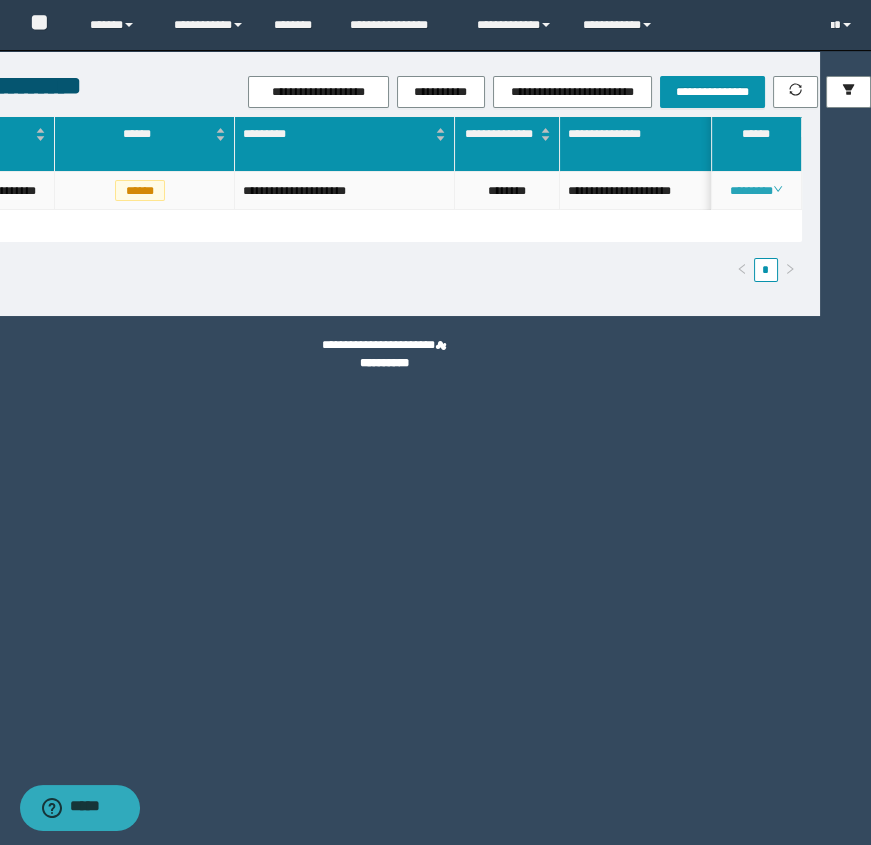 click on "********" at bounding box center (756, 191) 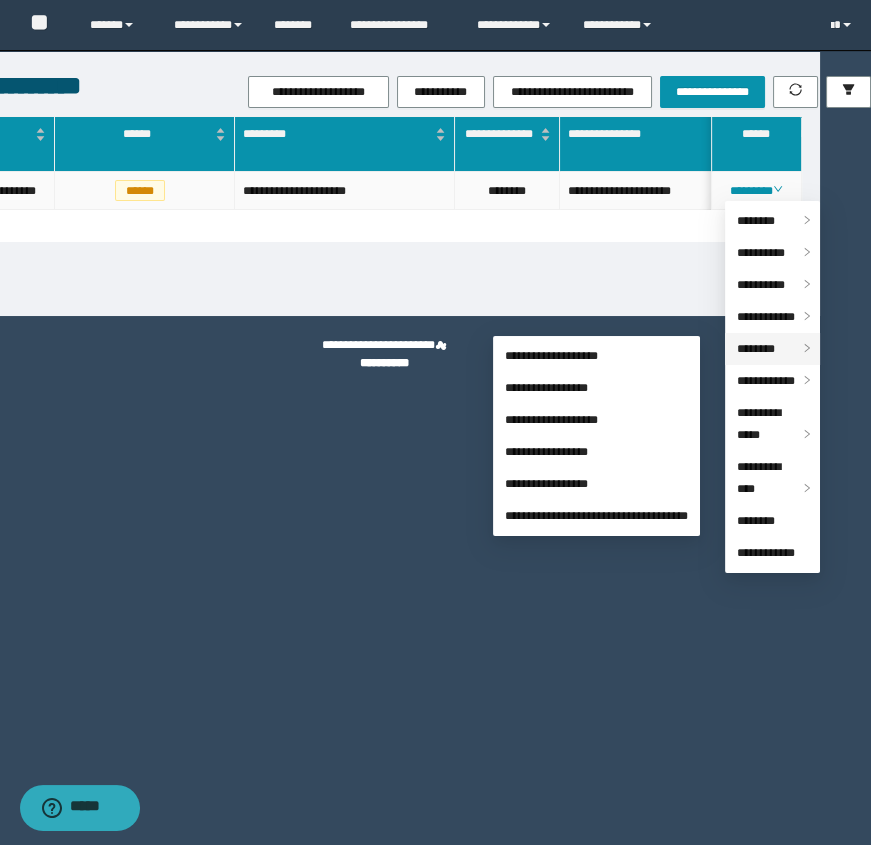 click on "********" at bounding box center [756, 349] 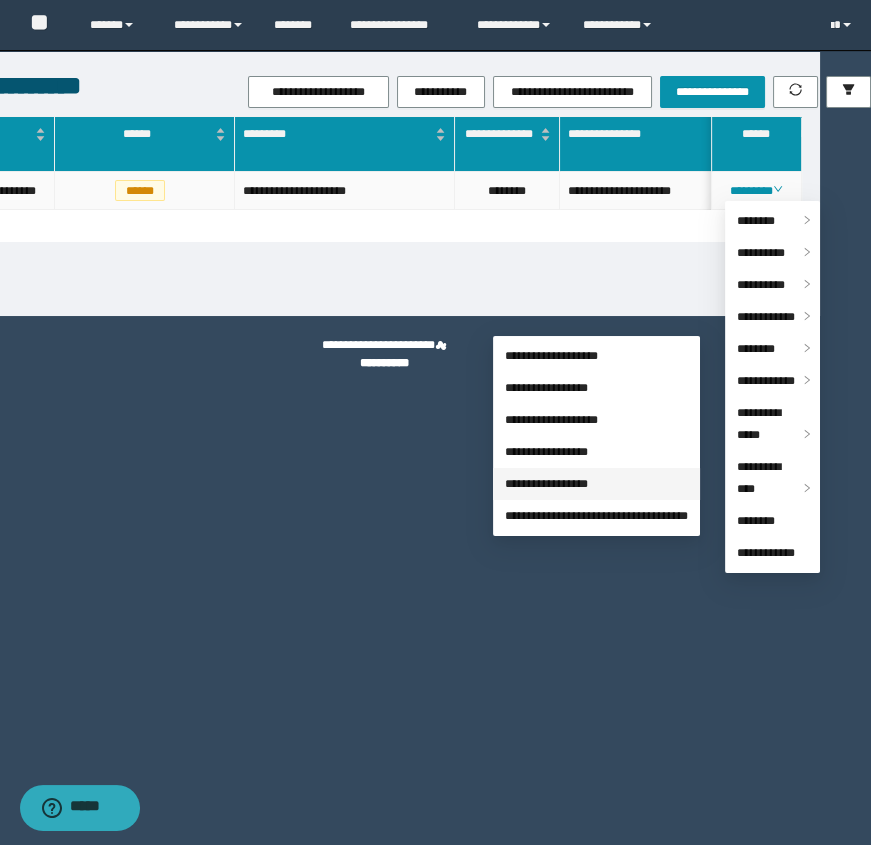 click on "**********" at bounding box center [546, 484] 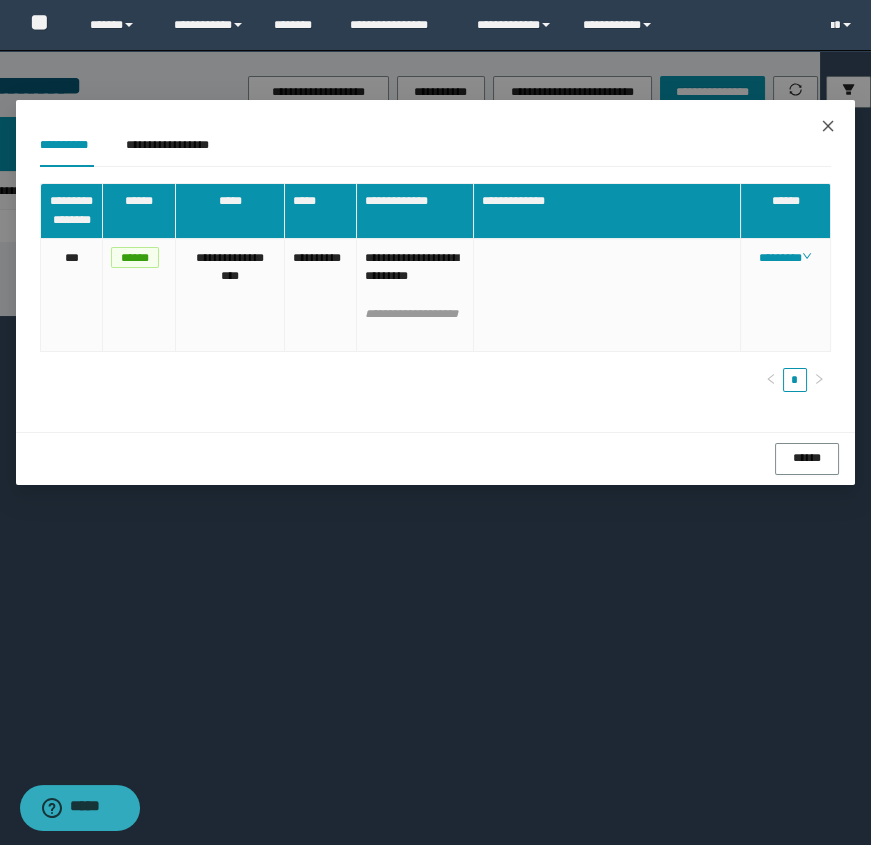 click 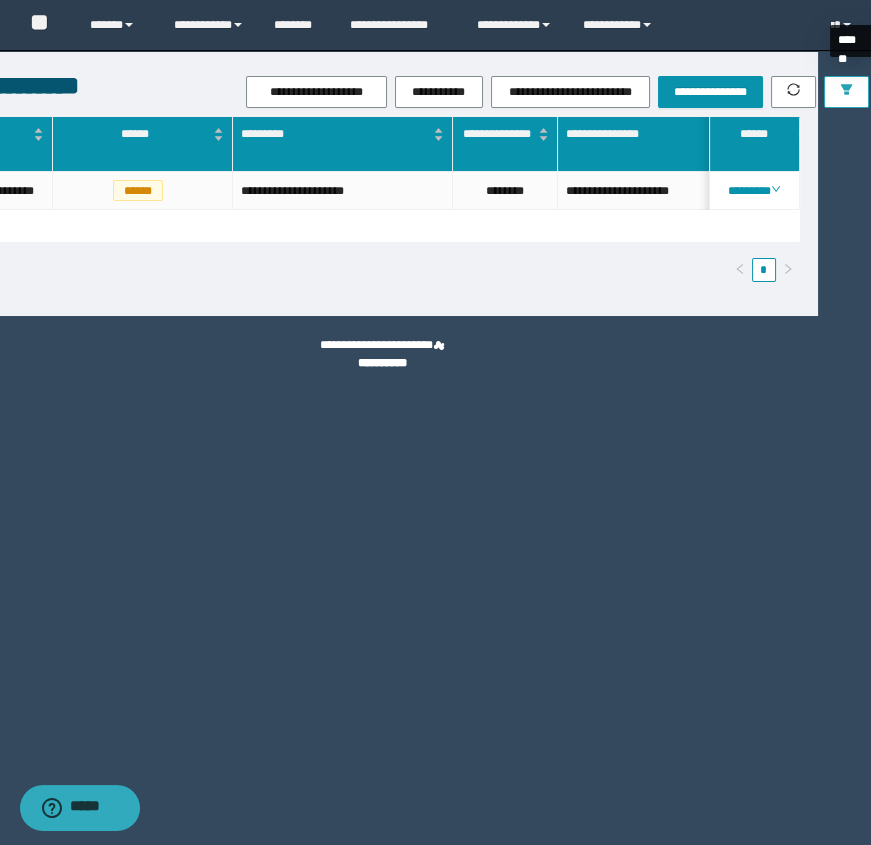 click at bounding box center [846, 92] 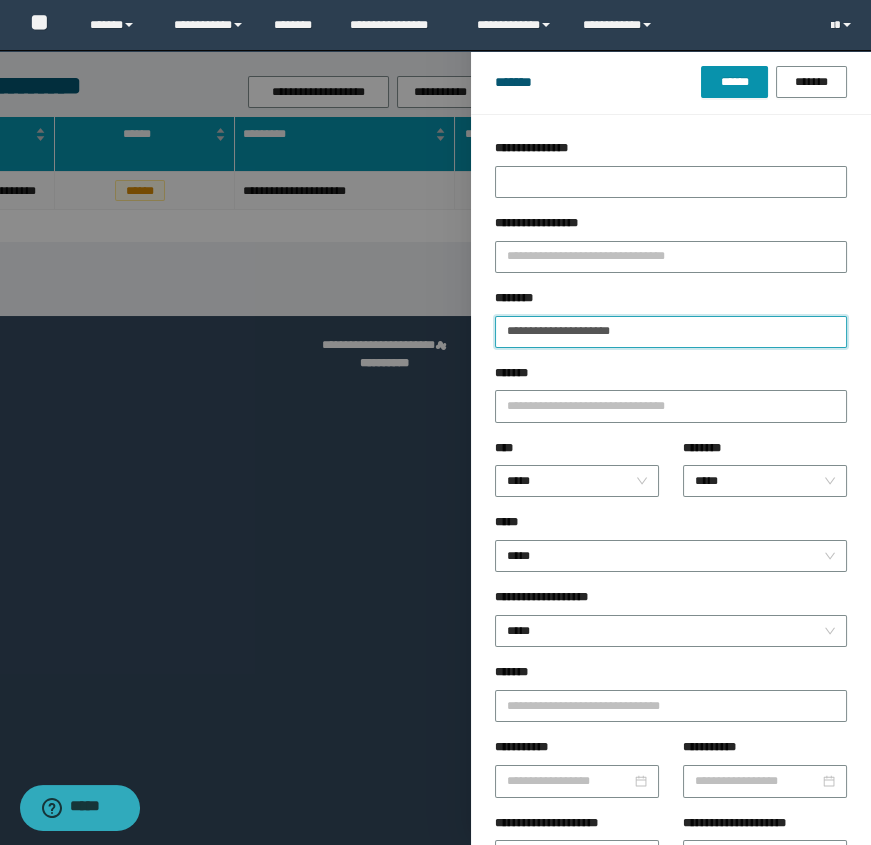click on "**********" at bounding box center [671, 332] 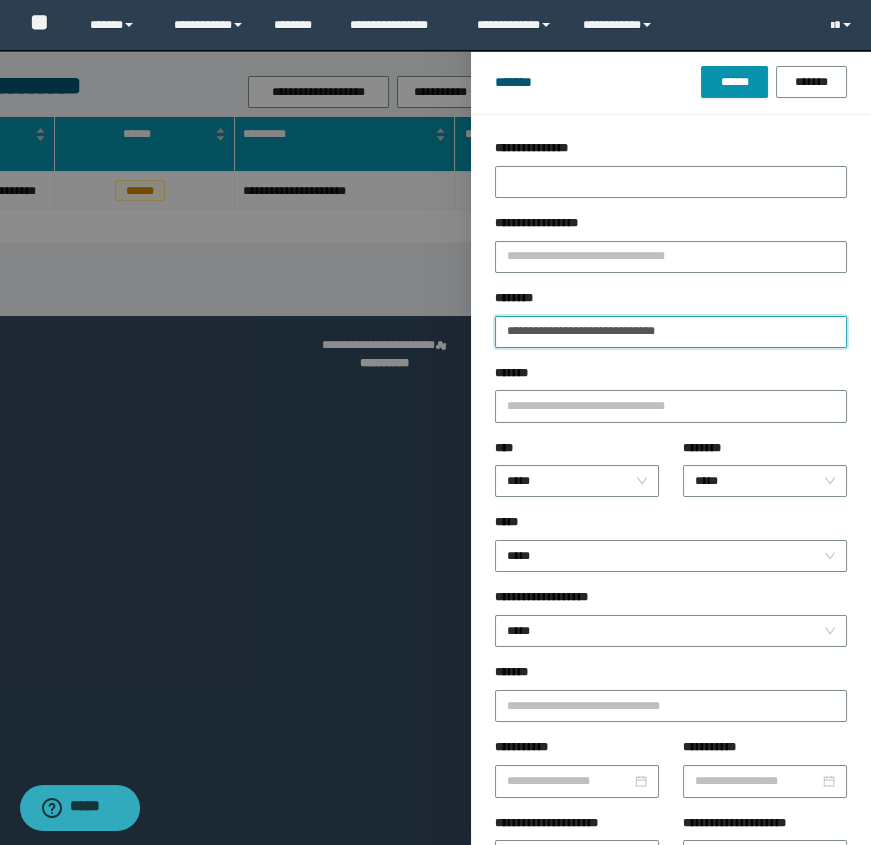 drag, startPoint x: 676, startPoint y: 327, endPoint x: 710, endPoint y: 331, distance: 34.234486 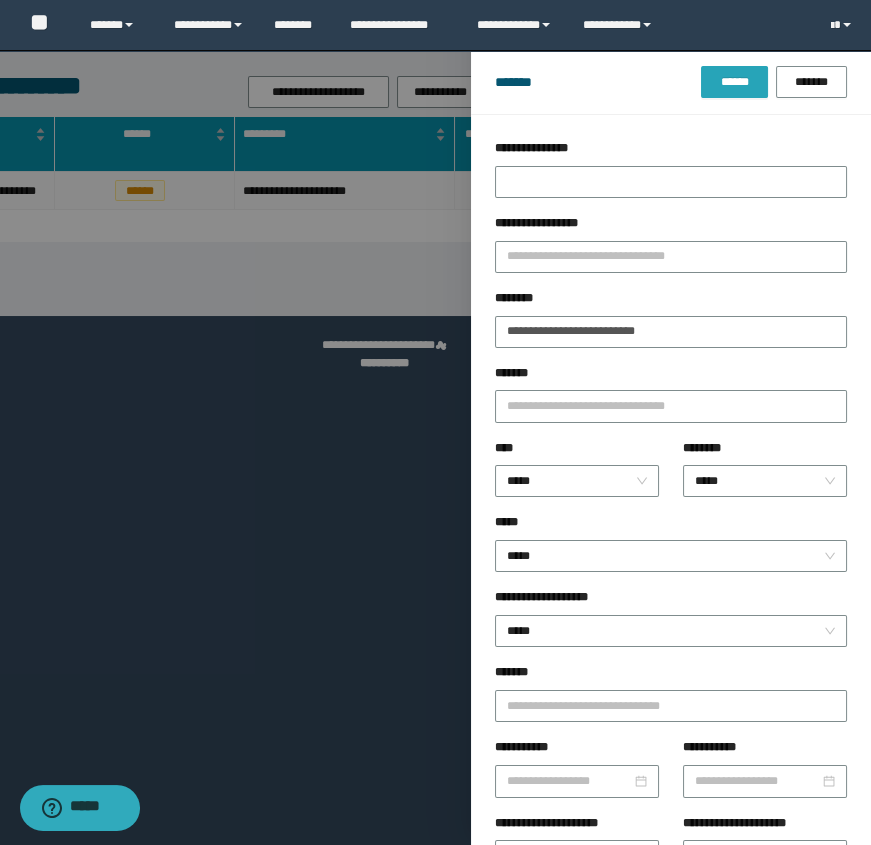 click on "******" at bounding box center (734, 82) 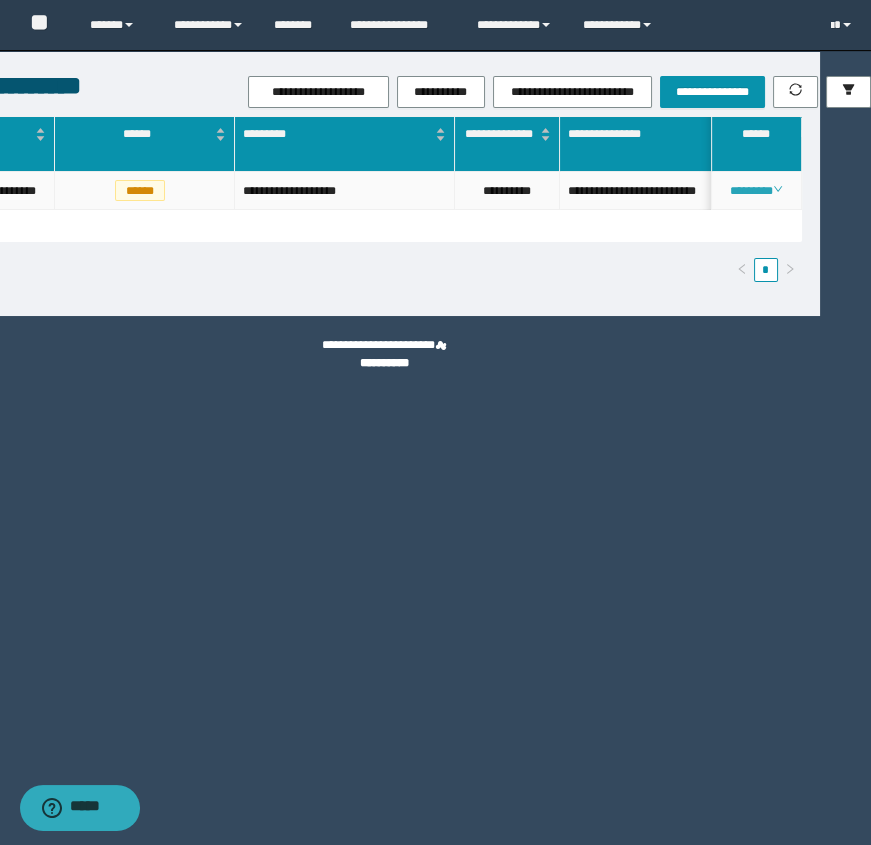 click on "********" at bounding box center [756, 191] 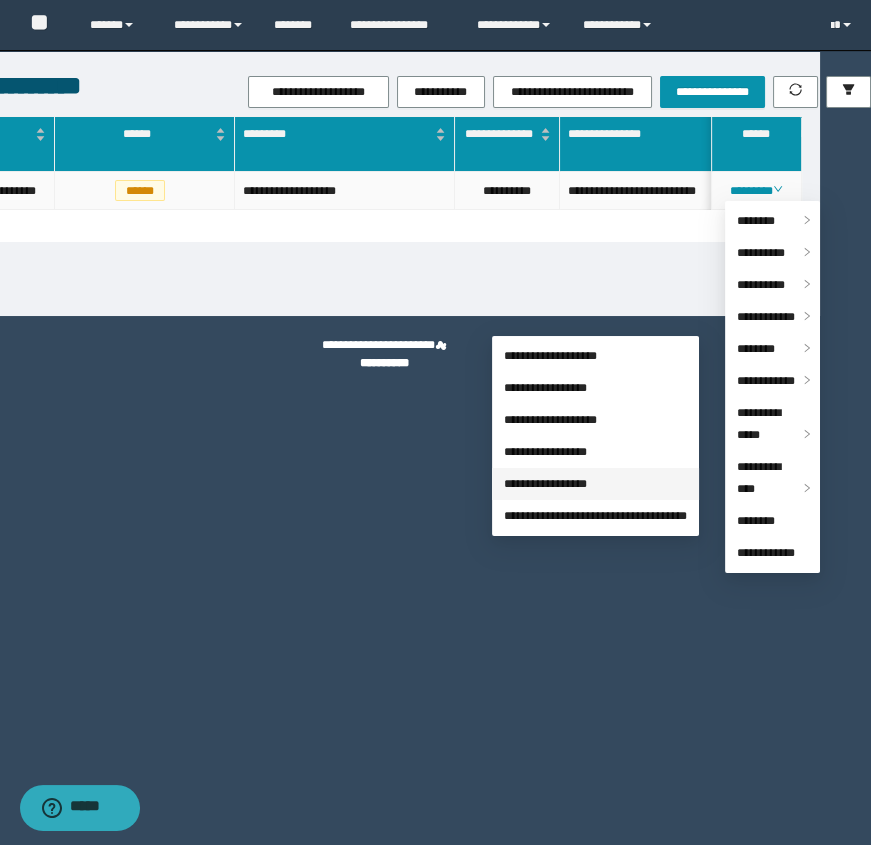 click on "**********" at bounding box center (545, 484) 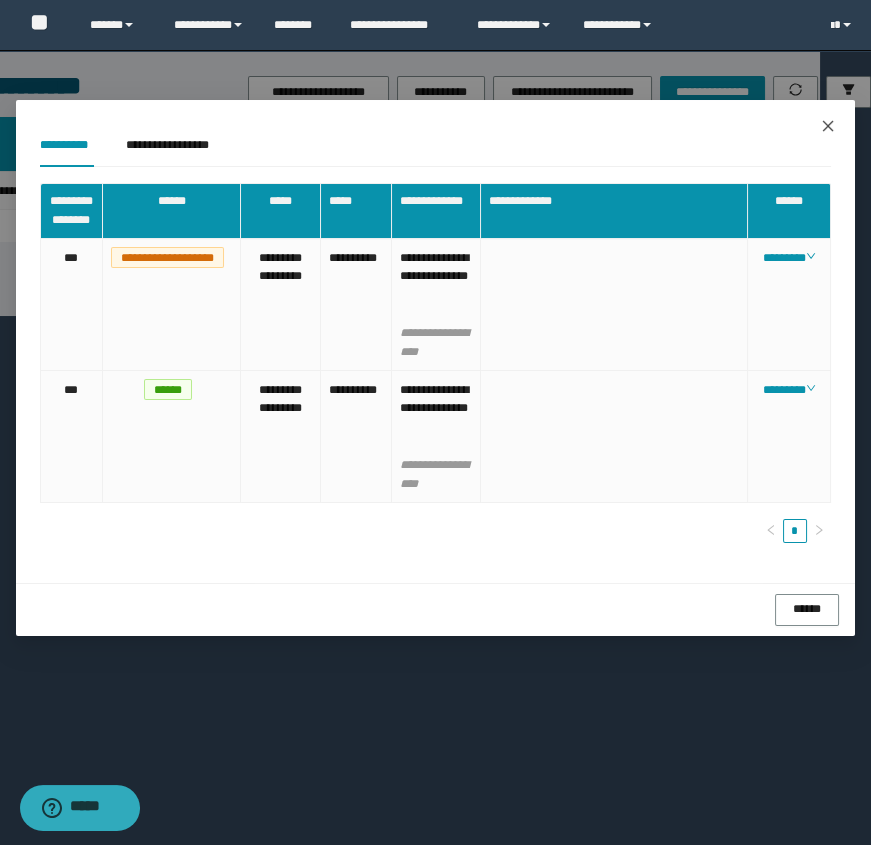 click 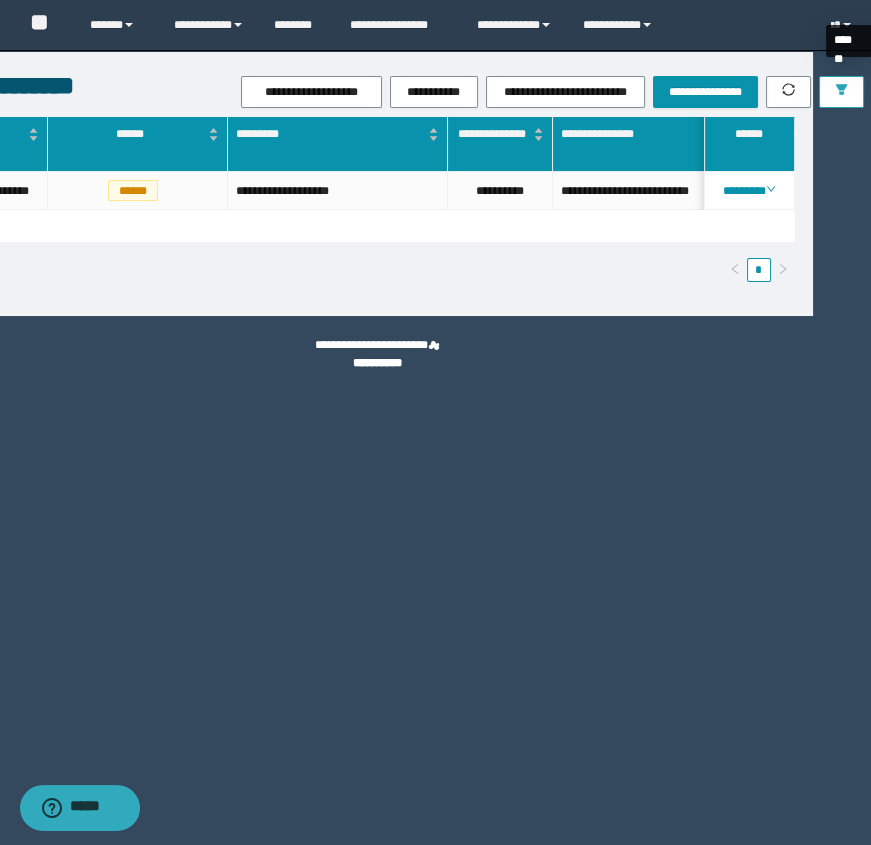 click 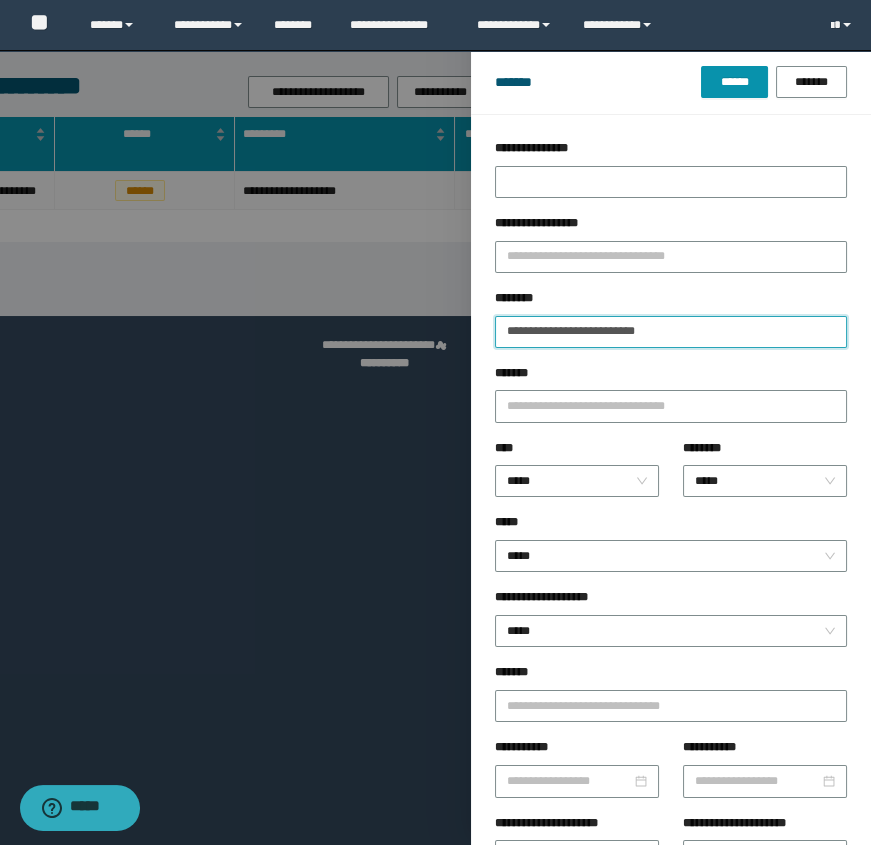 click on "**********" at bounding box center [671, 332] 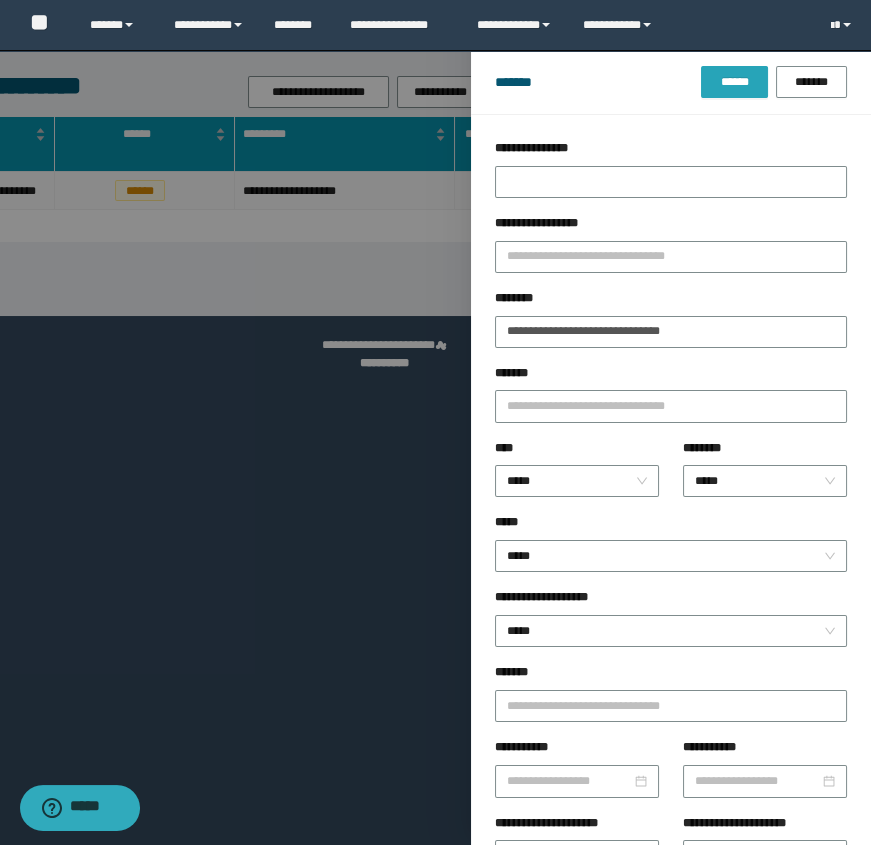 click on "******" at bounding box center [734, 82] 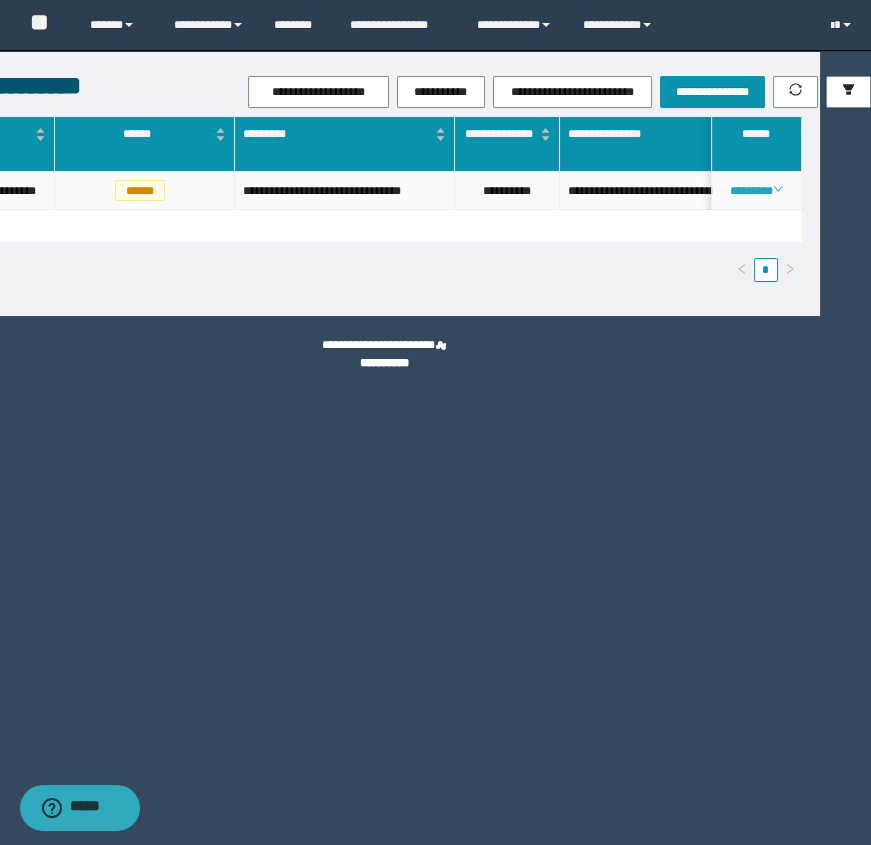 click on "********" at bounding box center [756, 191] 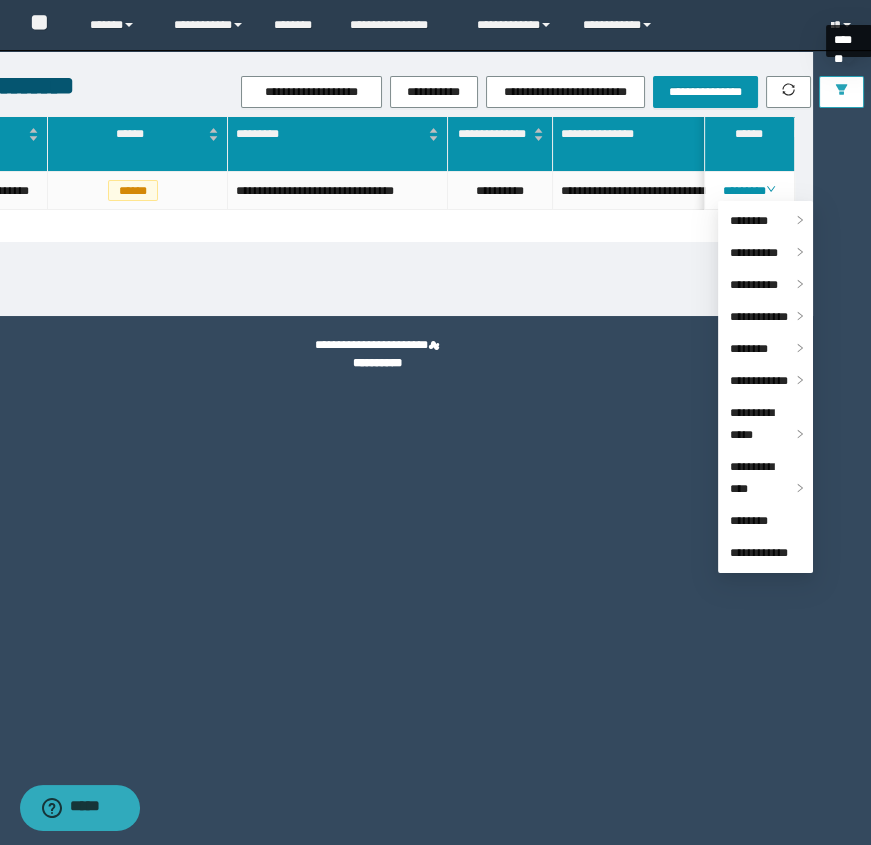 click 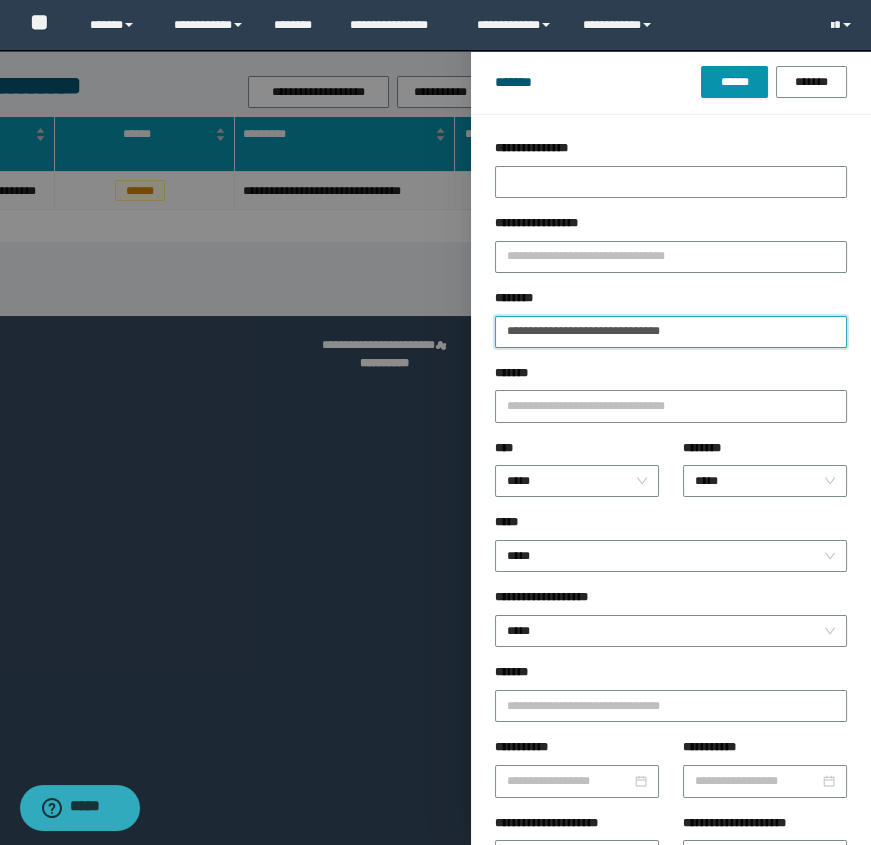 click on "**********" at bounding box center (671, 332) 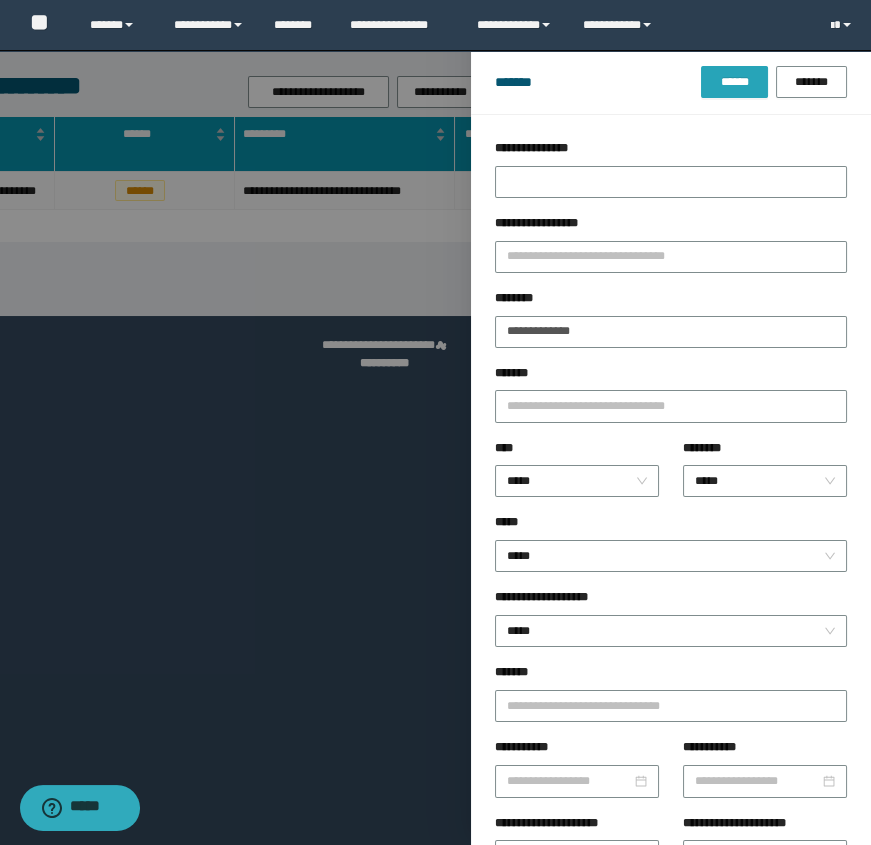 click on "******" at bounding box center (734, 82) 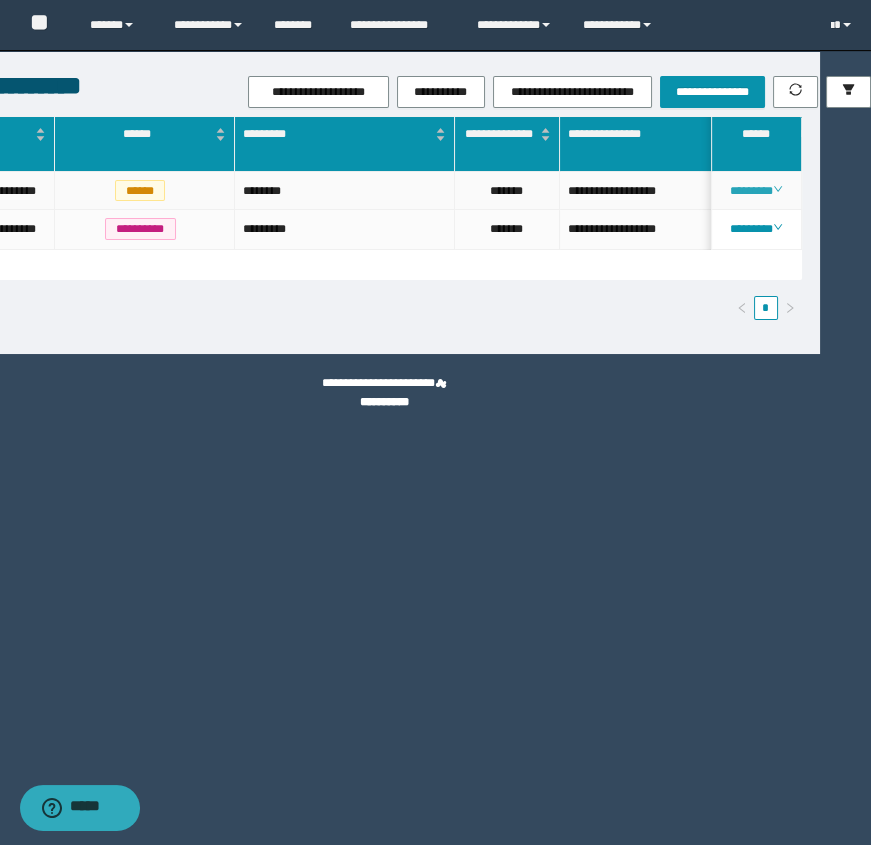 click on "********" at bounding box center [756, 191] 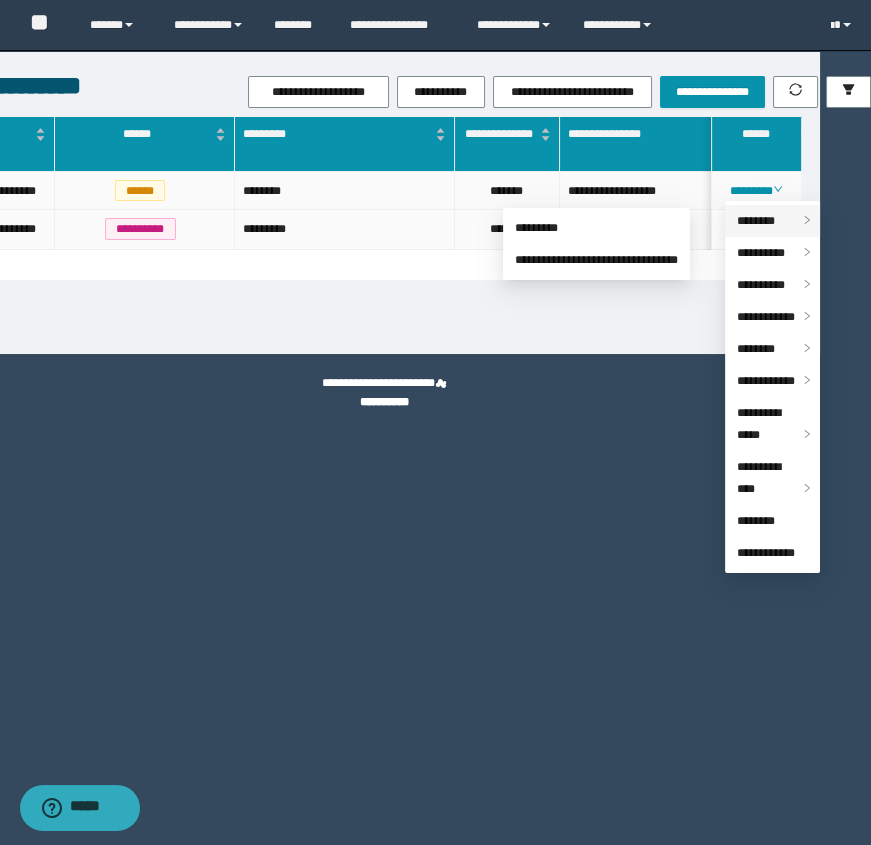 click on "********" at bounding box center (772, 221) 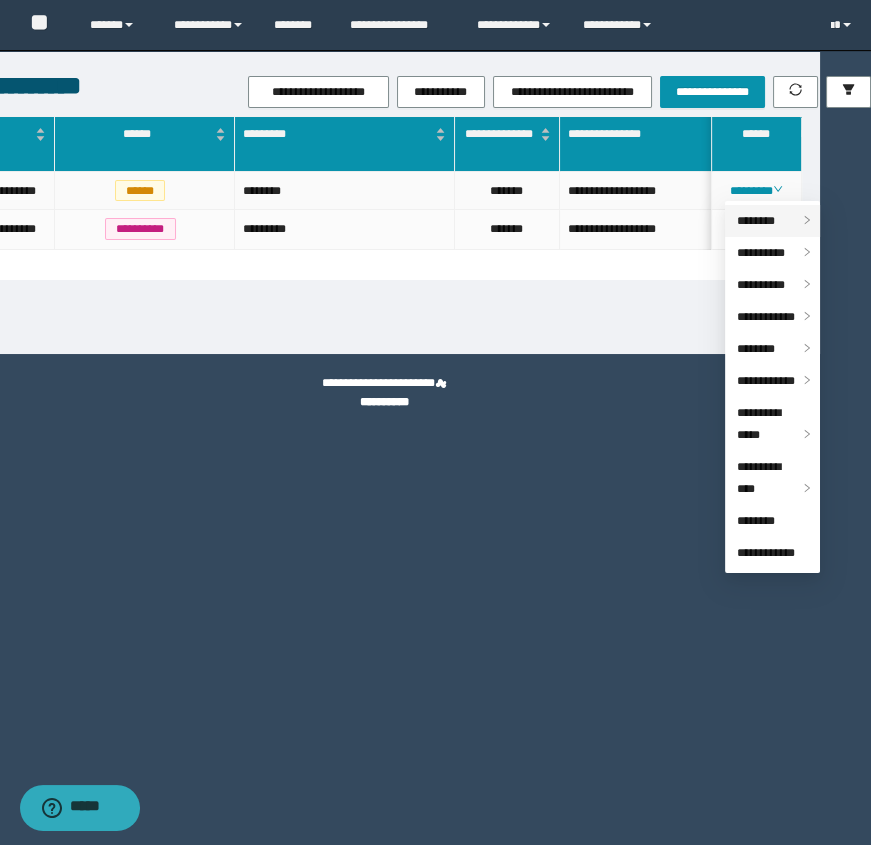 click on "********" at bounding box center [756, 221] 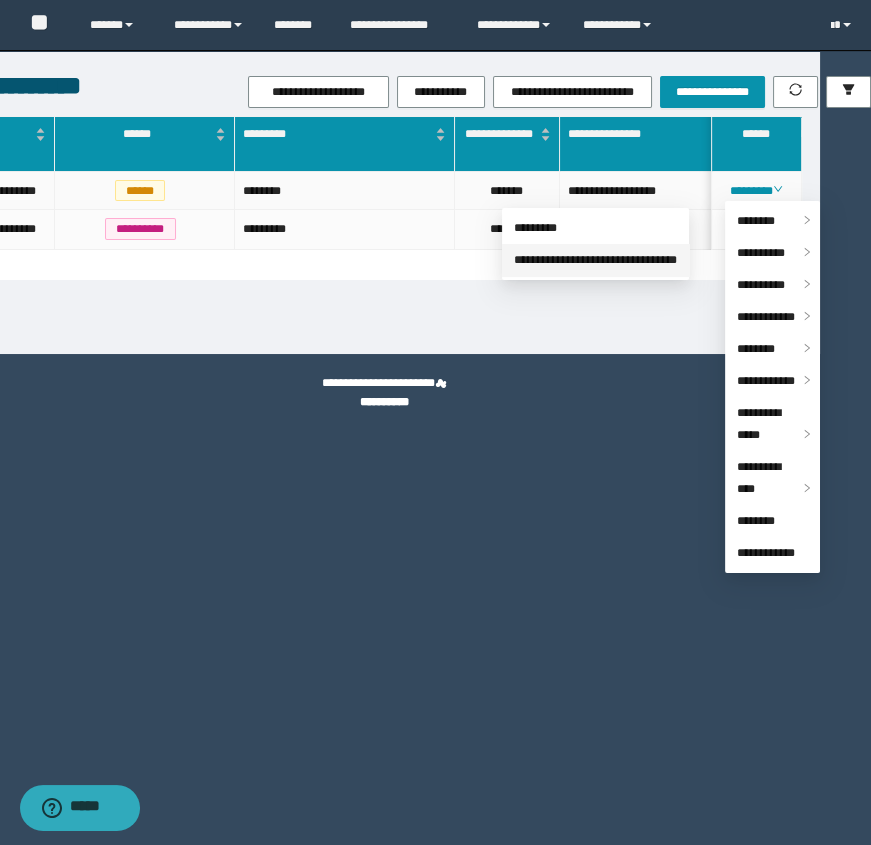click on "**********" at bounding box center [595, 260] 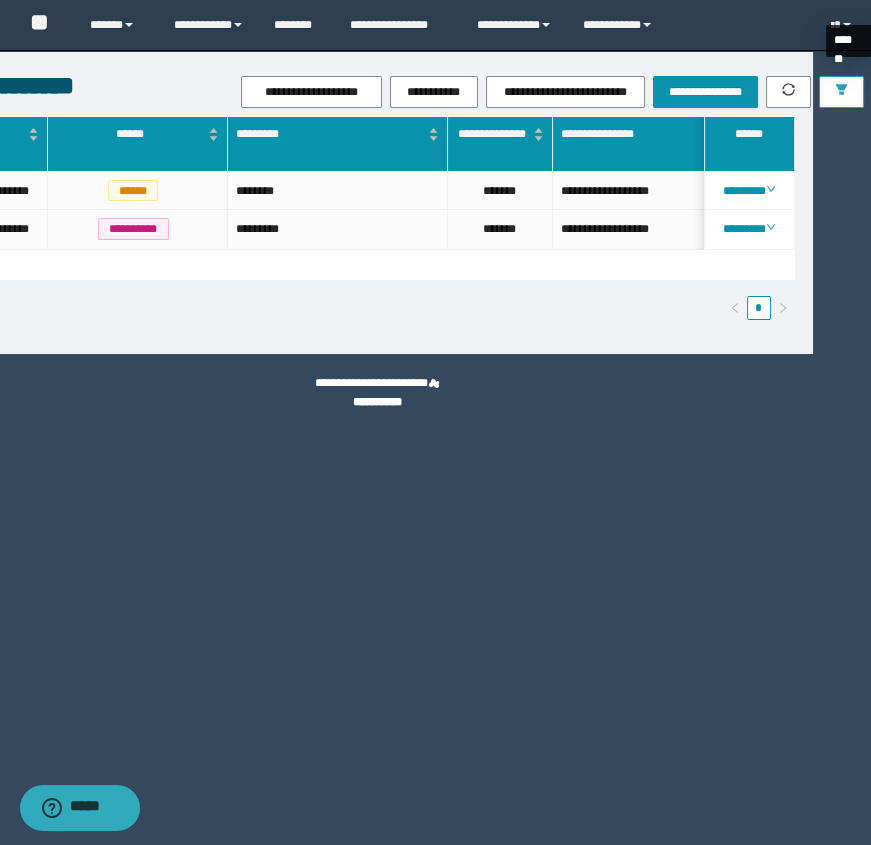 click 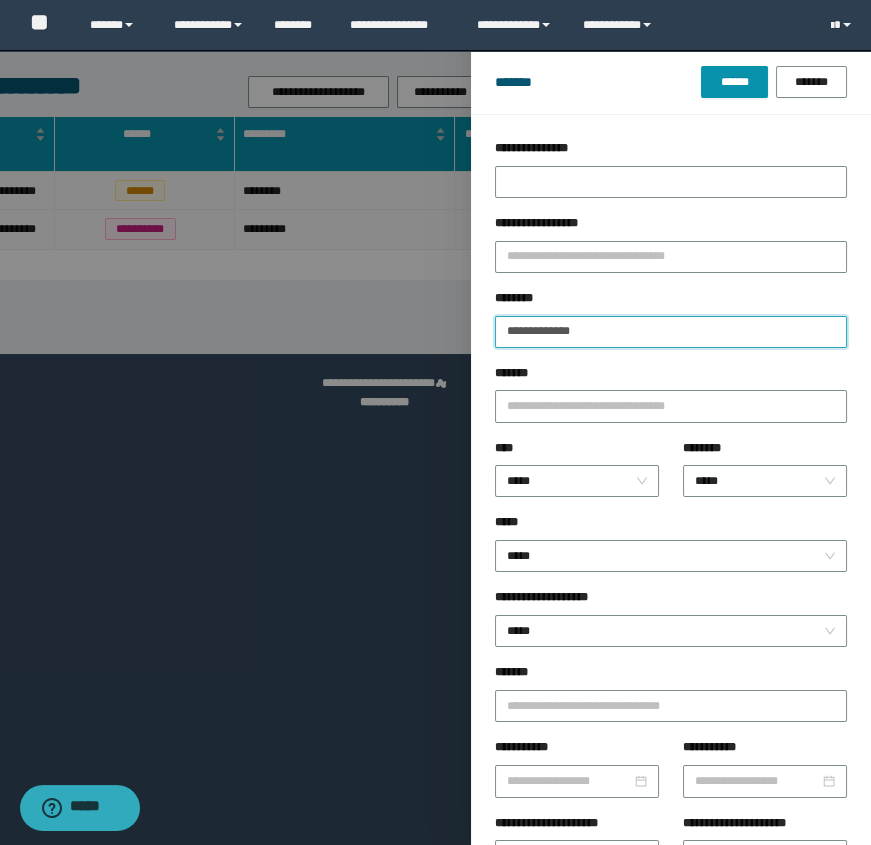 click on "**********" at bounding box center [671, 332] 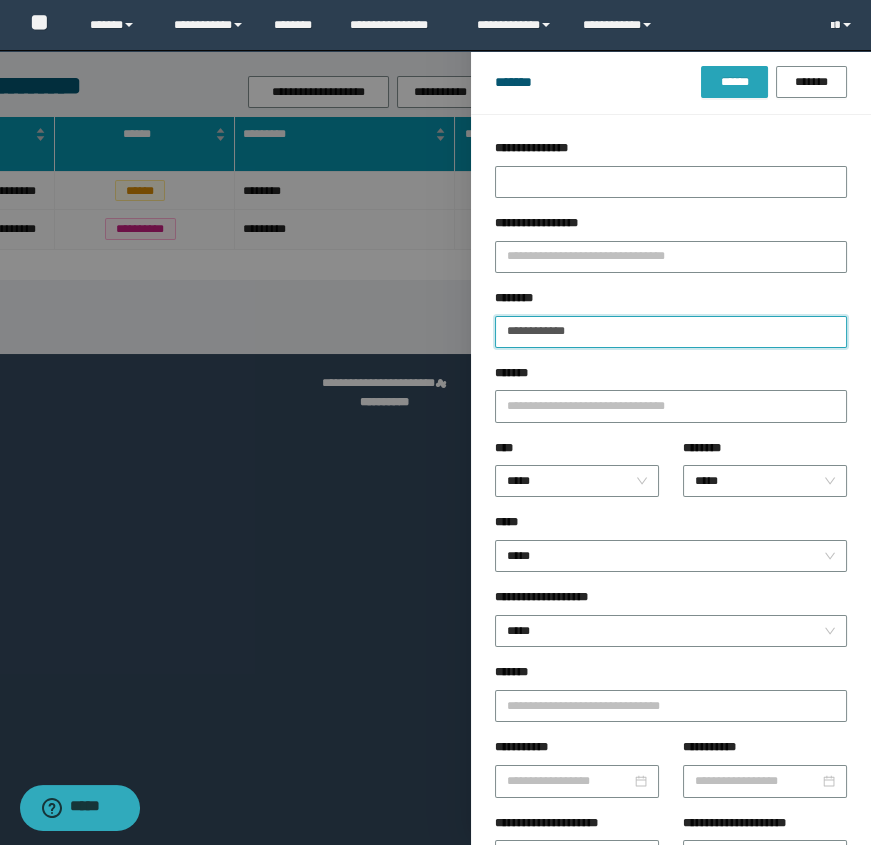 type on "**********" 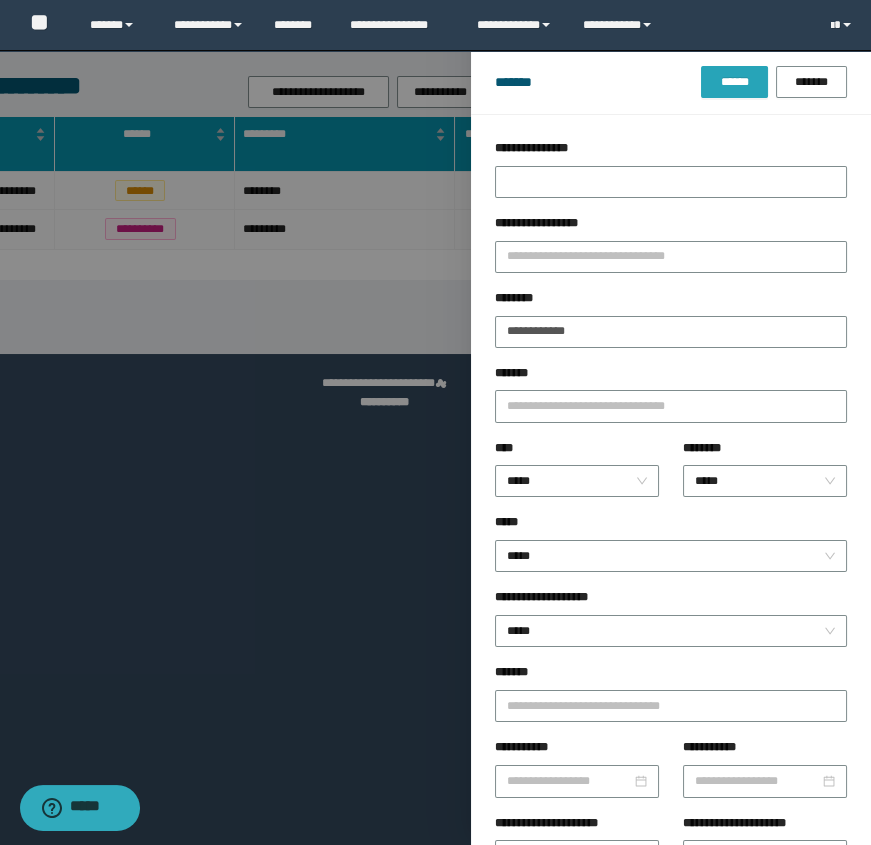 click on "******" at bounding box center (734, 82) 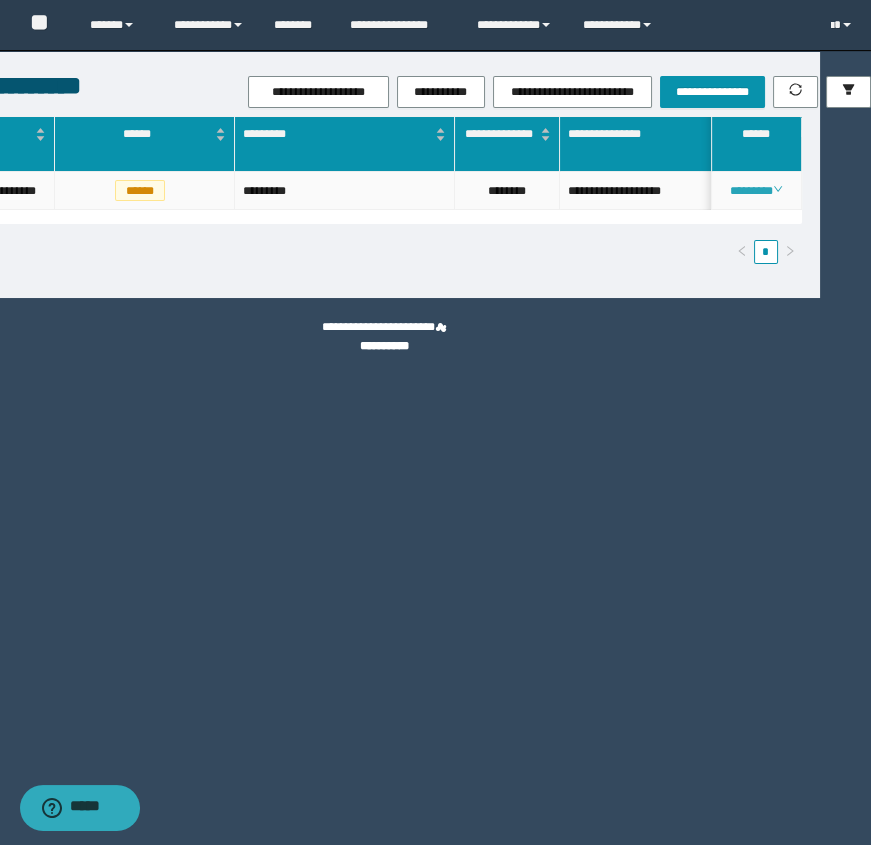 click on "********" at bounding box center (756, 191) 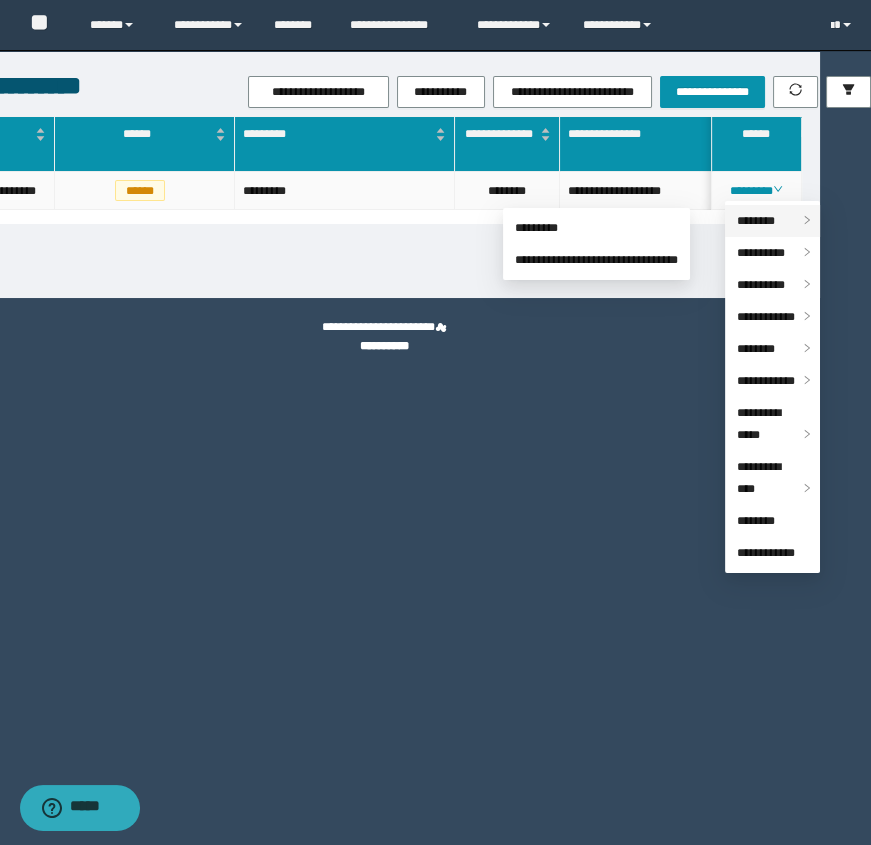click on "********" at bounding box center [756, 221] 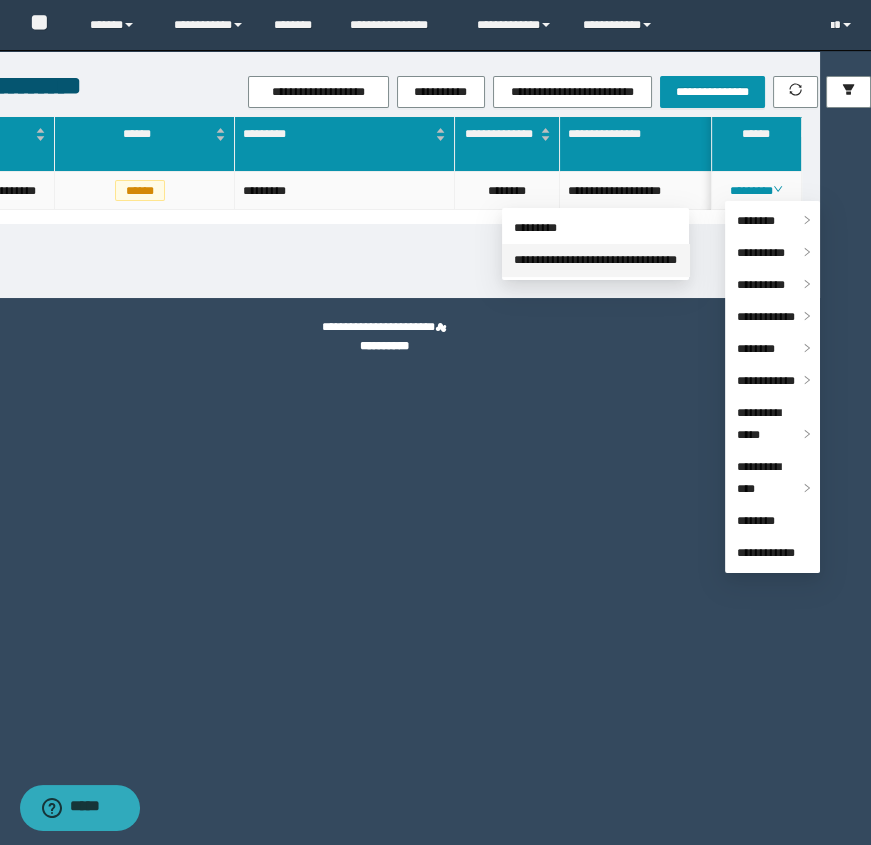 click on "**********" at bounding box center [595, 260] 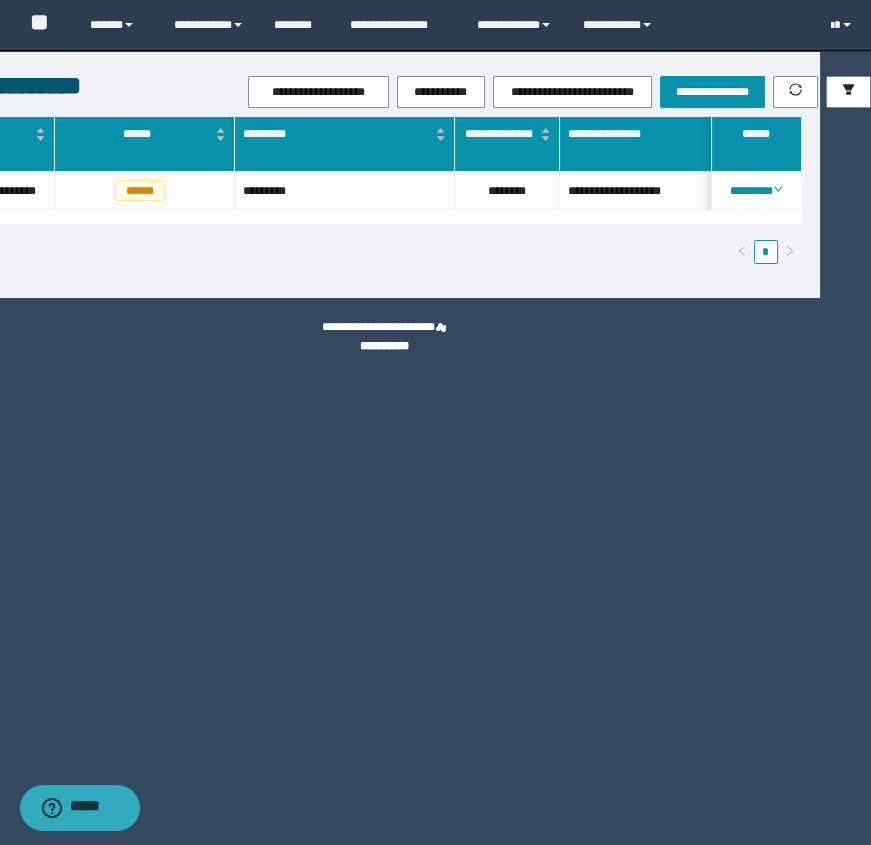click on "**********" at bounding box center [109, 85] 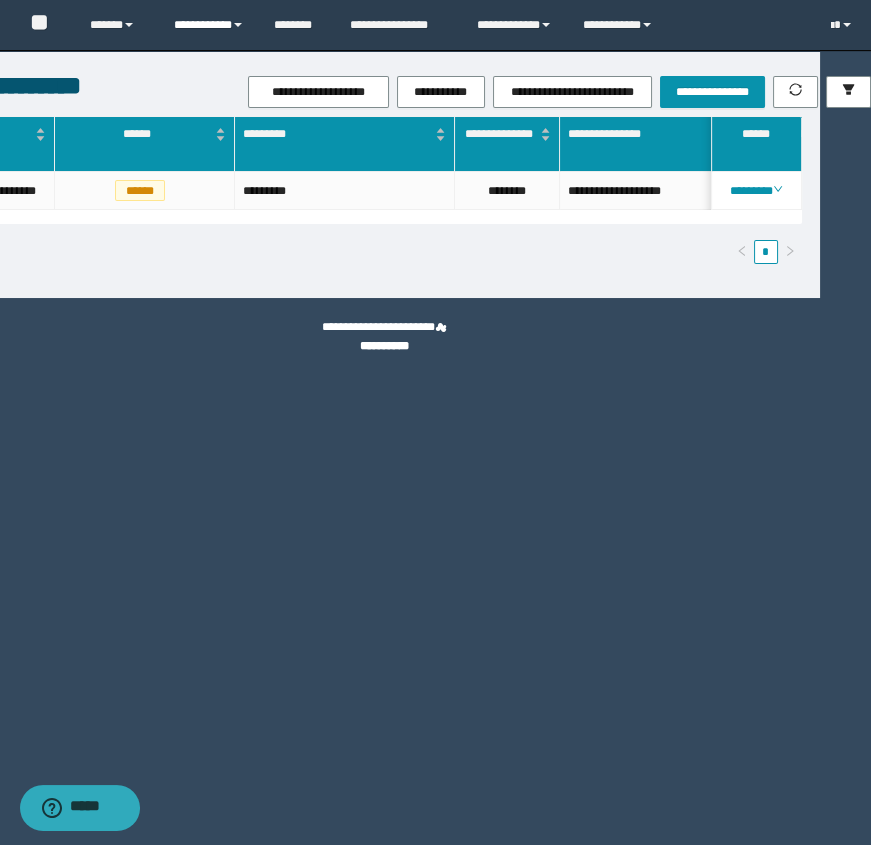 click on "**********" at bounding box center [209, 25] 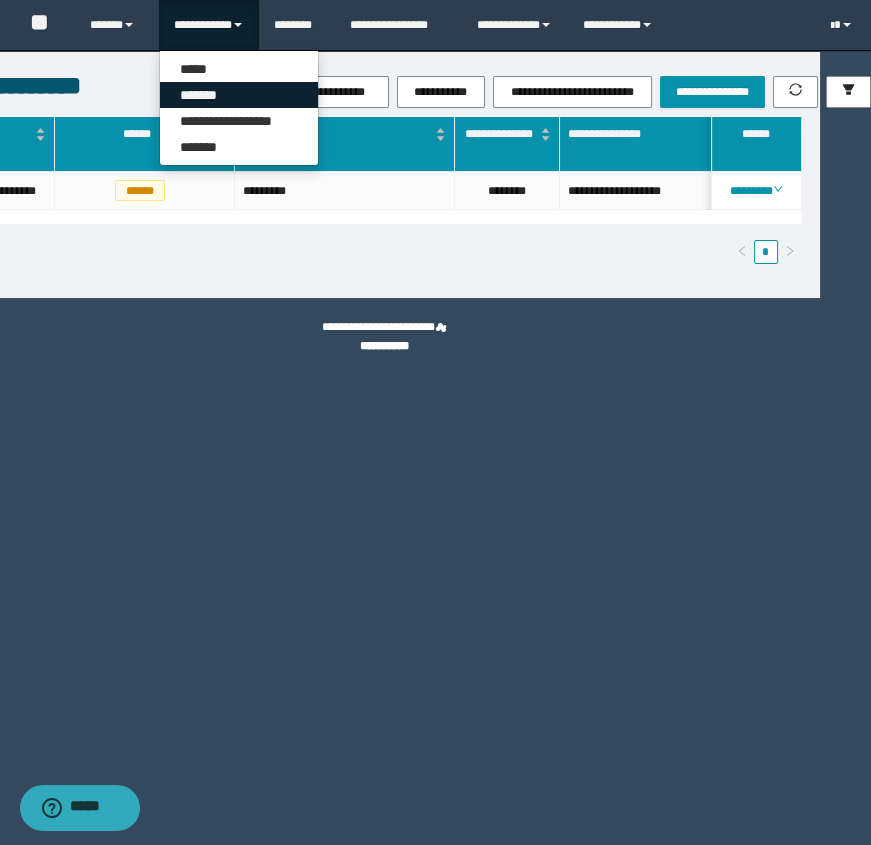click on "*******" at bounding box center (239, 95) 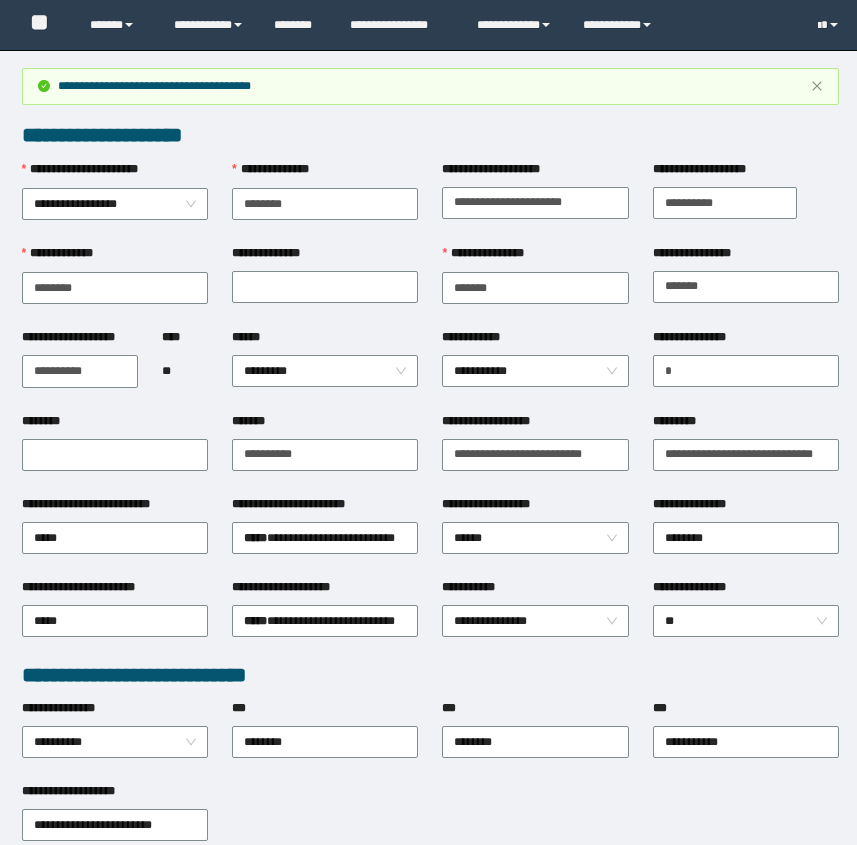 scroll, scrollTop: 176, scrollLeft: 0, axis: vertical 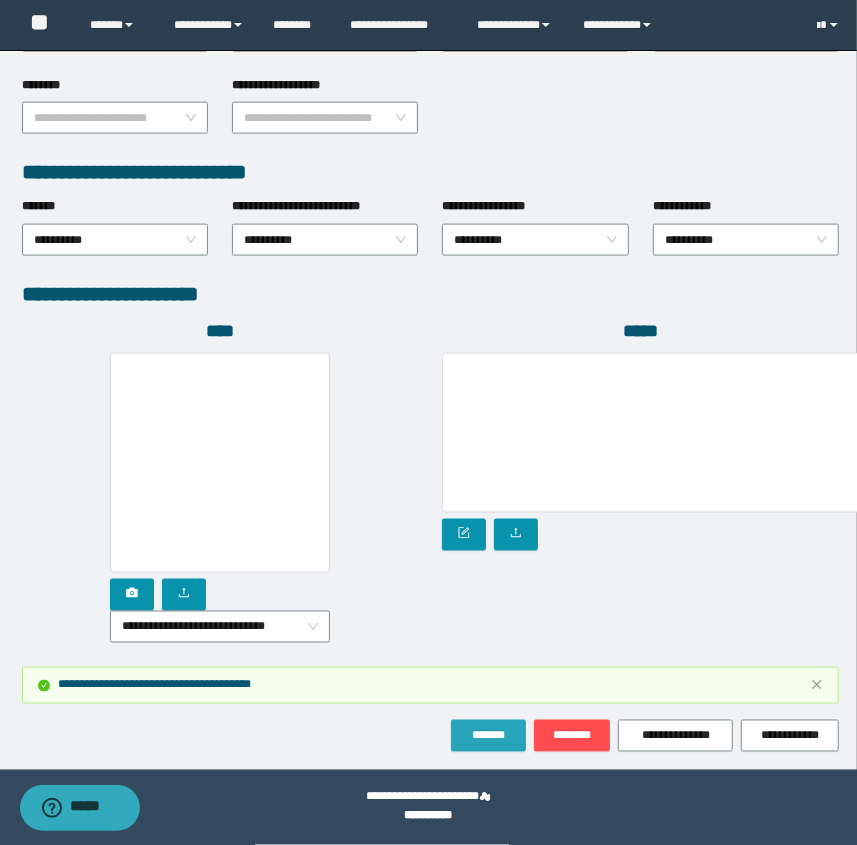 click on "*******" at bounding box center [488, 736] 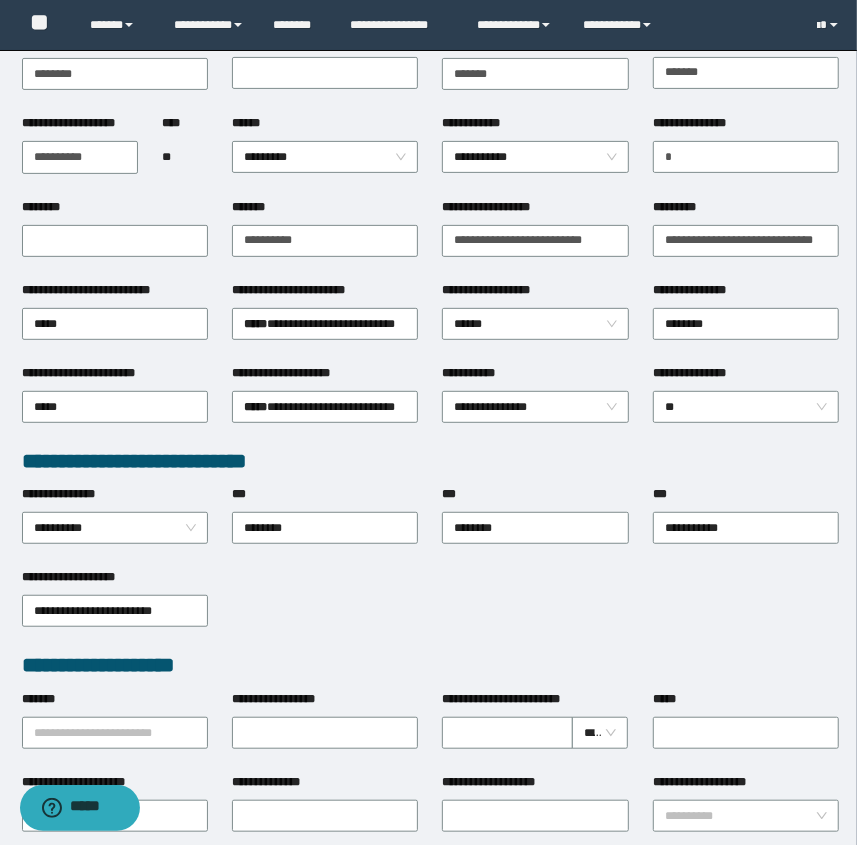 scroll, scrollTop: 176, scrollLeft: 0, axis: vertical 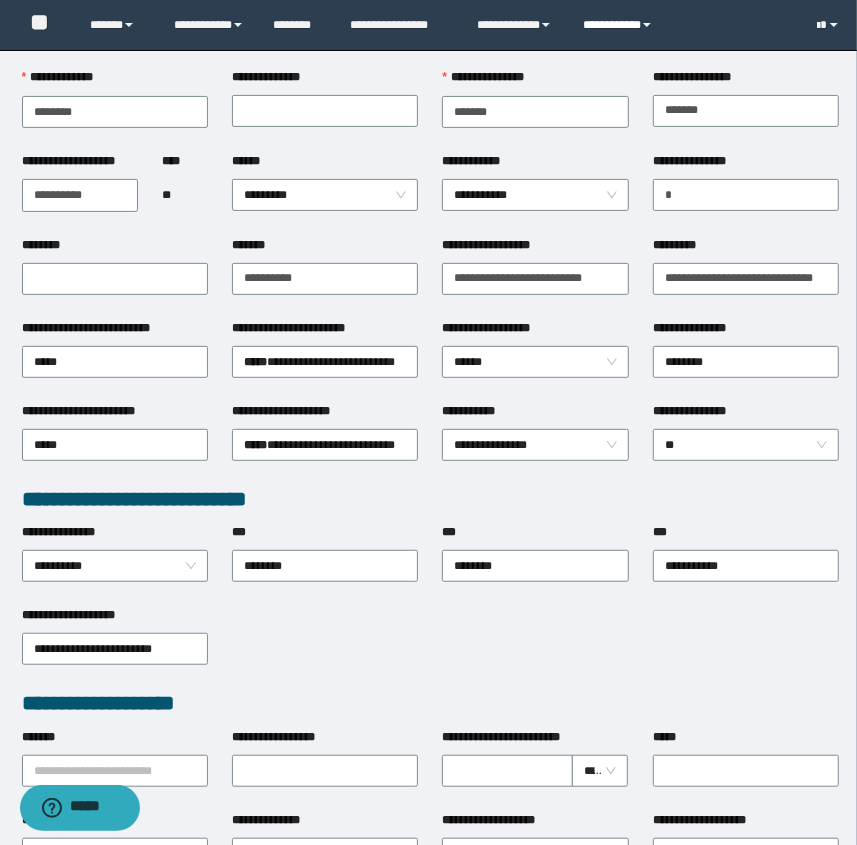 click on "**********" at bounding box center (620, 25) 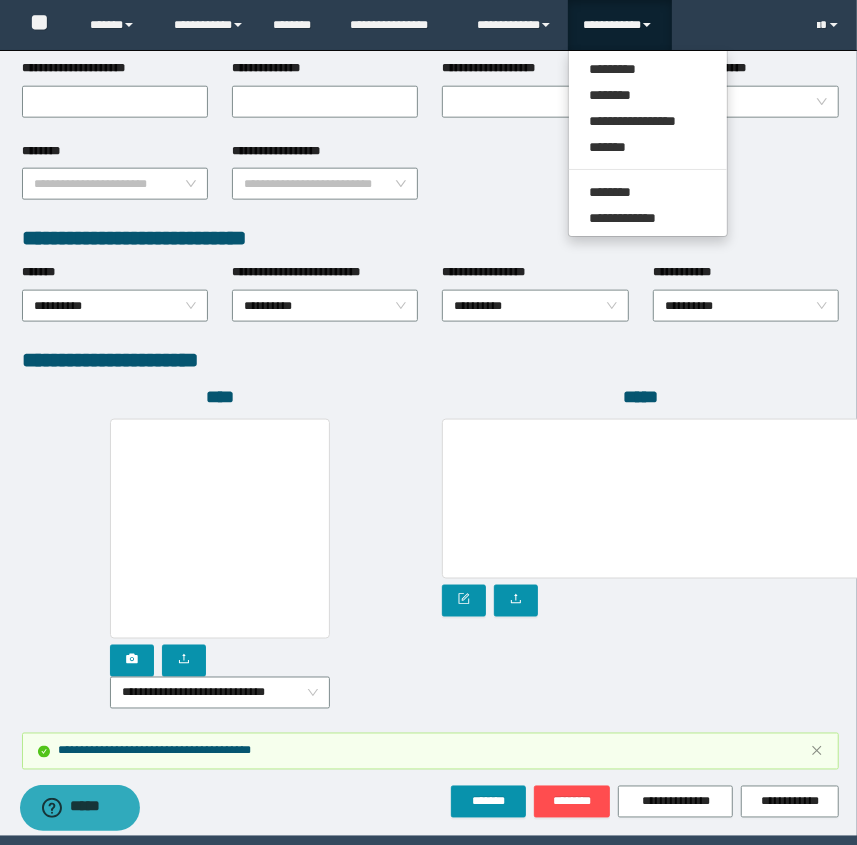 scroll, scrollTop: 994, scrollLeft: 0, axis: vertical 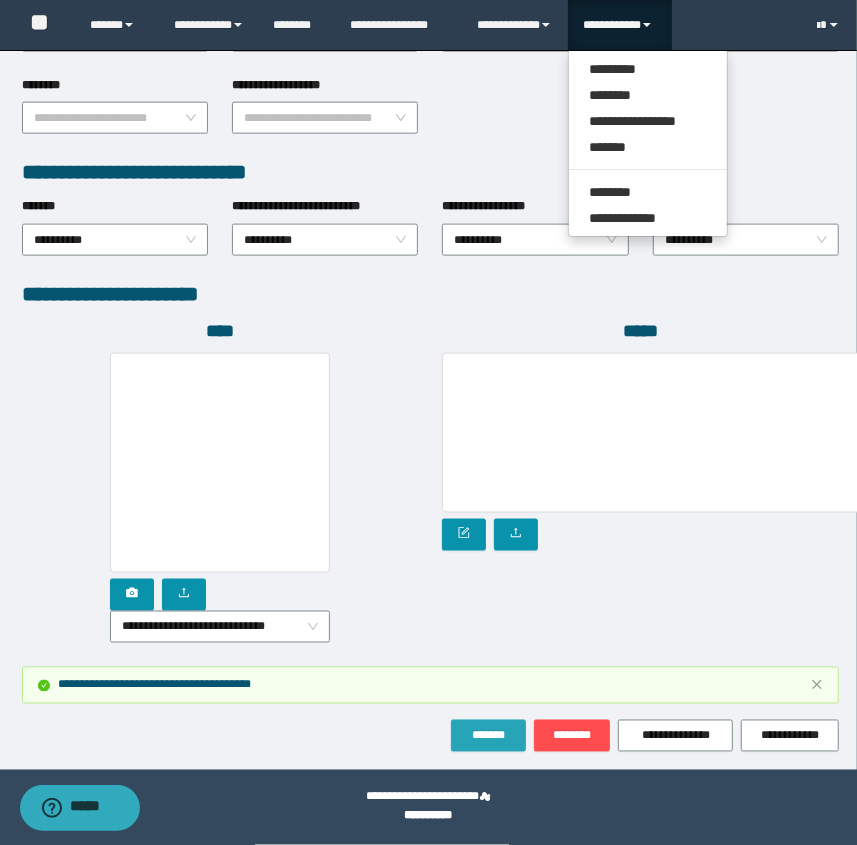 click on "*******" at bounding box center (488, 736) 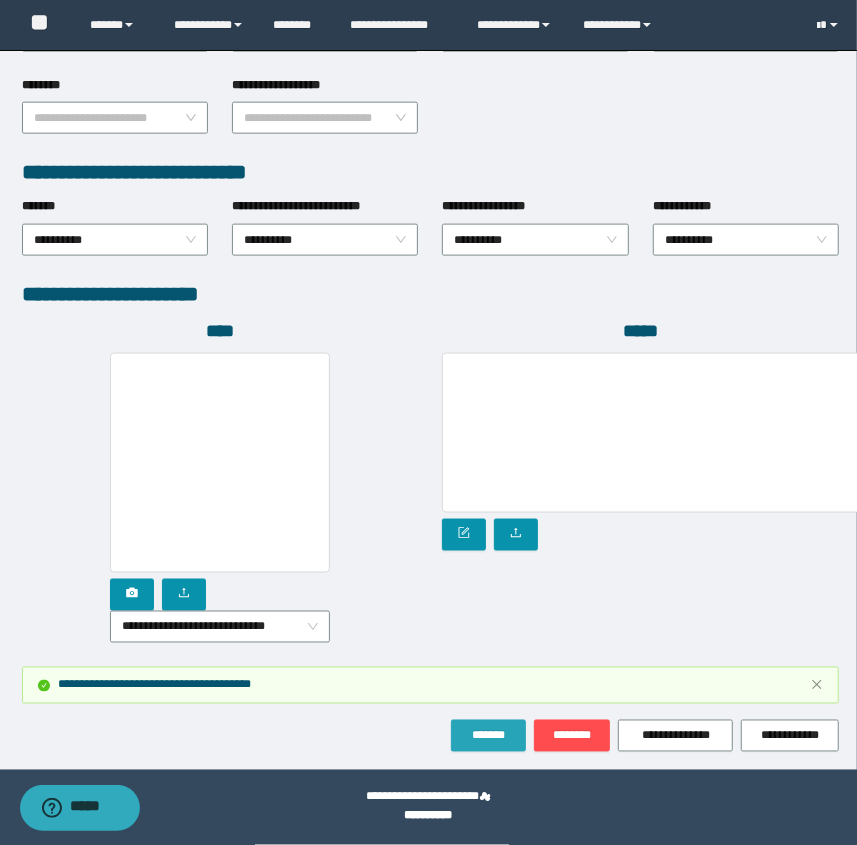 click on "*******" at bounding box center [488, 736] 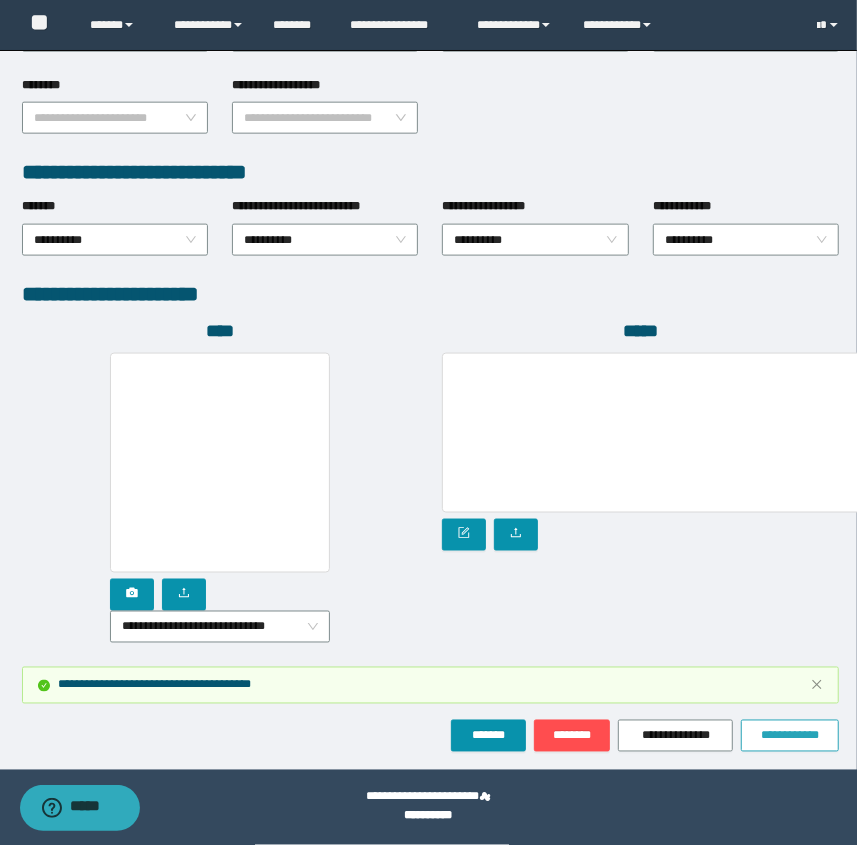click on "**********" at bounding box center [790, 736] 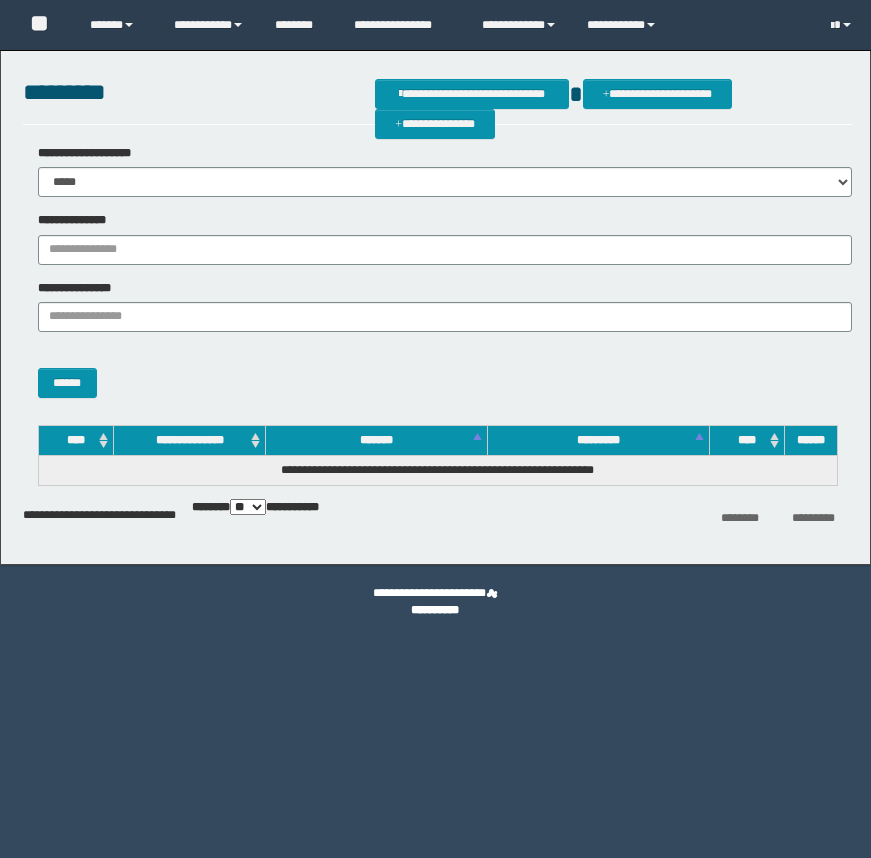 scroll, scrollTop: 0, scrollLeft: 0, axis: both 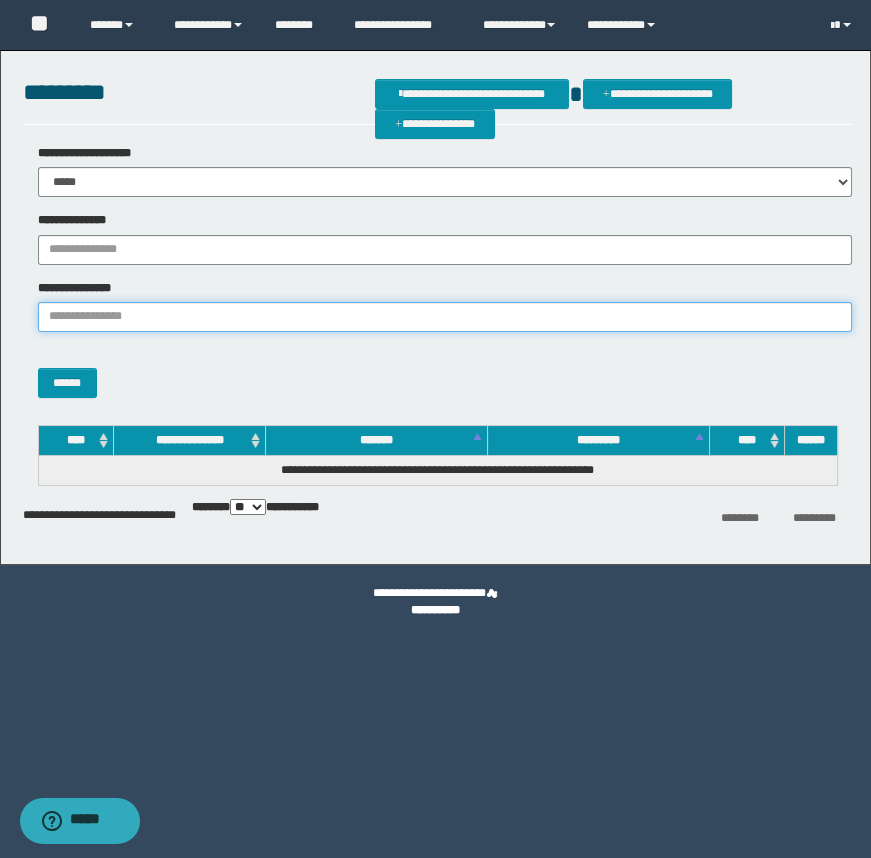 paste on "********" 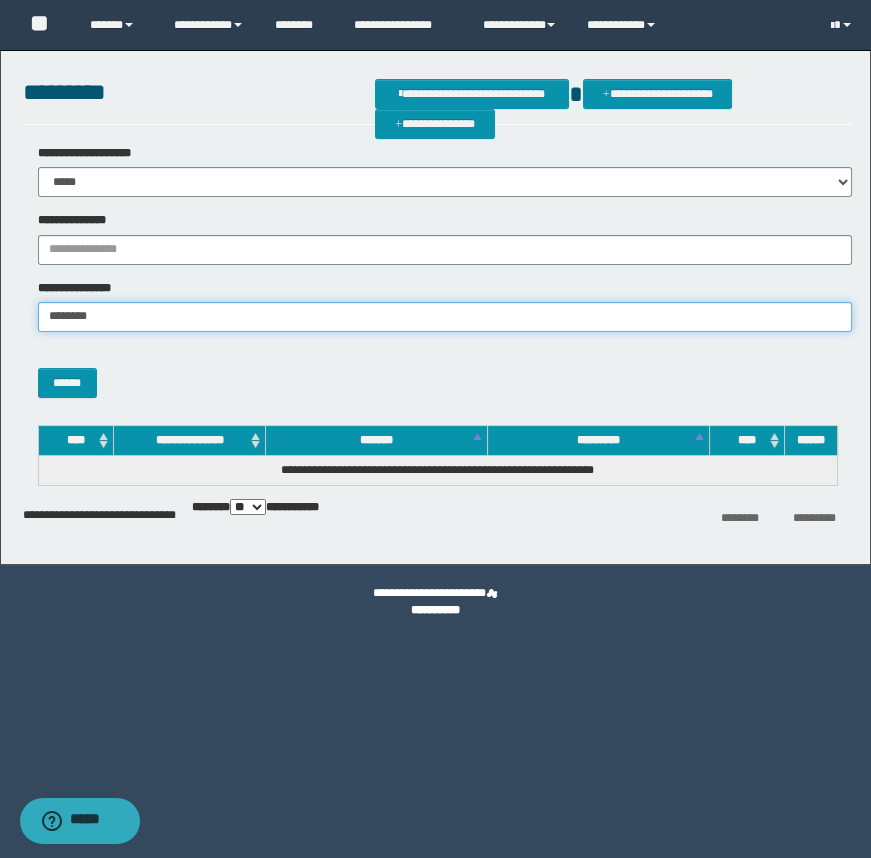 drag, startPoint x: 156, startPoint y: 319, endPoint x: -31, endPoint y: 322, distance: 187.02406 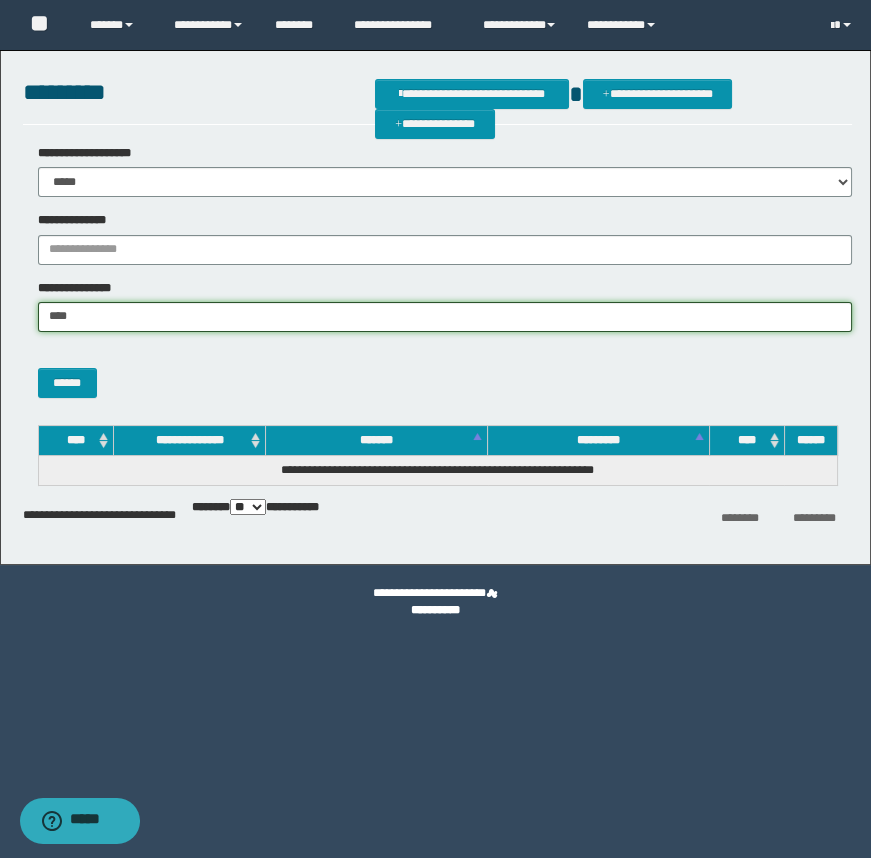 type on "**********" 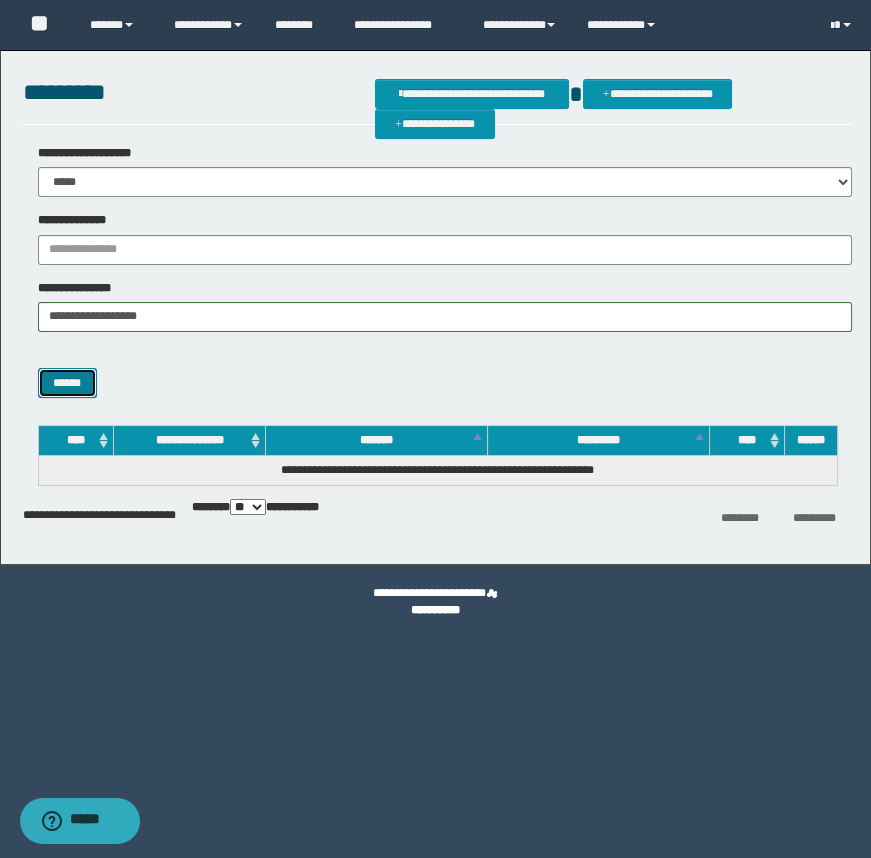 click on "******" at bounding box center (67, 383) 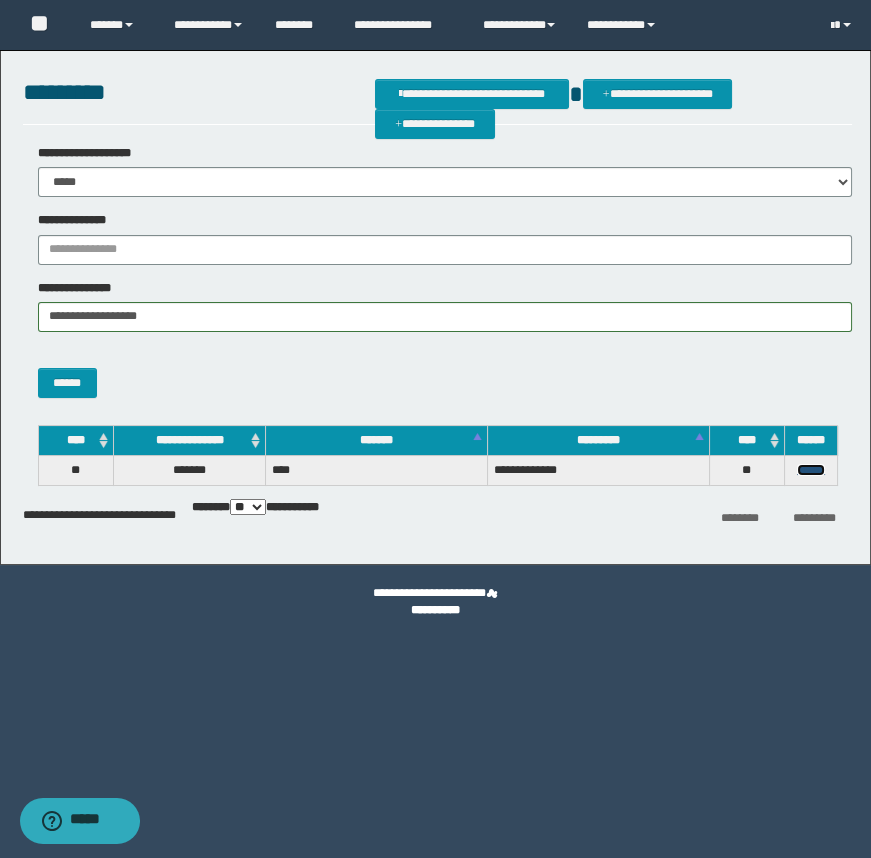 click on "******" at bounding box center (811, 470) 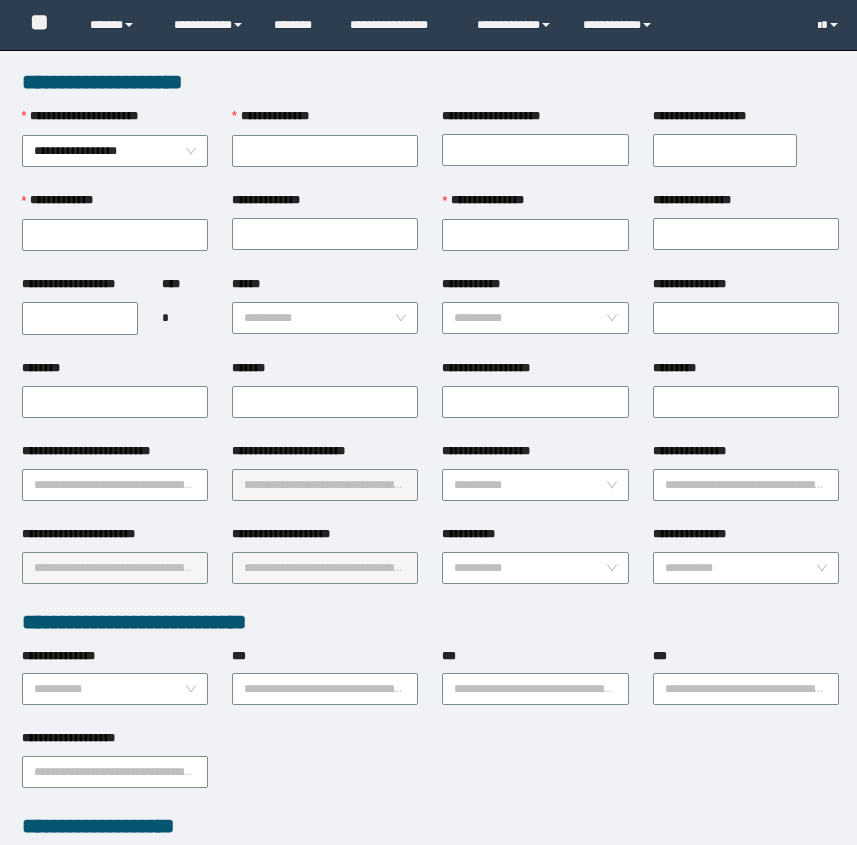 scroll, scrollTop: 0, scrollLeft: 0, axis: both 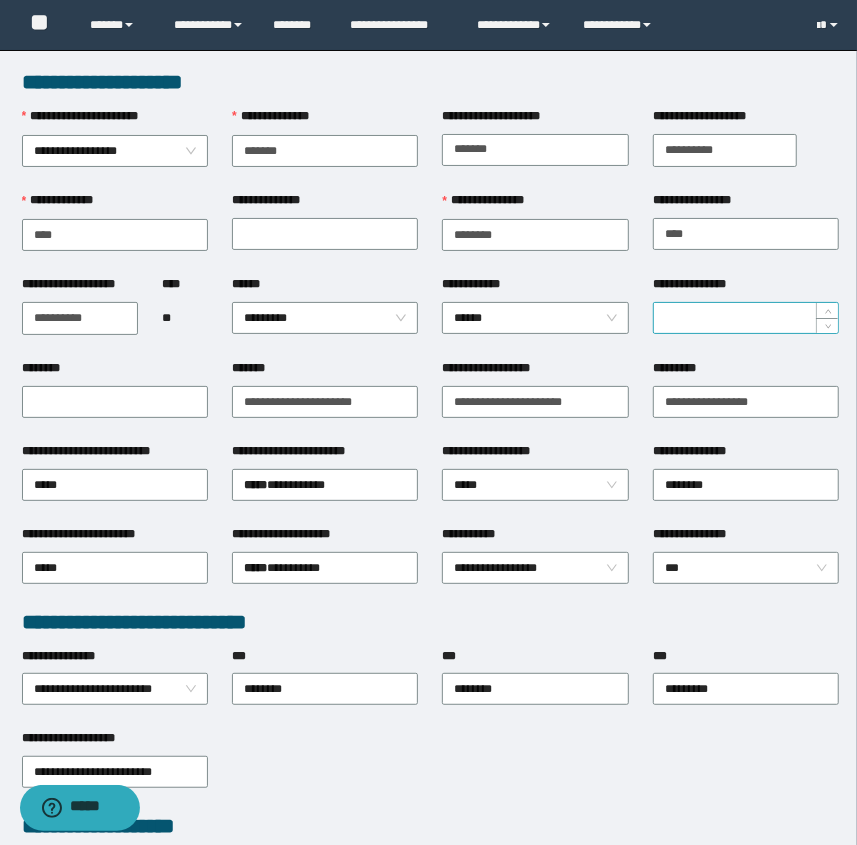 click on "**********" at bounding box center (746, 318) 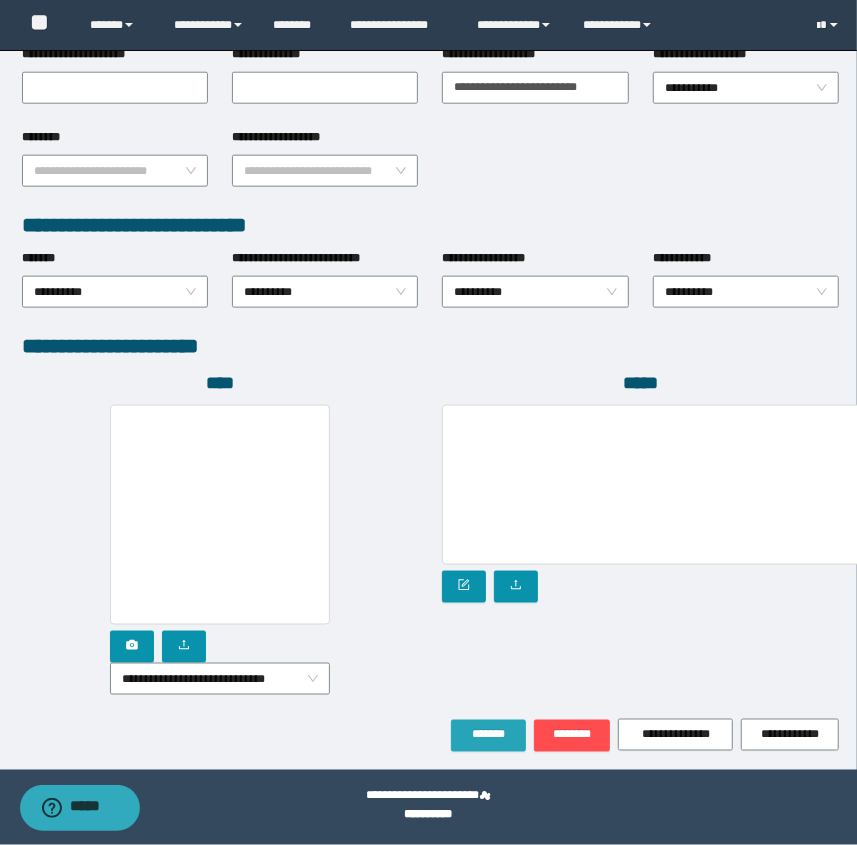 scroll, scrollTop: 890, scrollLeft: 0, axis: vertical 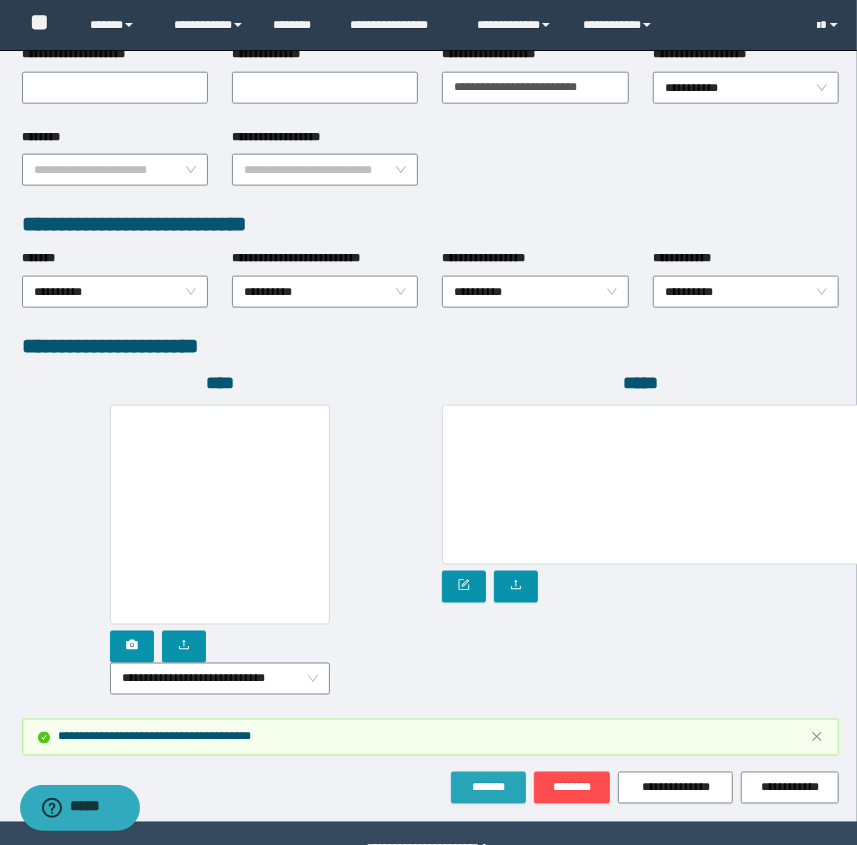 click on "*******" at bounding box center [488, 788] 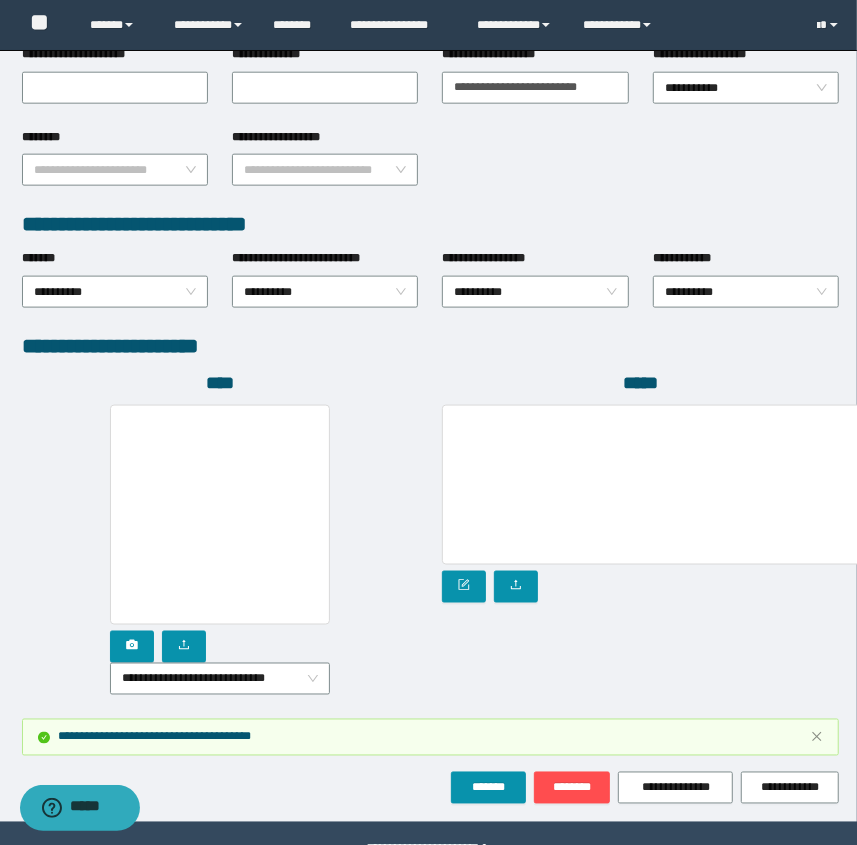 click on "****" at bounding box center [220, 383] 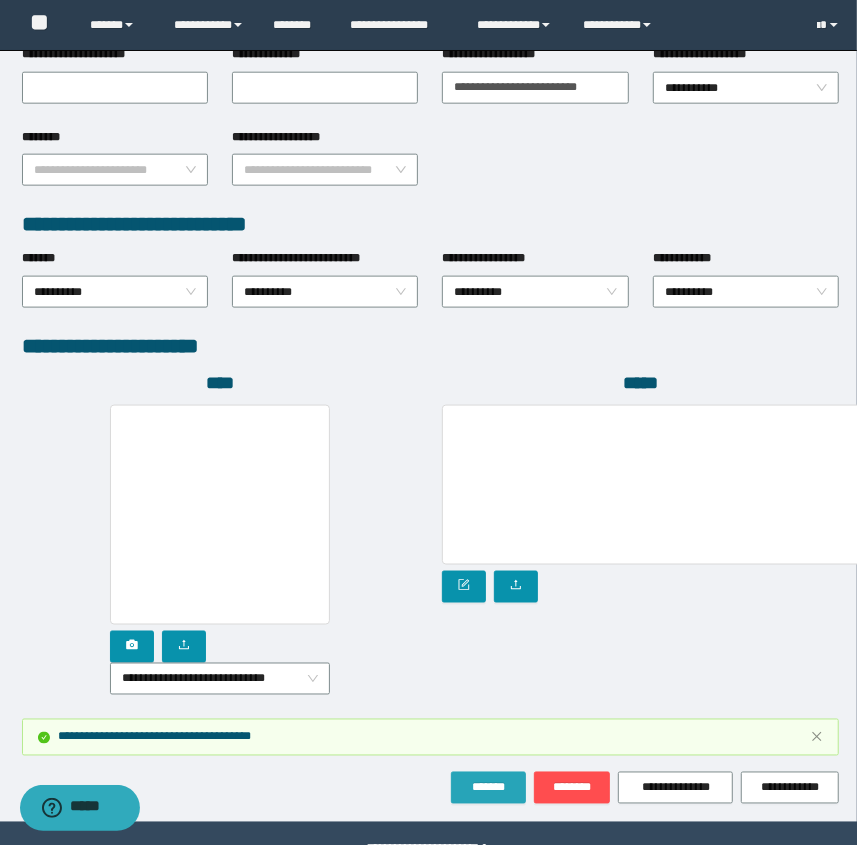 click on "*******" at bounding box center (488, 788) 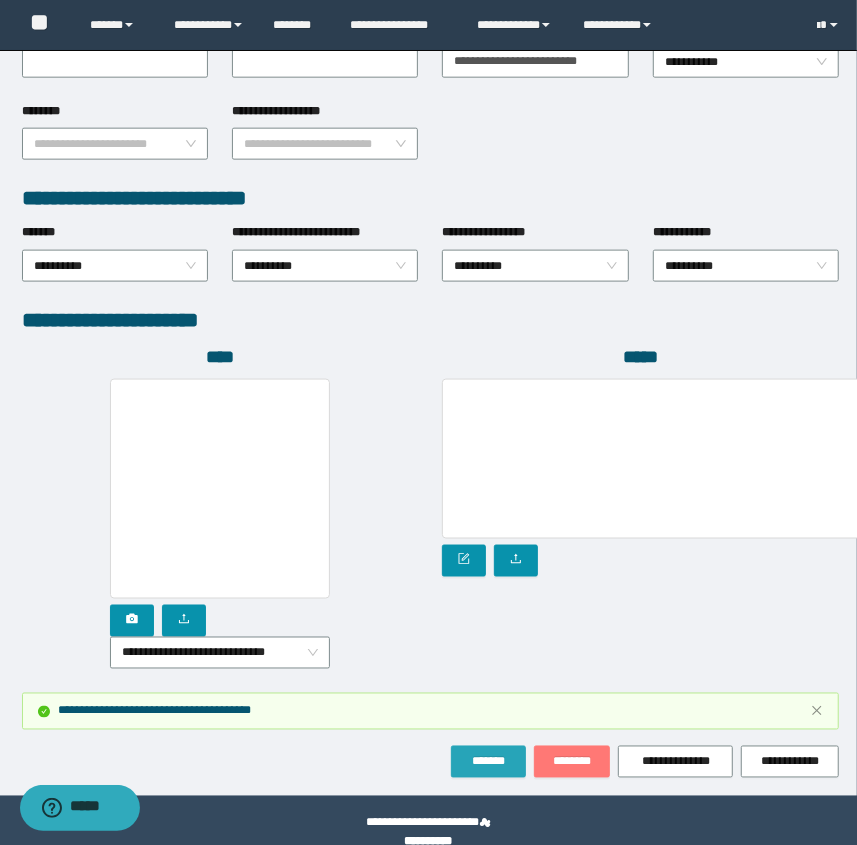 scroll, scrollTop: 994, scrollLeft: 0, axis: vertical 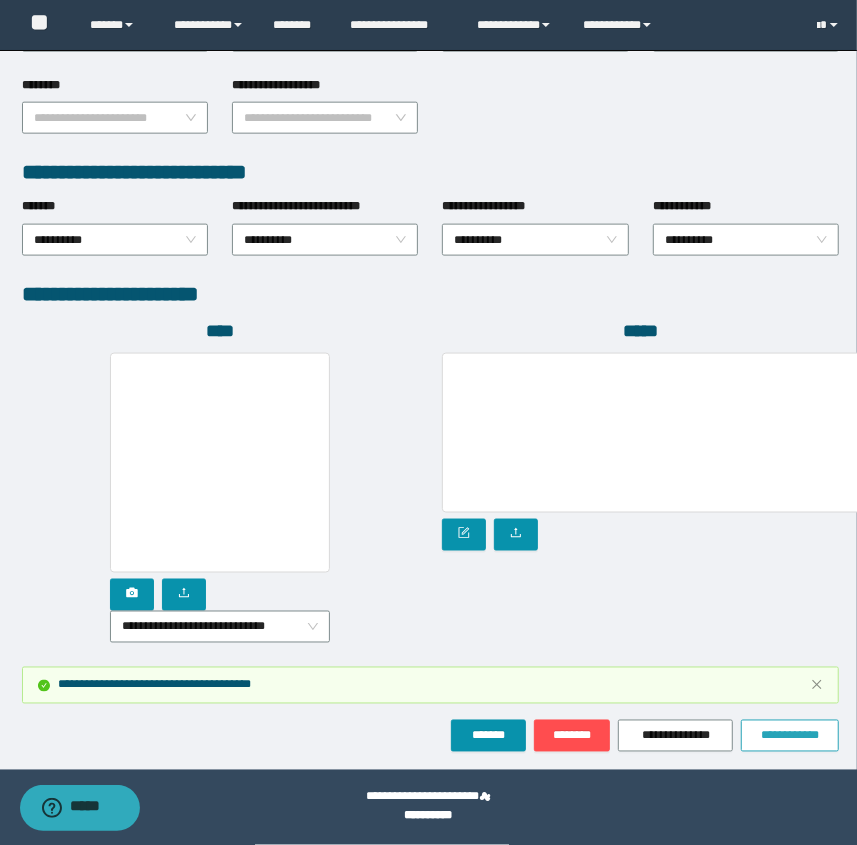click on "**********" at bounding box center (790, 736) 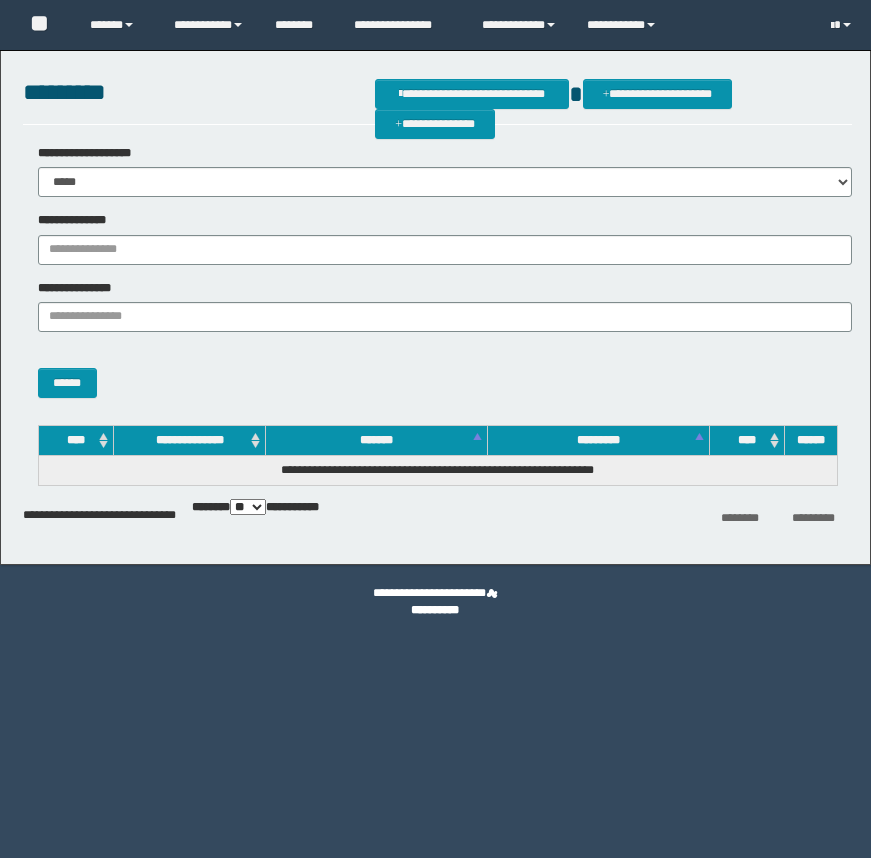 scroll, scrollTop: 0, scrollLeft: 0, axis: both 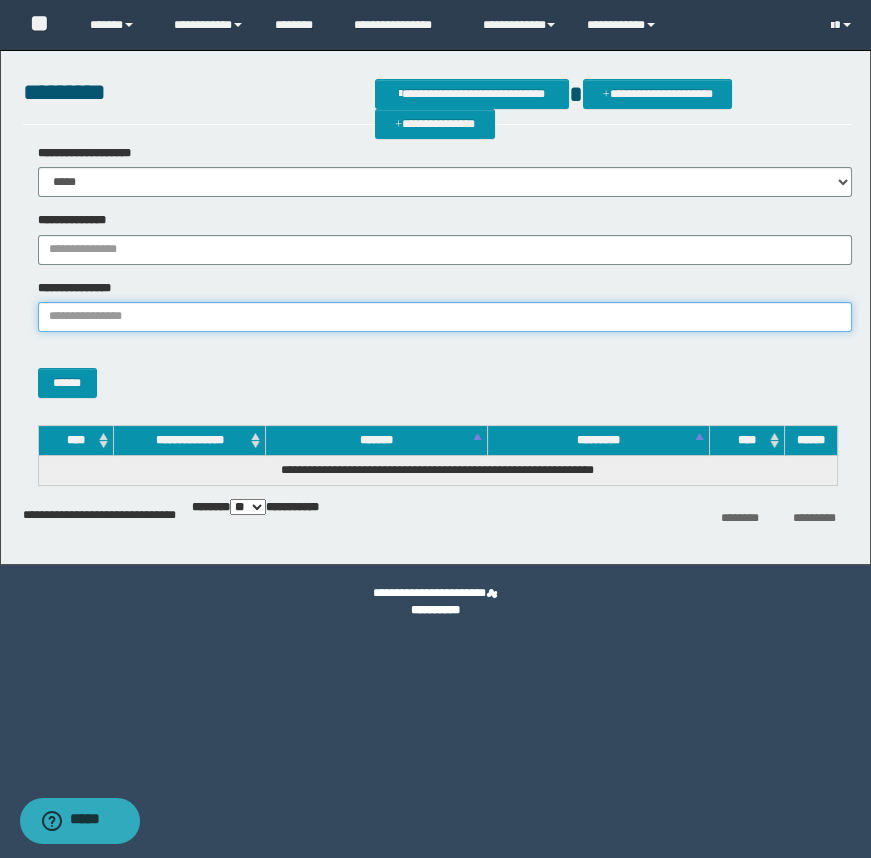 click on "**********" at bounding box center (445, 317) 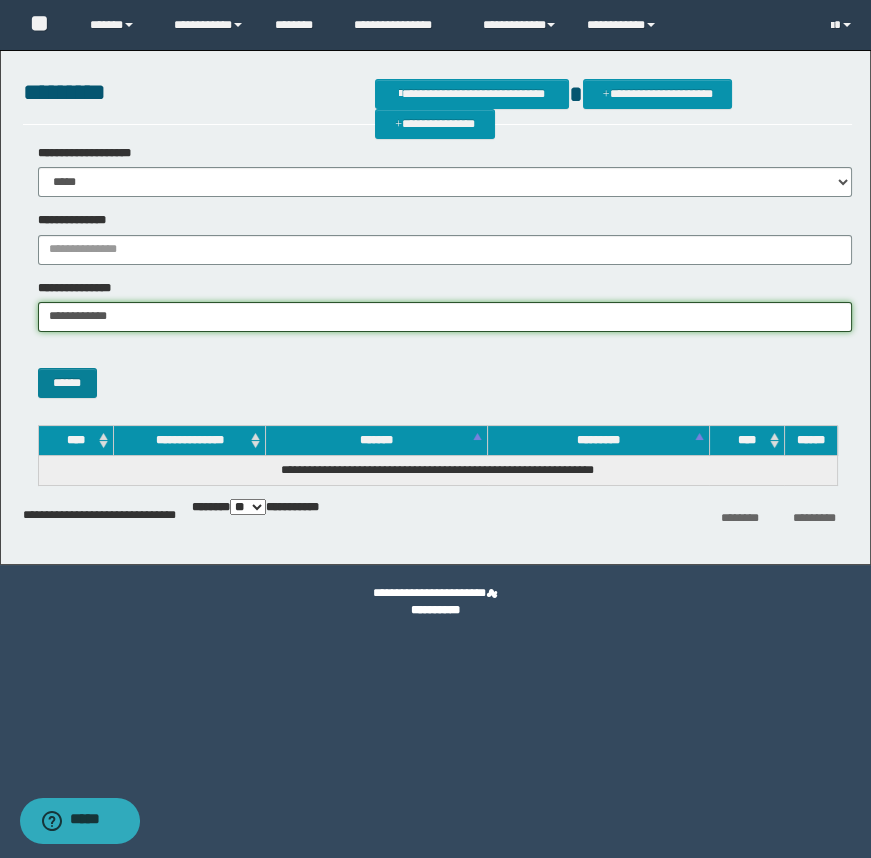 type on "**********" 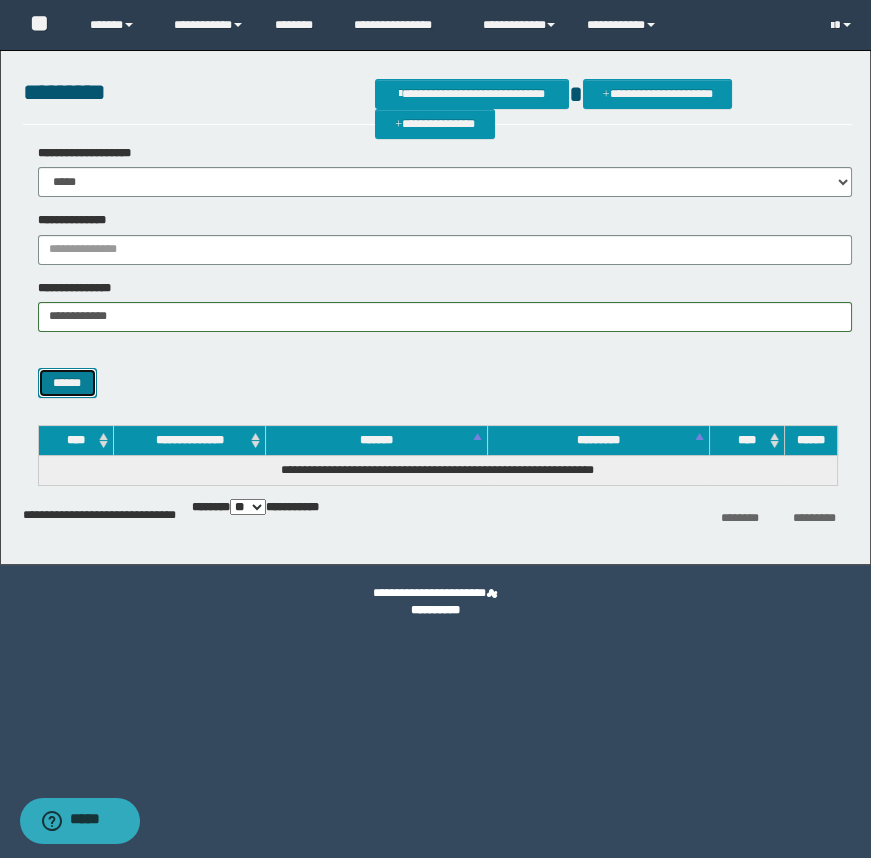 click on "******" at bounding box center (67, 383) 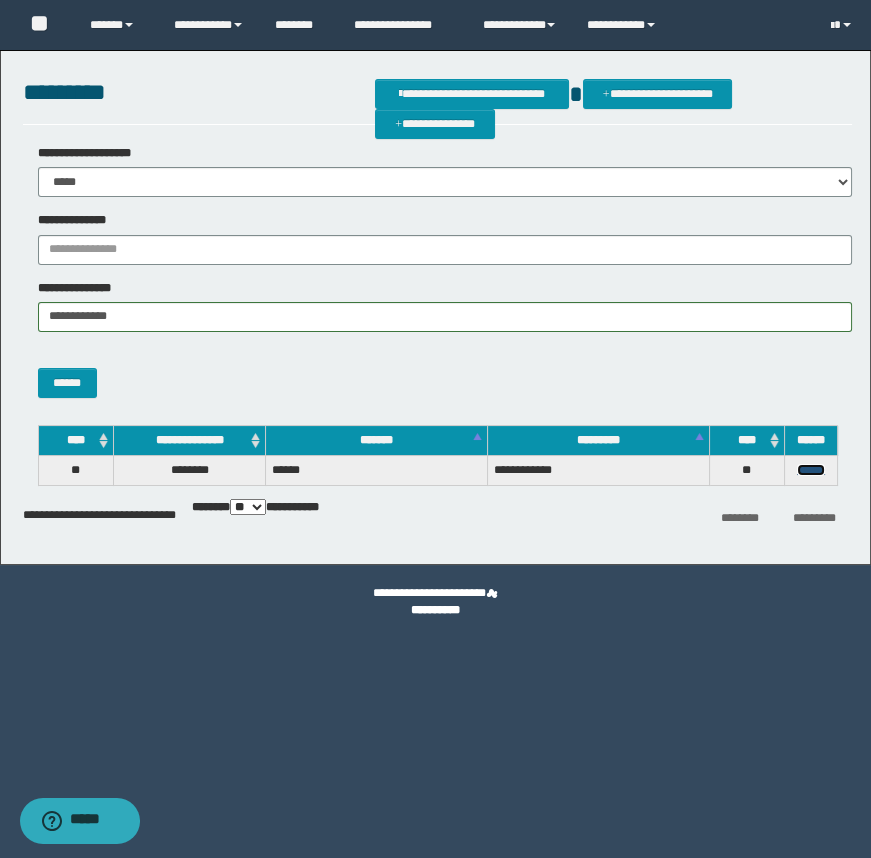 click on "******" at bounding box center (811, 470) 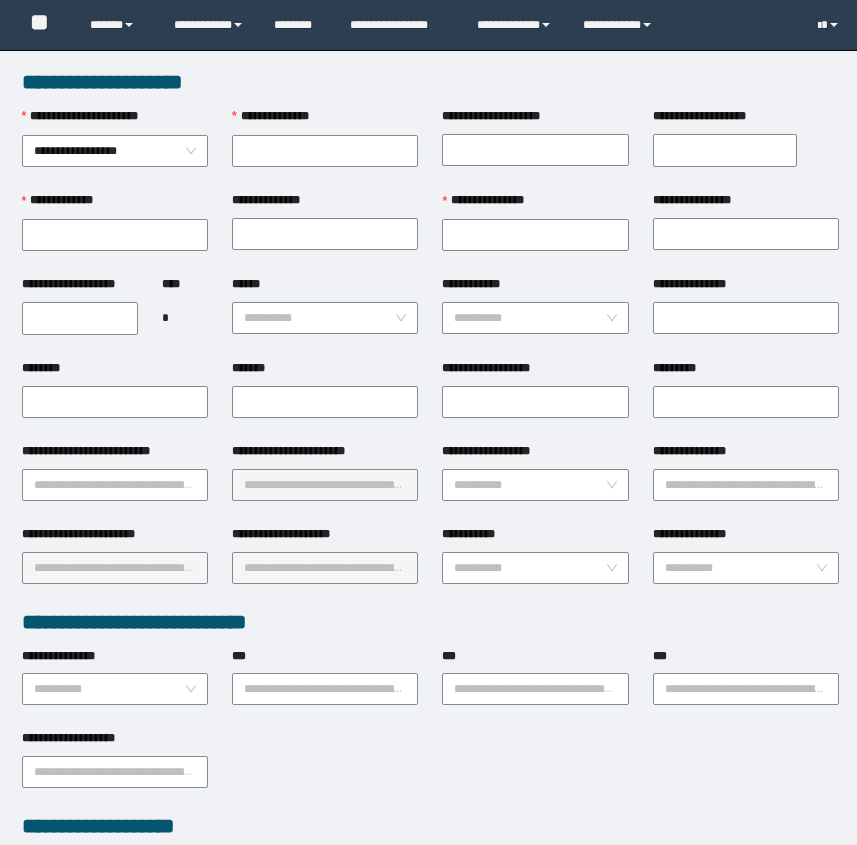 scroll, scrollTop: 0, scrollLeft: 0, axis: both 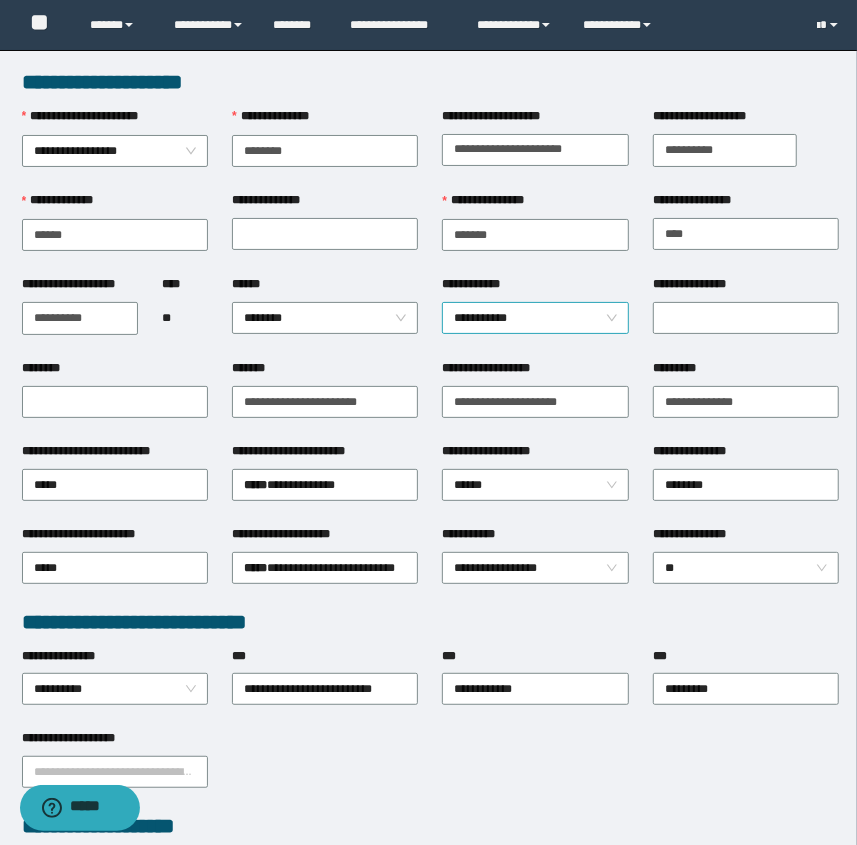 click on "**********" at bounding box center [535, 318] 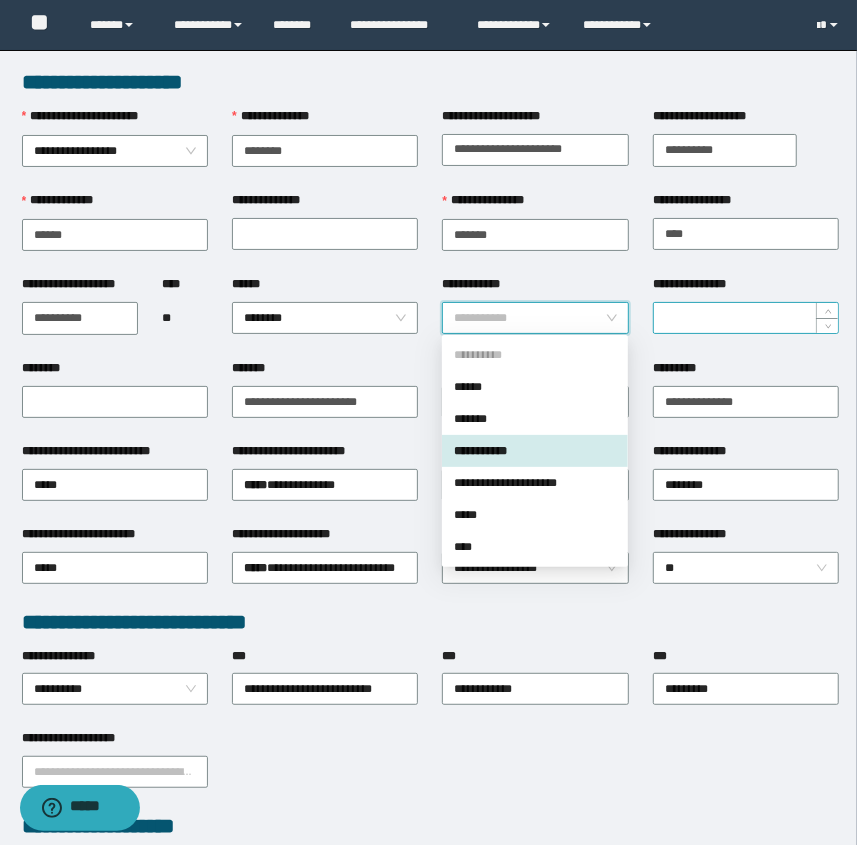 click on "**********" at bounding box center (746, 318) 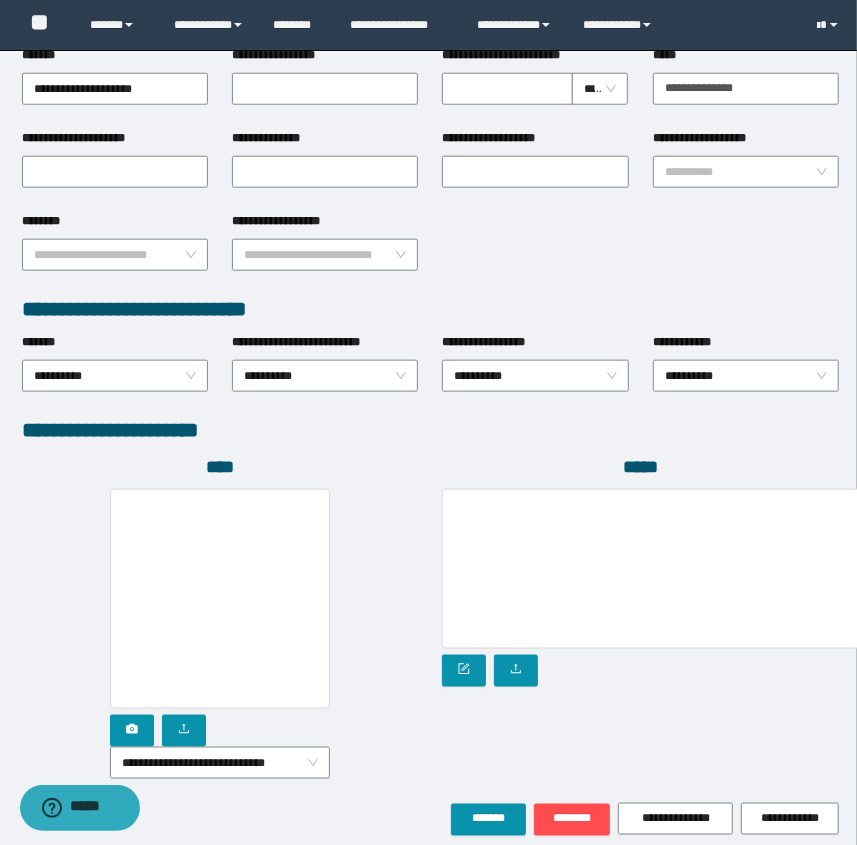 scroll, scrollTop: 890, scrollLeft: 0, axis: vertical 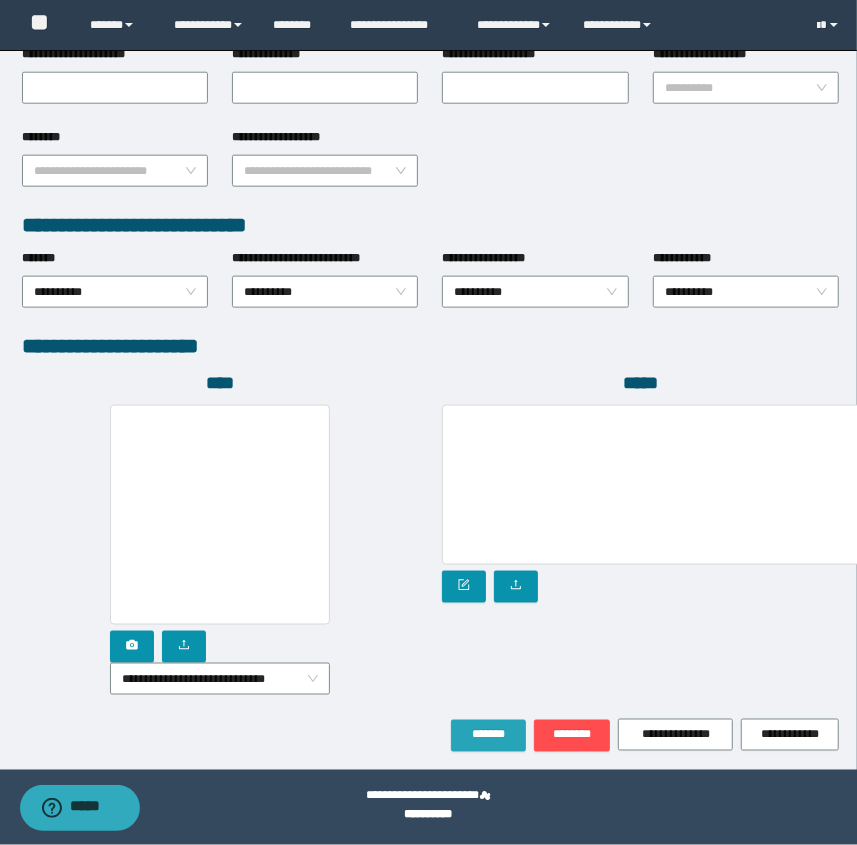 type on "*" 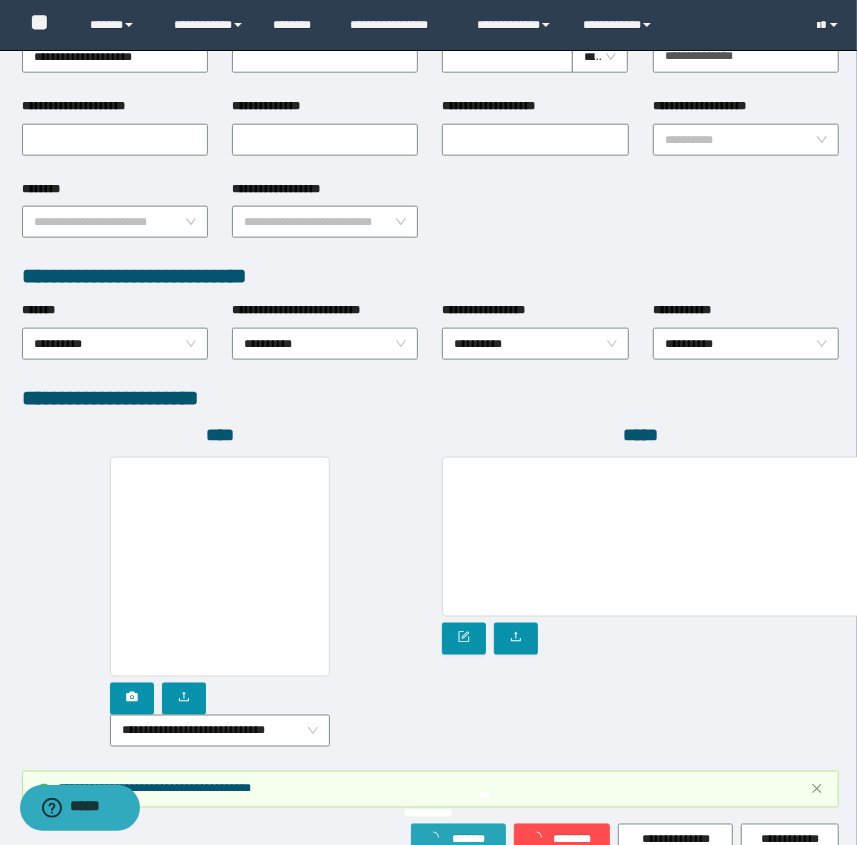 scroll, scrollTop: 942, scrollLeft: 0, axis: vertical 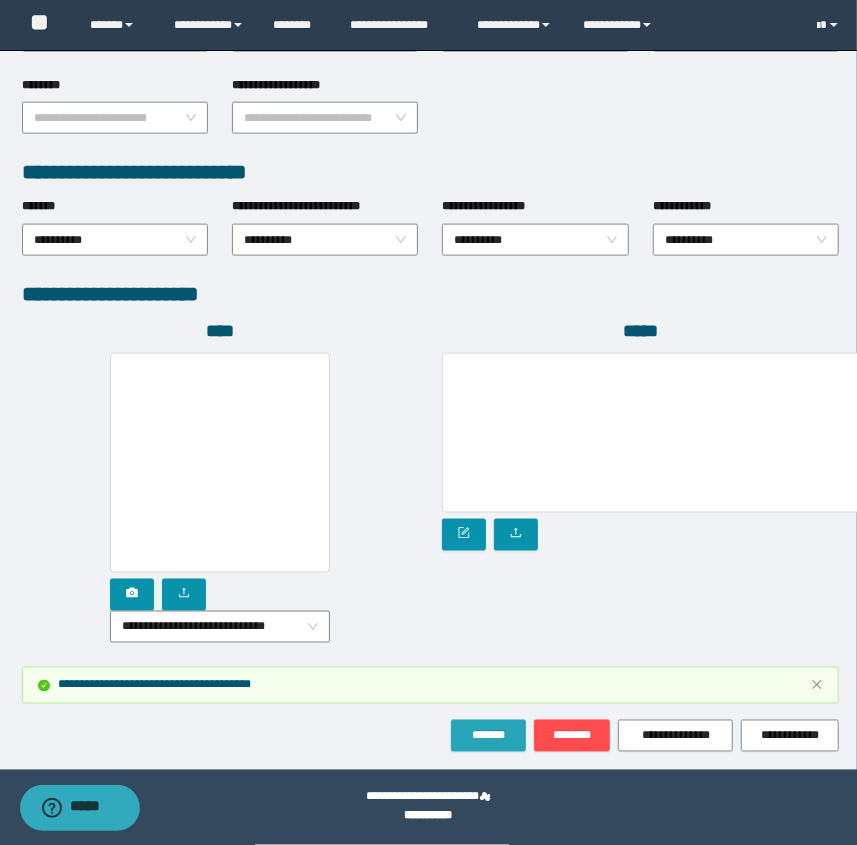 click on "*******" at bounding box center [488, 736] 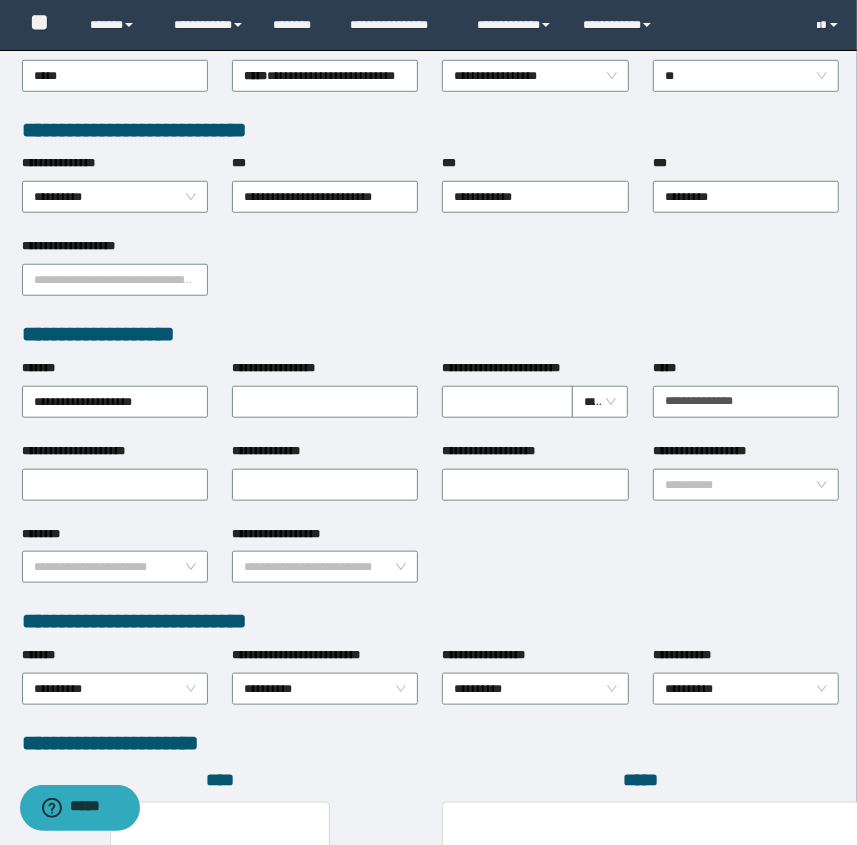 scroll, scrollTop: 994, scrollLeft: 0, axis: vertical 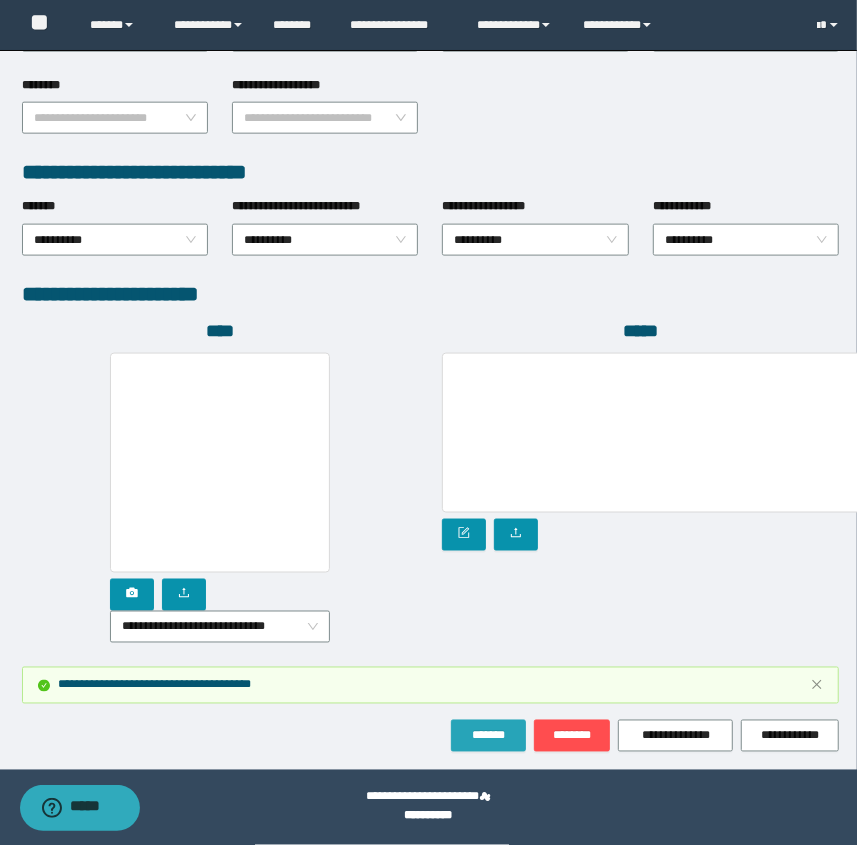 click on "*******" at bounding box center (488, 736) 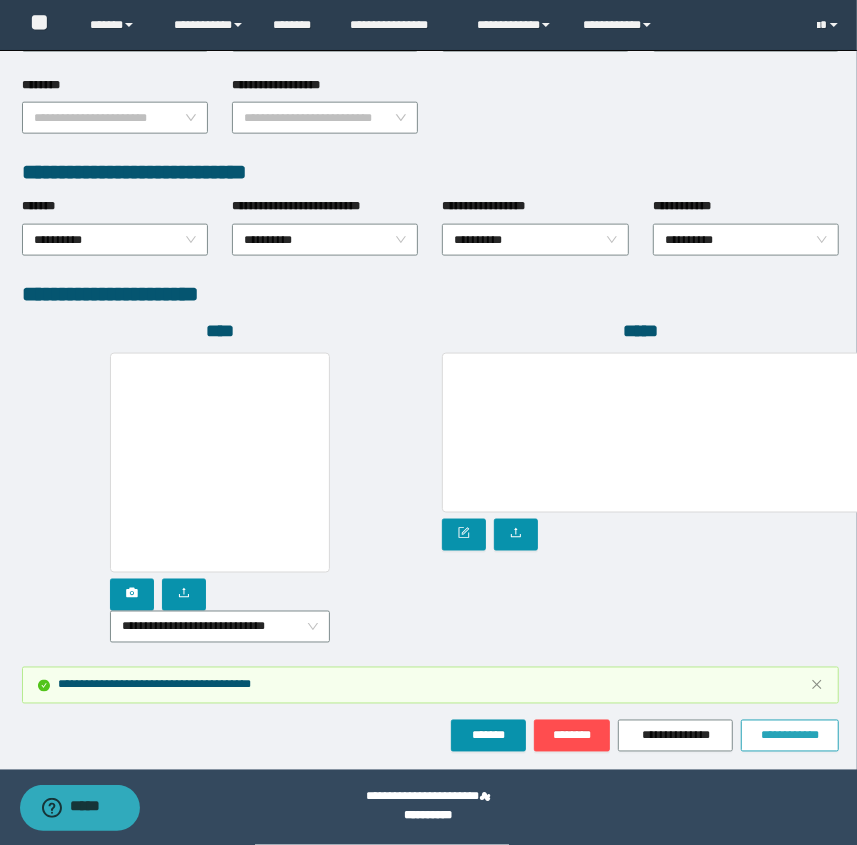 click on "**********" at bounding box center (790, 736) 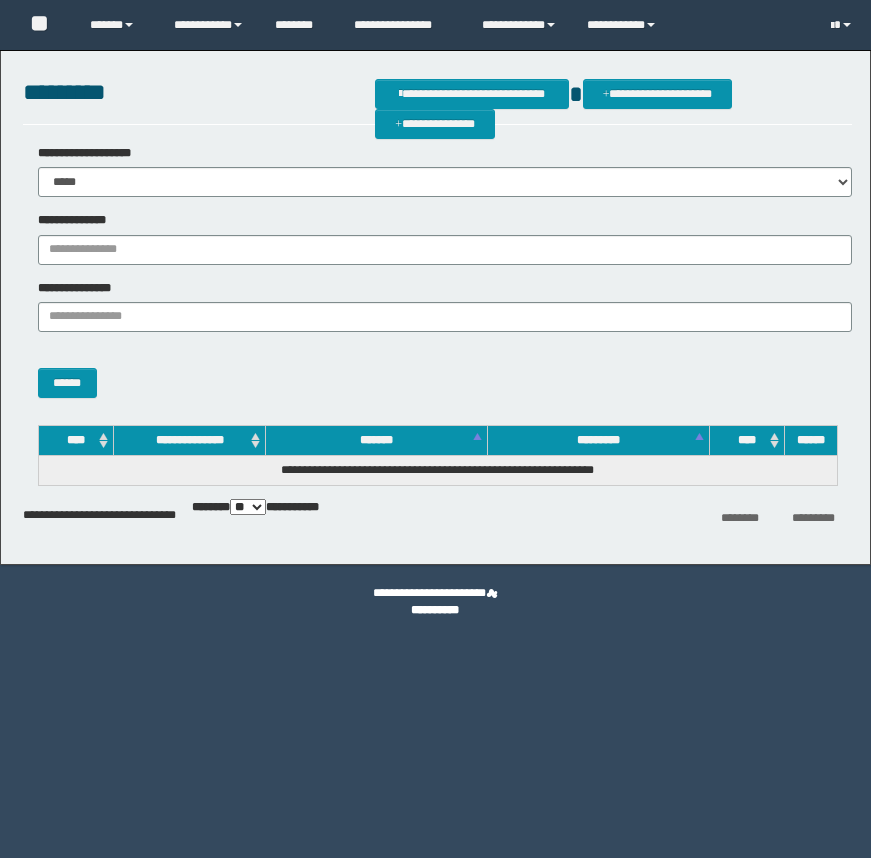 scroll, scrollTop: 0, scrollLeft: 0, axis: both 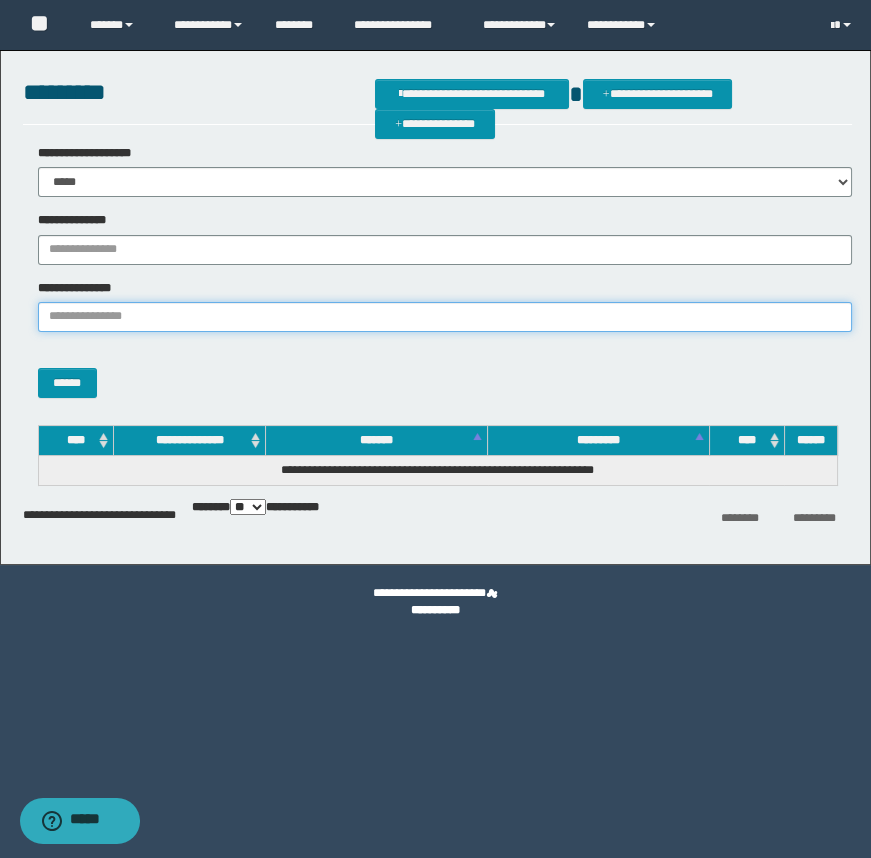 click on "**********" at bounding box center [445, 317] 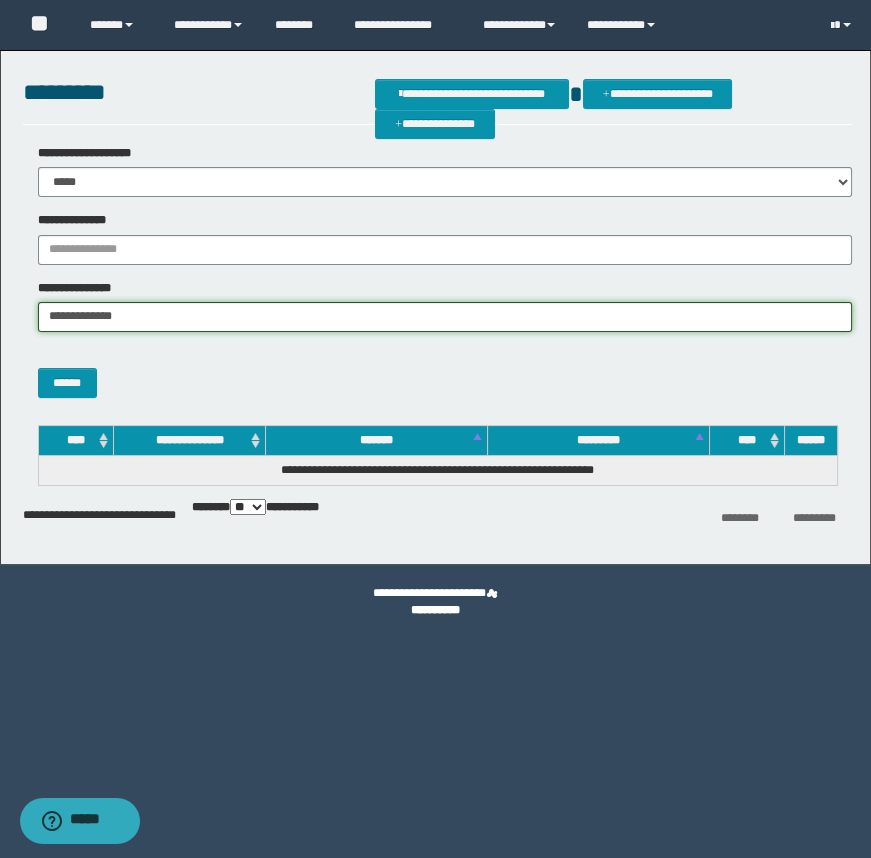 type on "**********" 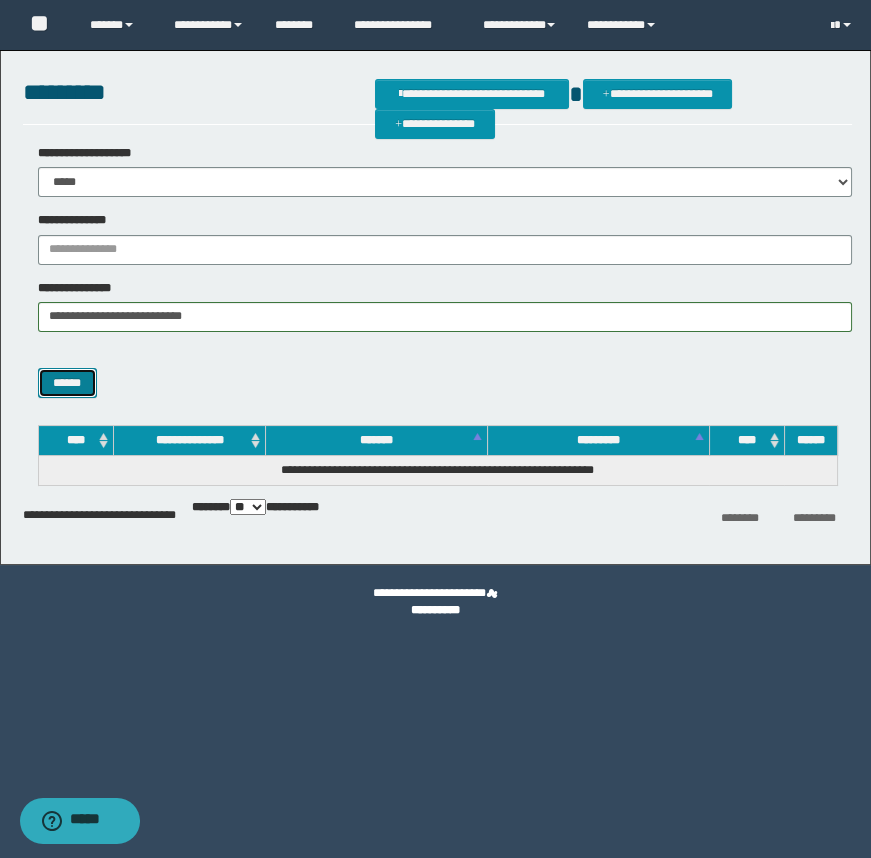 click on "******" at bounding box center (67, 383) 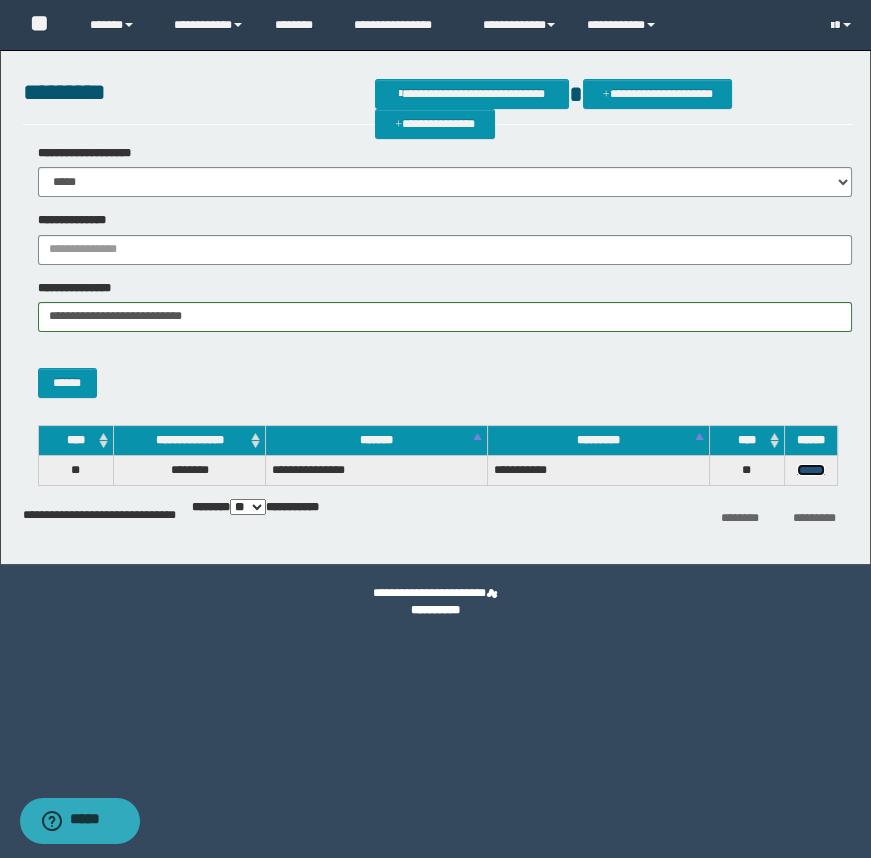 click on "******" at bounding box center [811, 470] 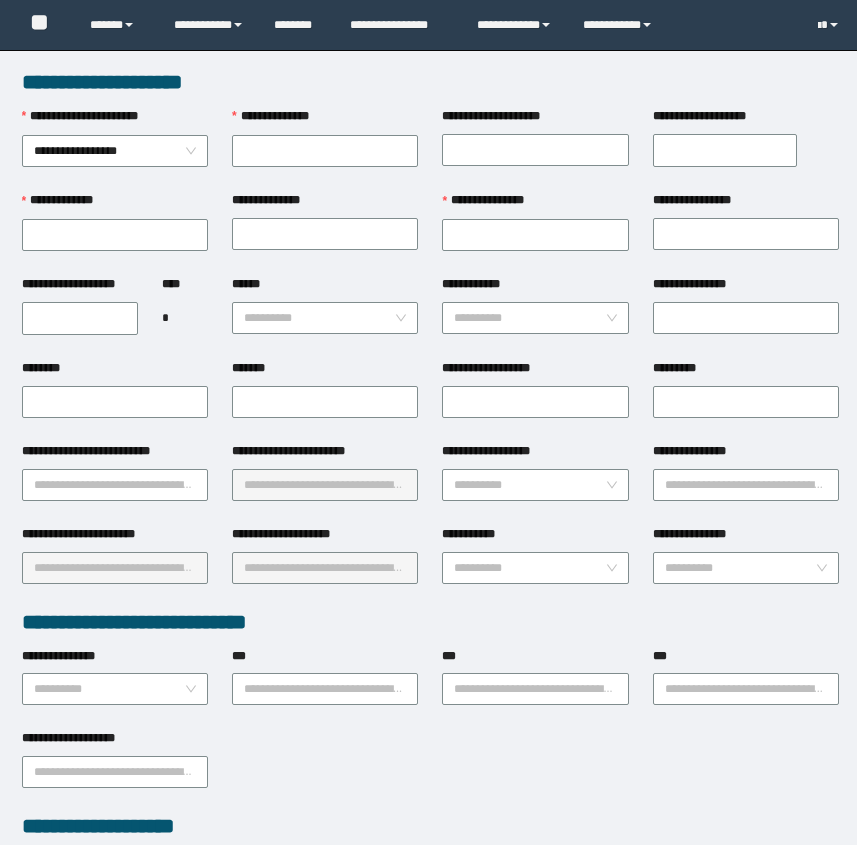 scroll, scrollTop: 0, scrollLeft: 0, axis: both 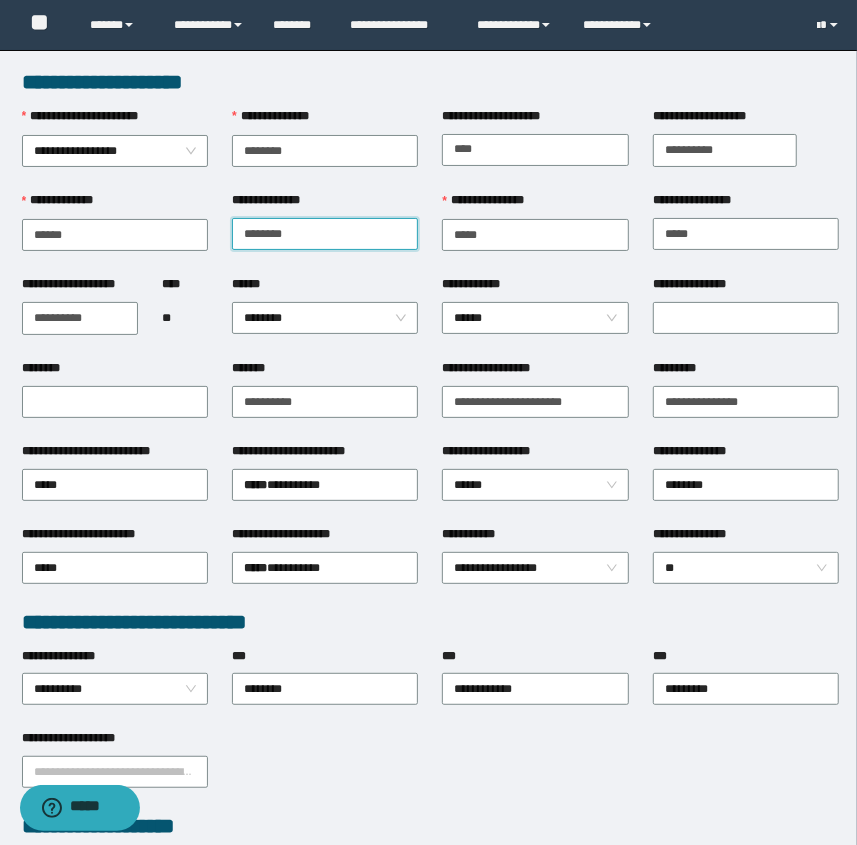 drag, startPoint x: 290, startPoint y: 234, endPoint x: 224, endPoint y: 237, distance: 66.068146 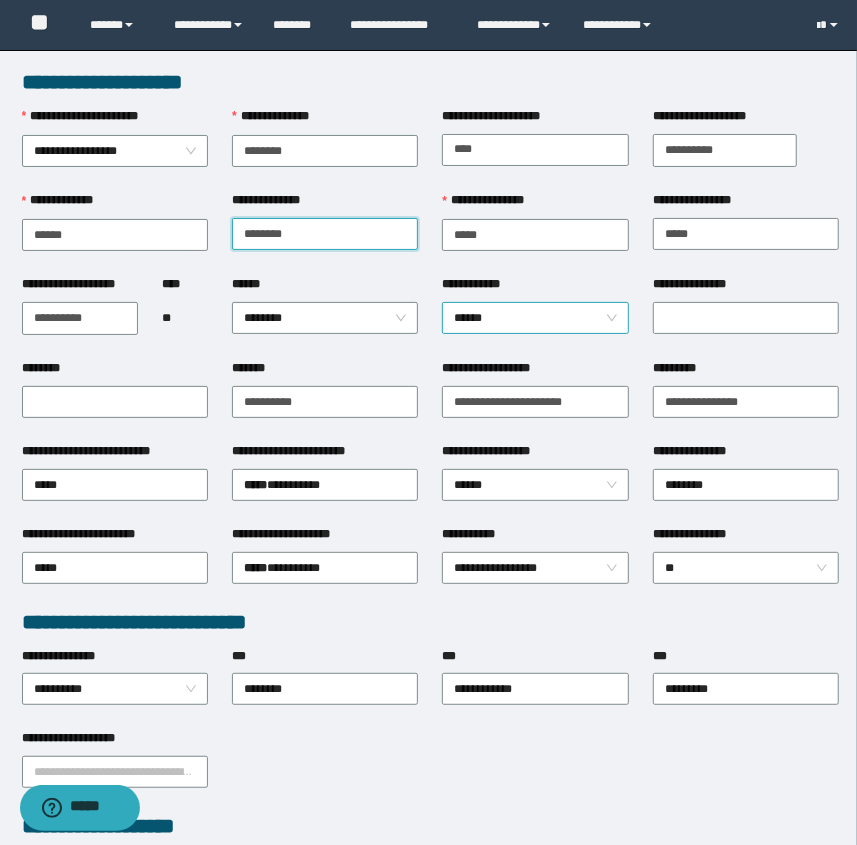 click on "******" at bounding box center [535, 318] 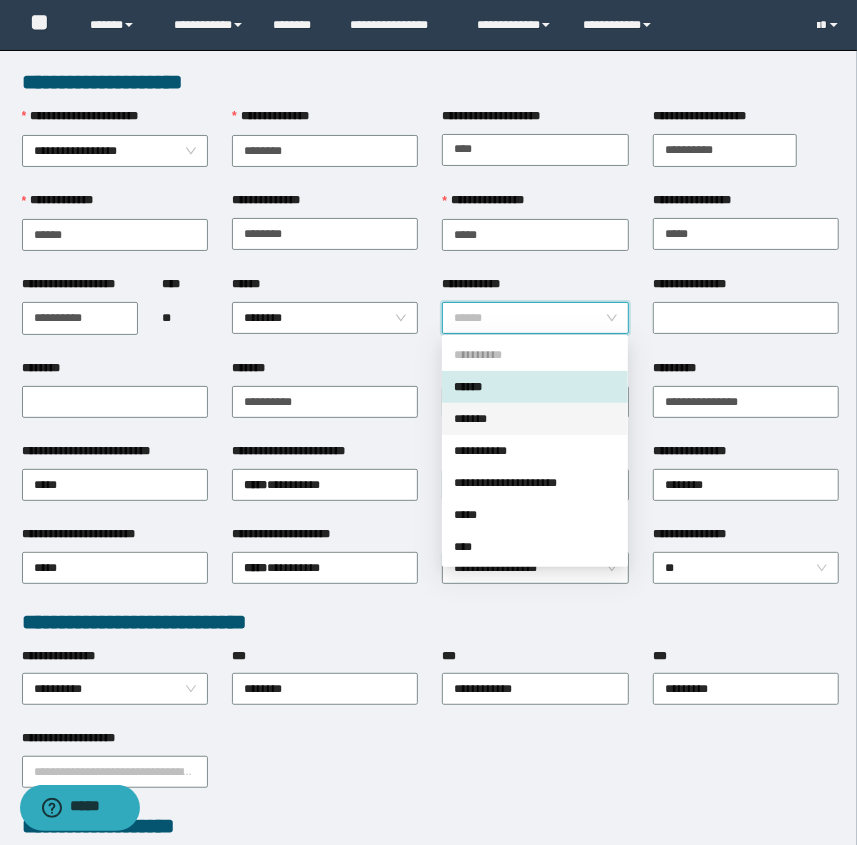 click on "*******" at bounding box center [535, 419] 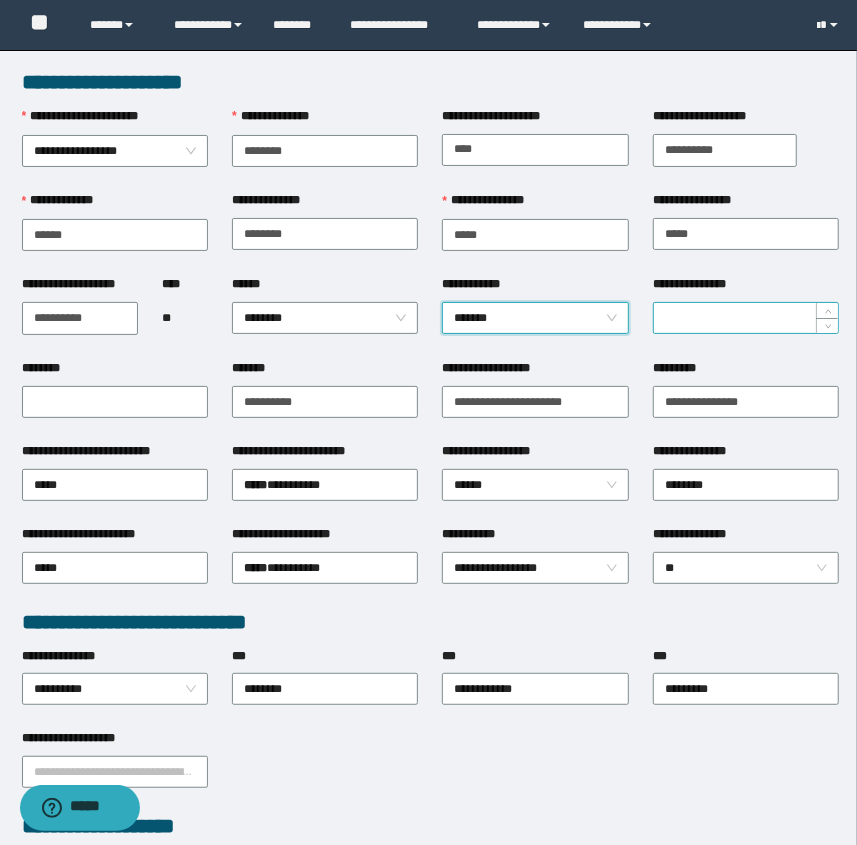 click on "**********" at bounding box center (746, 318) 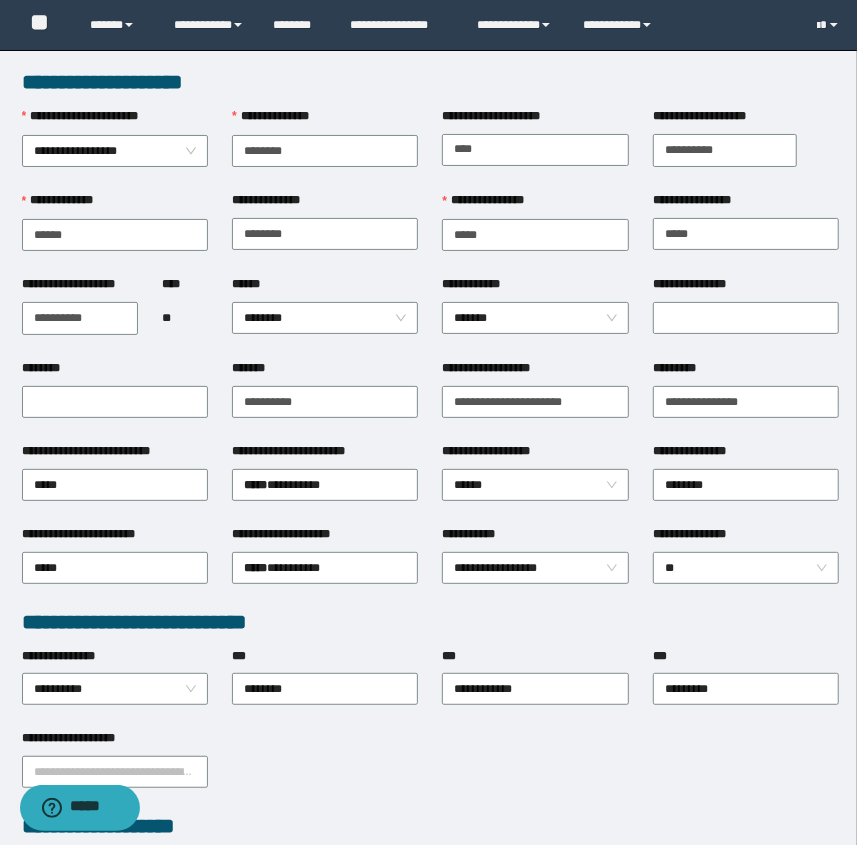 click on "**********" at bounding box center (746, 288) 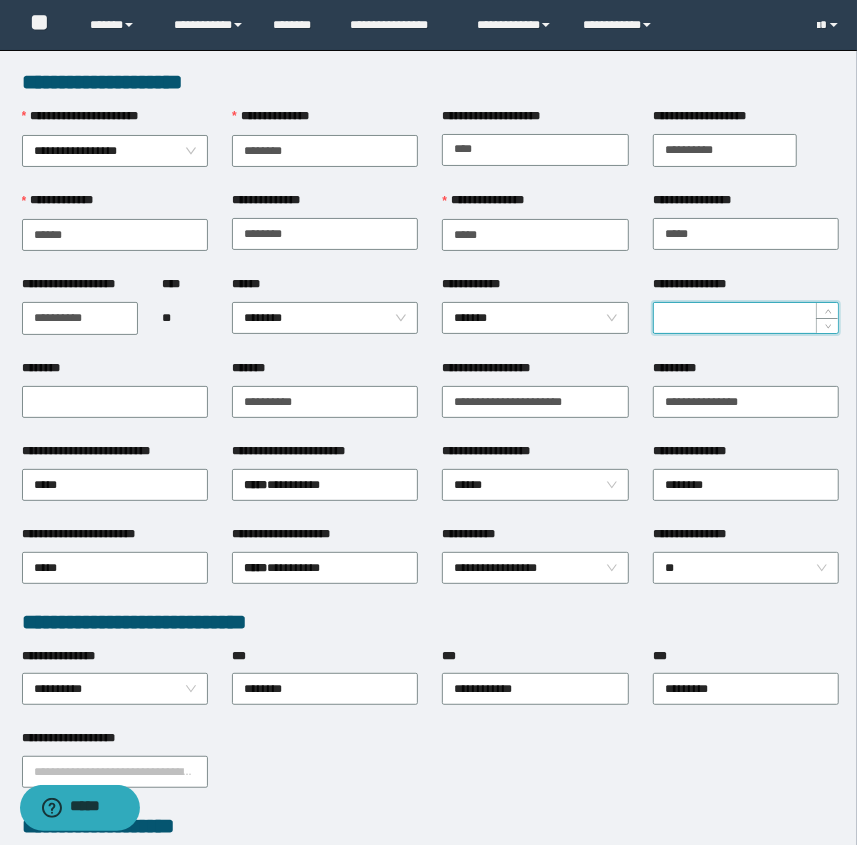 click on "**********" at bounding box center [746, 318] 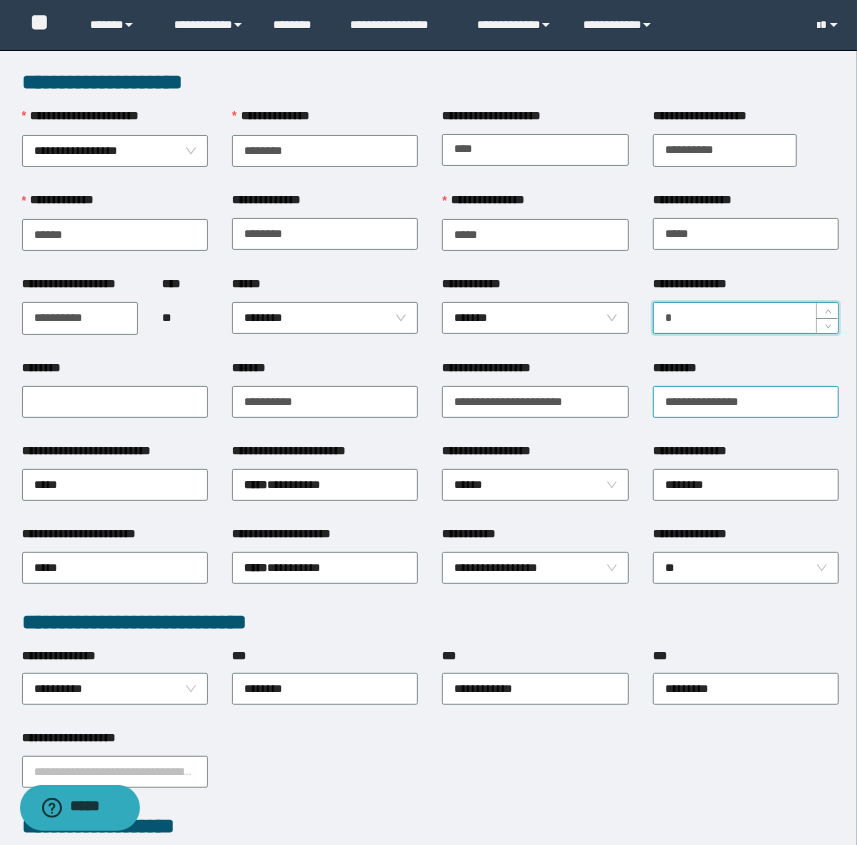 type on "*" 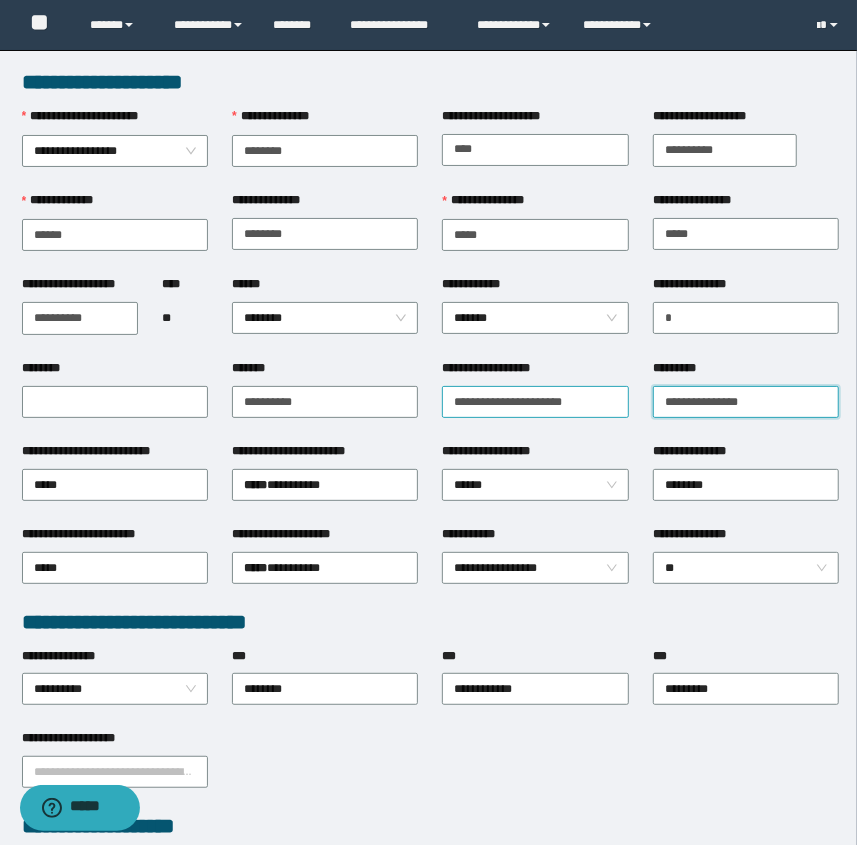 drag, startPoint x: 776, startPoint y: 395, endPoint x: 553, endPoint y: 400, distance: 223.05605 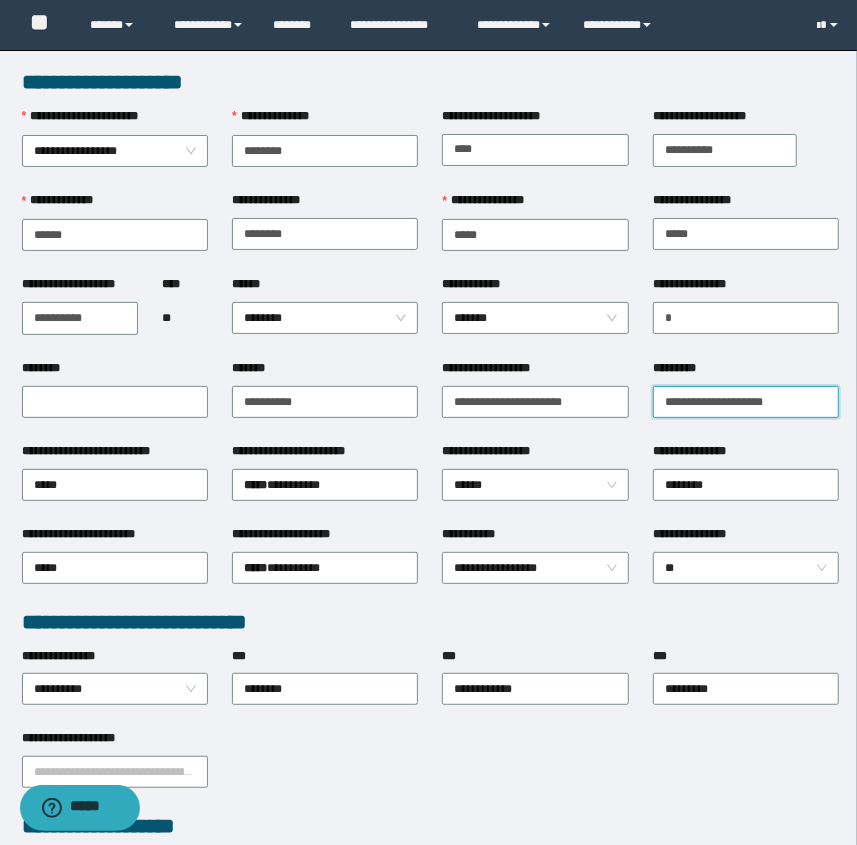 click on "**********" at bounding box center [746, 402] 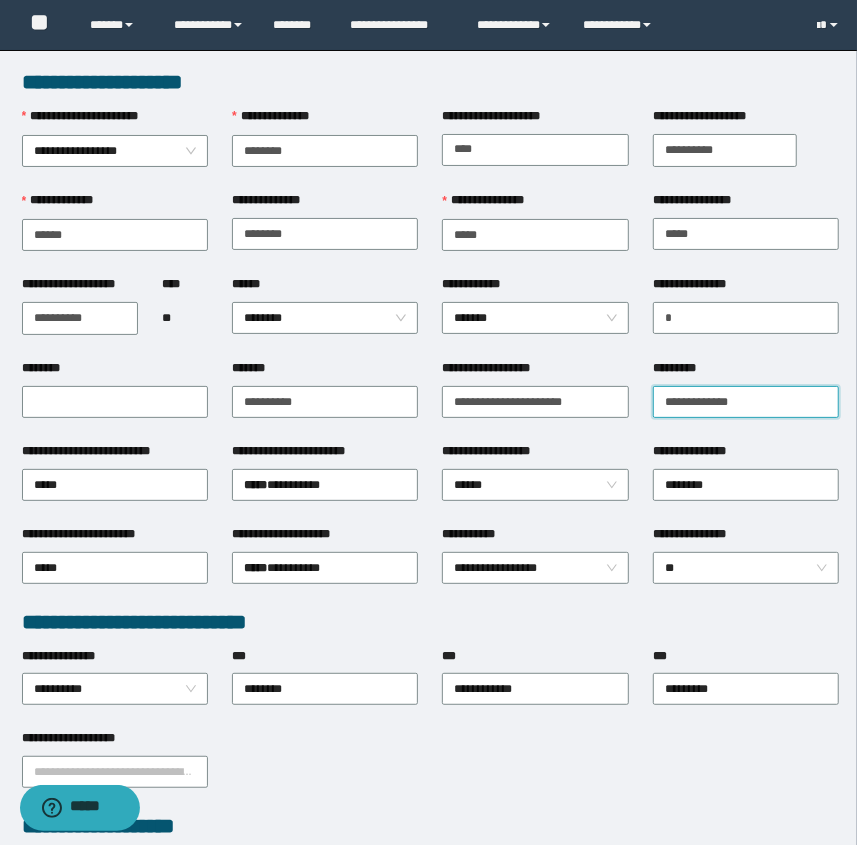 type on "**********" 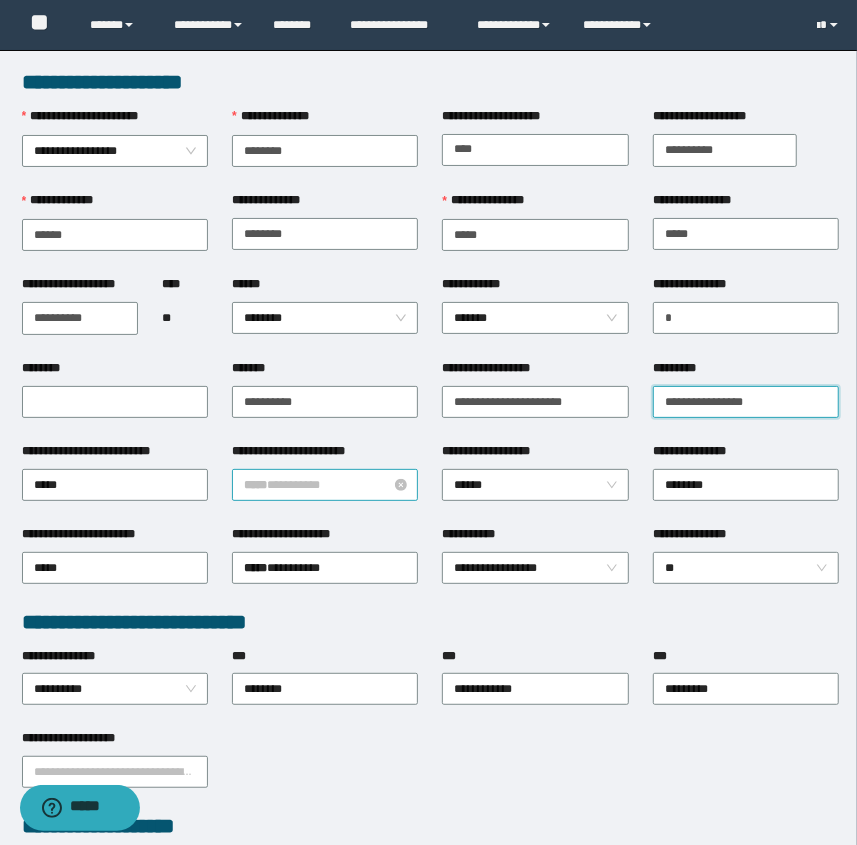 click on "***** * *******" at bounding box center [325, 485] 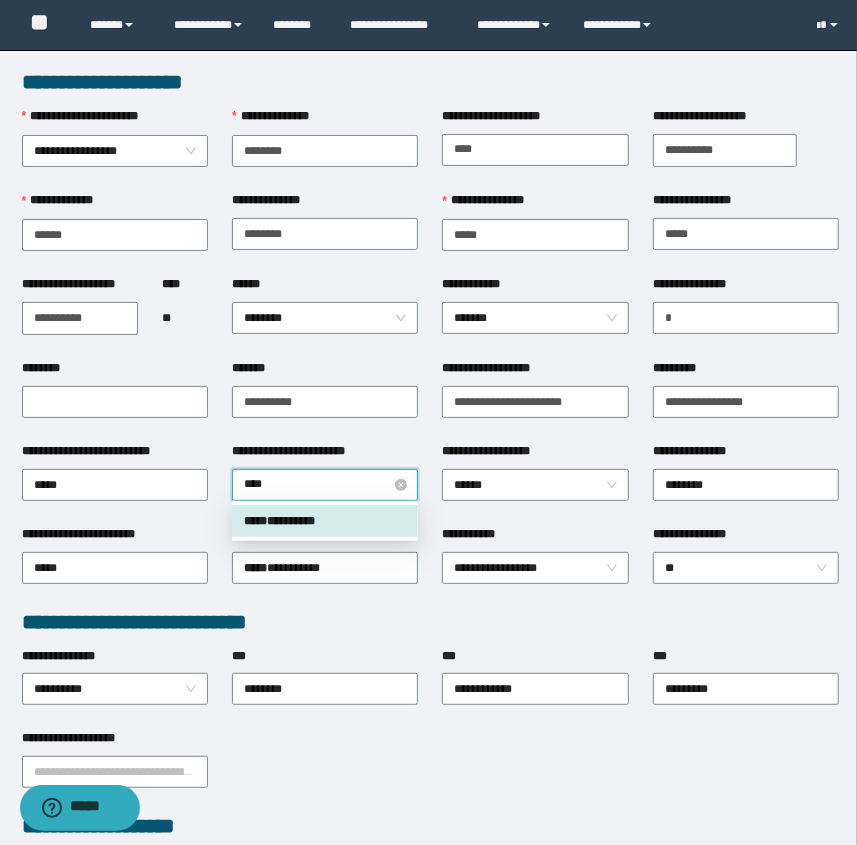 type on "*****" 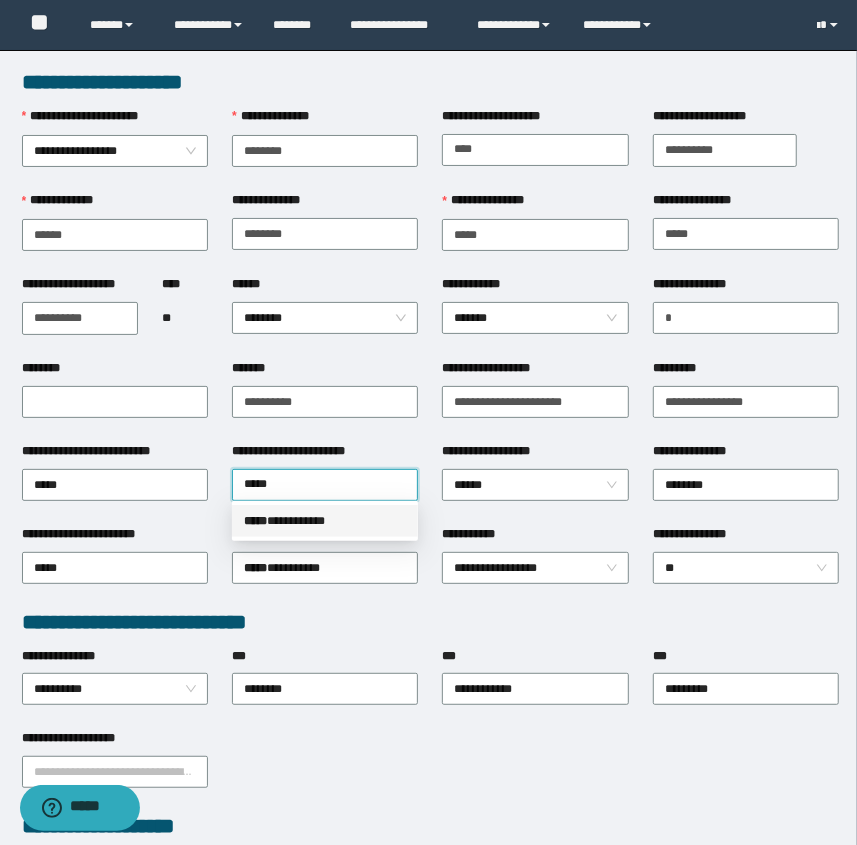 click on "***** * *********" at bounding box center (325, 521) 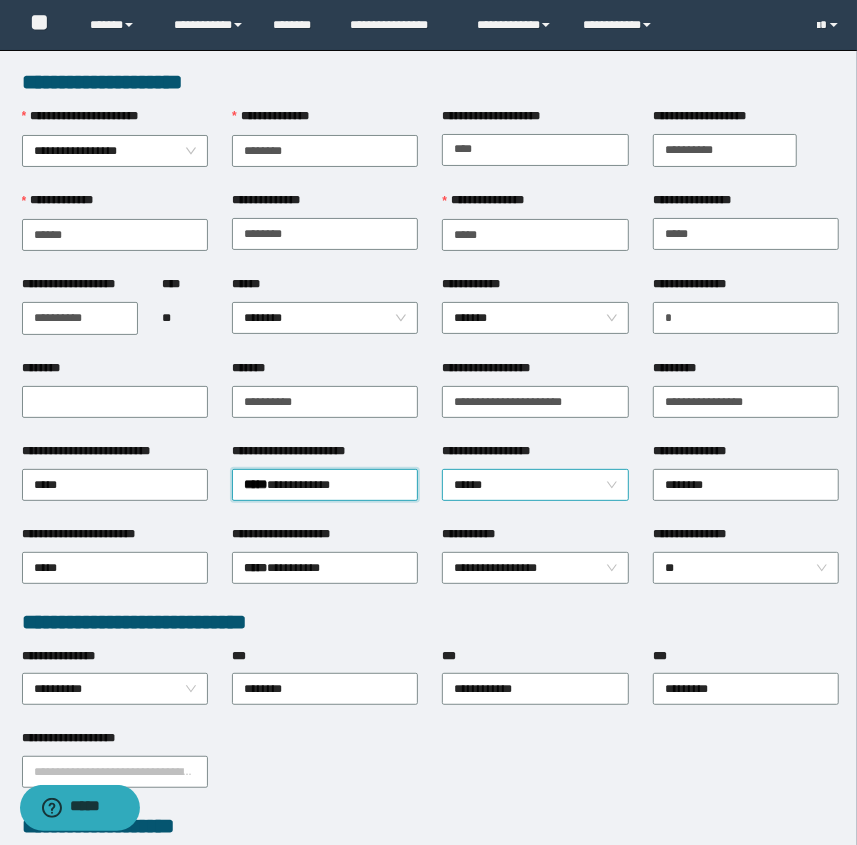 click on "******" at bounding box center [535, 485] 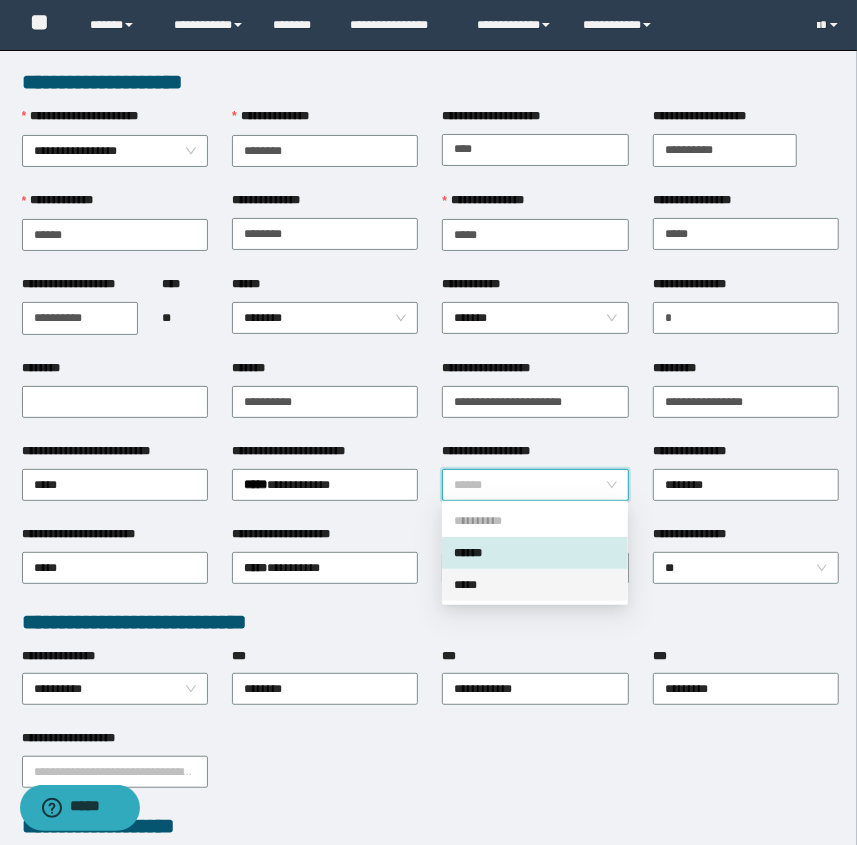 click on "*****" at bounding box center [535, 585] 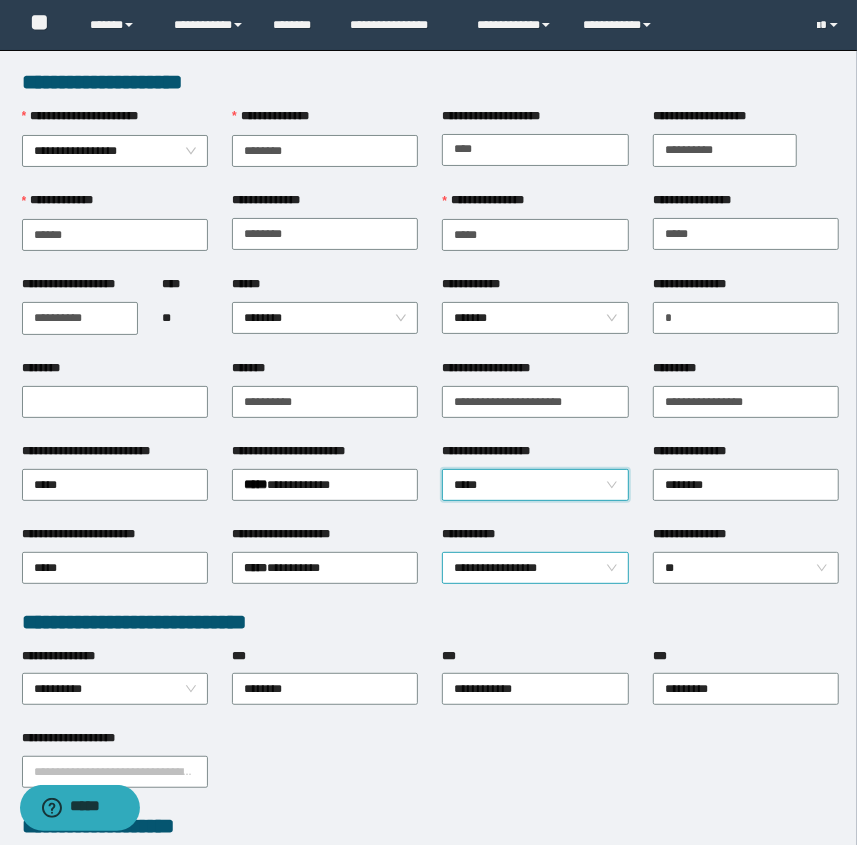 click on "**********" at bounding box center (535, 568) 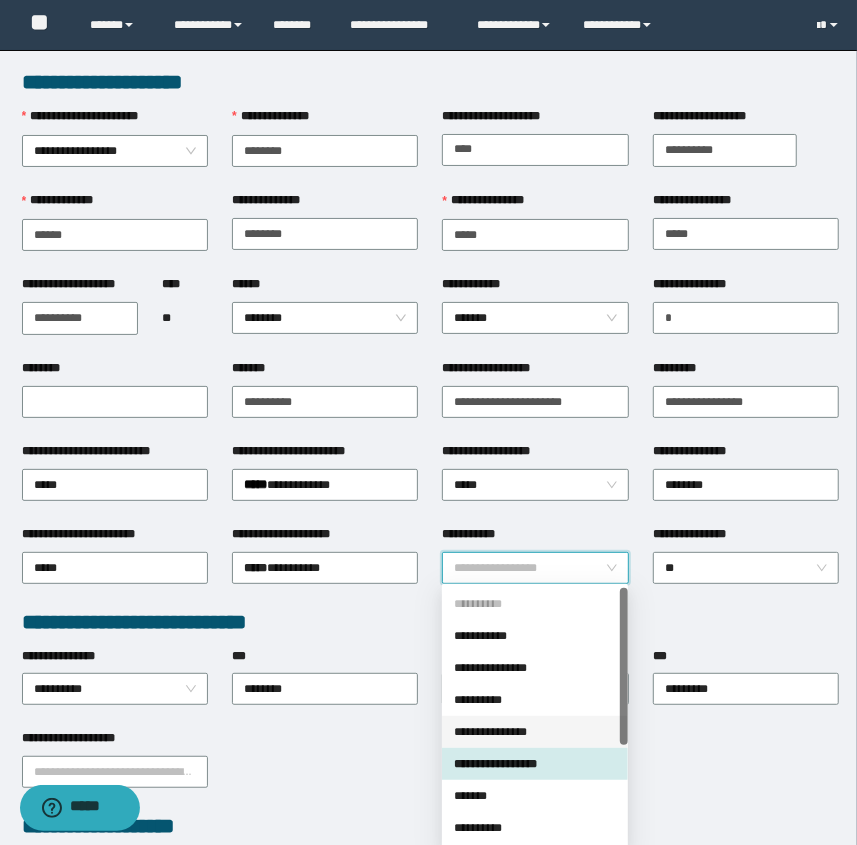 scroll, scrollTop: 160, scrollLeft: 0, axis: vertical 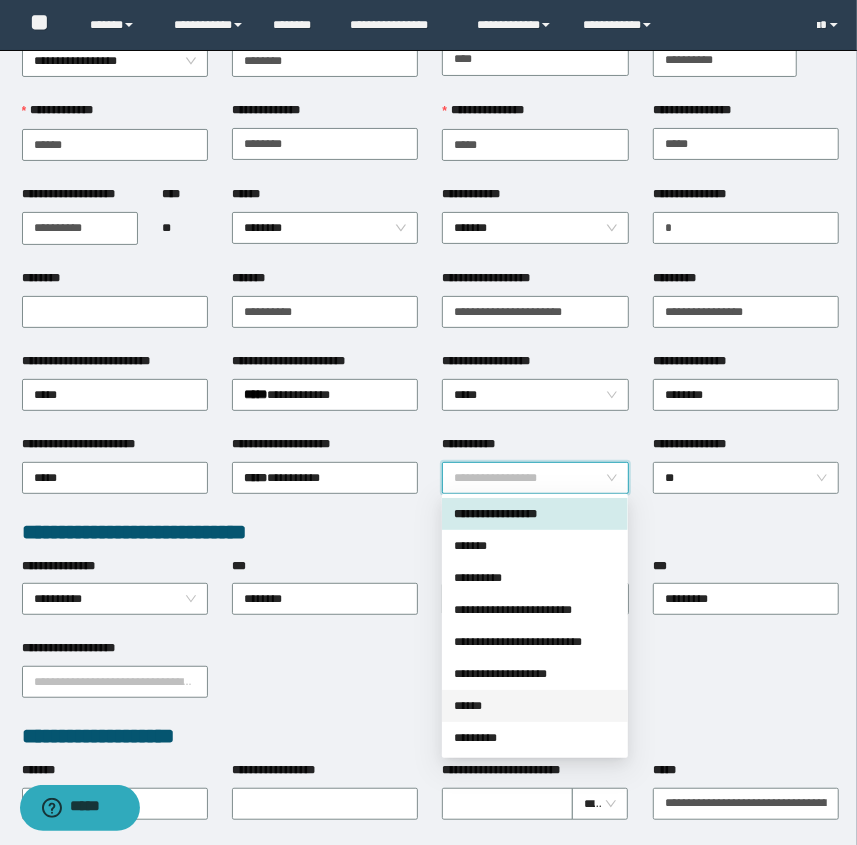 click on "******" at bounding box center (535, 706) 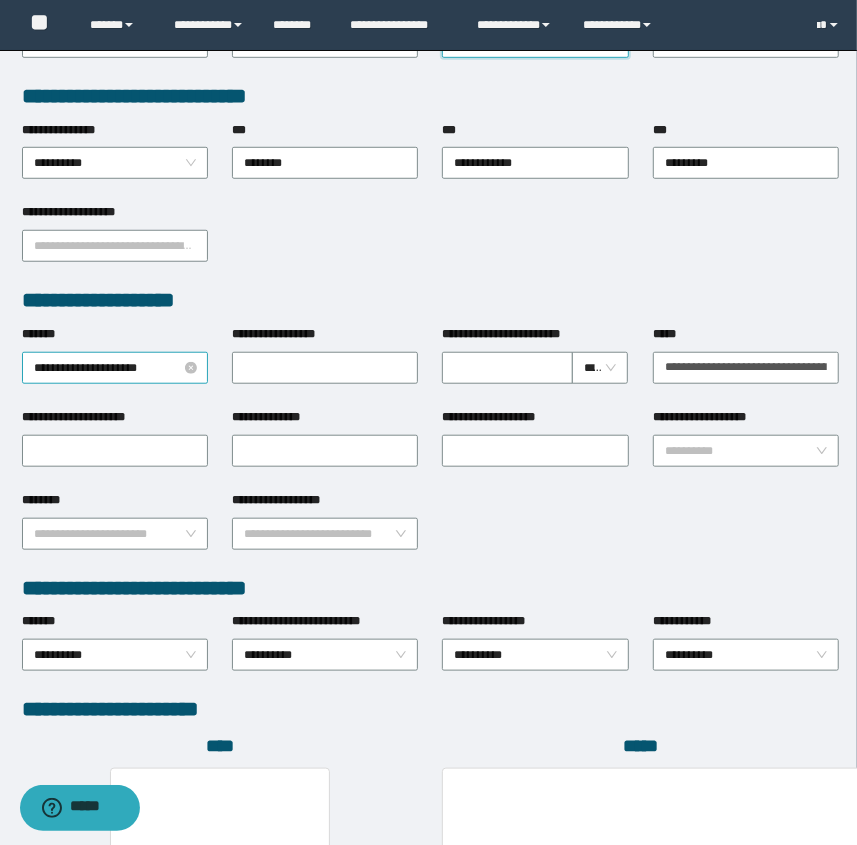 scroll, scrollTop: 890, scrollLeft: 0, axis: vertical 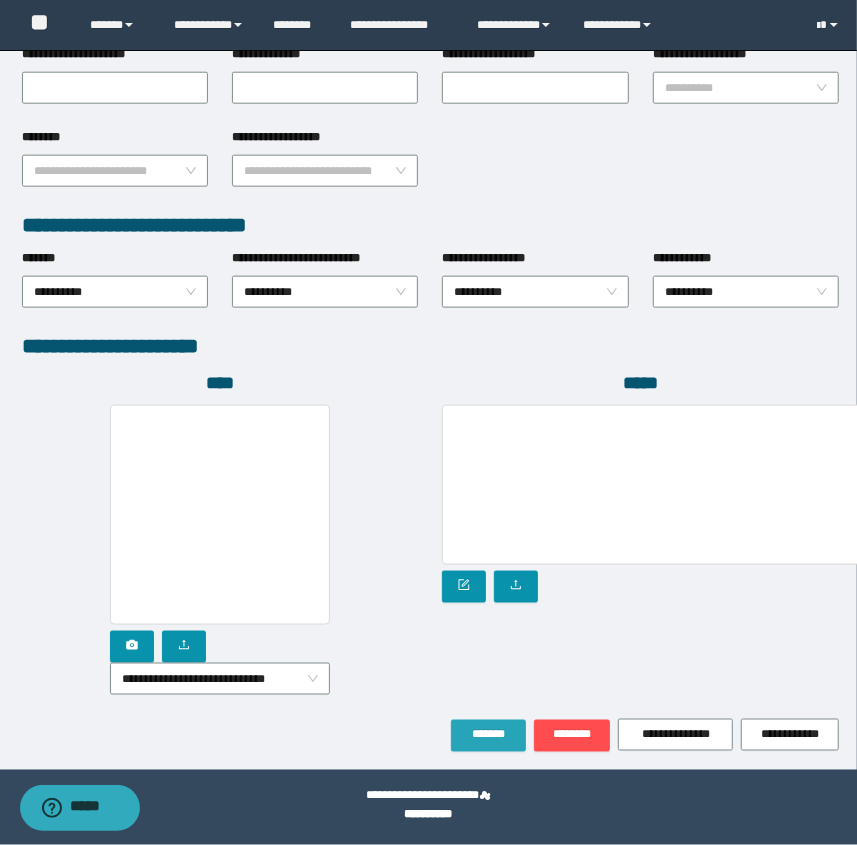 click on "*******" at bounding box center [488, 735] 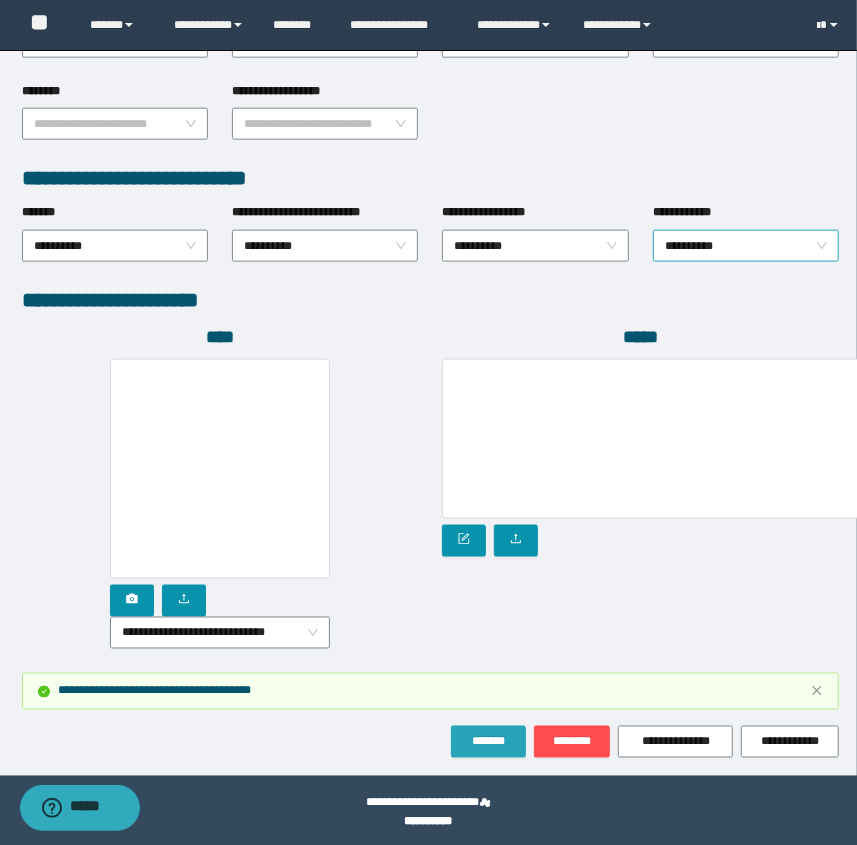 scroll, scrollTop: 994, scrollLeft: 0, axis: vertical 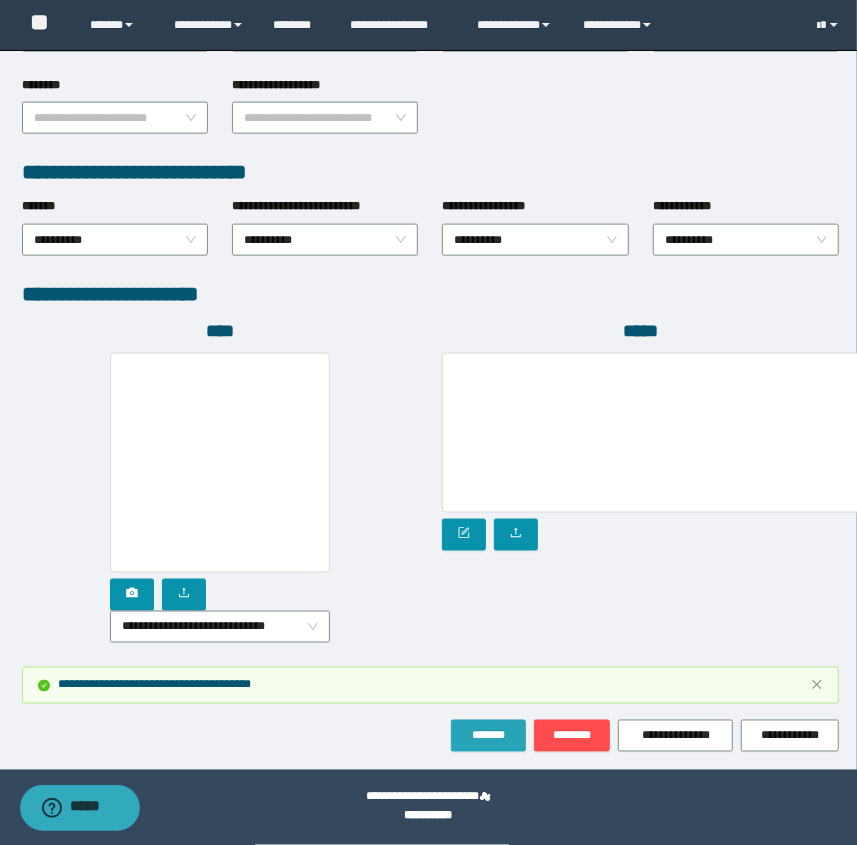 click on "*******" at bounding box center [488, 736] 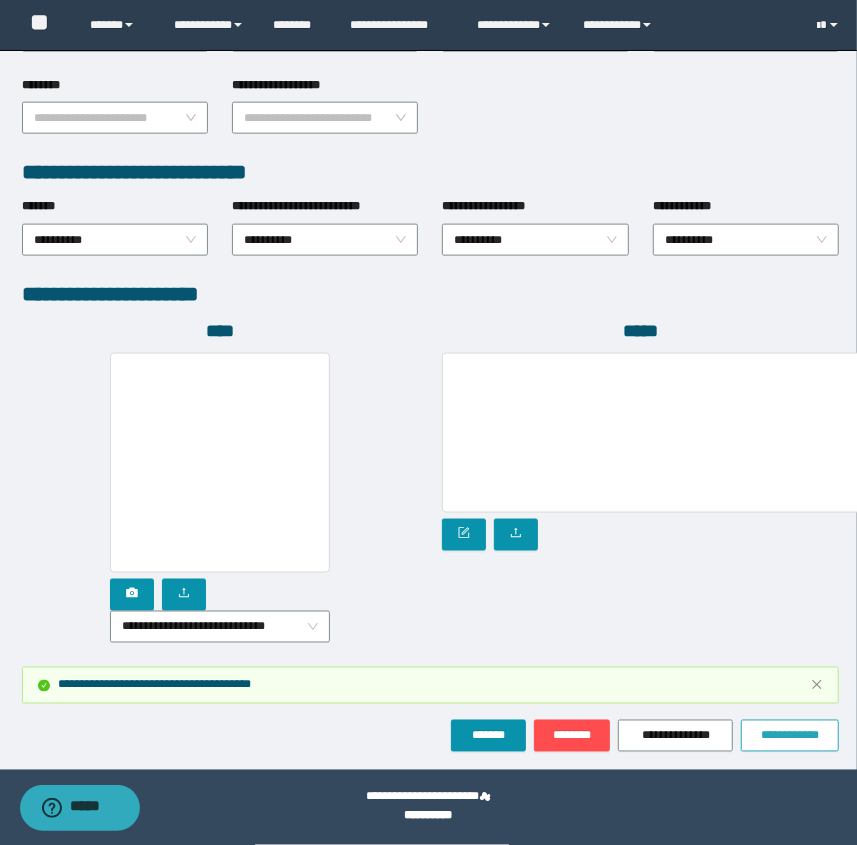click on "**********" at bounding box center [790, 736] 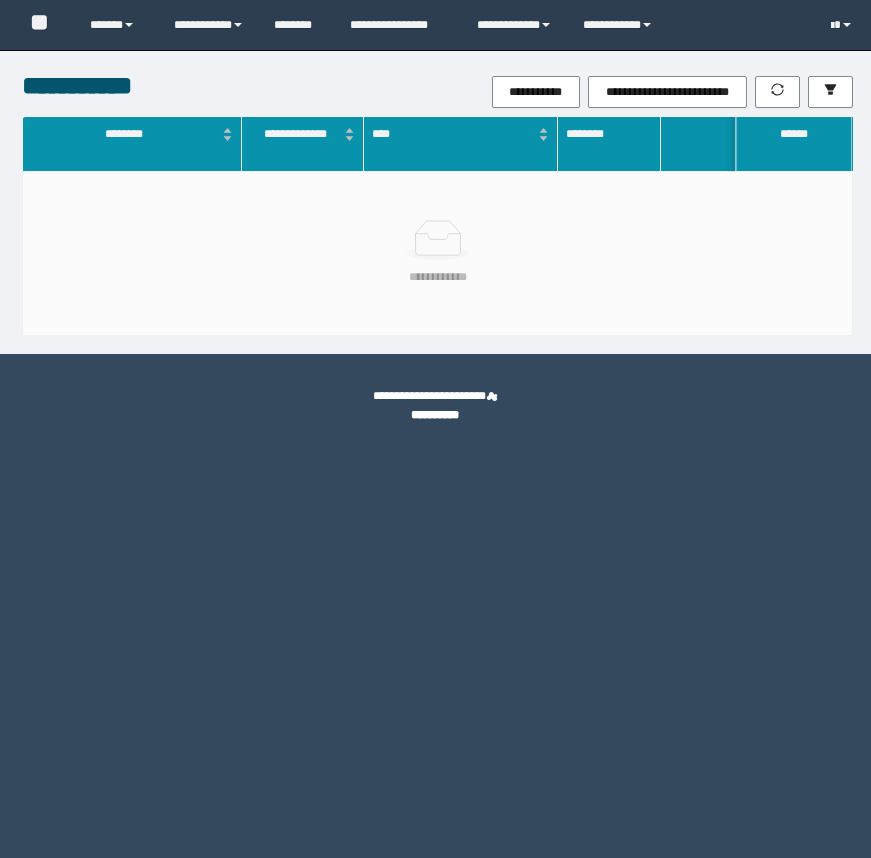 scroll, scrollTop: 0, scrollLeft: 0, axis: both 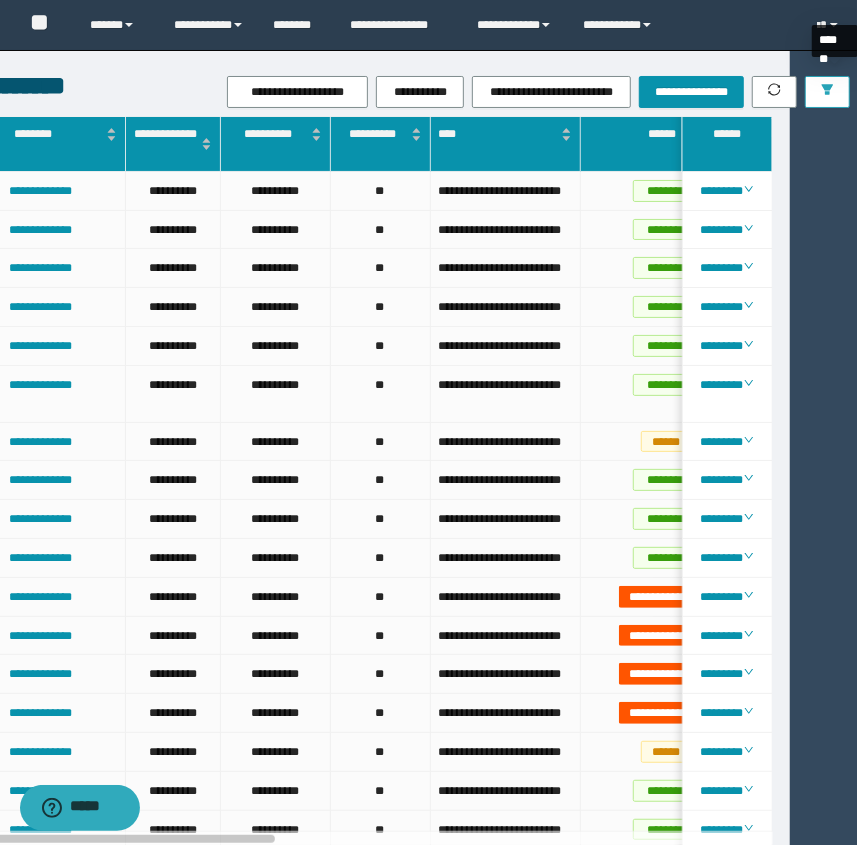 click 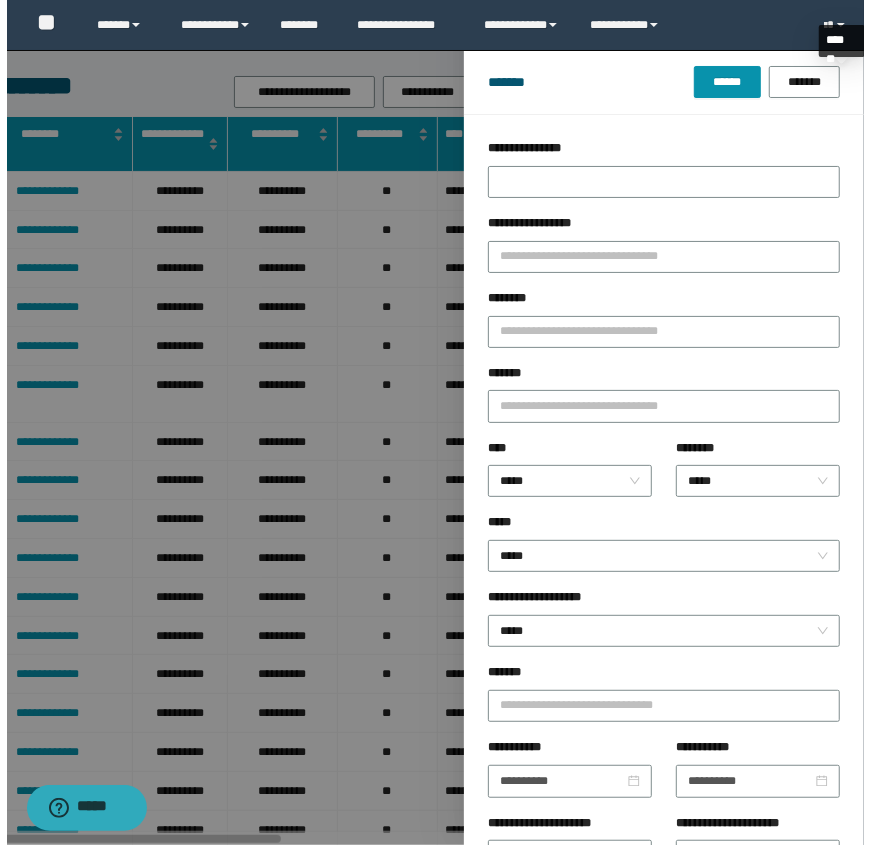 scroll, scrollTop: 0, scrollLeft: 53, axis: horizontal 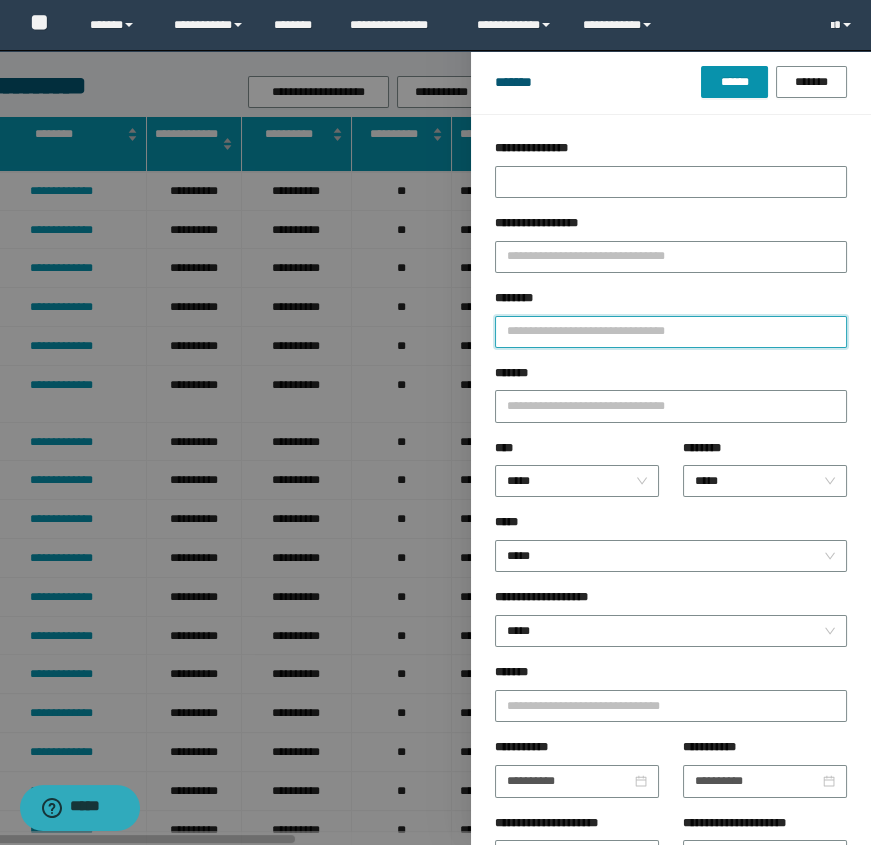 click on "********" at bounding box center [671, 332] 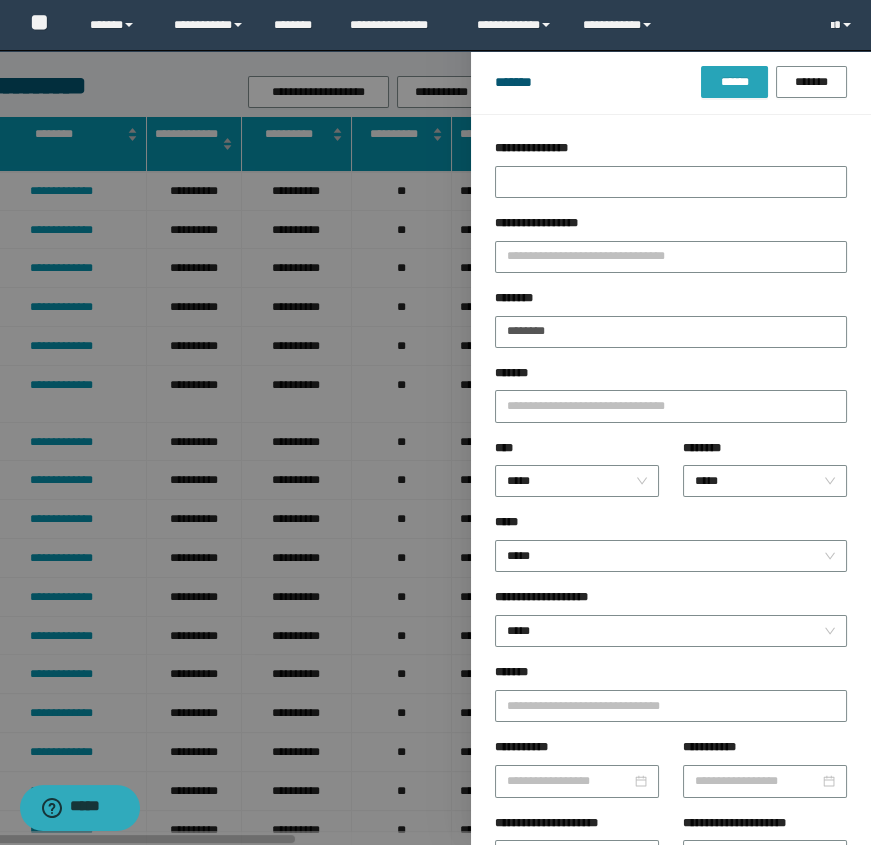 click on "******" at bounding box center (734, 82) 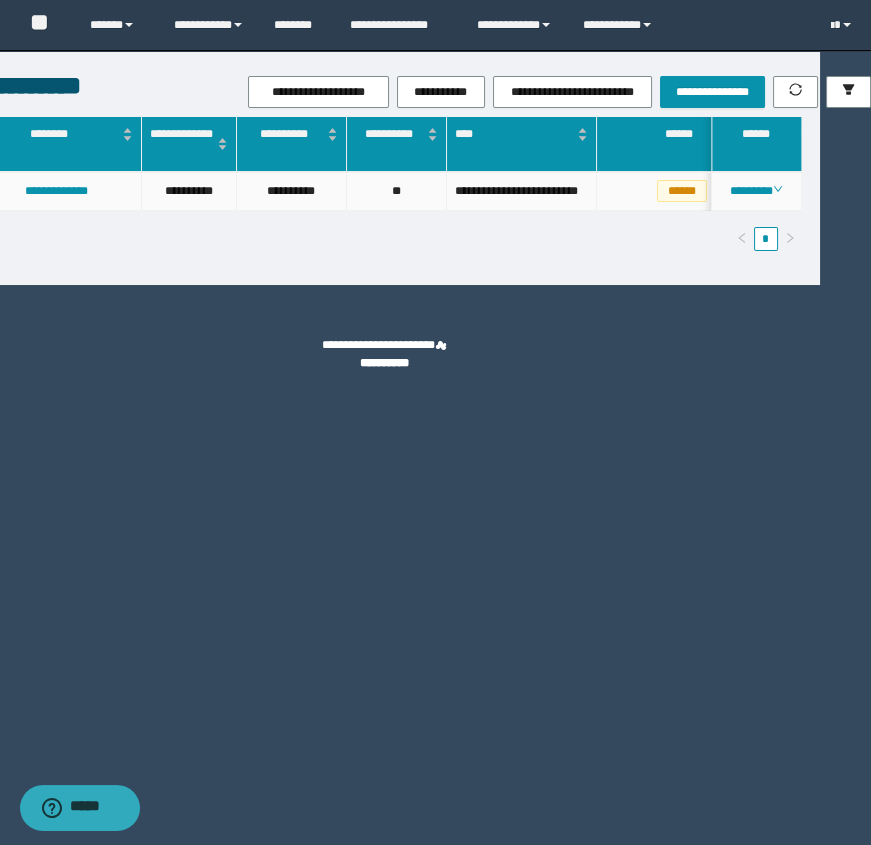 click on "********" at bounding box center (757, 191) 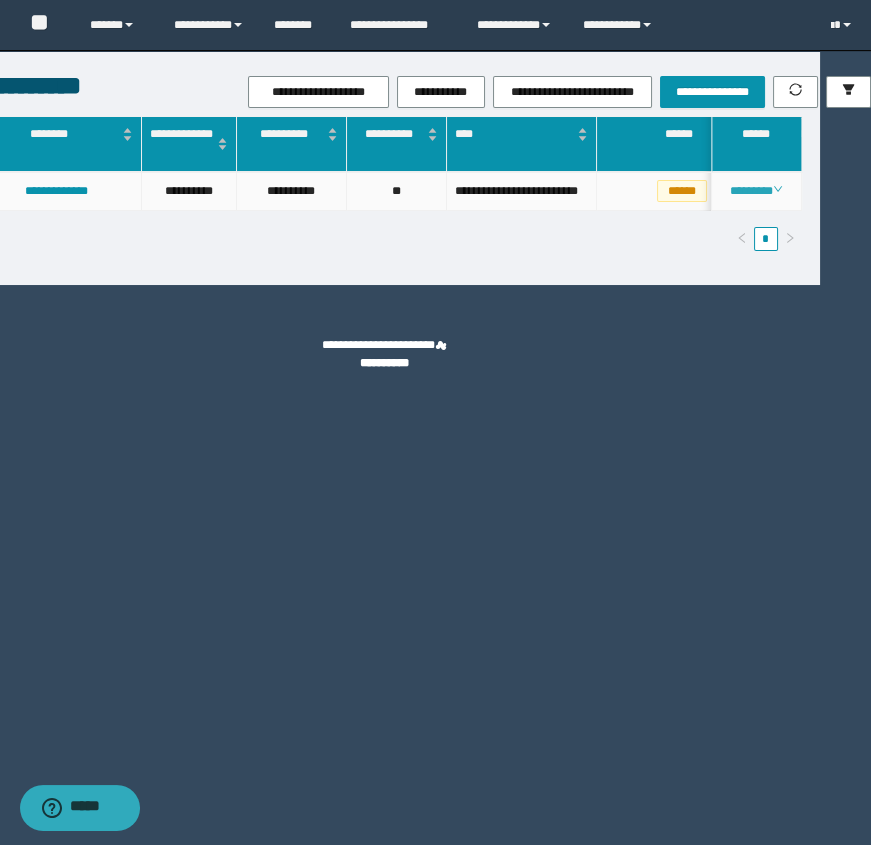 click on "********" at bounding box center (756, 191) 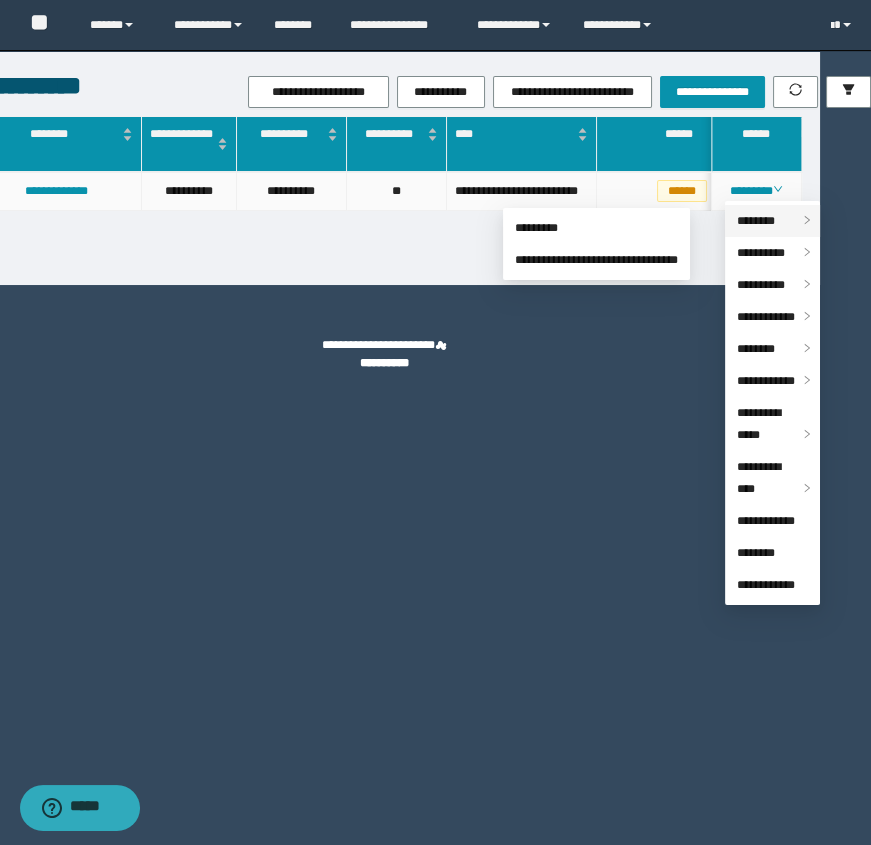 click on "********" at bounding box center (756, 221) 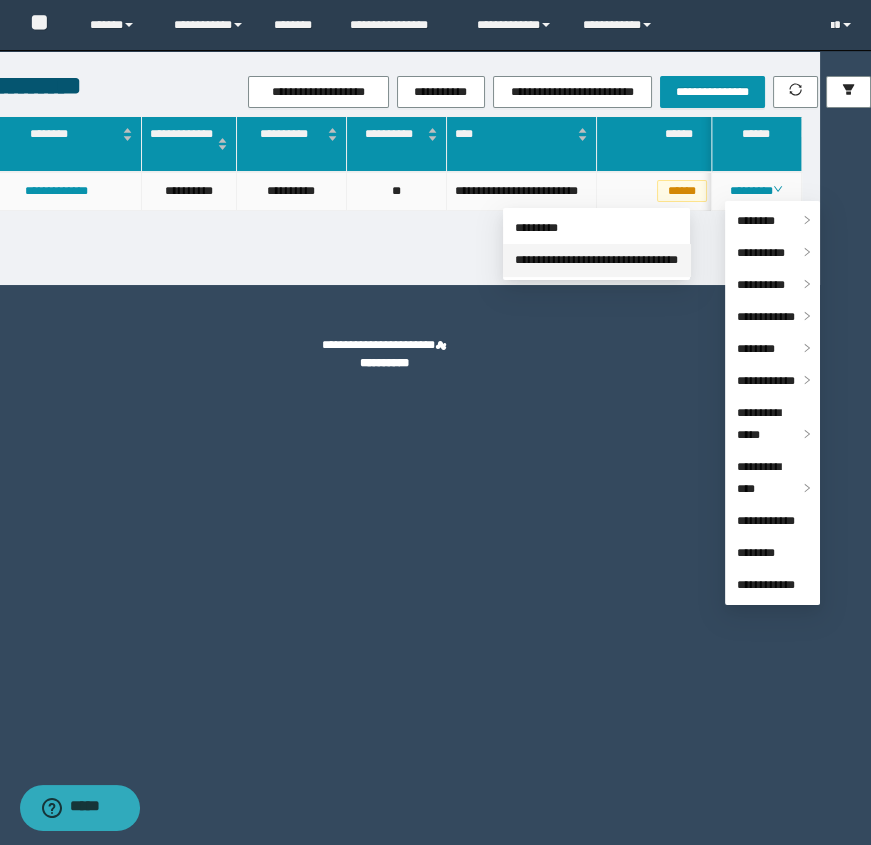 click on "**********" at bounding box center [596, 260] 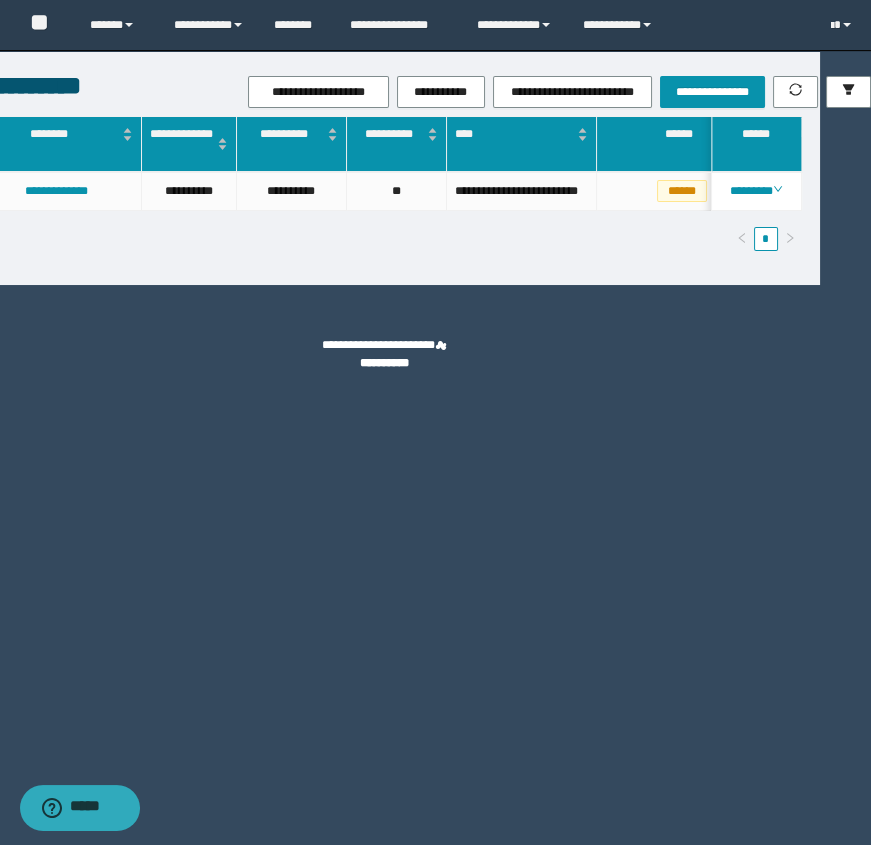 click on "**********" at bounding box center (384, 422) 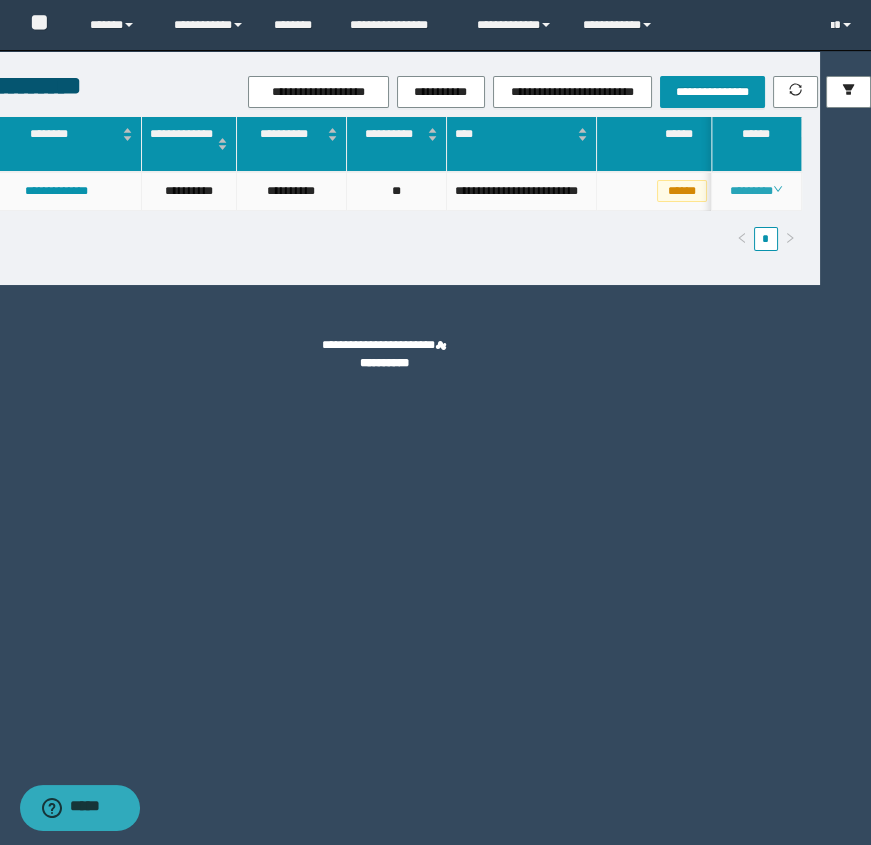 click on "********" at bounding box center (756, 191) 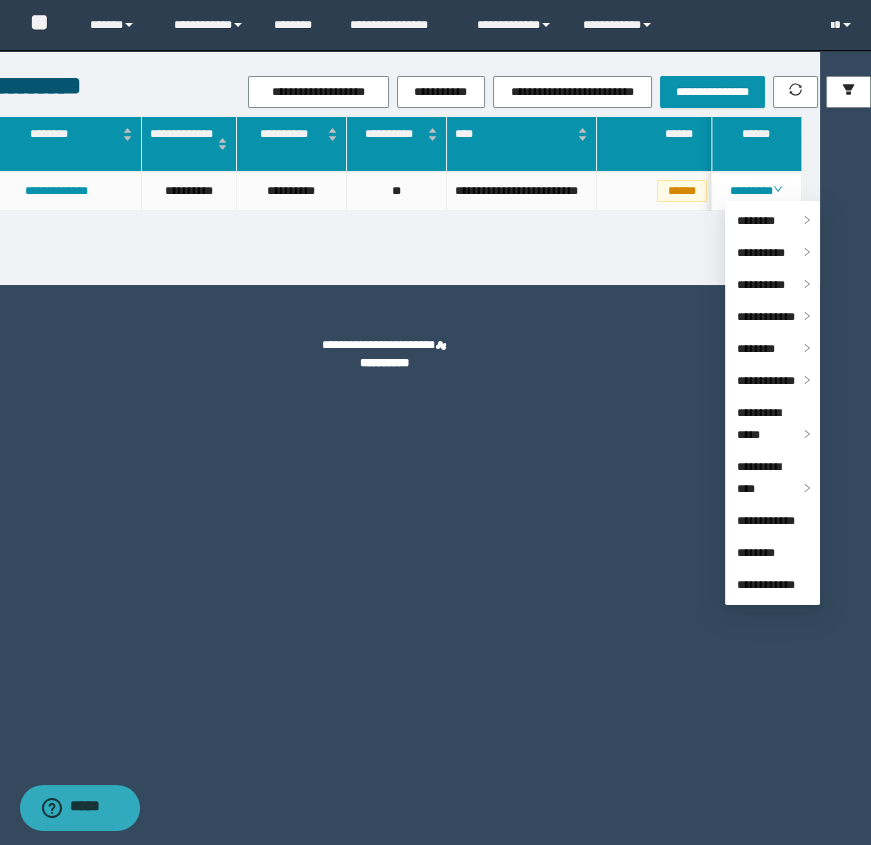 click on "**********" at bounding box center [384, 422] 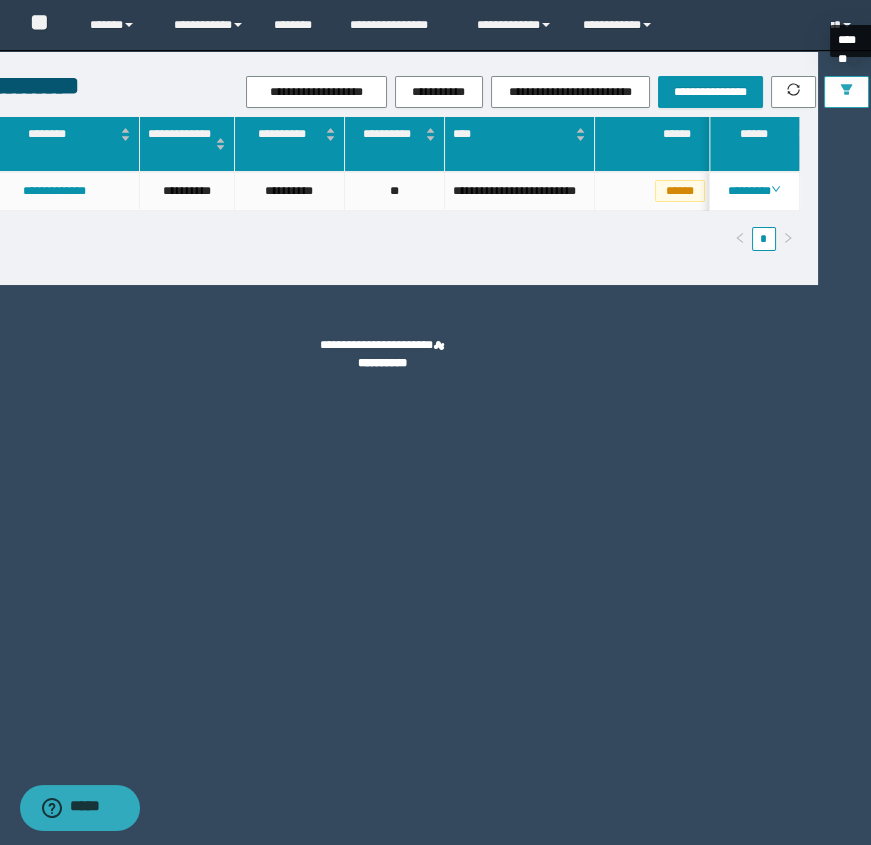 click 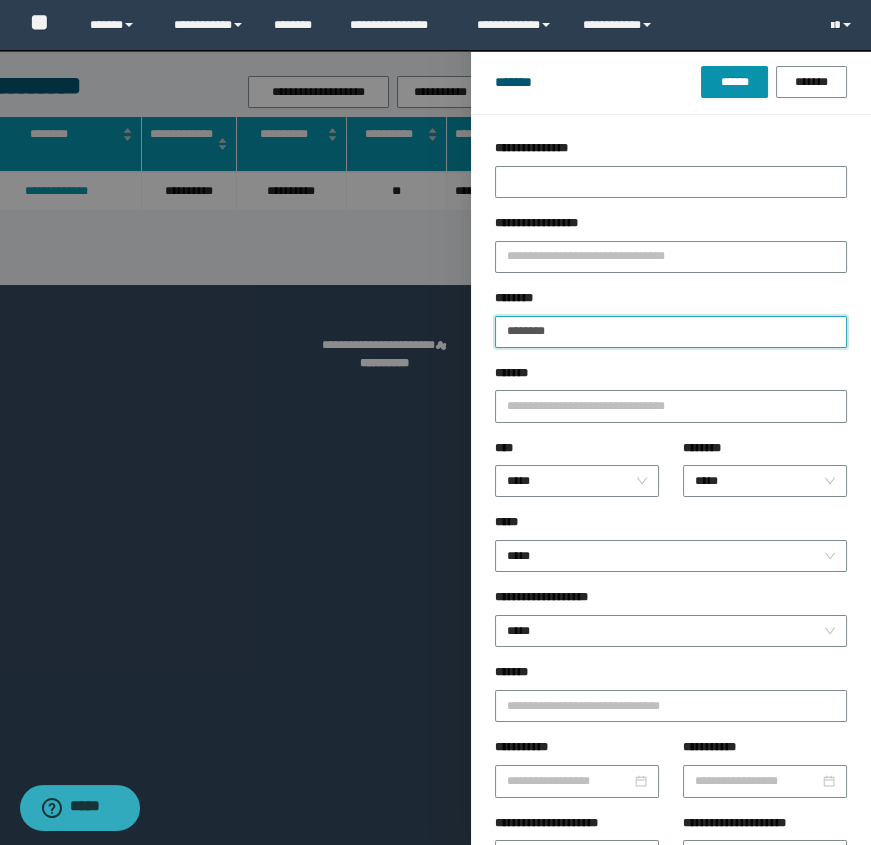 click on "********" at bounding box center [671, 332] 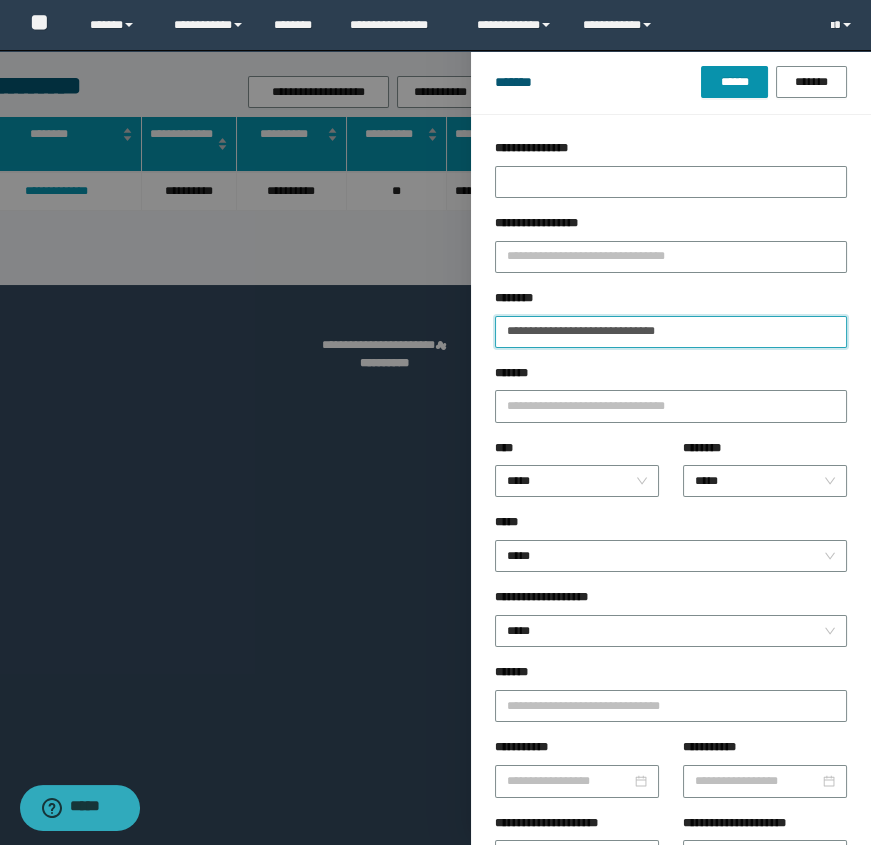 drag, startPoint x: 679, startPoint y: 329, endPoint x: 782, endPoint y: 328, distance: 103.00485 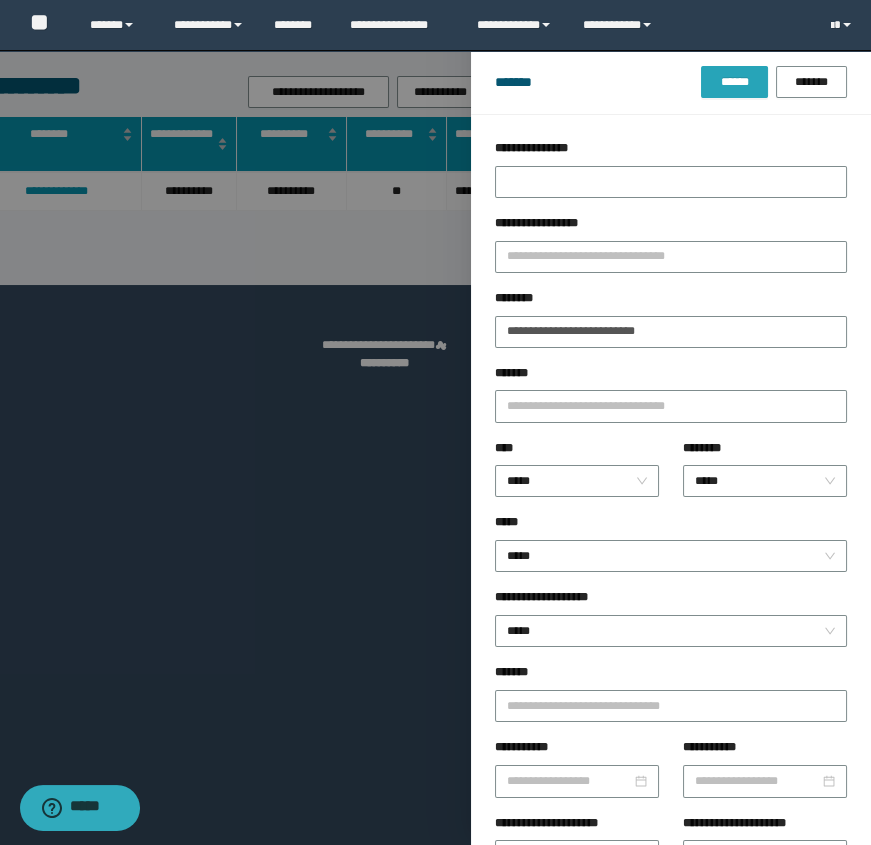 click on "******" at bounding box center (734, 82) 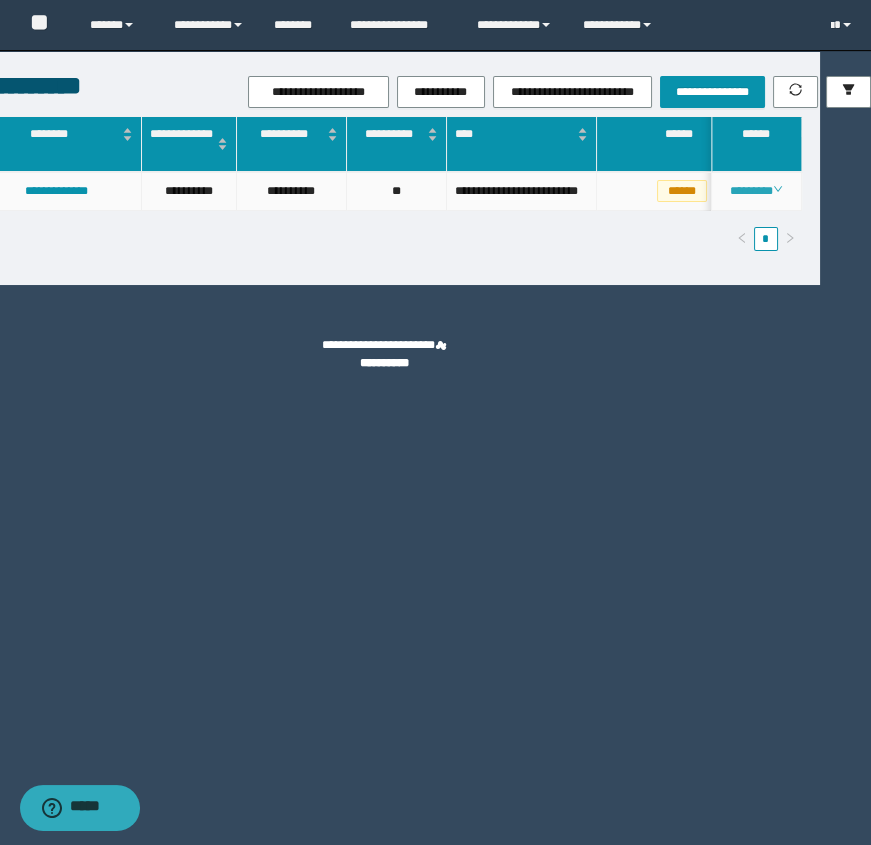 click on "********" at bounding box center (756, 191) 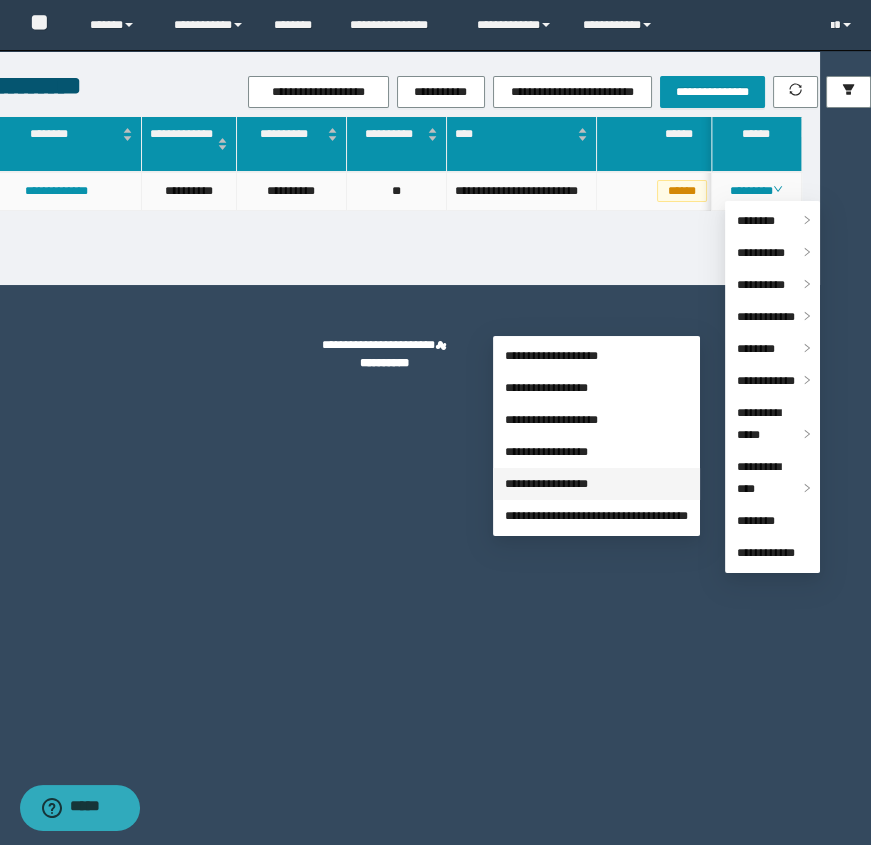 click on "**********" at bounding box center [546, 484] 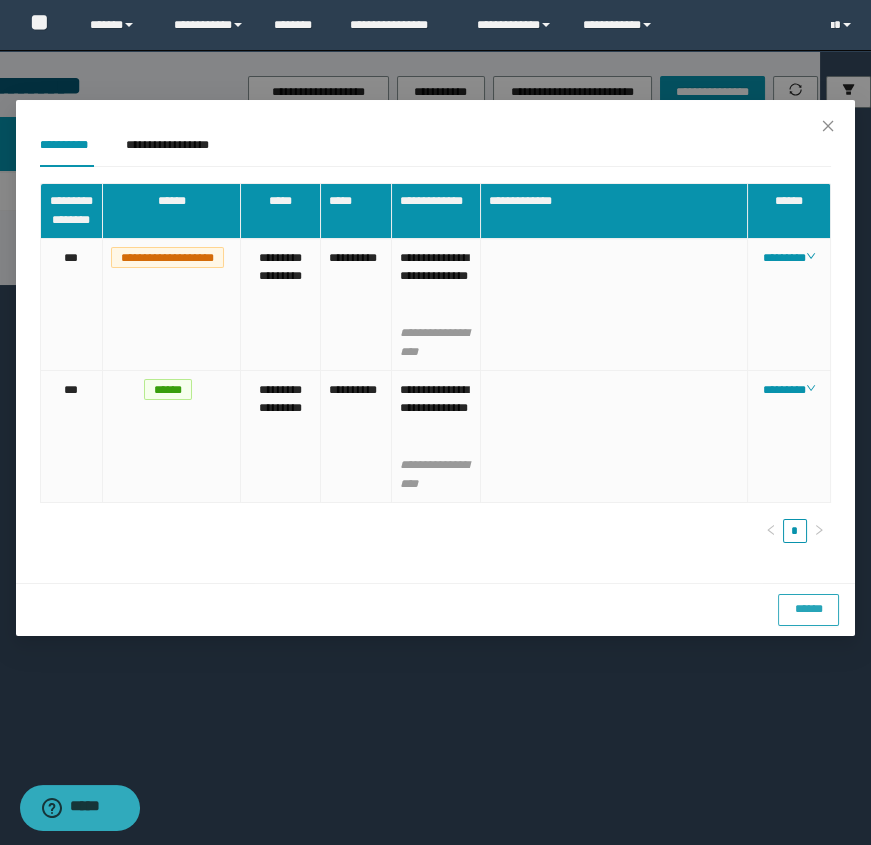 click on "******" at bounding box center [808, 610] 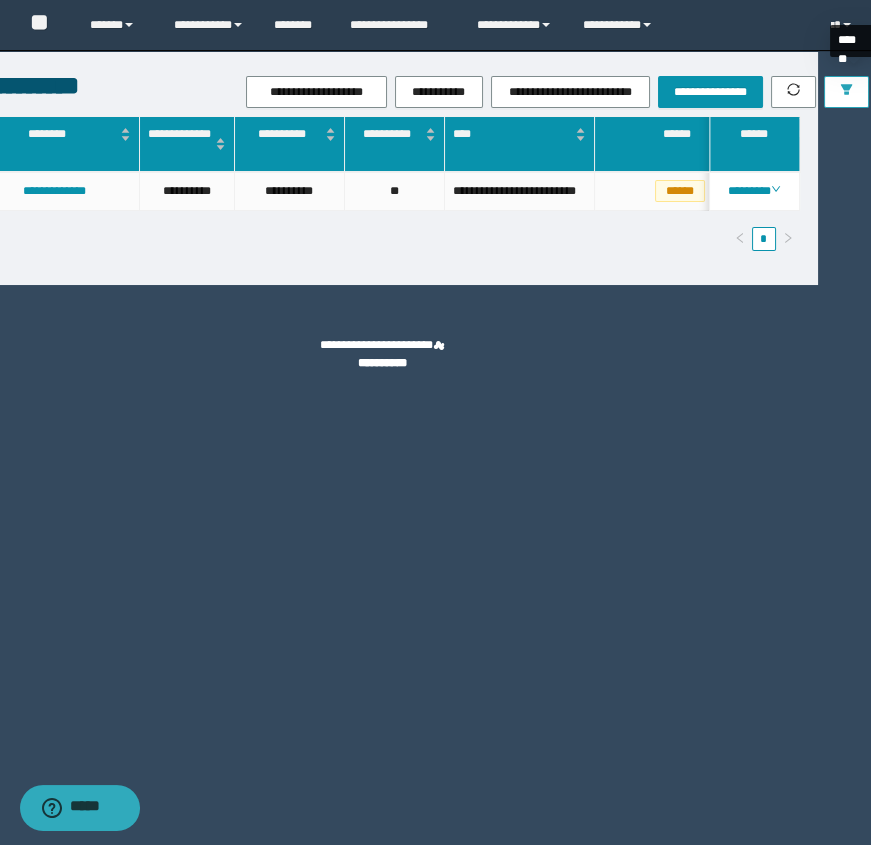 click 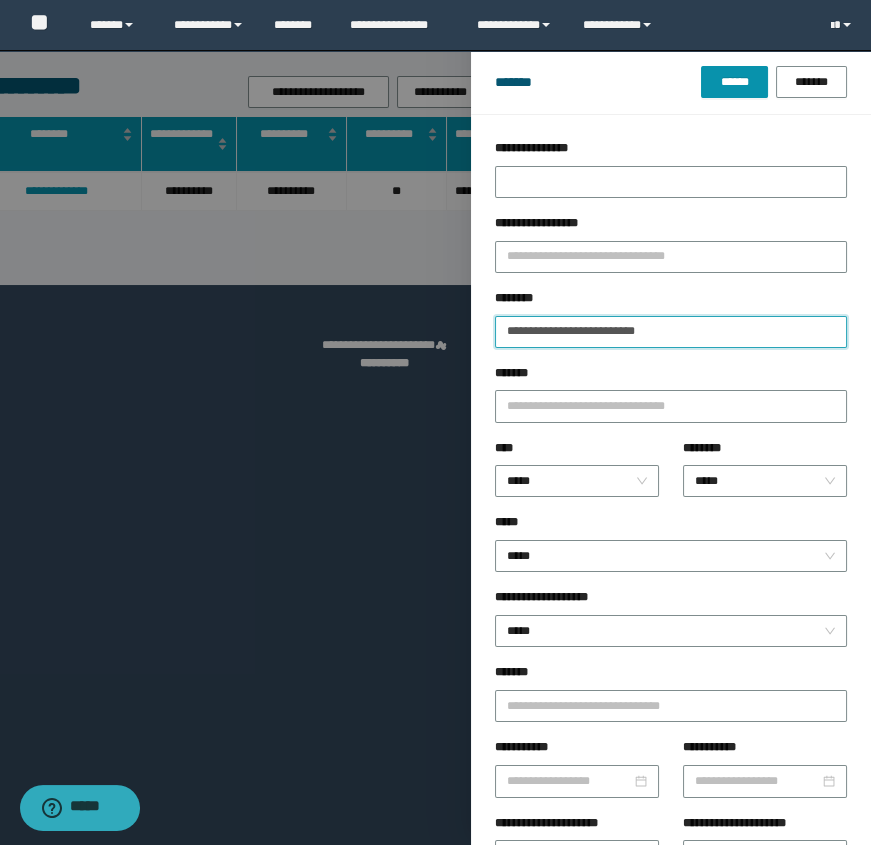 click on "**********" at bounding box center (671, 332) 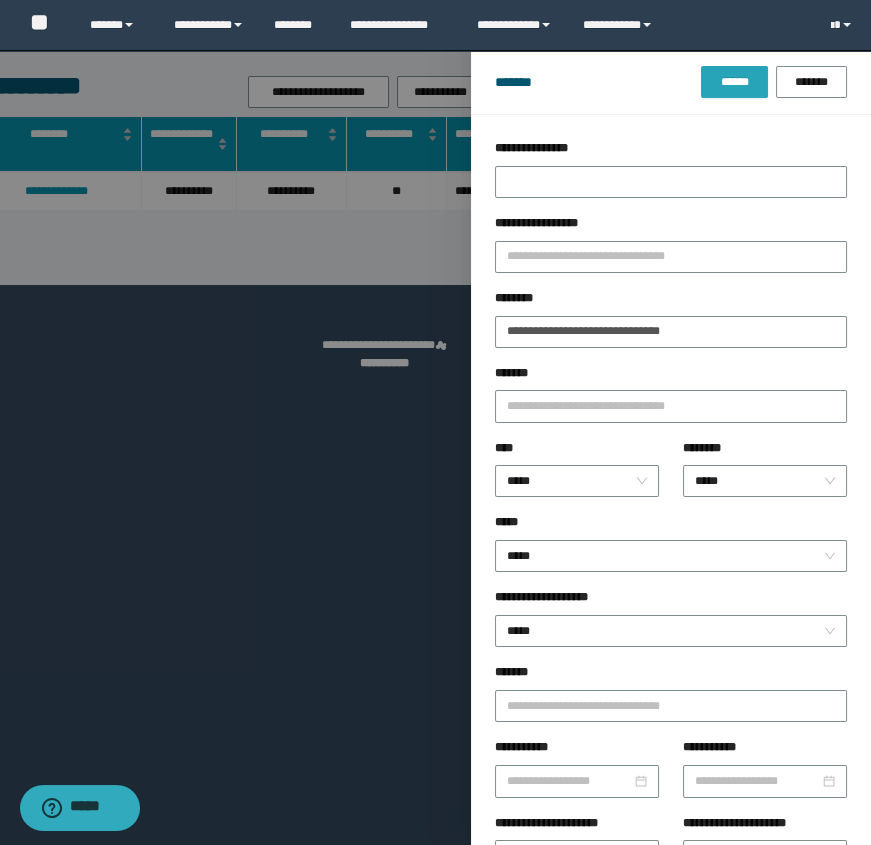click on "******" at bounding box center (734, 82) 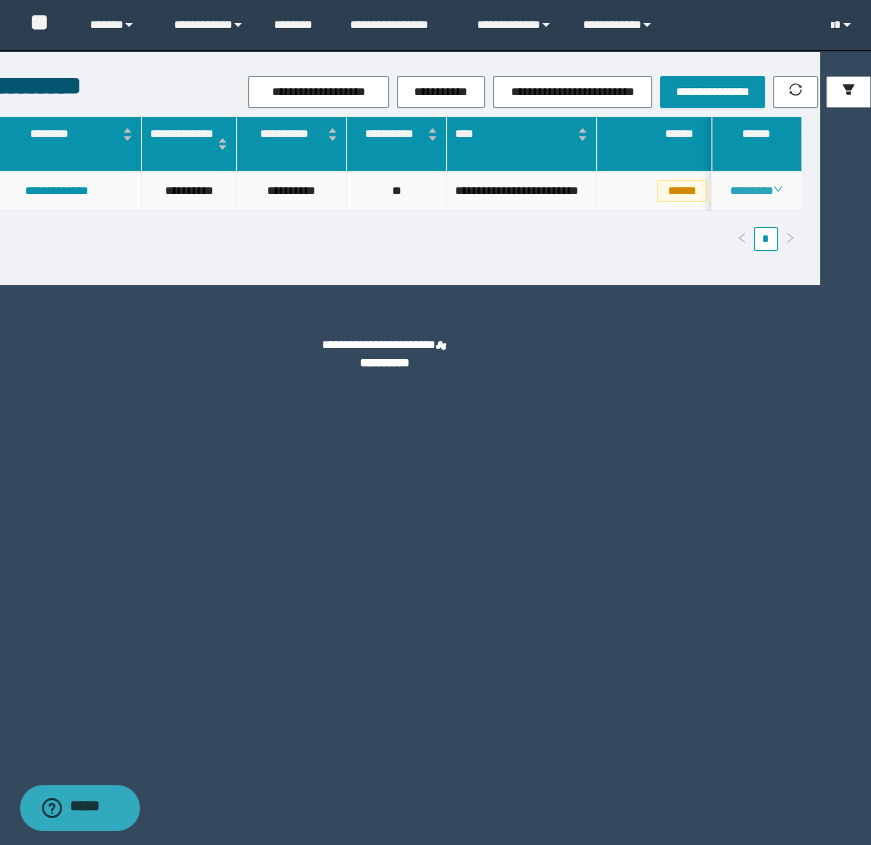 click on "********" at bounding box center (756, 191) 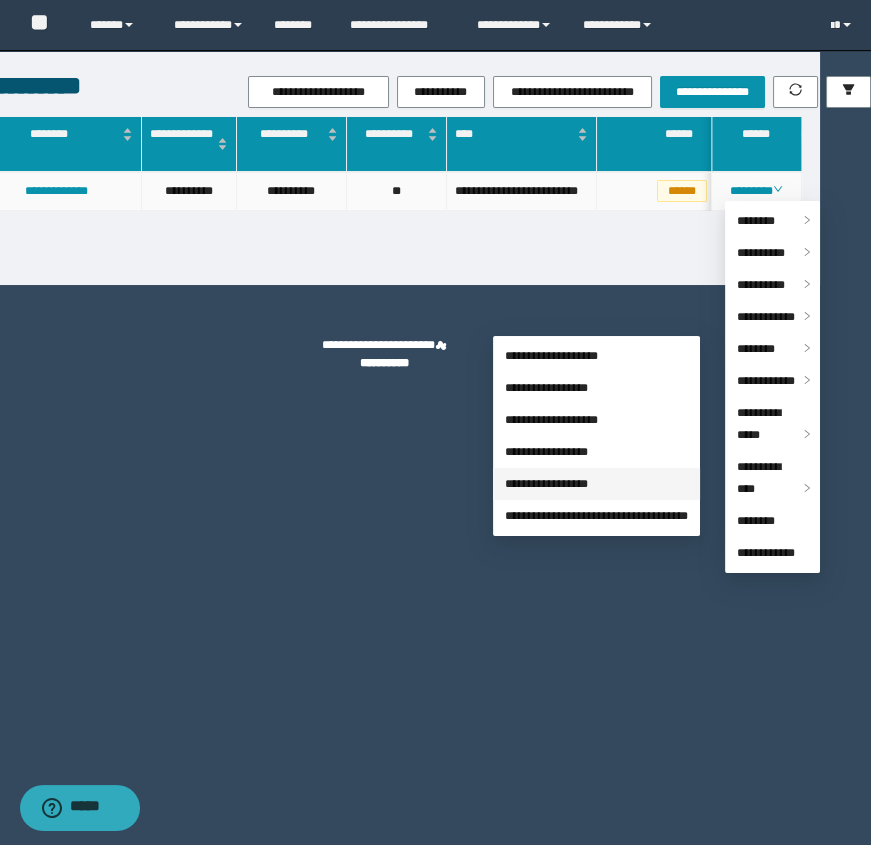 click on "**********" at bounding box center [546, 484] 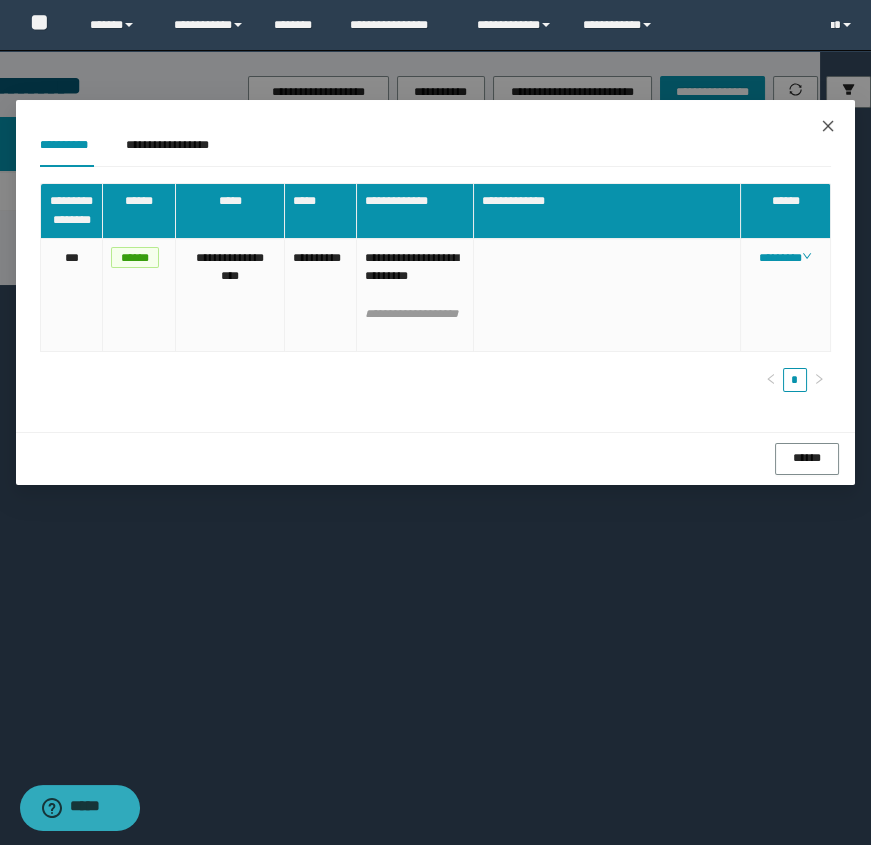 click 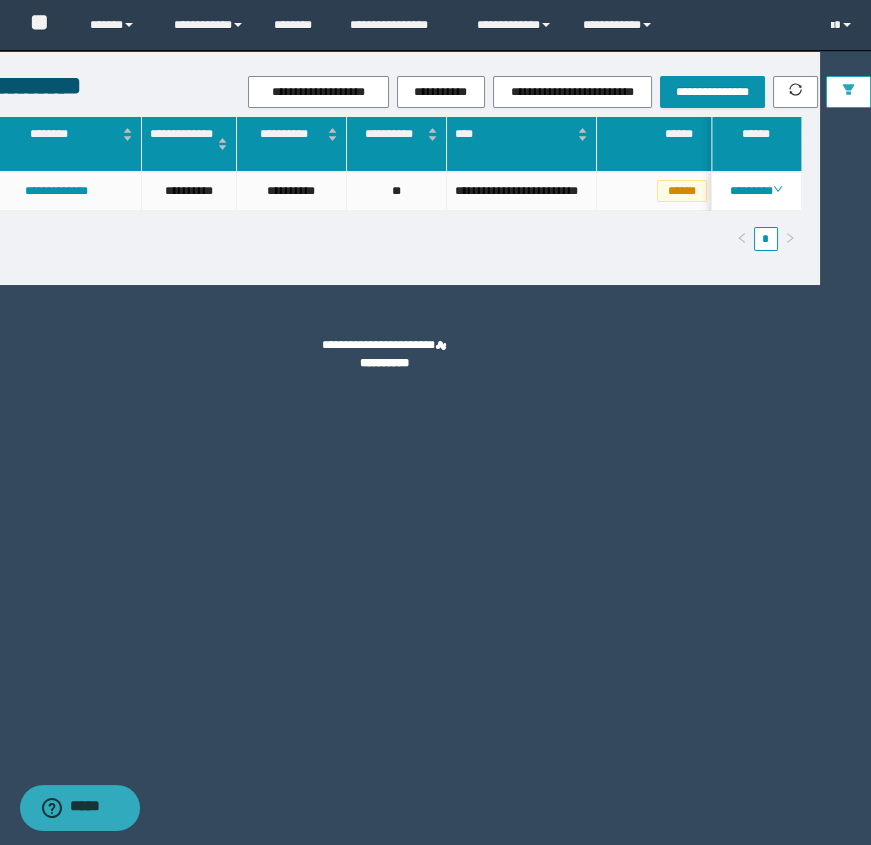 click 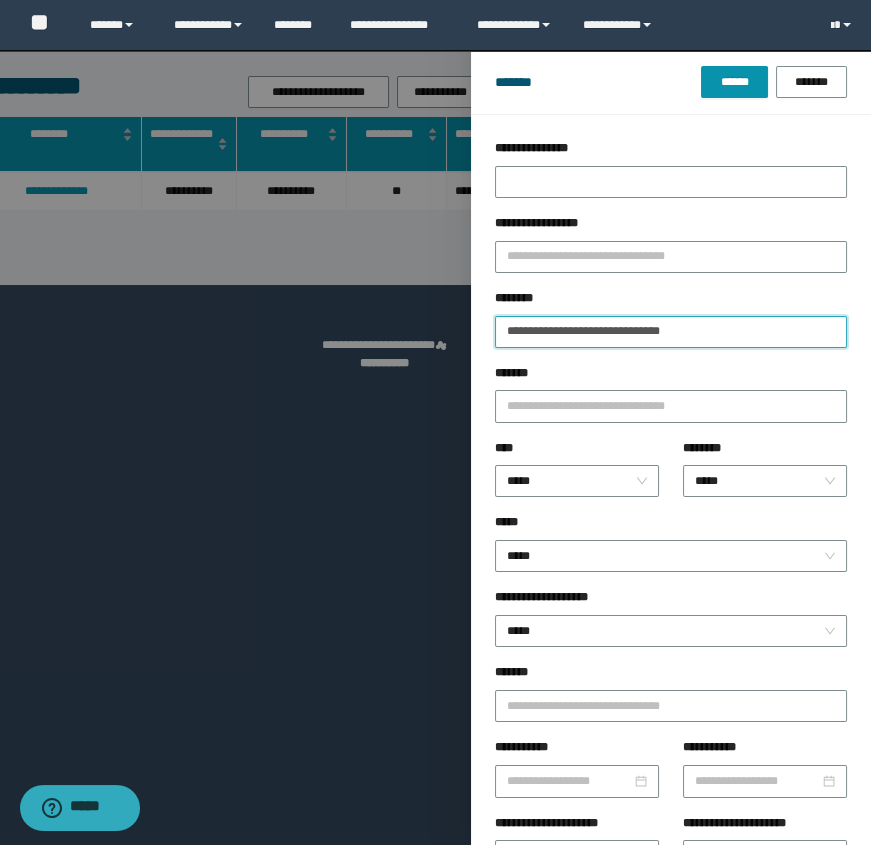 click on "**********" at bounding box center [671, 332] 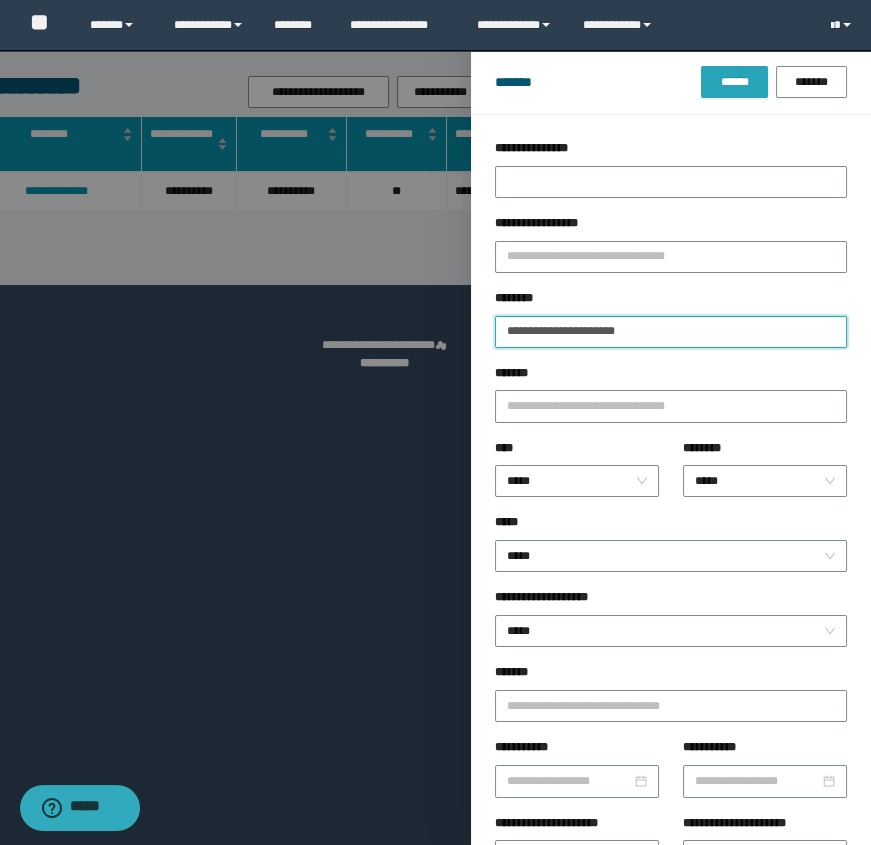 type on "**********" 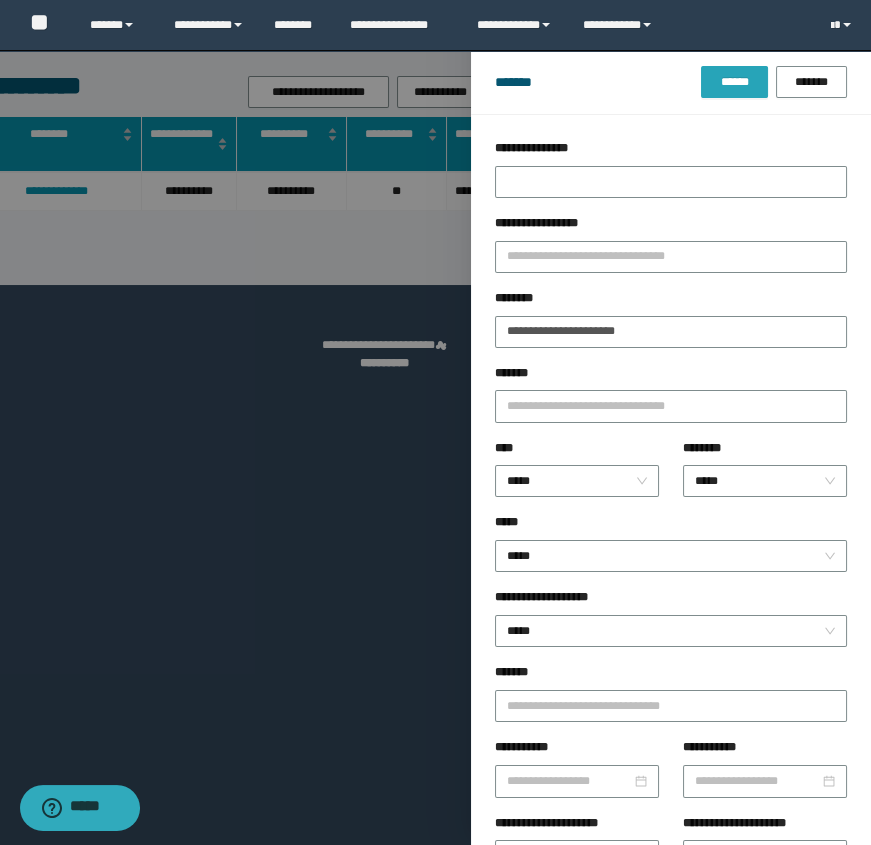 click on "******" at bounding box center (734, 82) 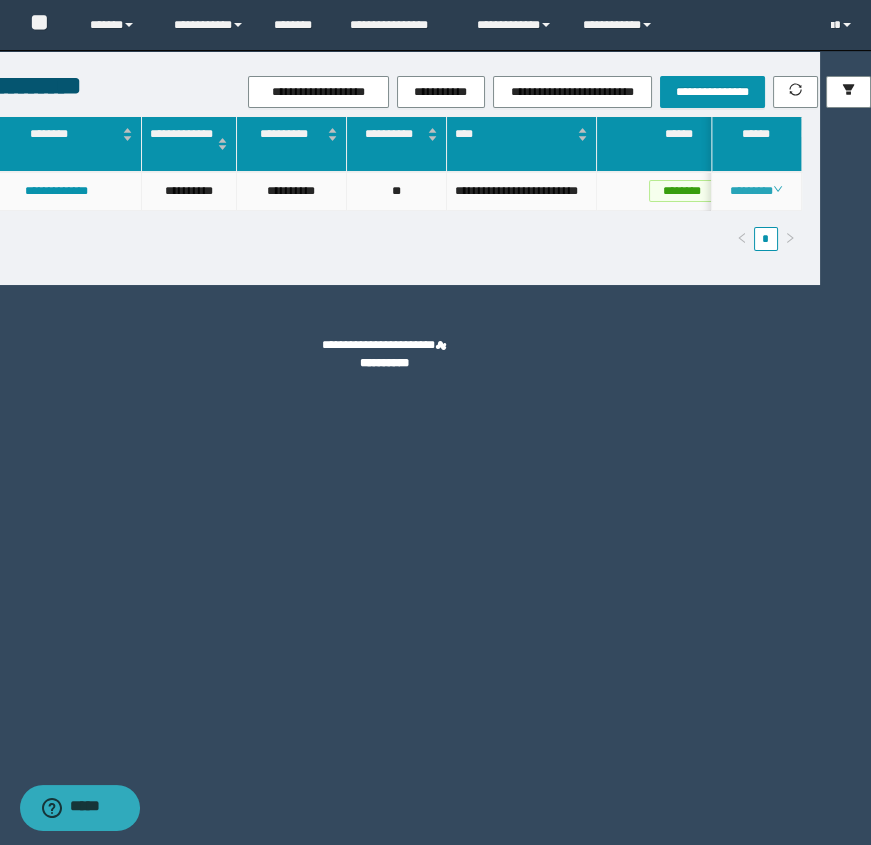 click on "********" at bounding box center [756, 191] 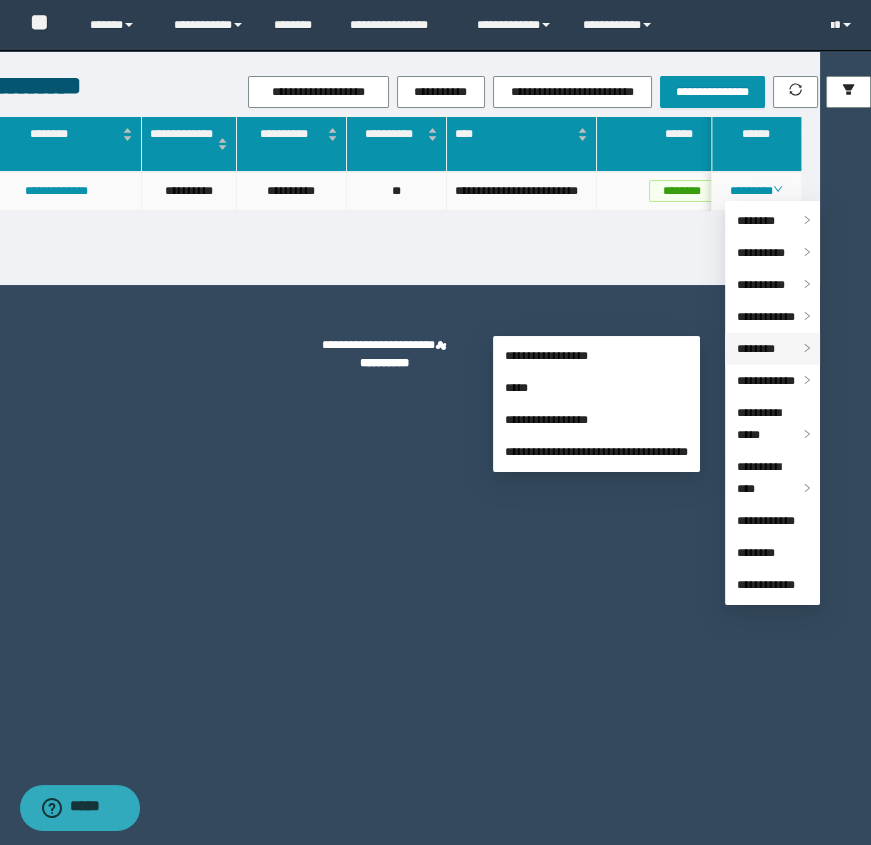 click on "********" at bounding box center [772, 349] 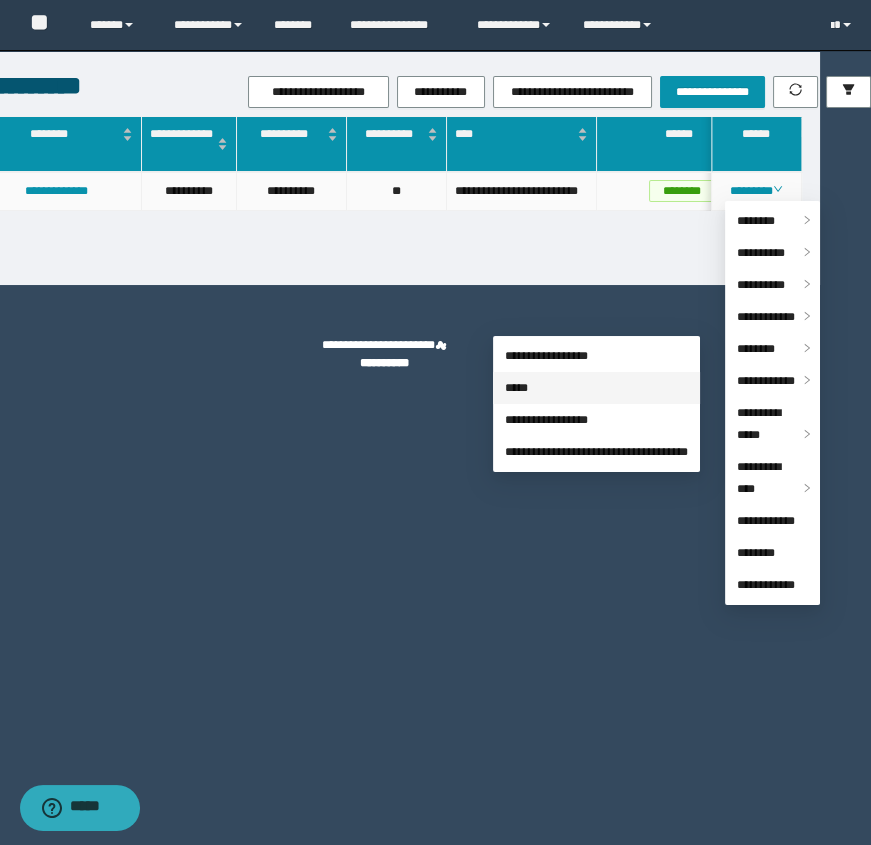 click on "*****" at bounding box center [516, 388] 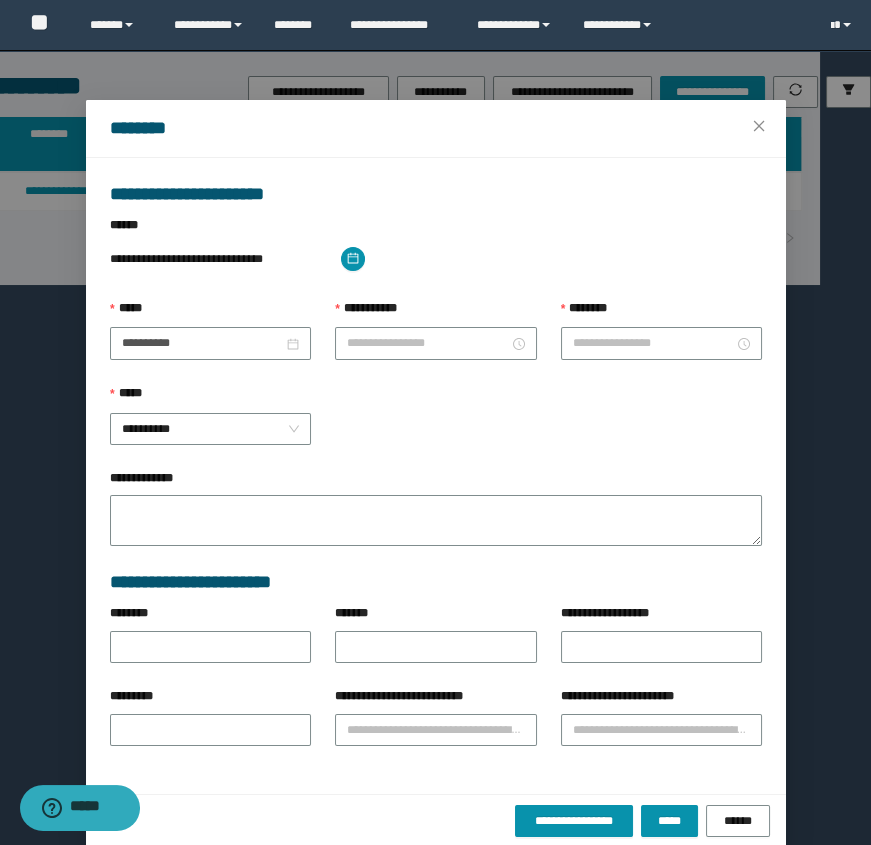 type on "**********" 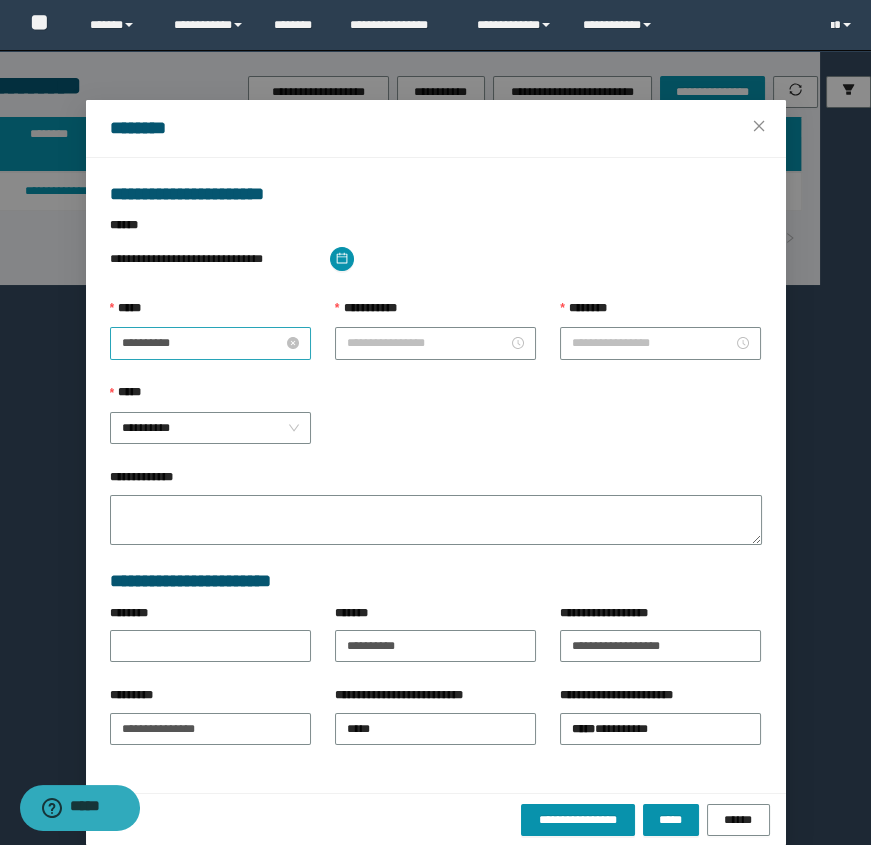 click on "**********" at bounding box center [202, 343] 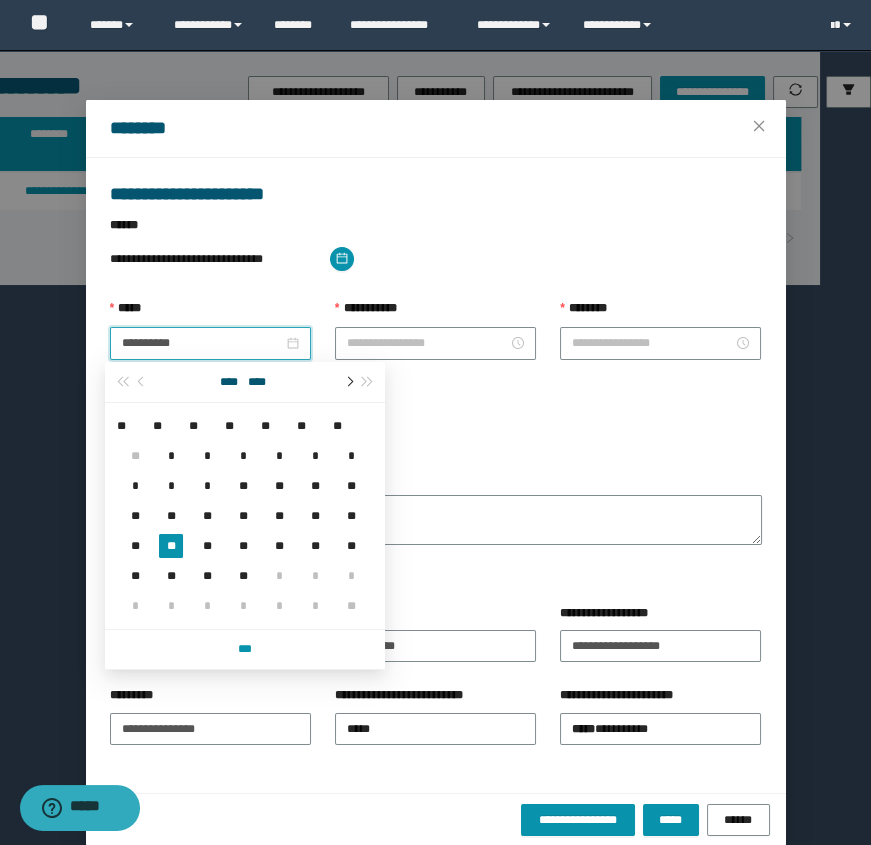 click at bounding box center (349, 382) 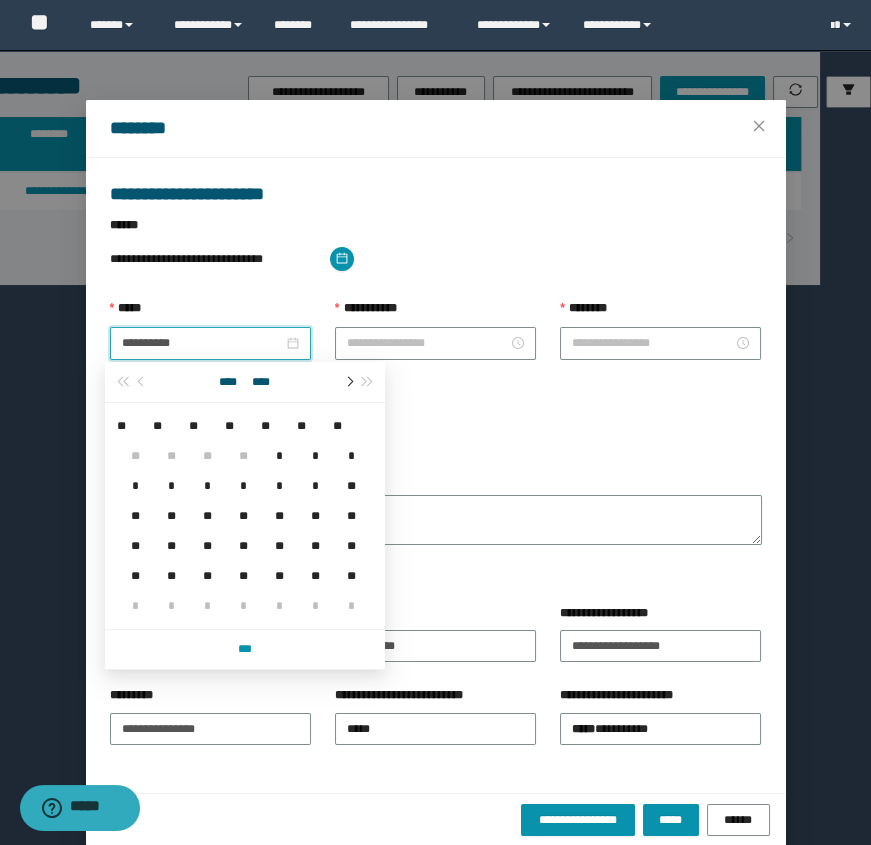click at bounding box center [349, 382] 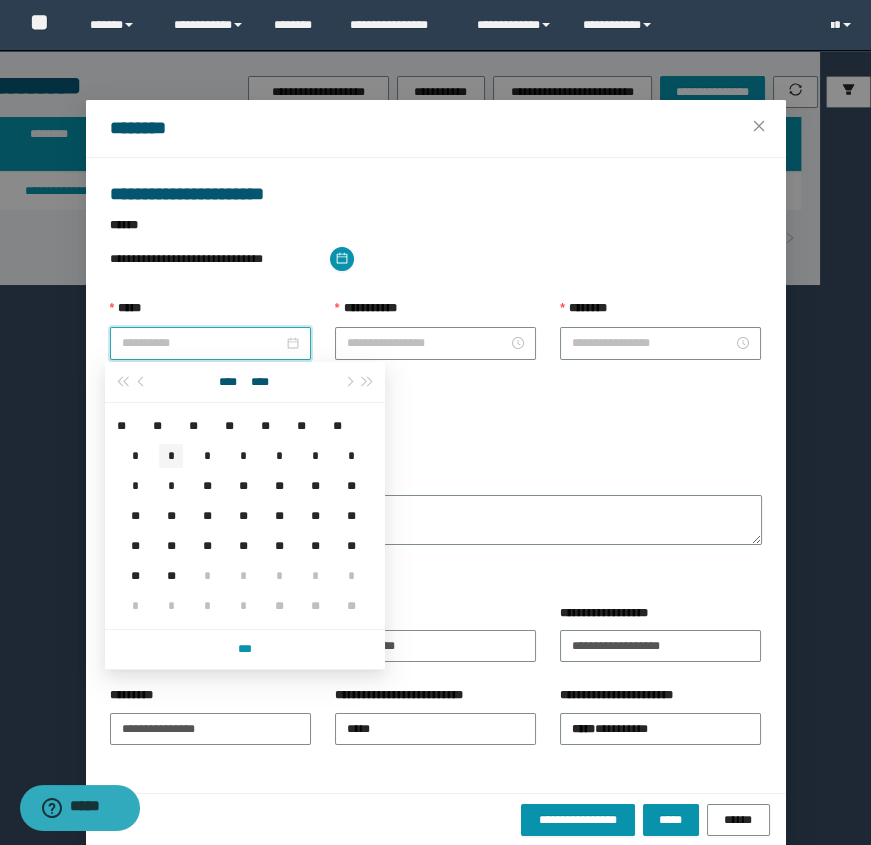 type on "**********" 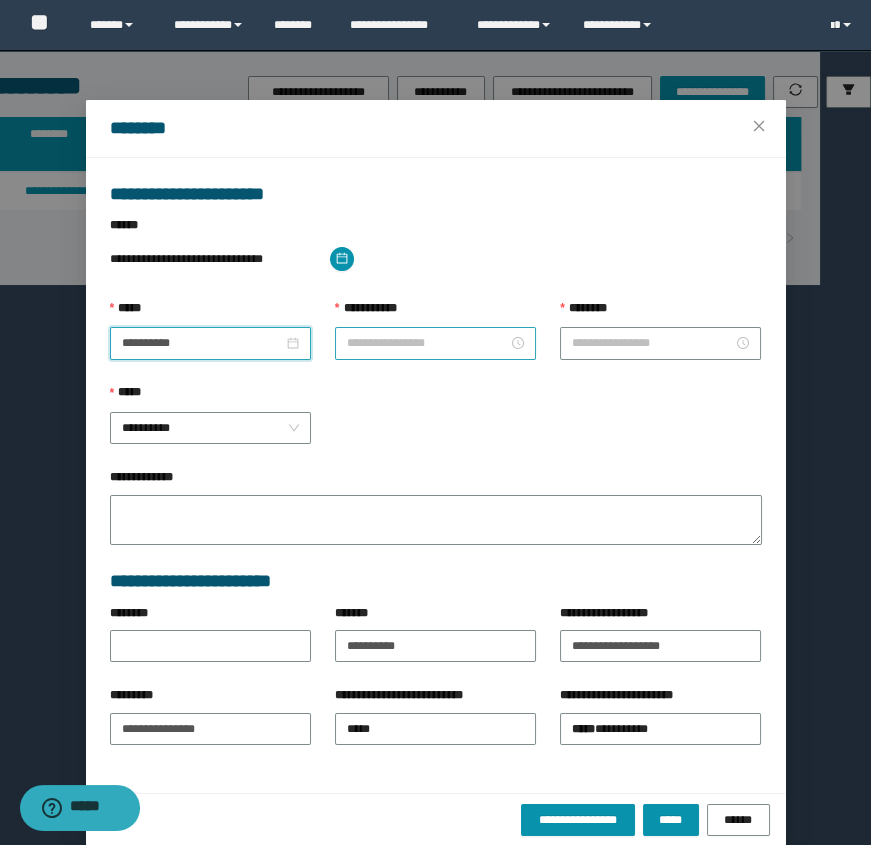 click on "**********" at bounding box center [427, 343] 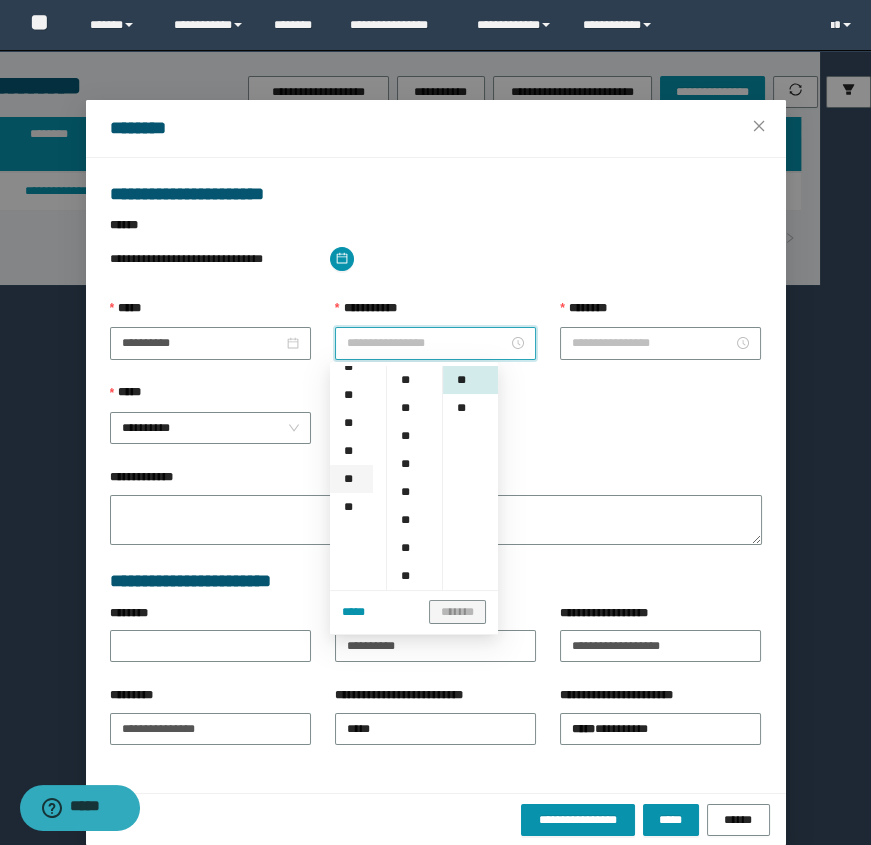 click on "**" at bounding box center [351, 479] 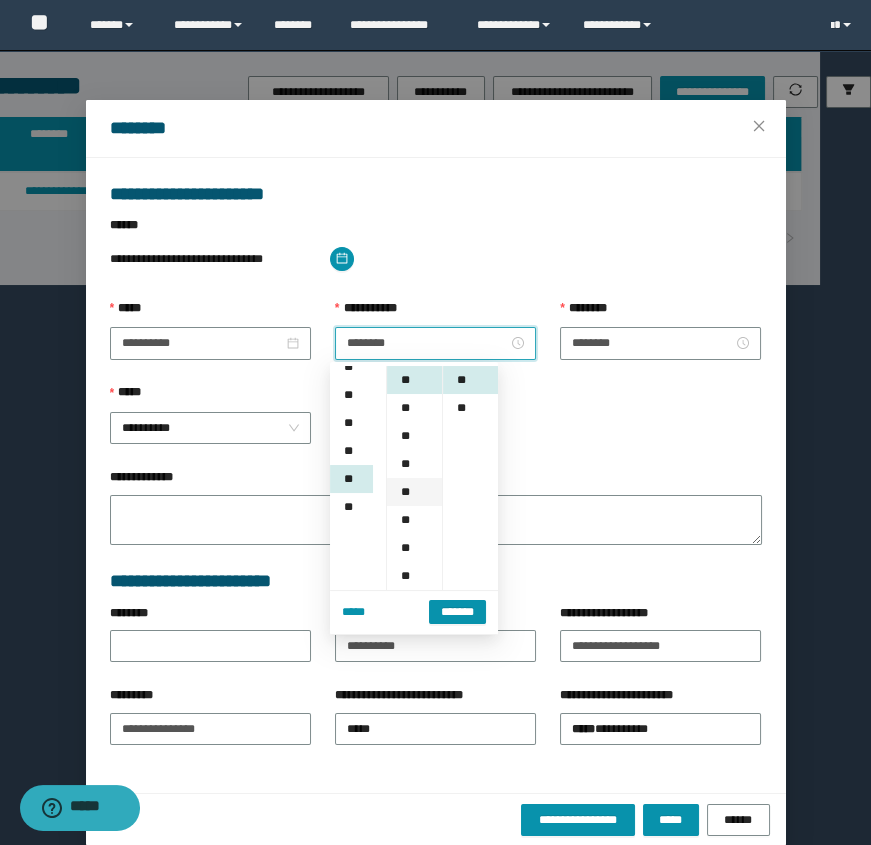scroll, scrollTop: 280, scrollLeft: 0, axis: vertical 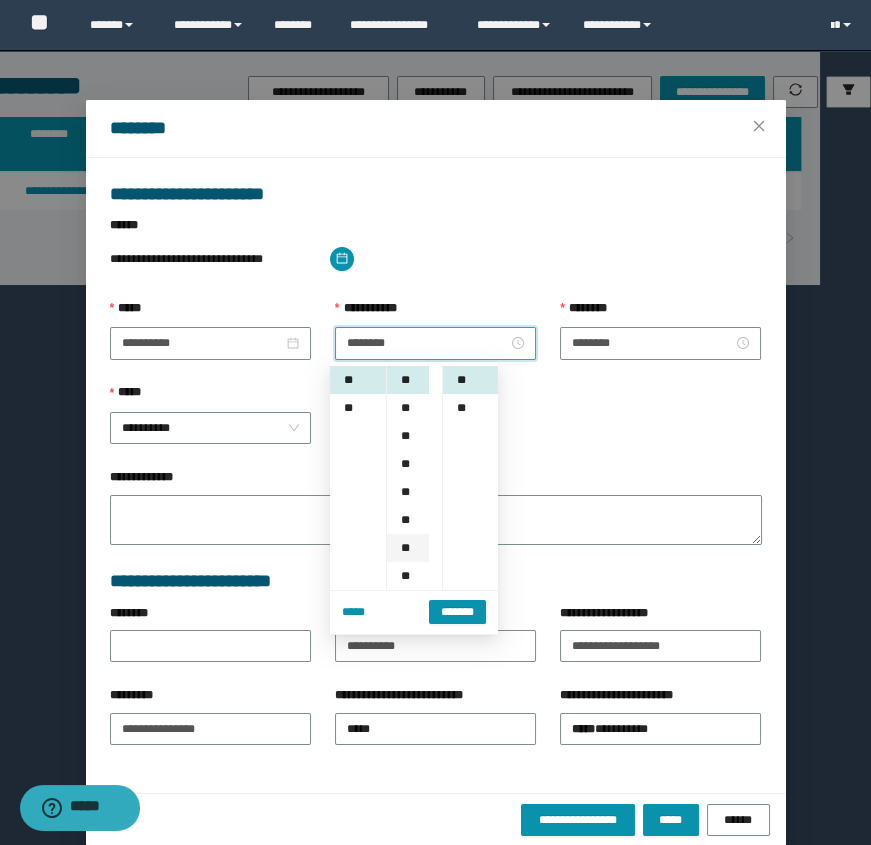 click on "**" at bounding box center (407, 548) 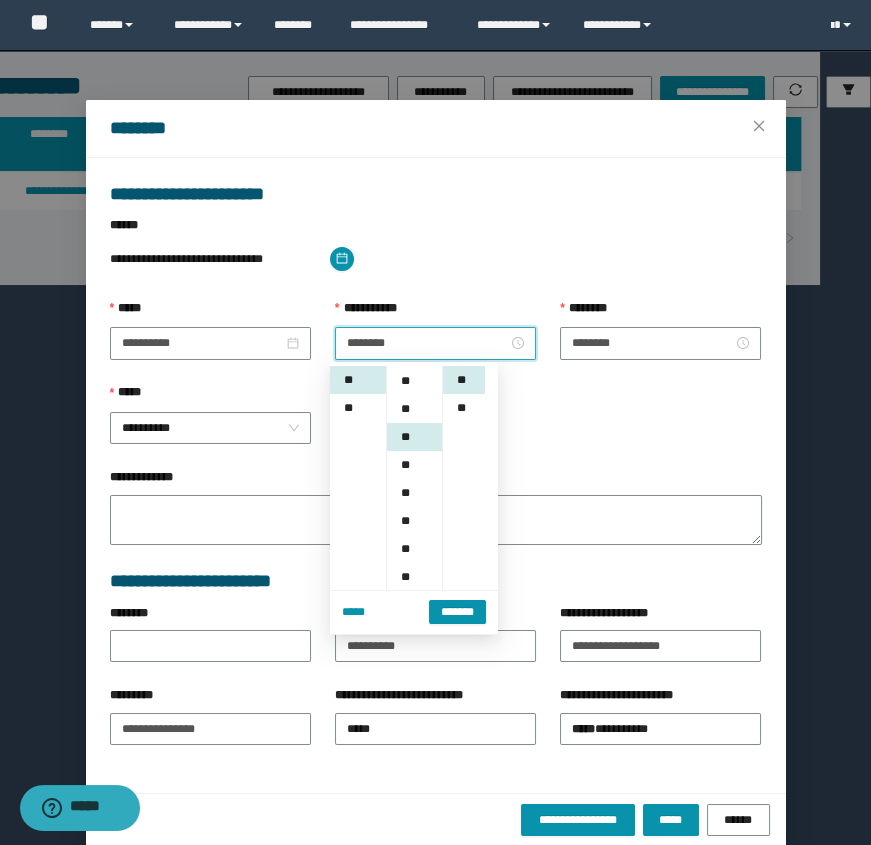 scroll, scrollTop: 168, scrollLeft: 0, axis: vertical 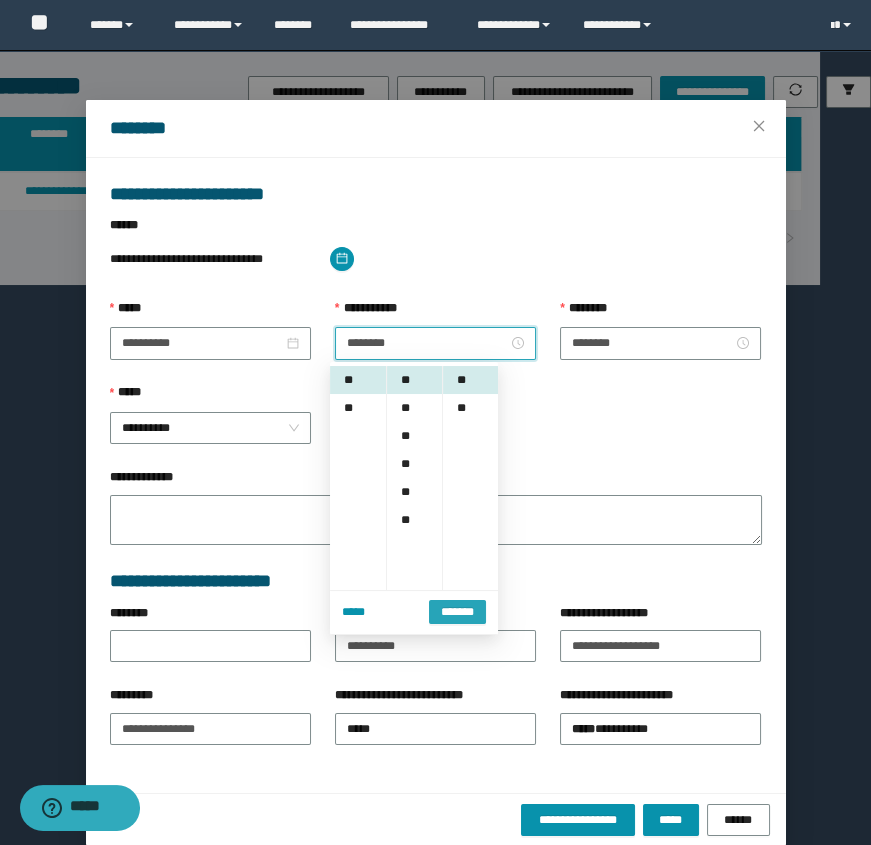 click on "*******" at bounding box center (457, 612) 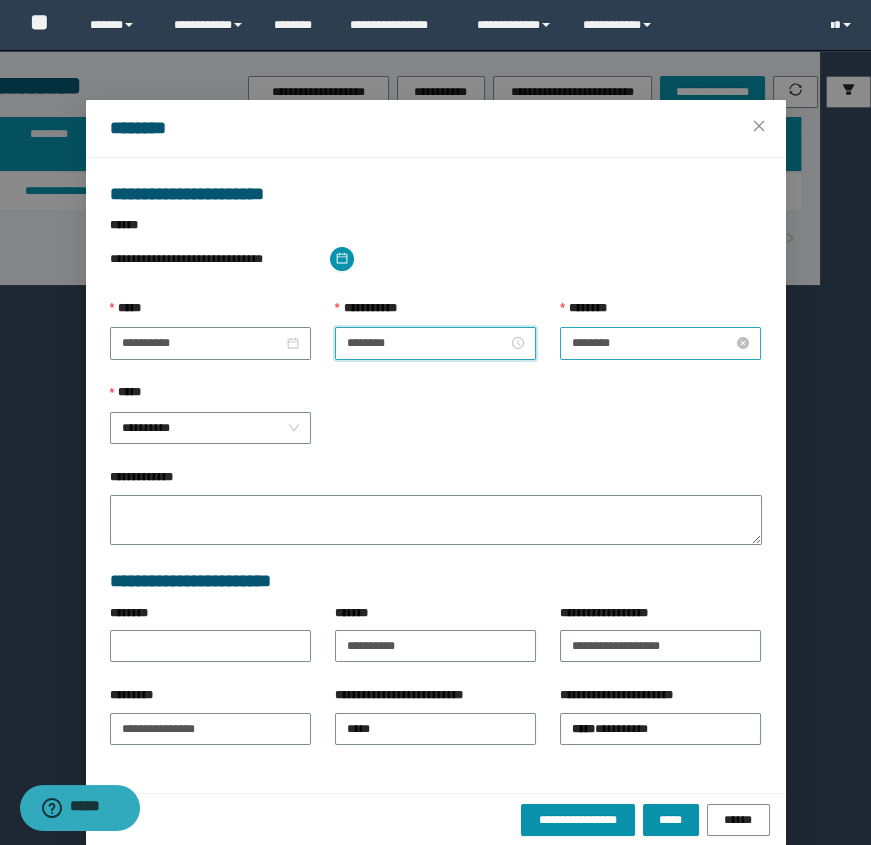 click on "********" at bounding box center (652, 343) 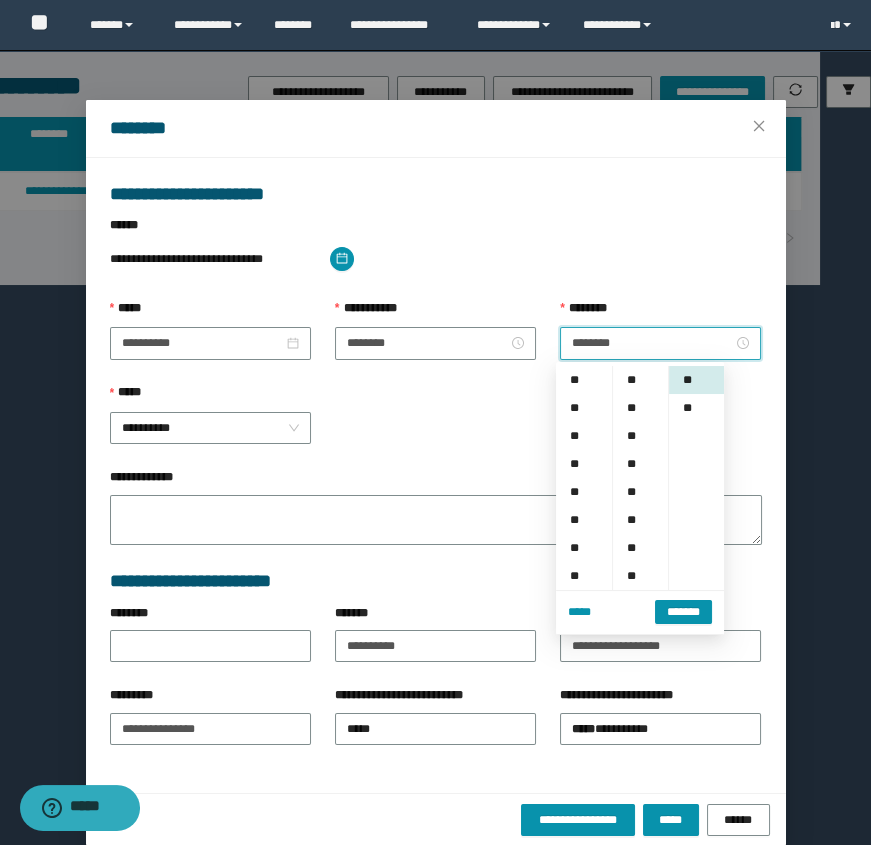 scroll, scrollTop: 280, scrollLeft: 0, axis: vertical 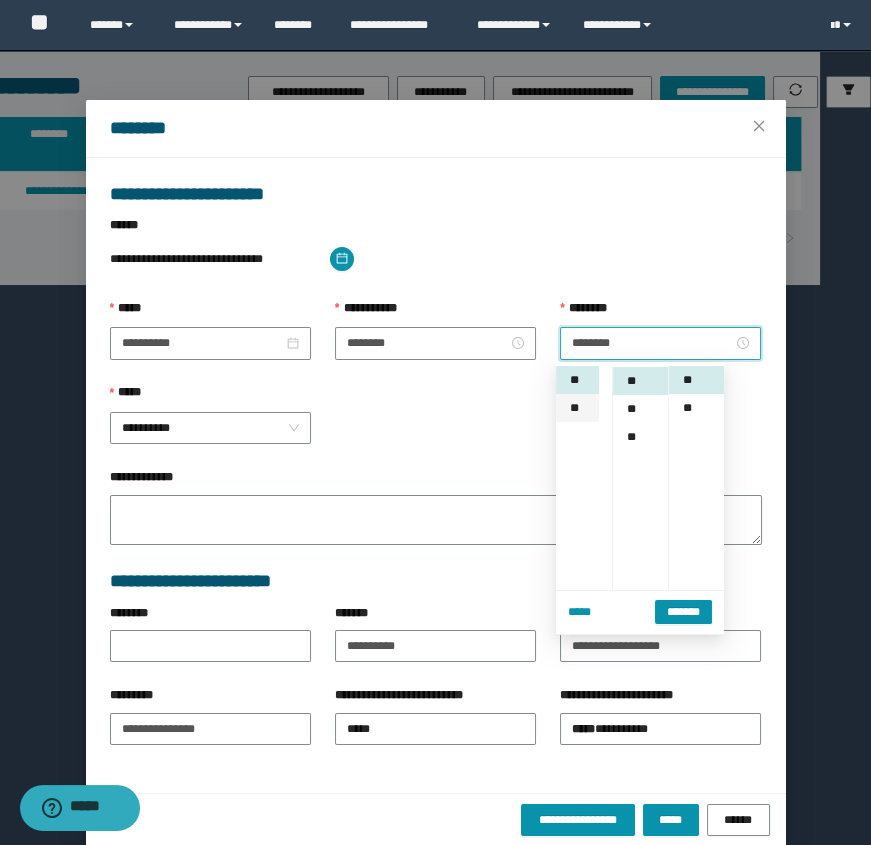 click on "**" at bounding box center [577, 408] 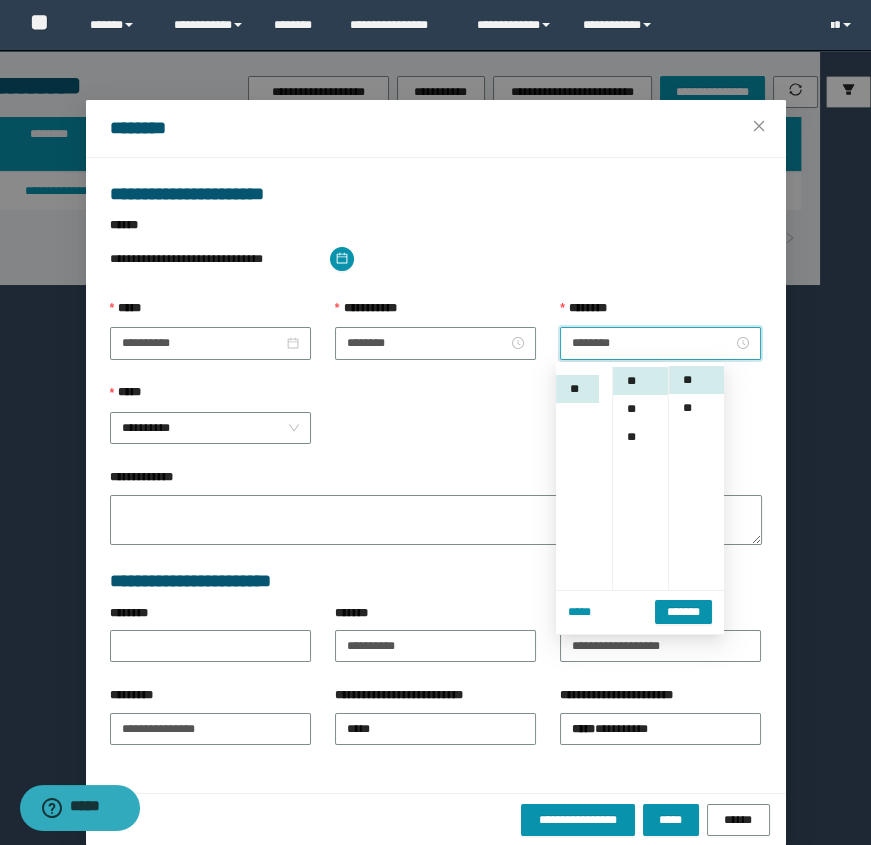 scroll, scrollTop: 308, scrollLeft: 0, axis: vertical 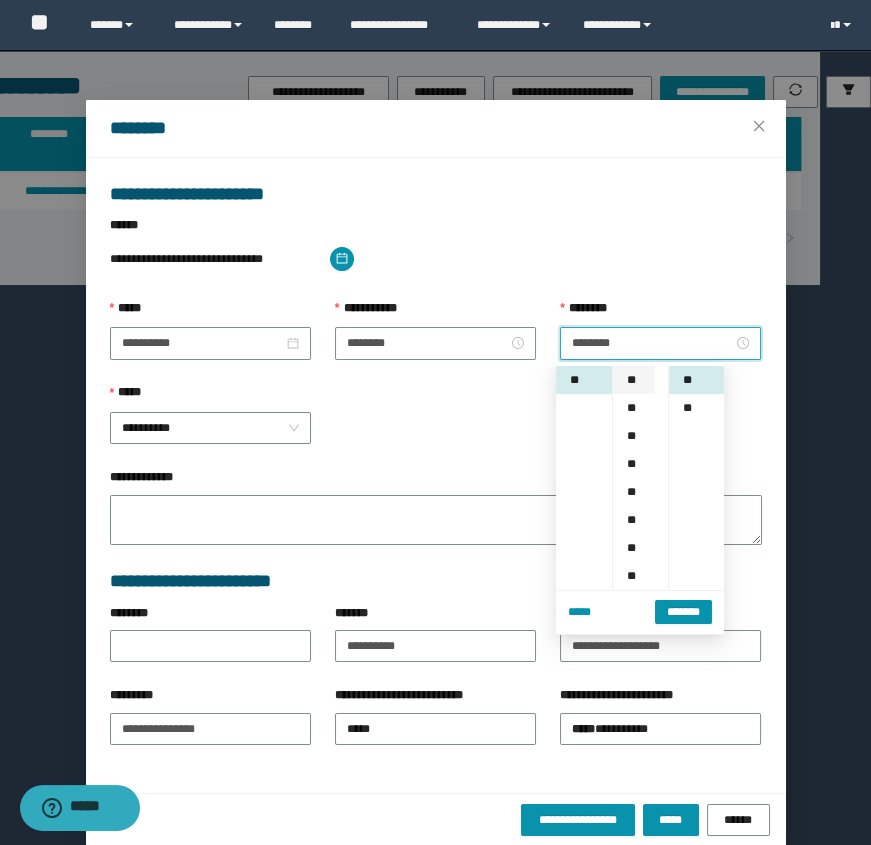 click on "**" at bounding box center (633, 380) 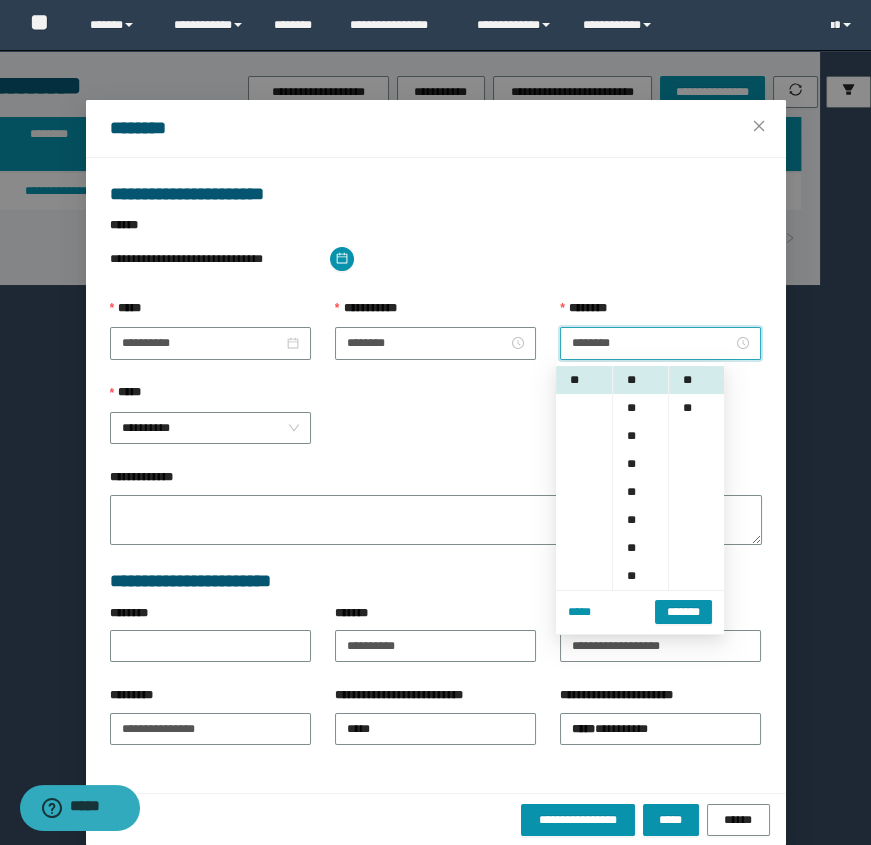 click on "*******" at bounding box center [683, 612] 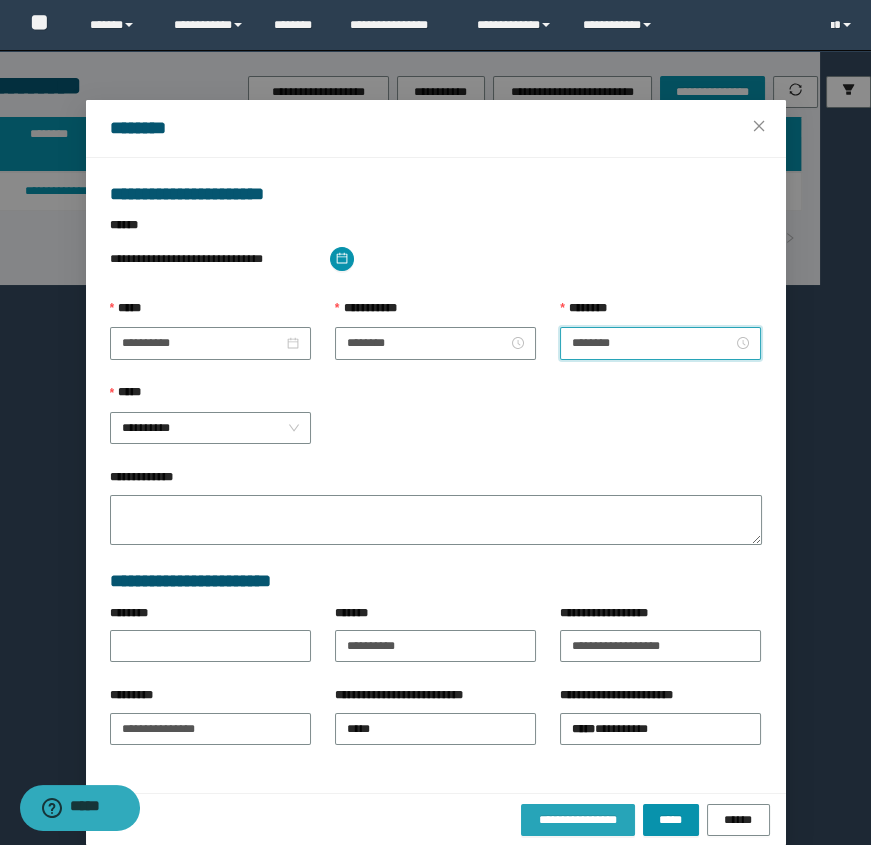 click on "**********" at bounding box center (578, 820) 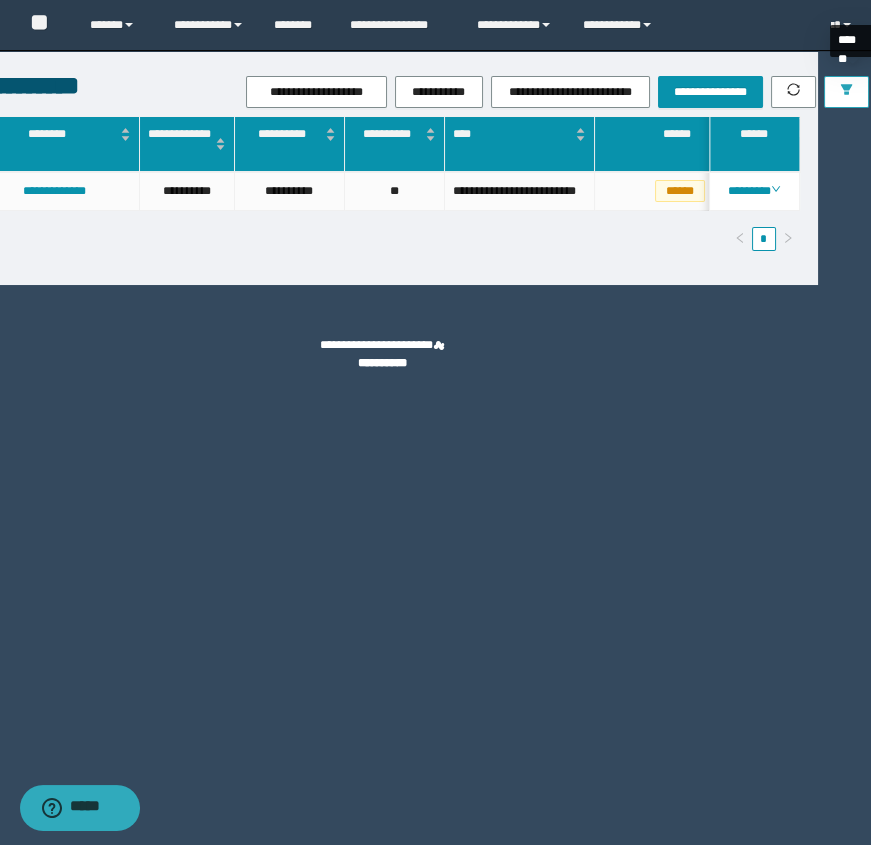 click 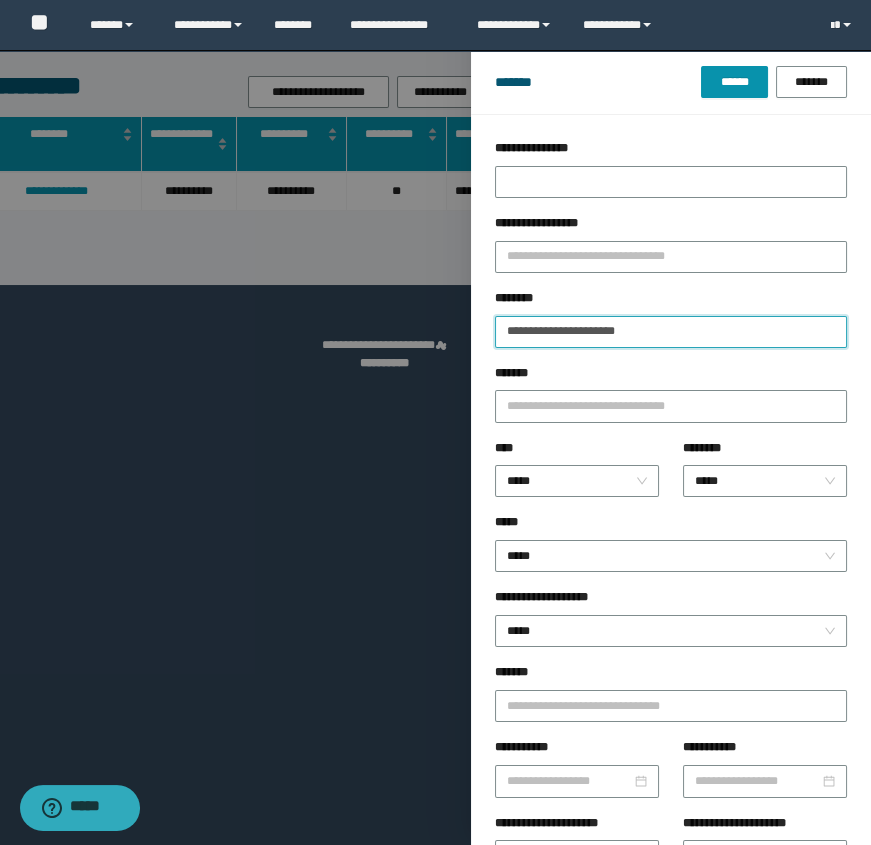 click on "**********" at bounding box center (671, 332) 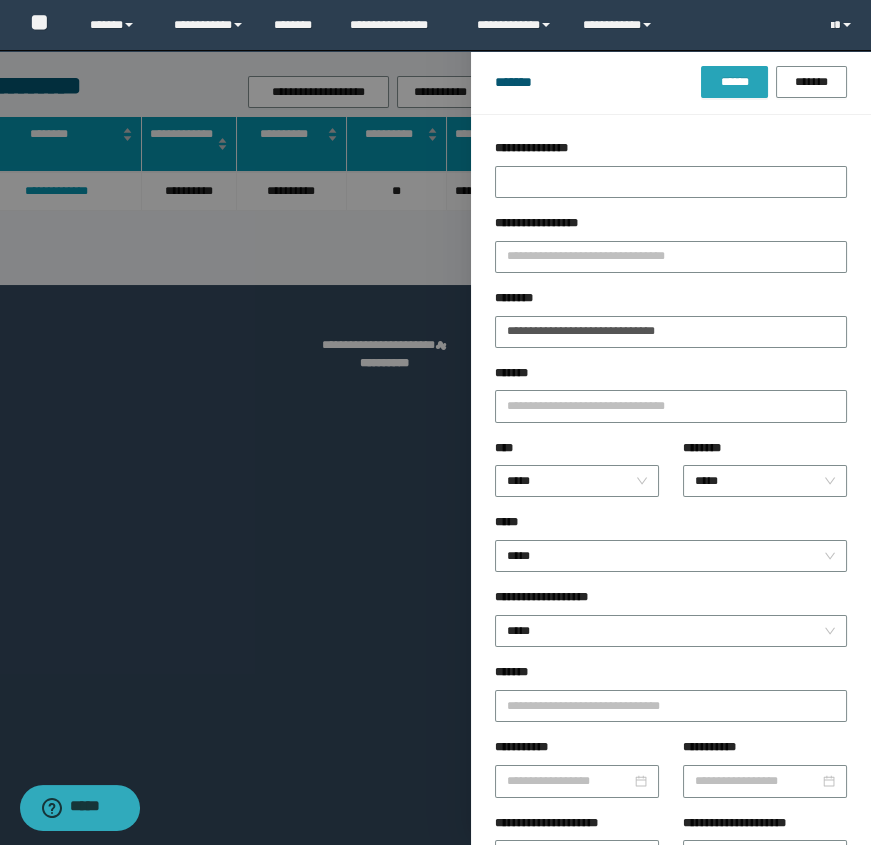 click on "******" at bounding box center (734, 82) 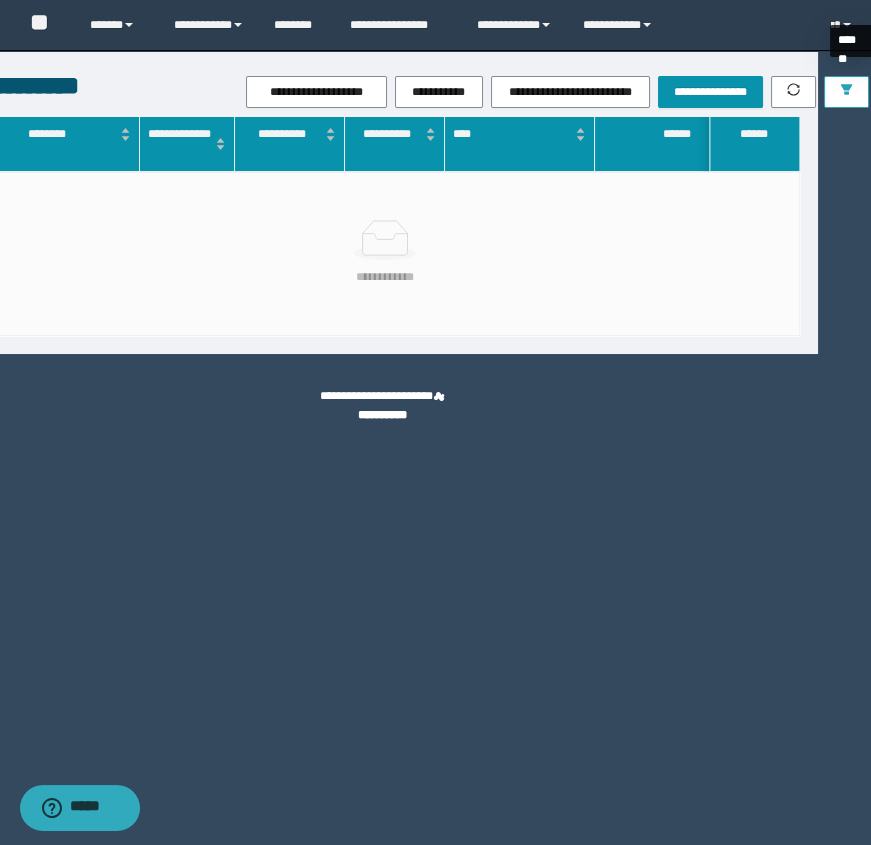 click 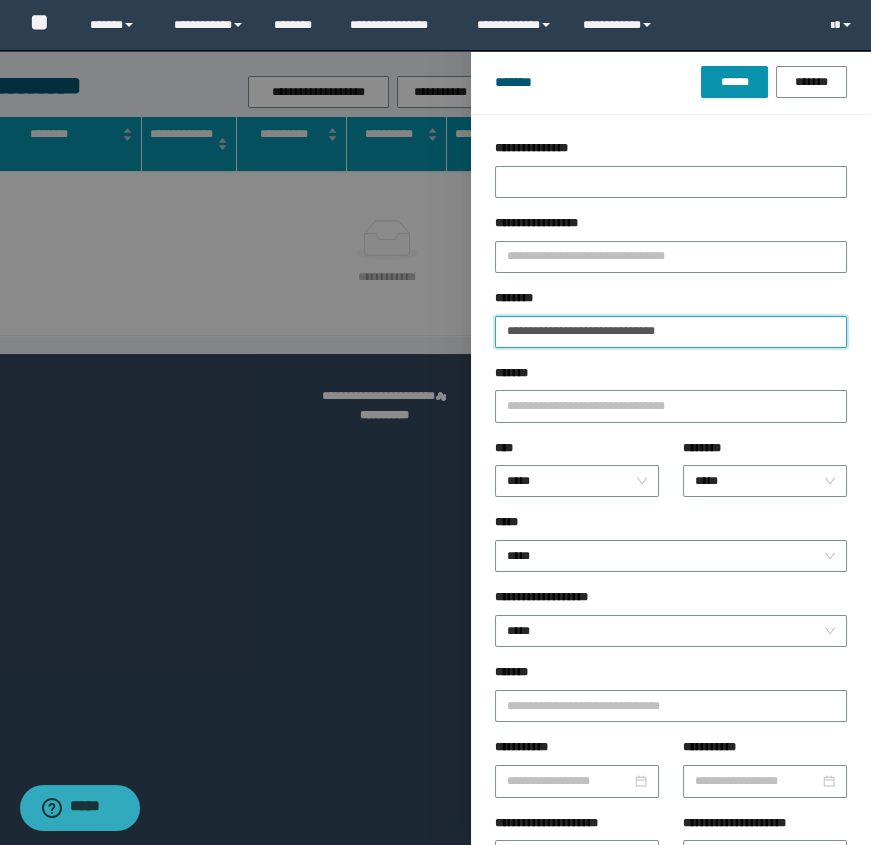 drag, startPoint x: 555, startPoint y: 334, endPoint x: 945, endPoint y: 368, distance: 391.47925 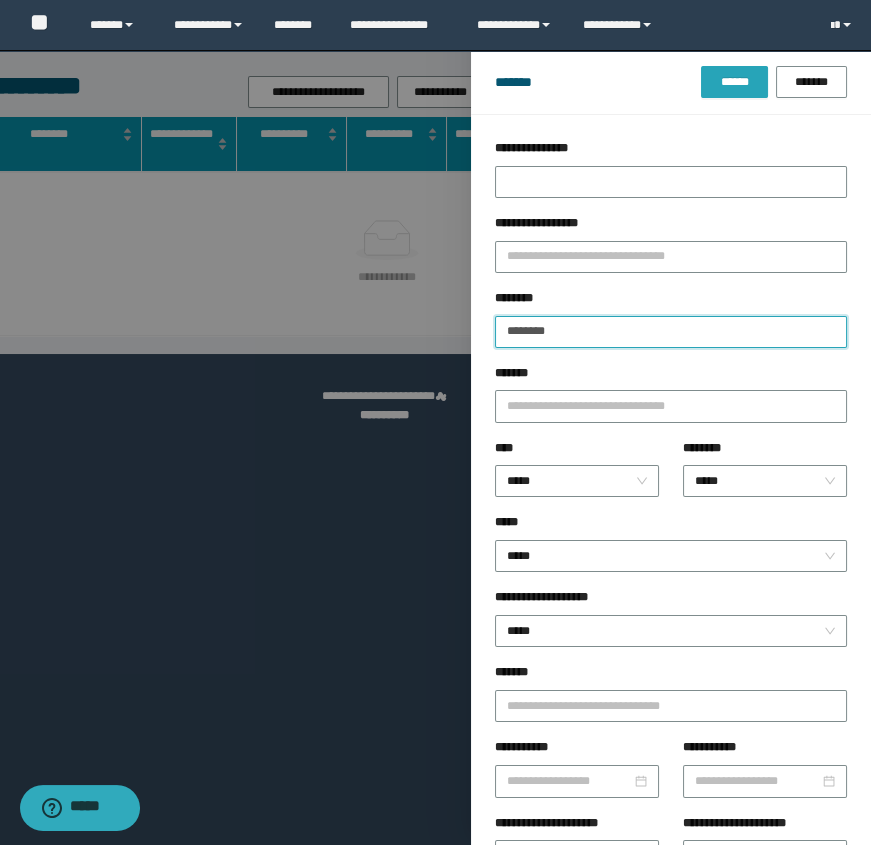 type on "********" 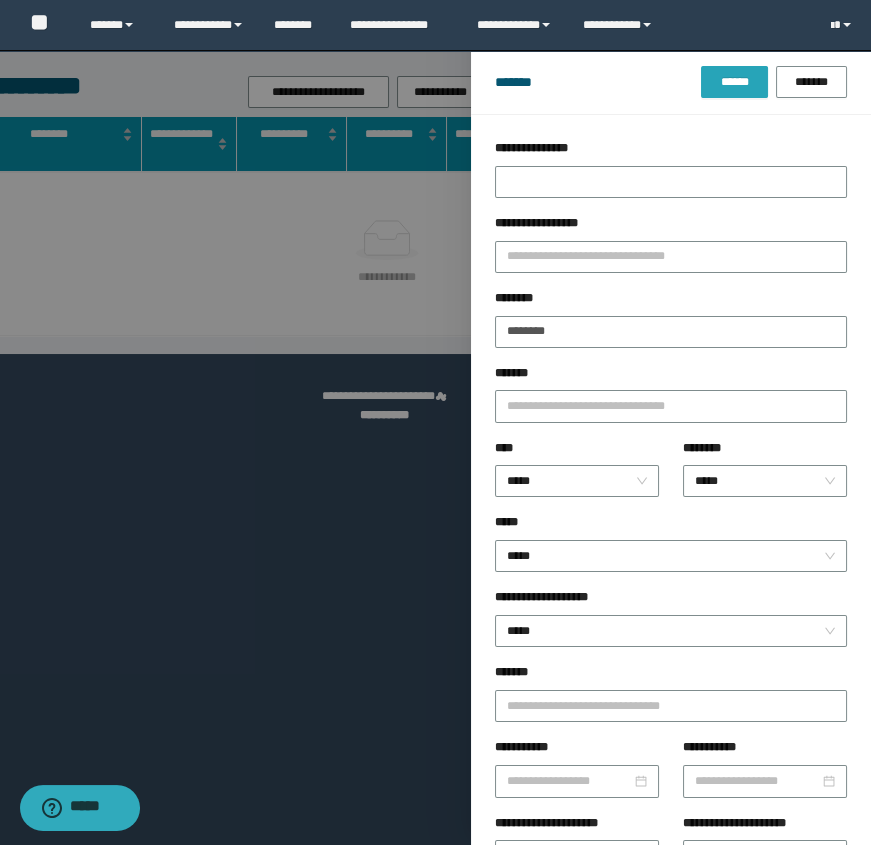 click on "******" at bounding box center (734, 82) 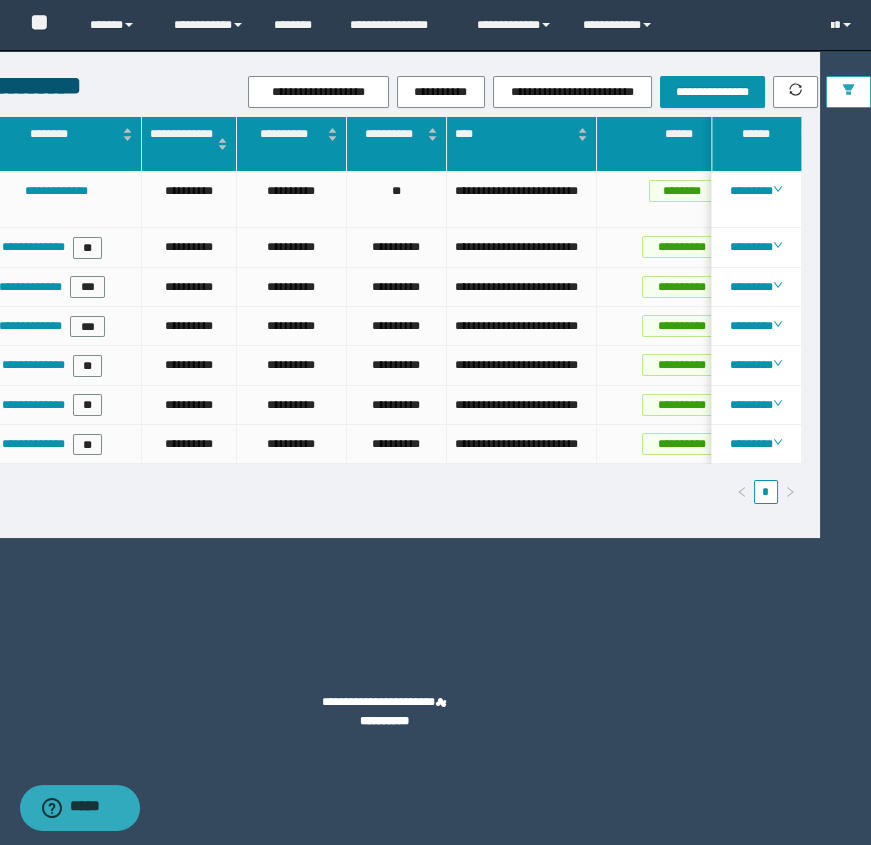 scroll, scrollTop: 0, scrollLeft: 52, axis: horizontal 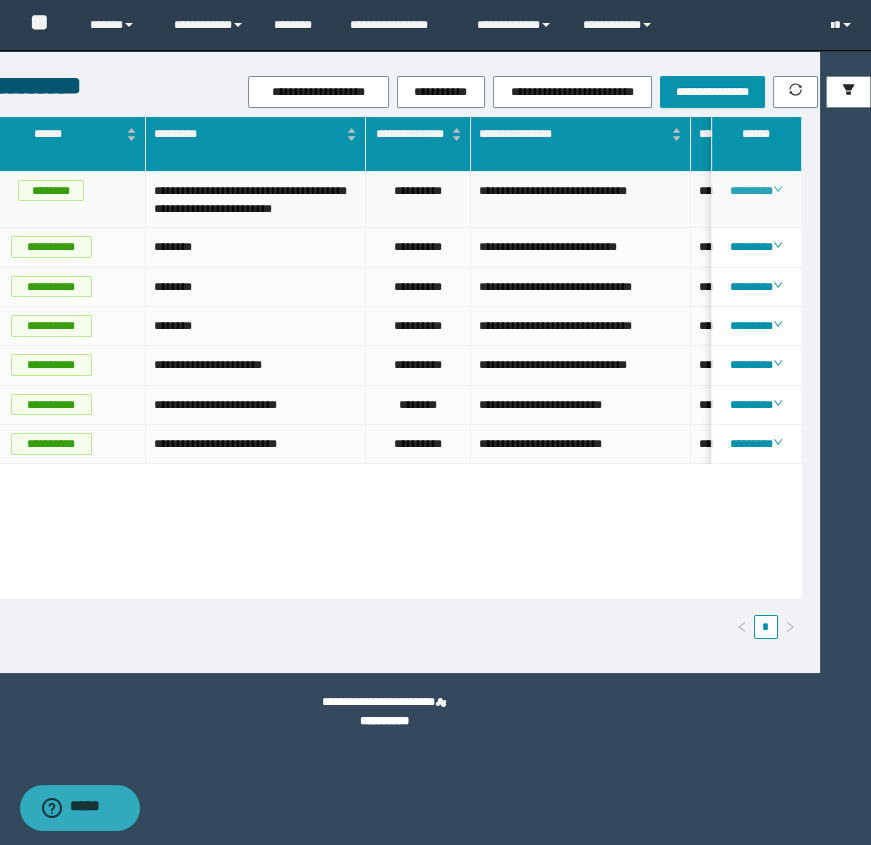 click on "********" at bounding box center [756, 191] 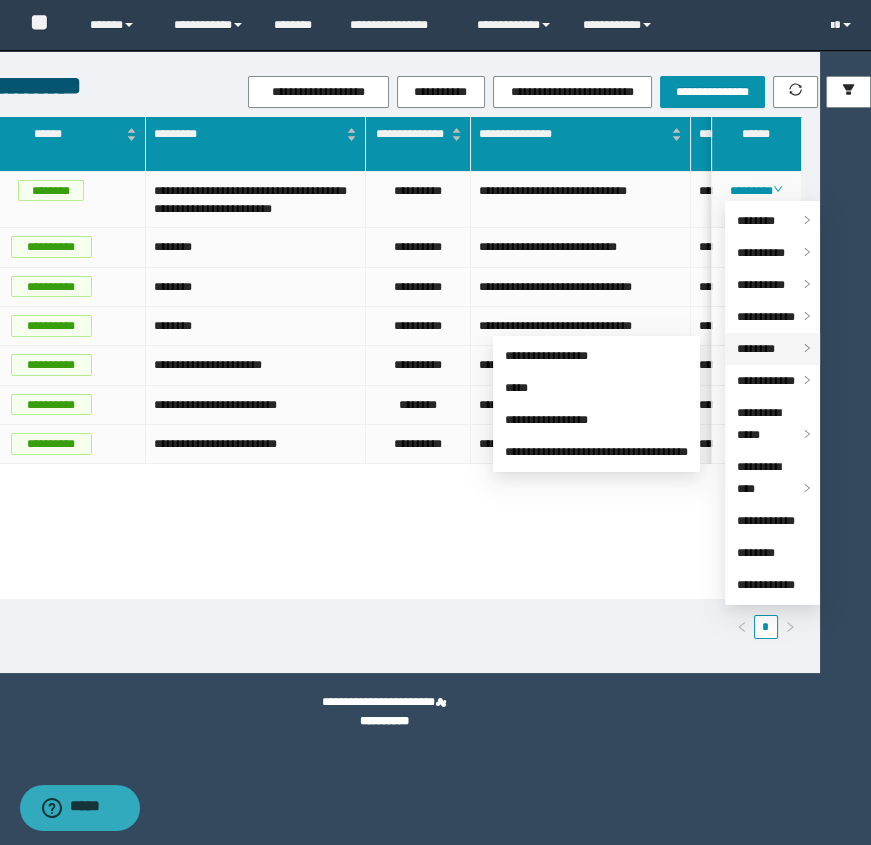 click on "********" at bounding box center (756, 349) 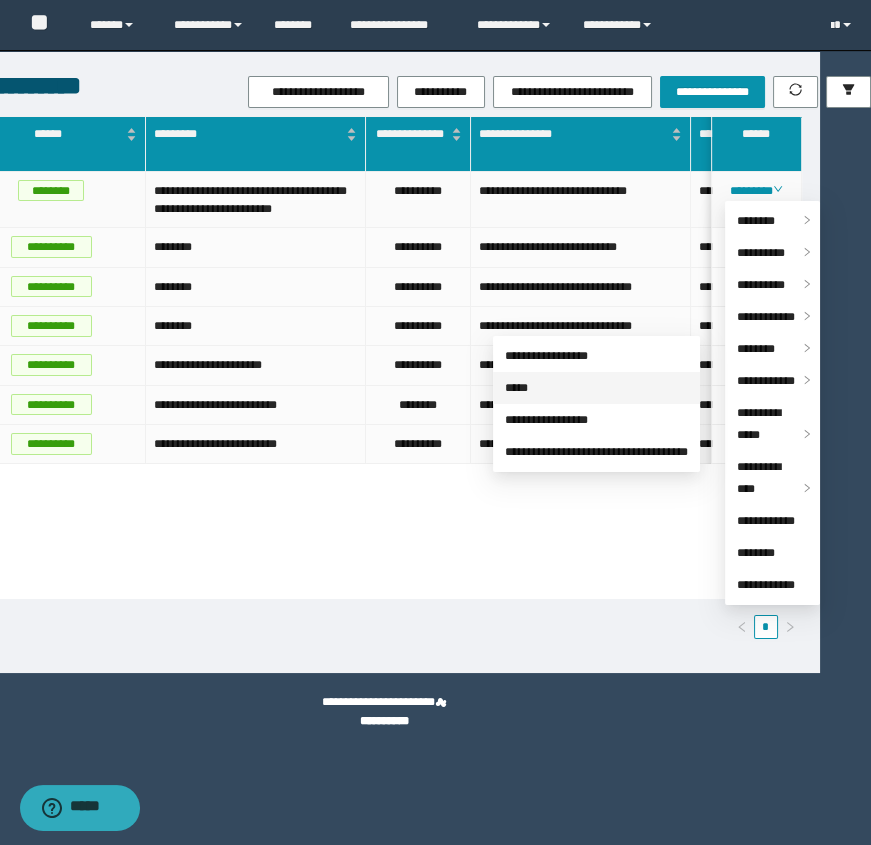 click on "*****" at bounding box center [516, 388] 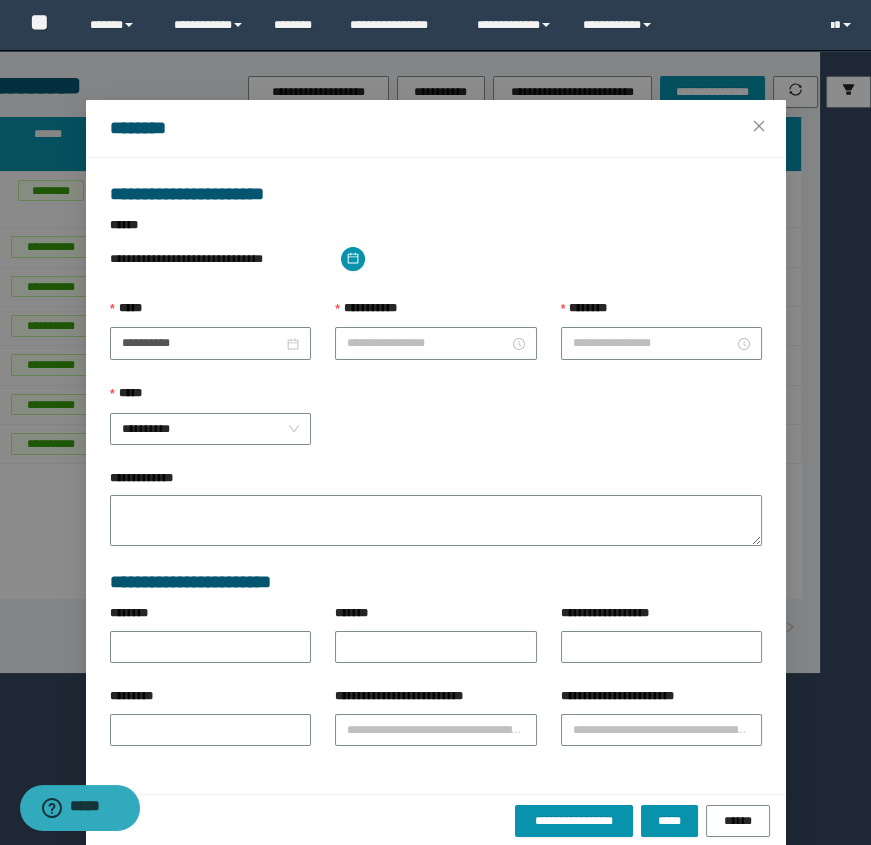 type on "**********" 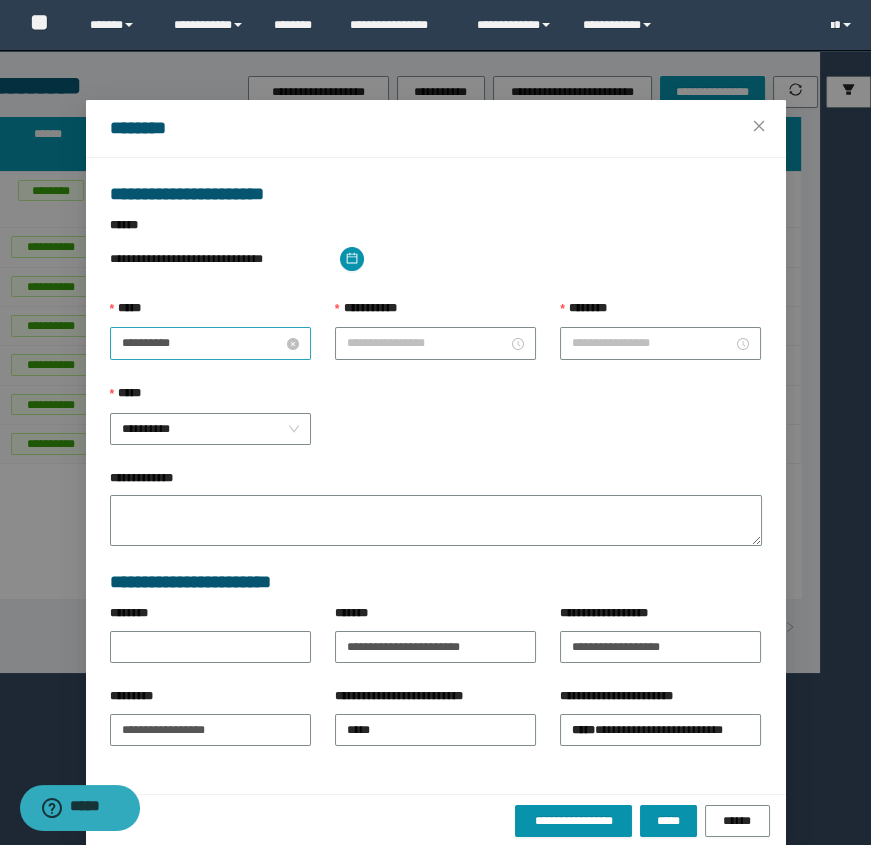 click on "**********" at bounding box center [202, 343] 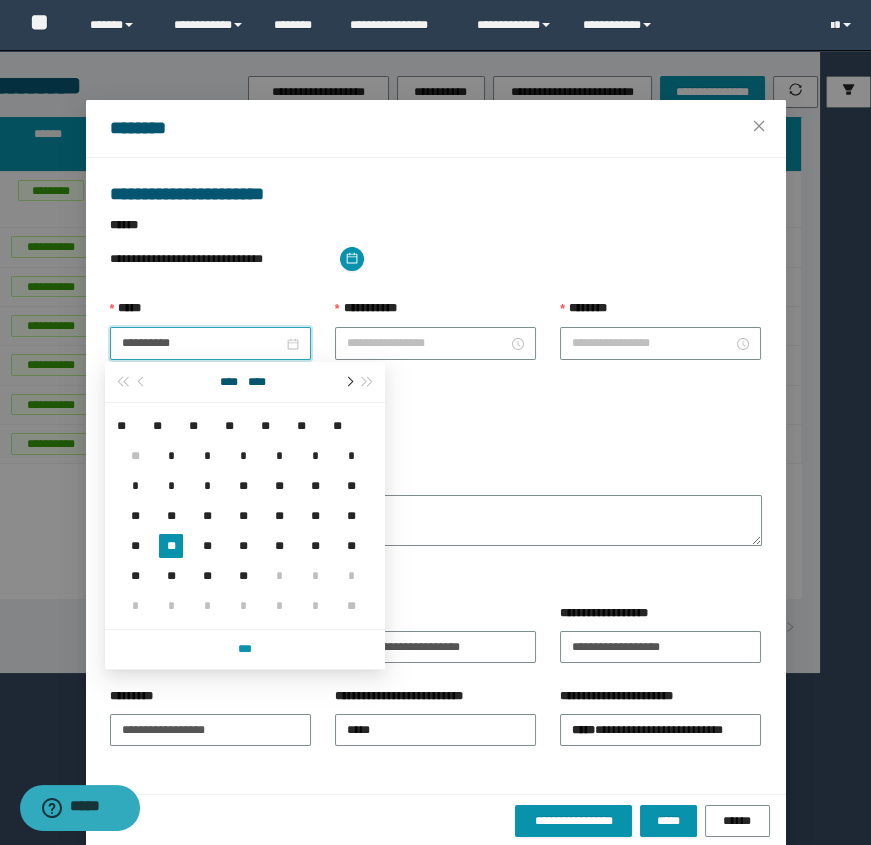 click at bounding box center [349, 382] 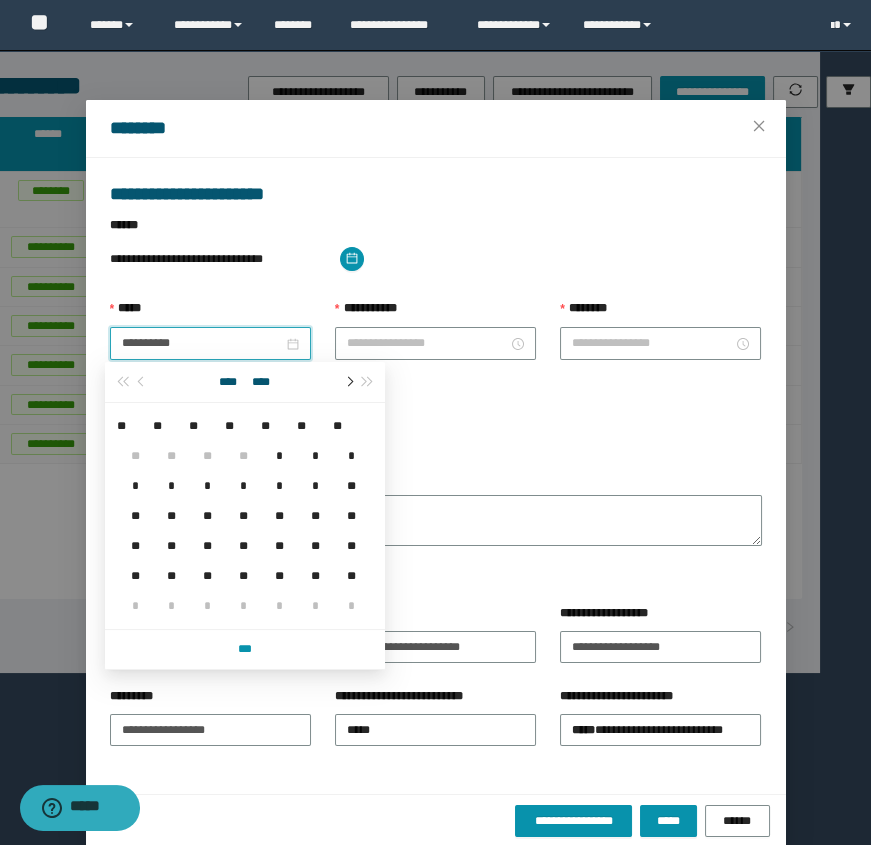 click at bounding box center (349, 382) 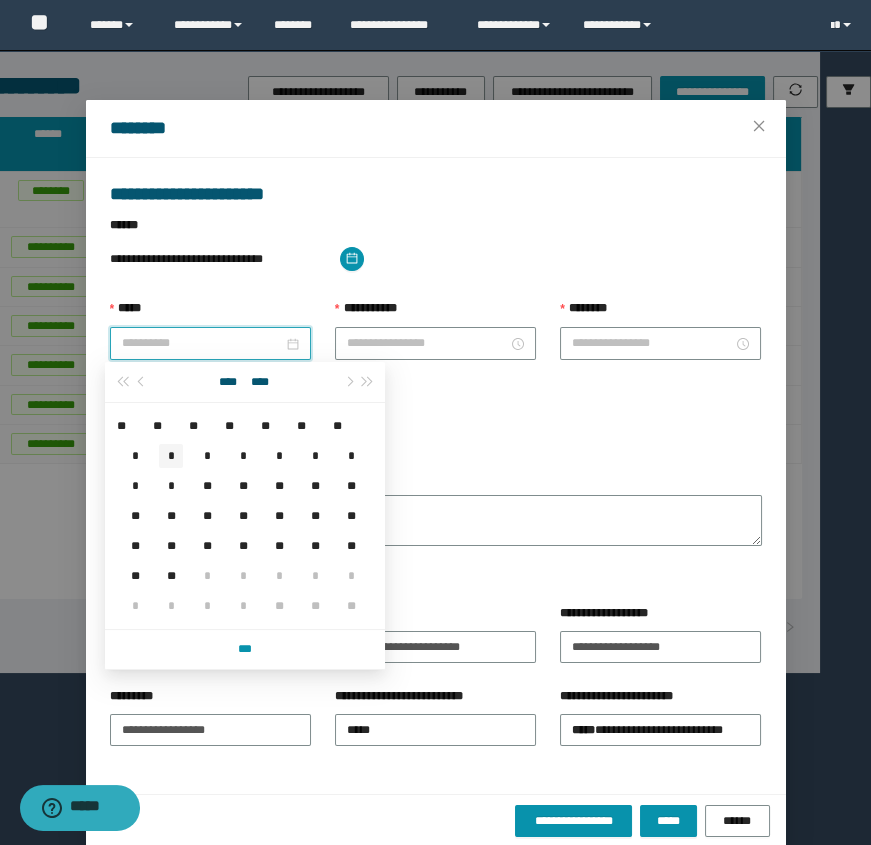 type on "**********" 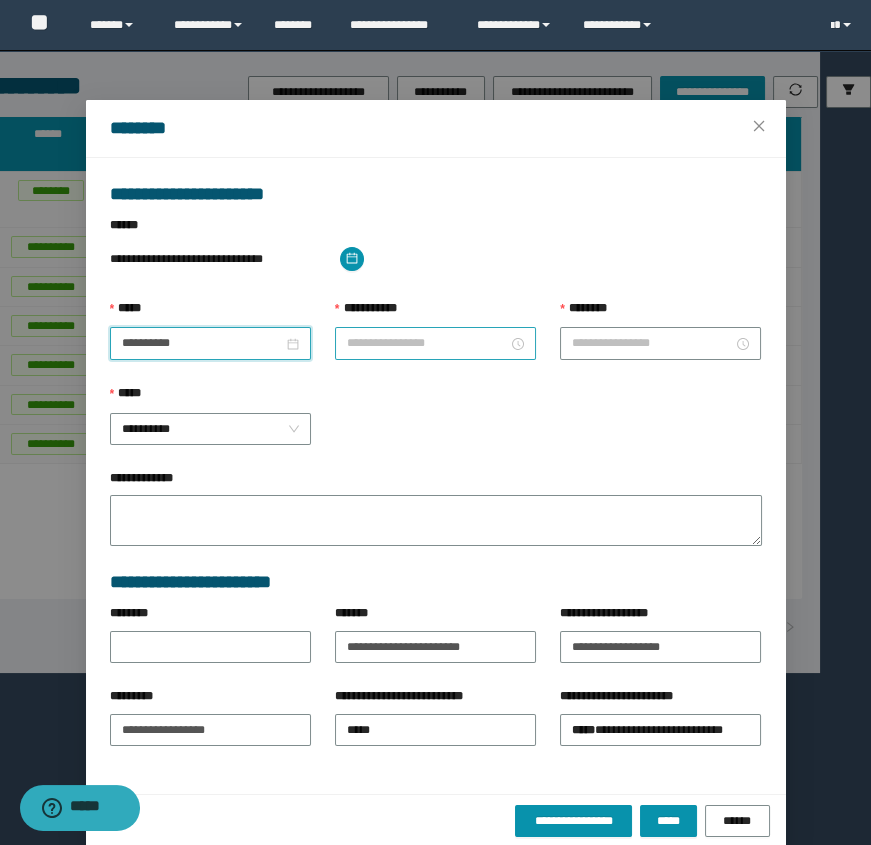 click on "**********" at bounding box center (427, 343) 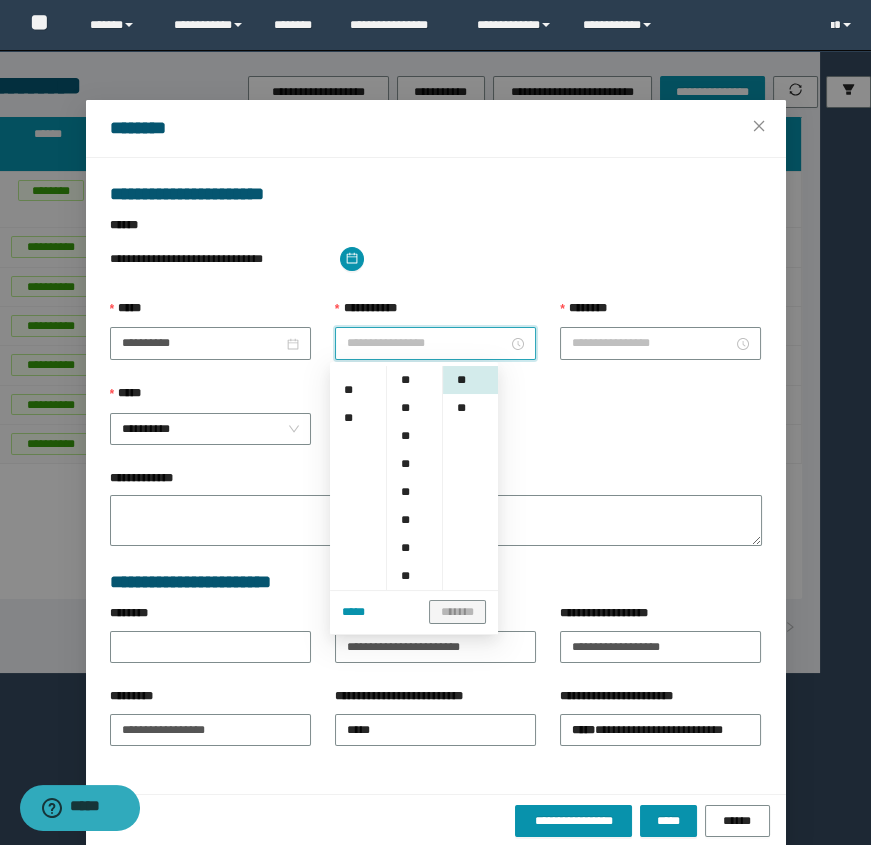 scroll, scrollTop: 272, scrollLeft: 0, axis: vertical 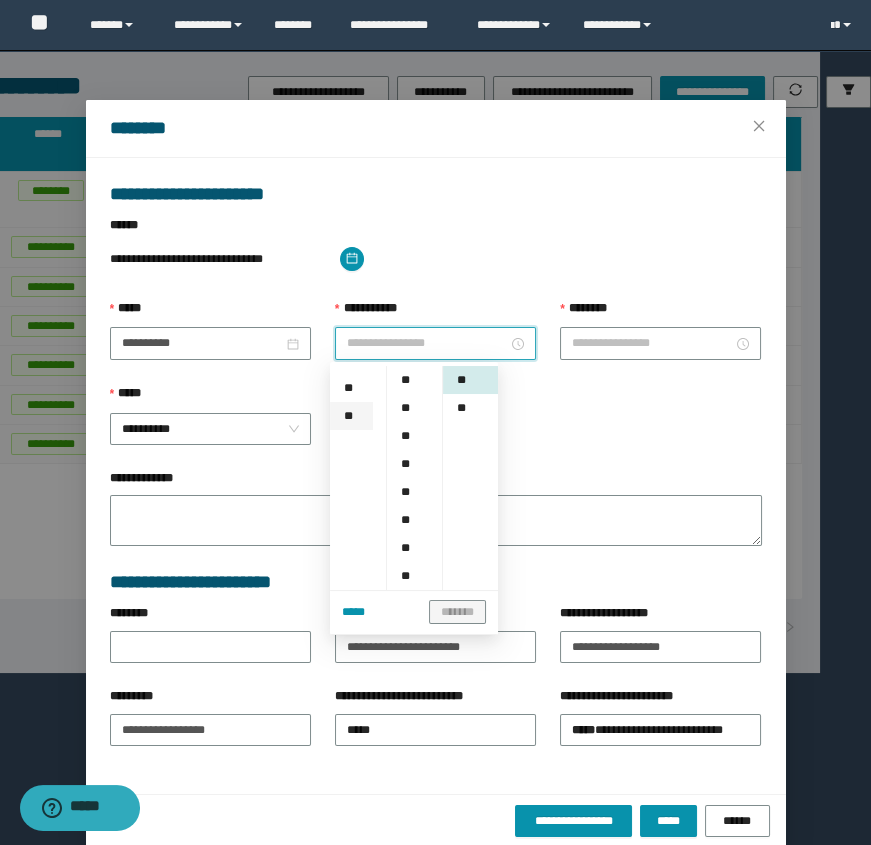click on "**" at bounding box center (351, 416) 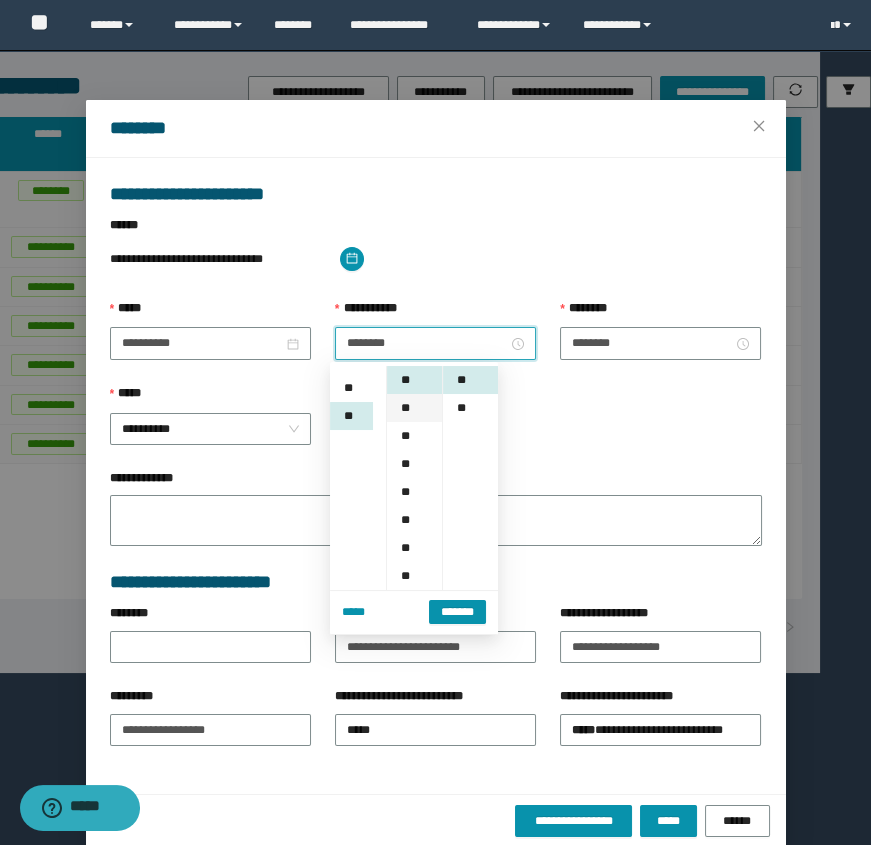 scroll, scrollTop: 308, scrollLeft: 0, axis: vertical 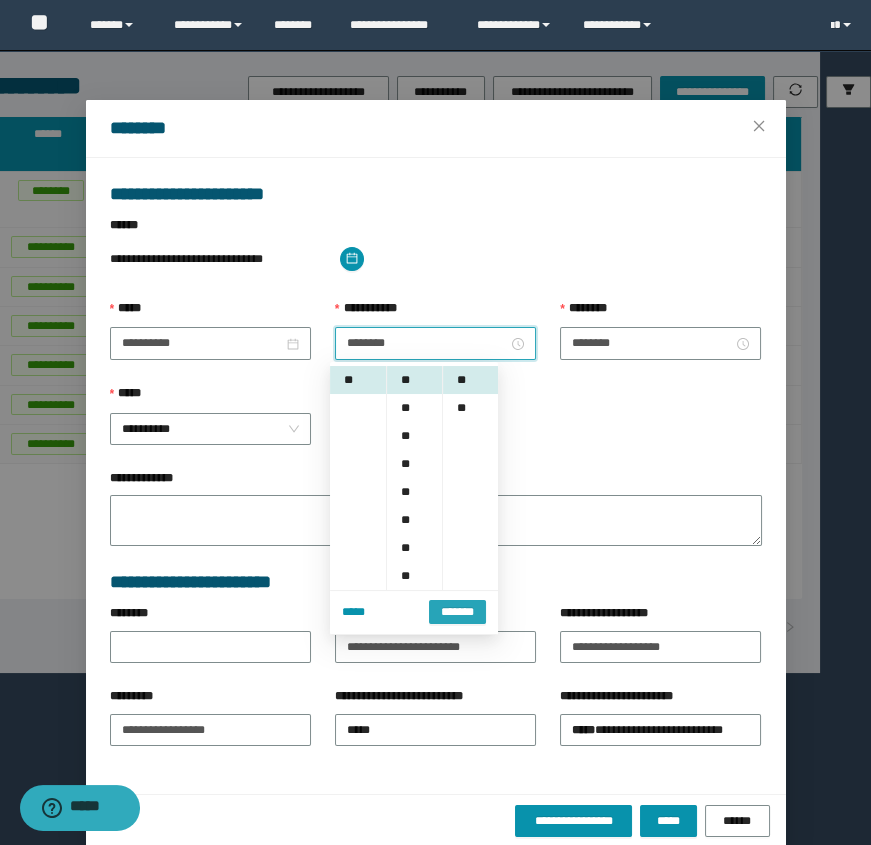 click on "*******" at bounding box center (457, 612) 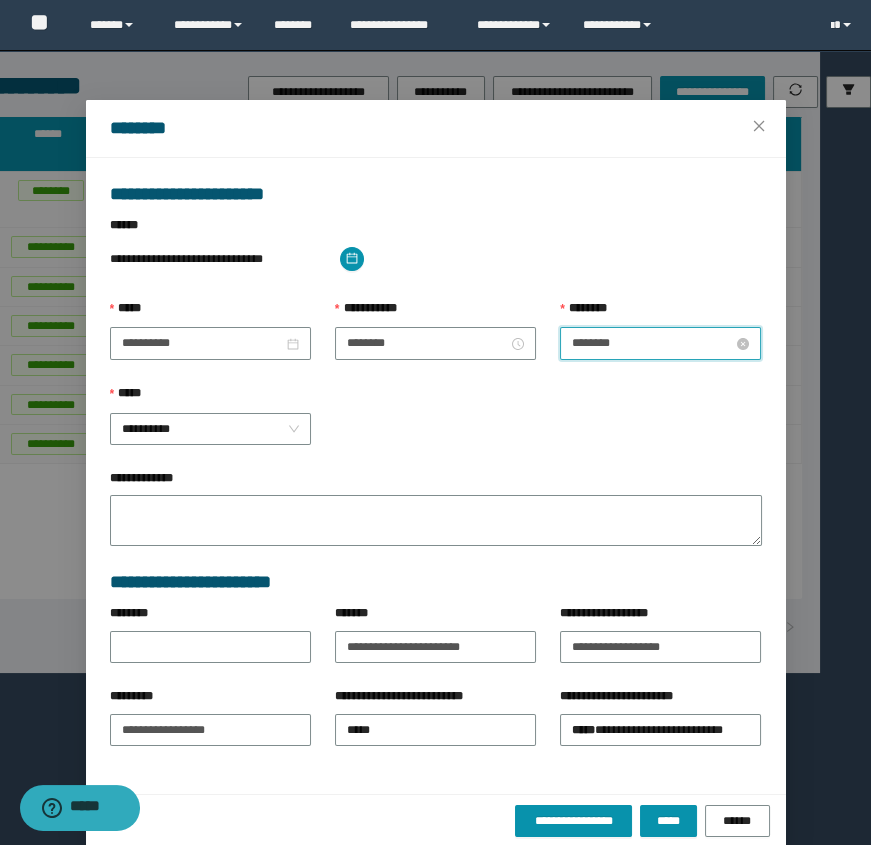 click on "********" at bounding box center (652, 343) 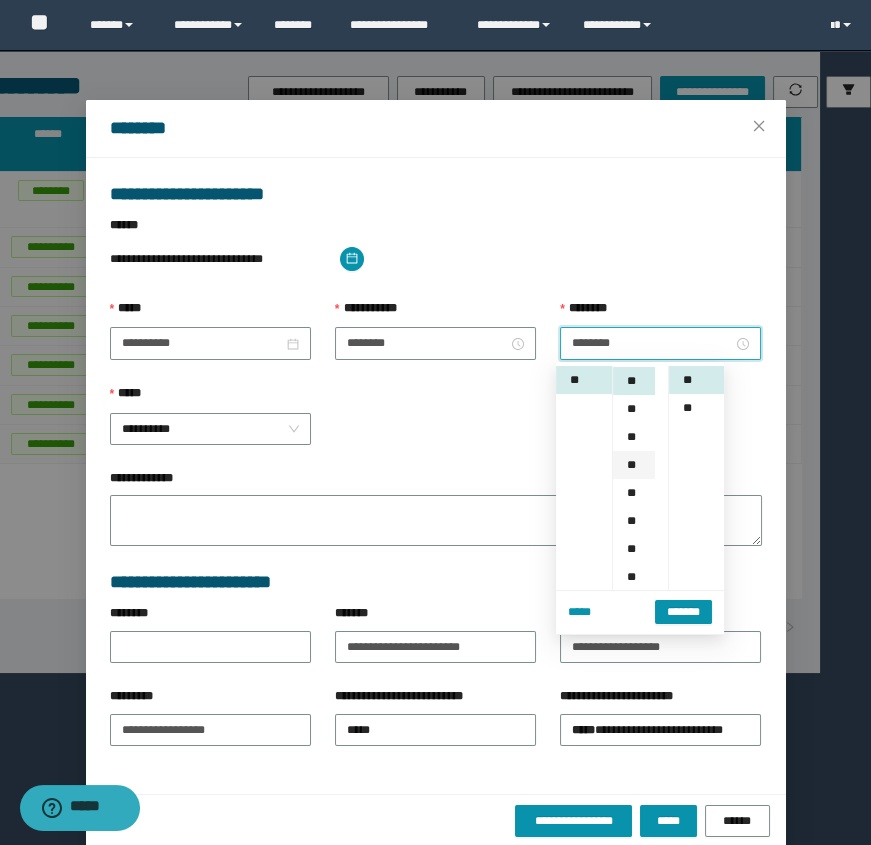 click on "**" at bounding box center [633, 465] 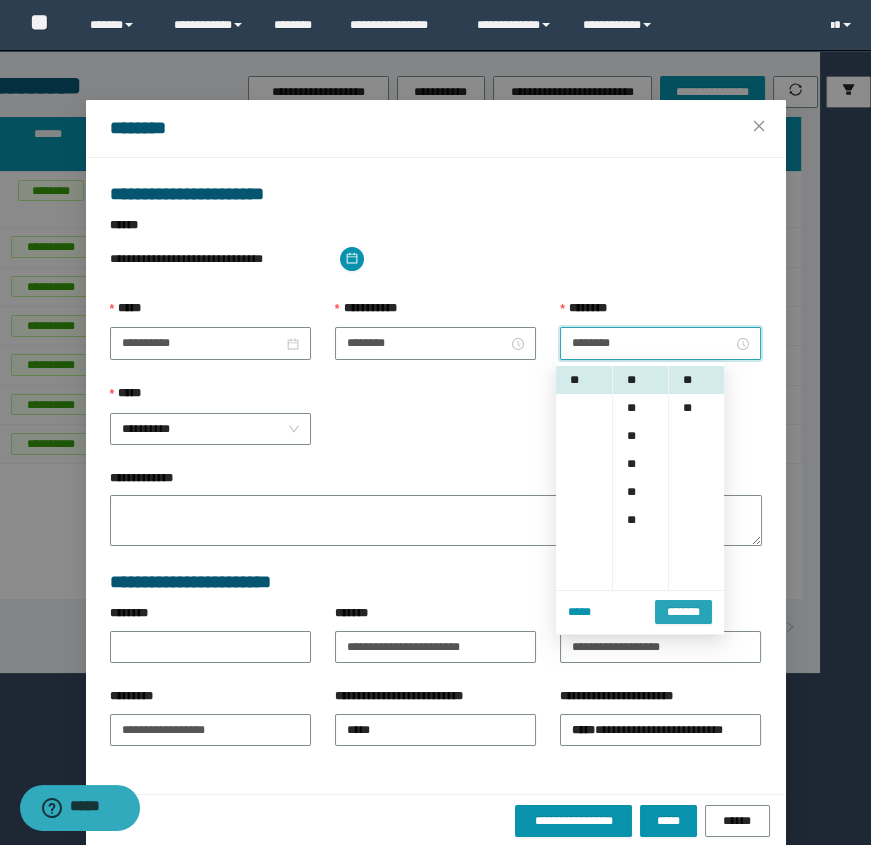 click on "*******" at bounding box center (683, 611) 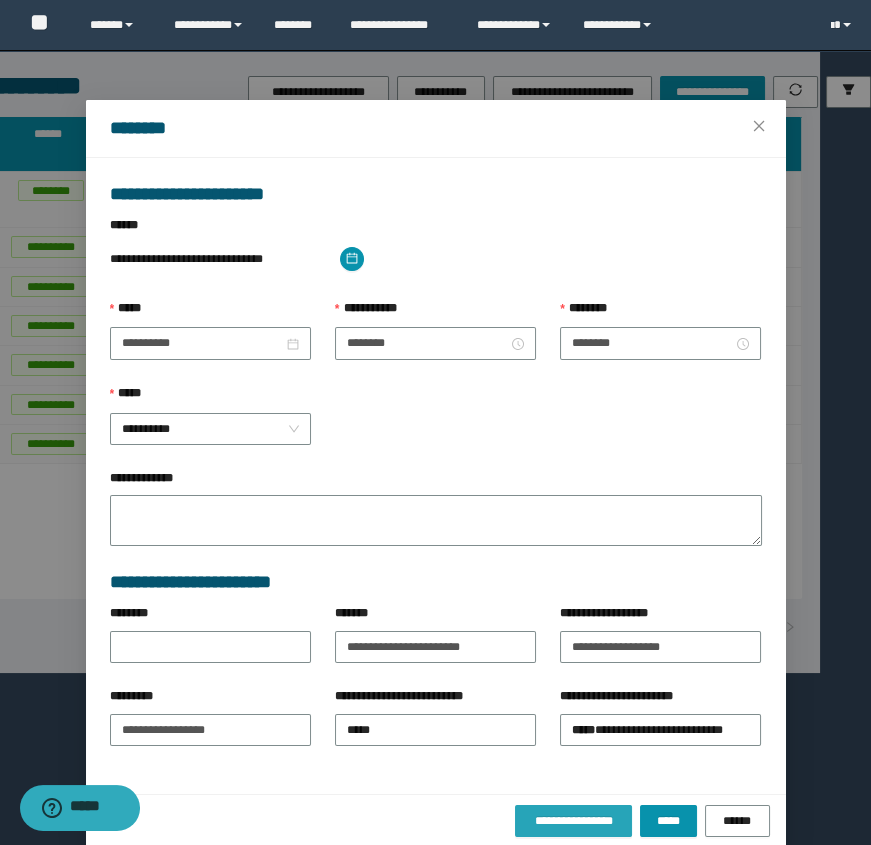 click on "**********" at bounding box center (574, 821) 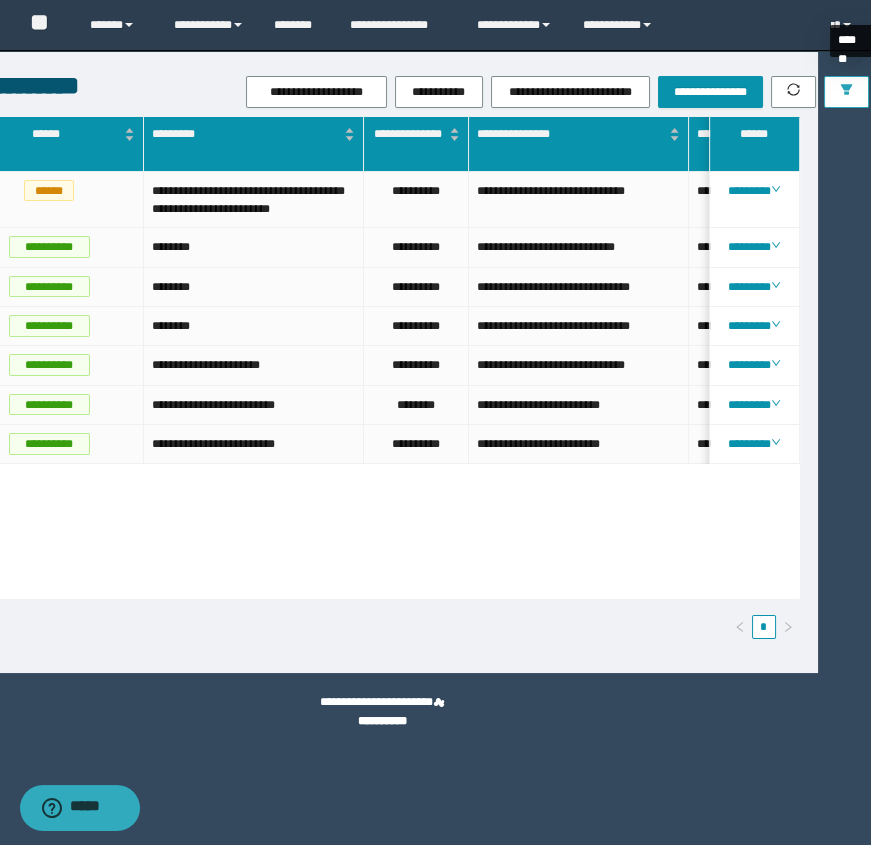 click 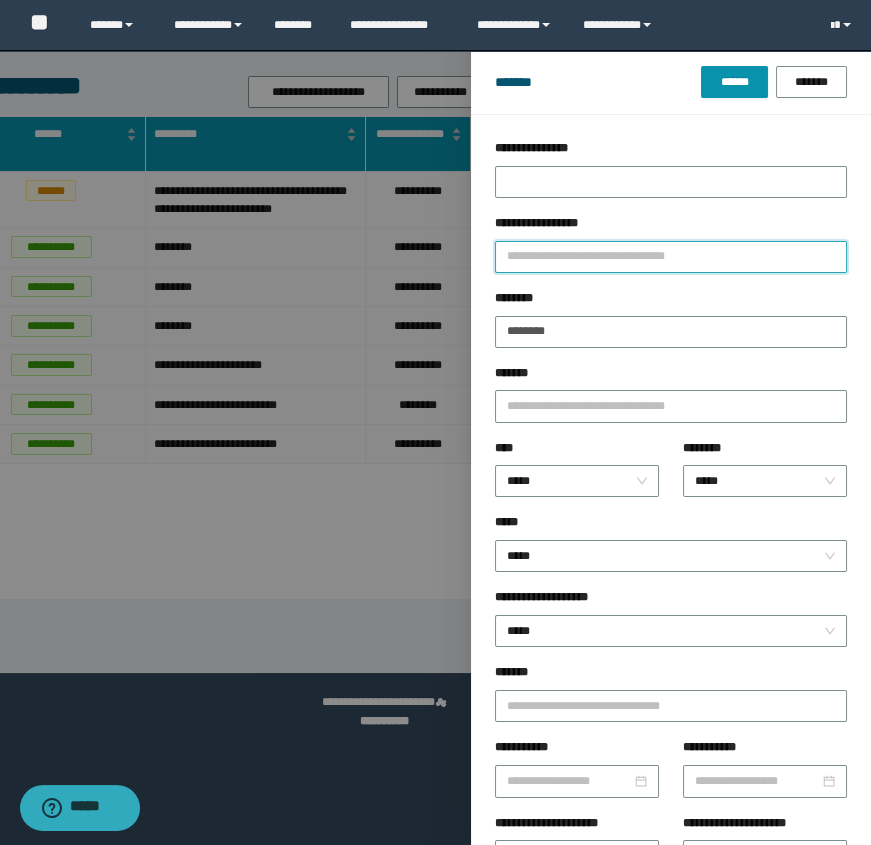click on "**********" at bounding box center [671, 257] 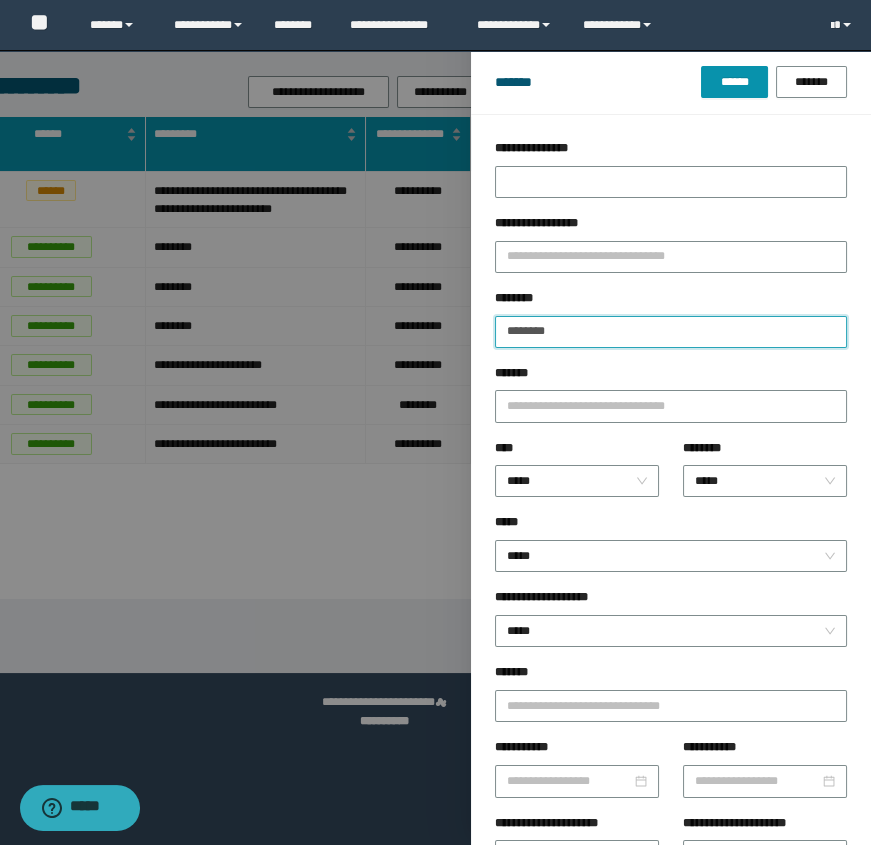 click on "********" at bounding box center (671, 332) 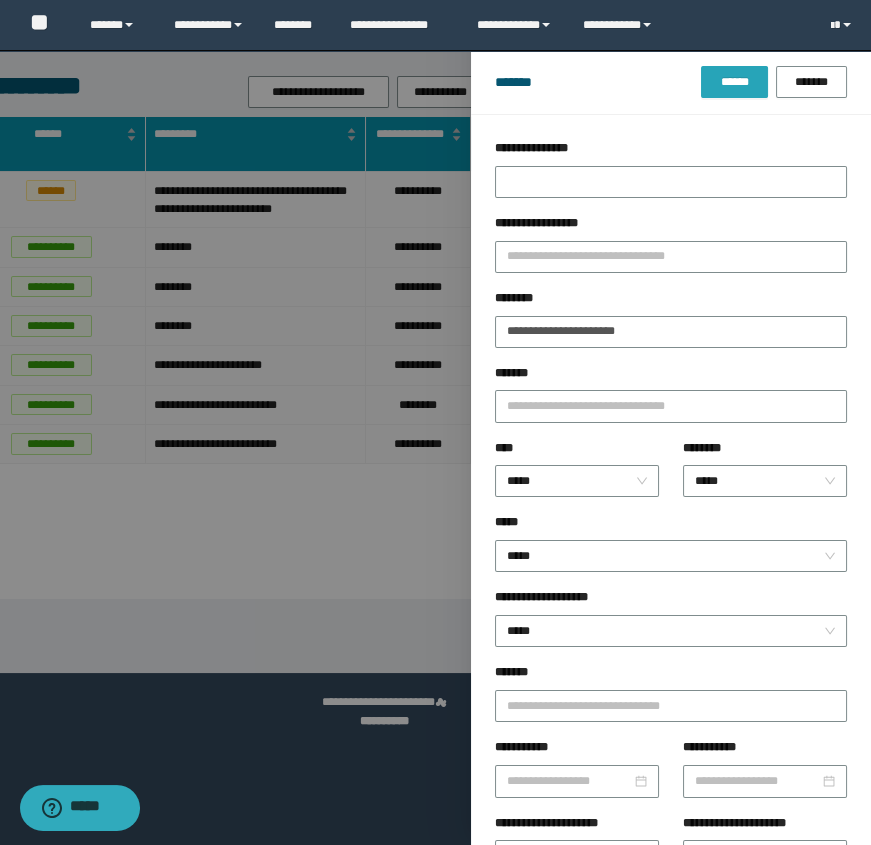 click on "******" at bounding box center [734, 82] 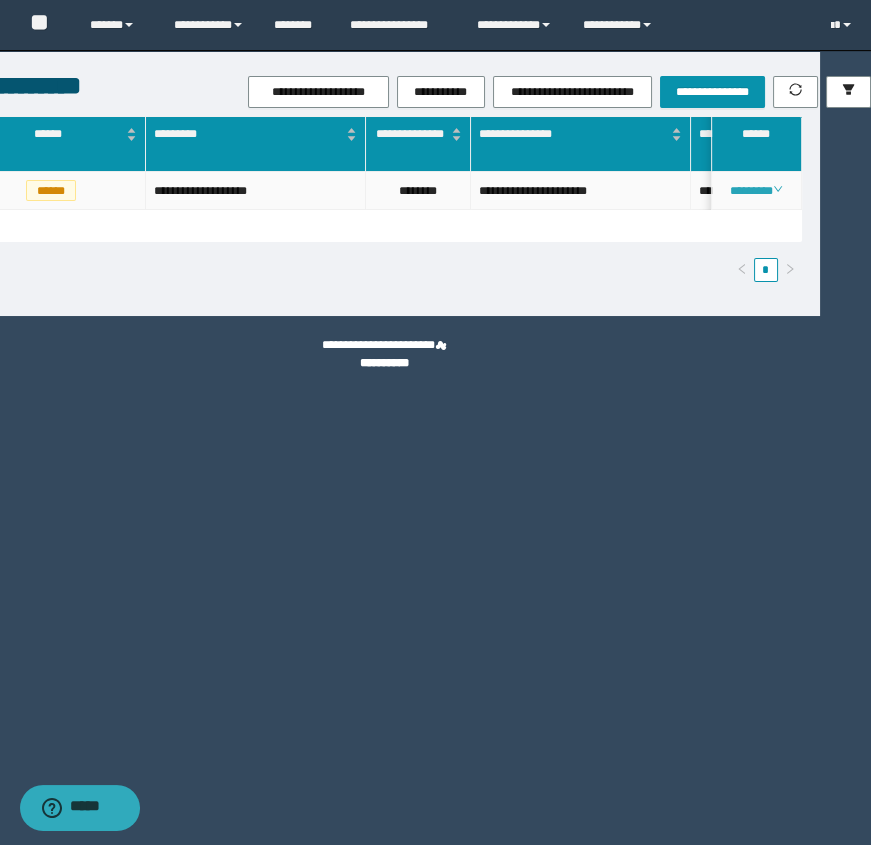 click on "********" at bounding box center [756, 191] 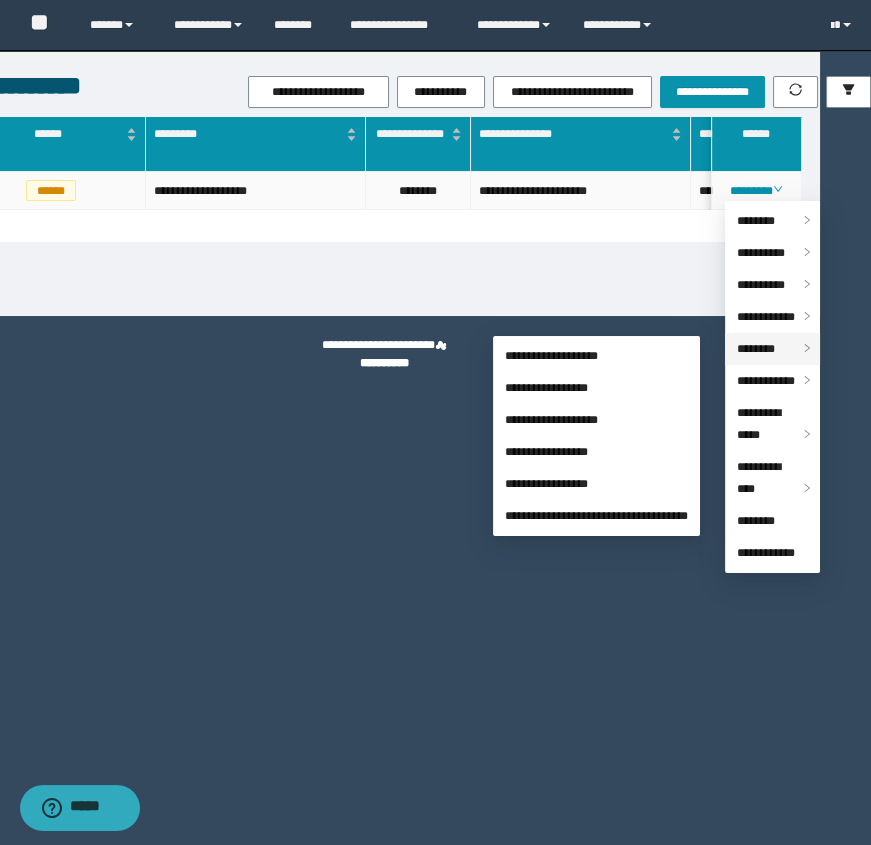 click on "********" at bounding box center [756, 349] 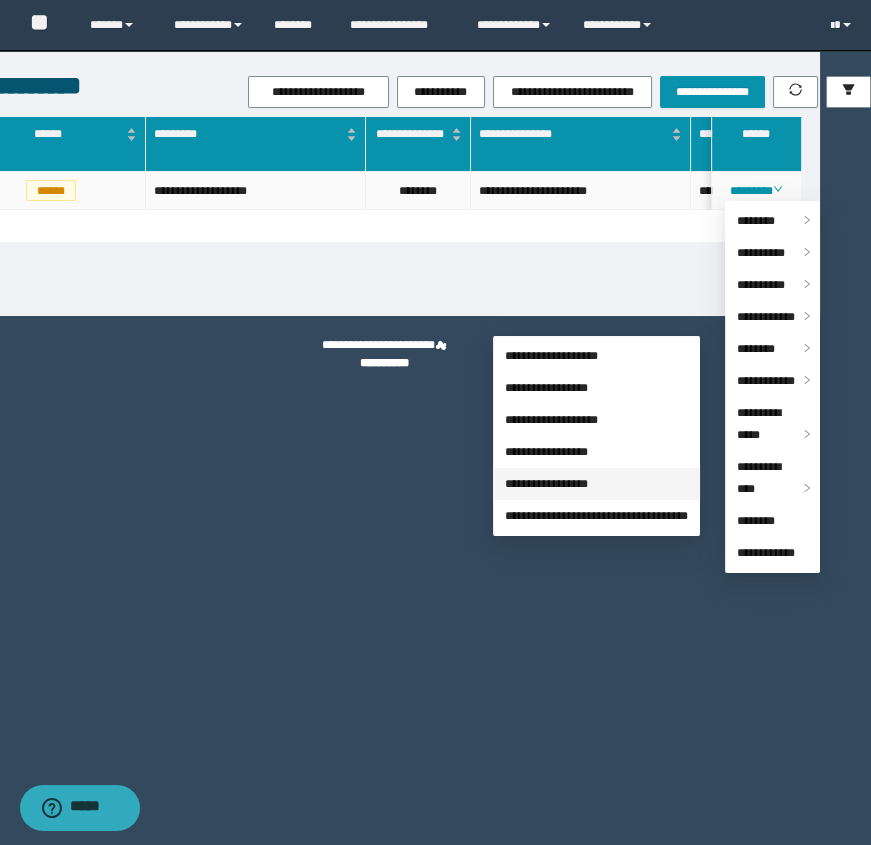 click on "**********" at bounding box center (546, 484) 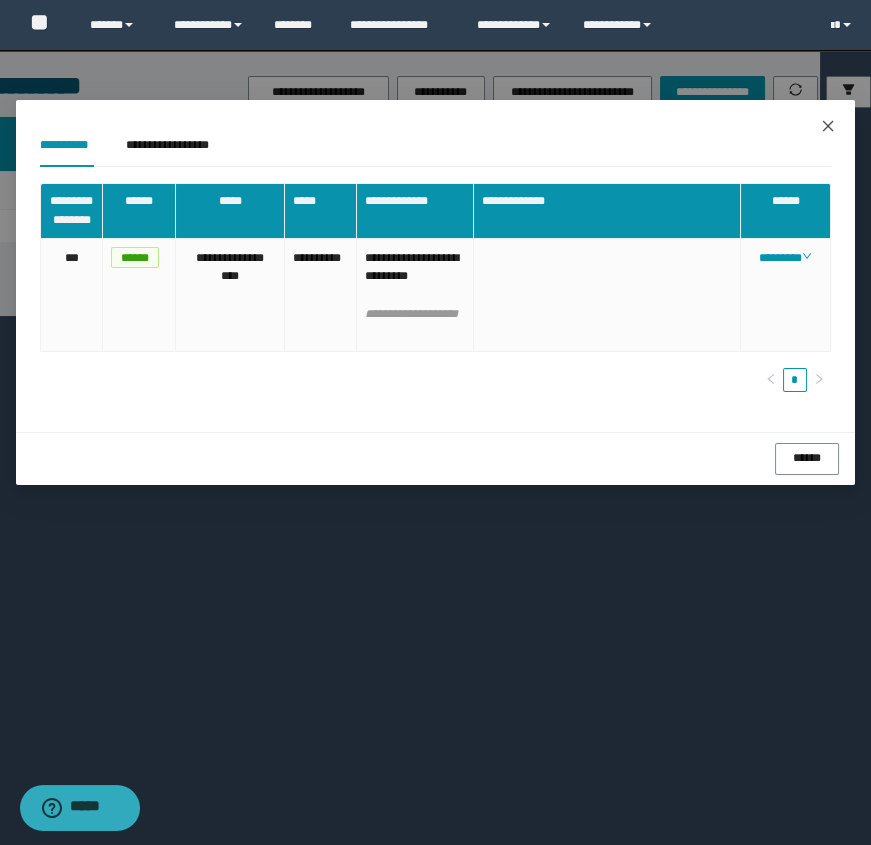 click 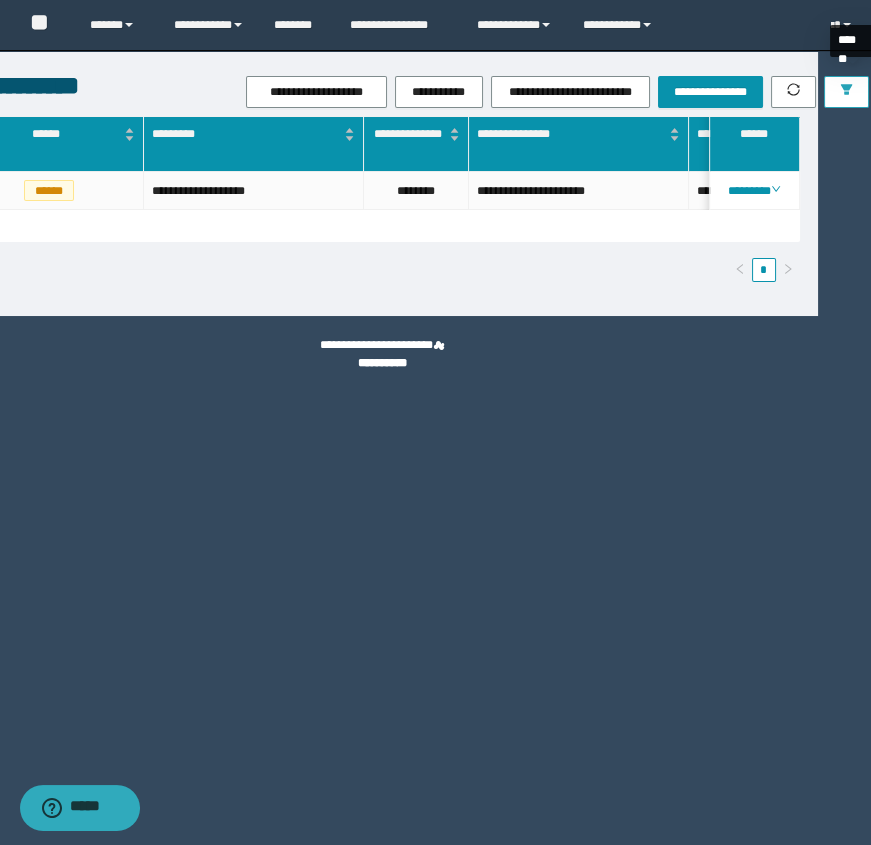 click at bounding box center (846, 92) 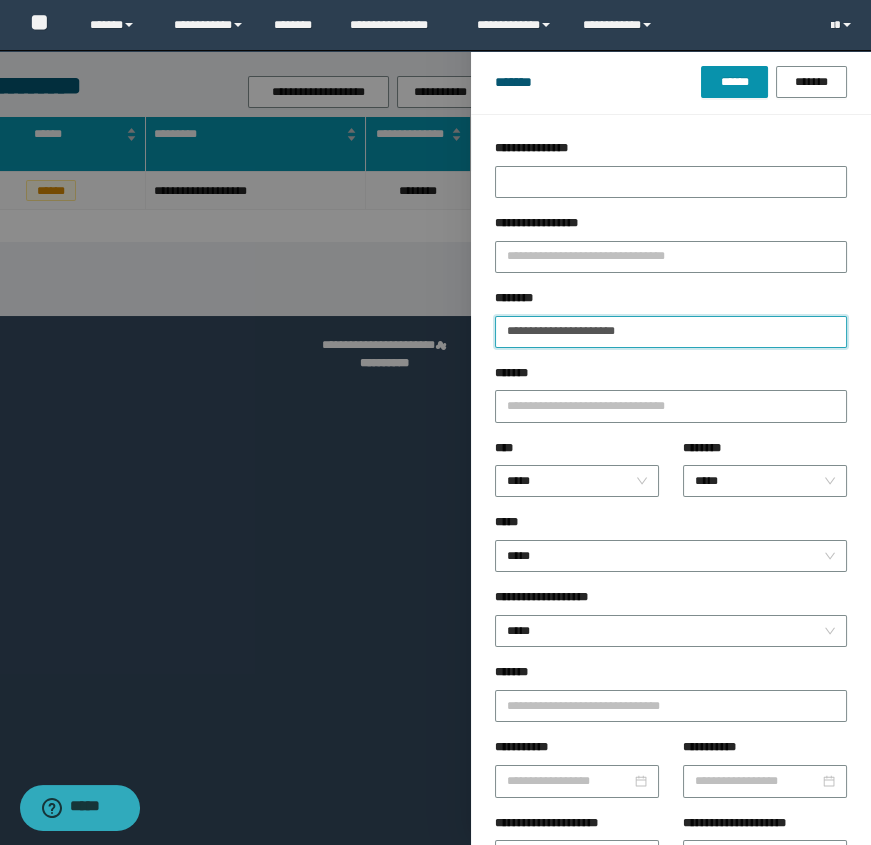 click on "**********" at bounding box center (671, 332) 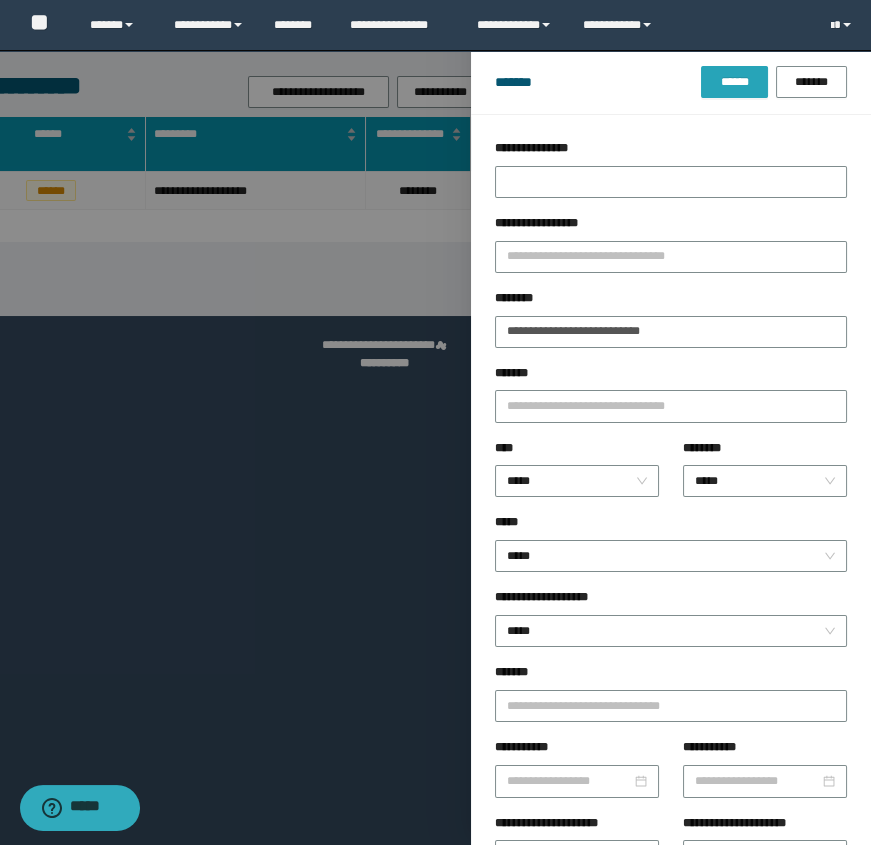 click on "******" at bounding box center [734, 82] 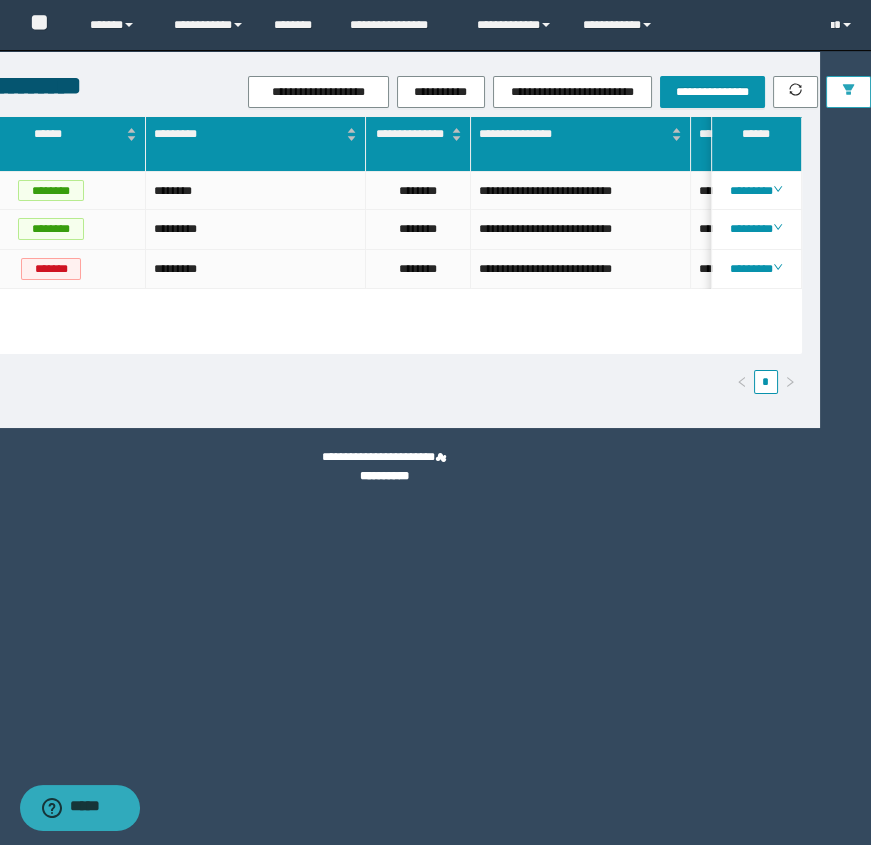 scroll, scrollTop: 0, scrollLeft: 447, axis: horizontal 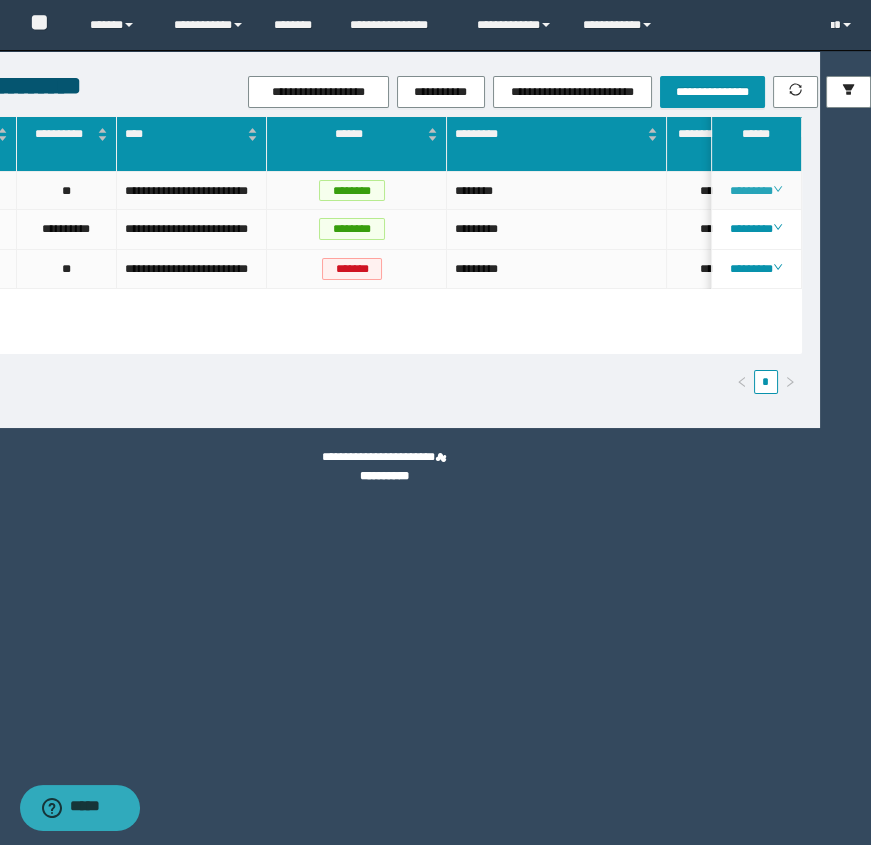 click on "********" at bounding box center [756, 191] 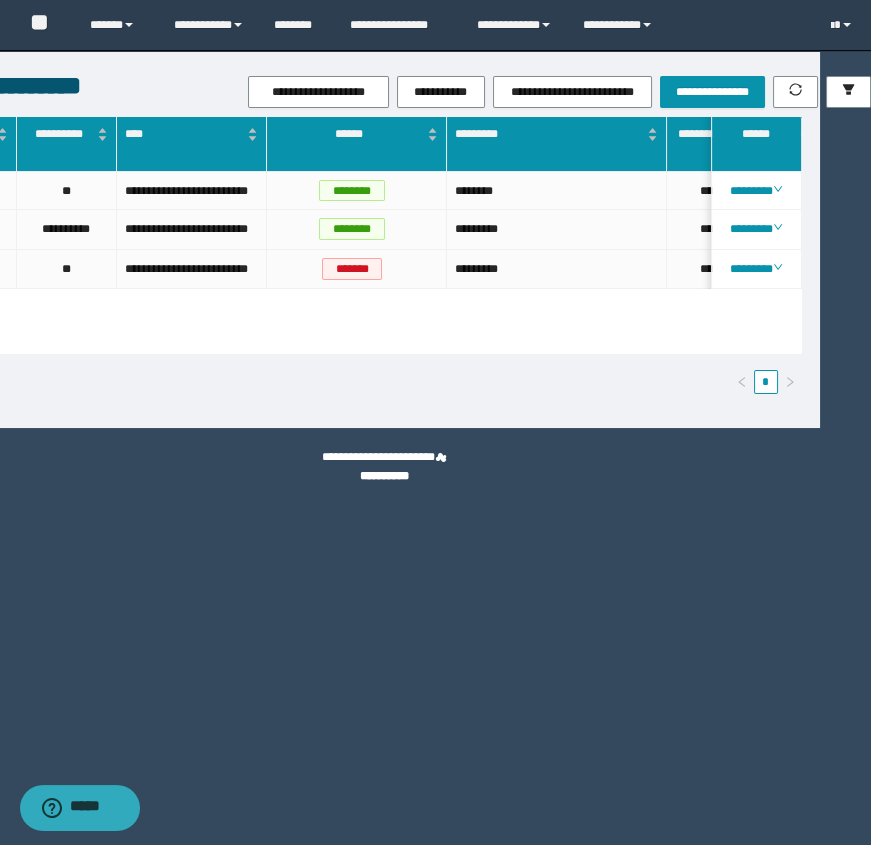 click on "**********" at bounding box center [384, 422] 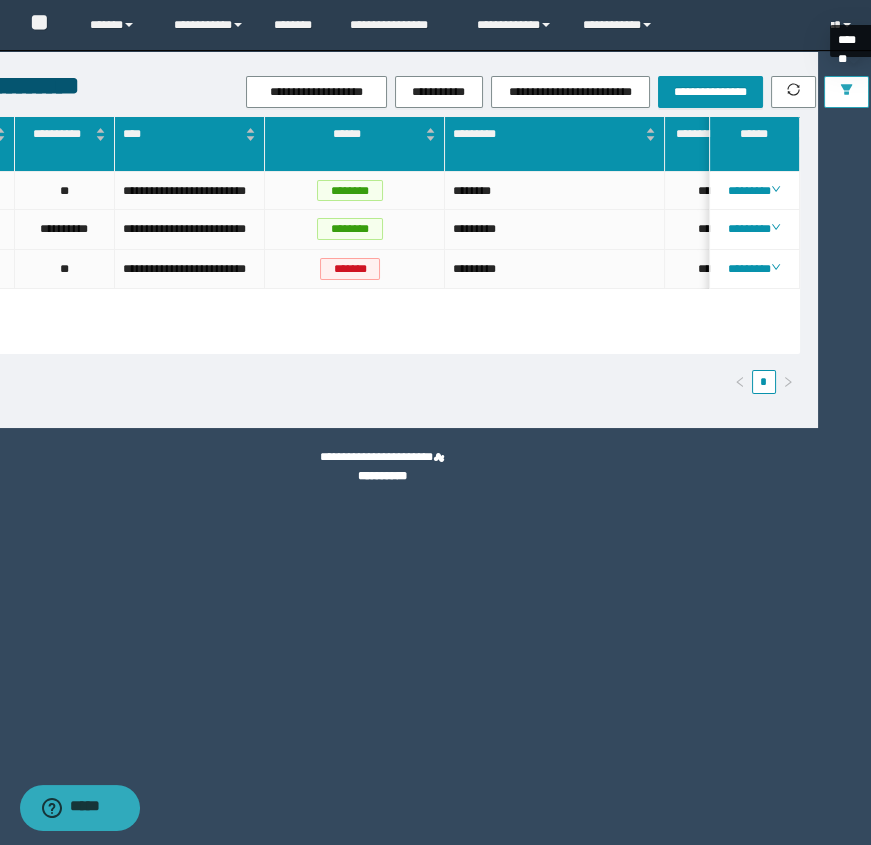 click 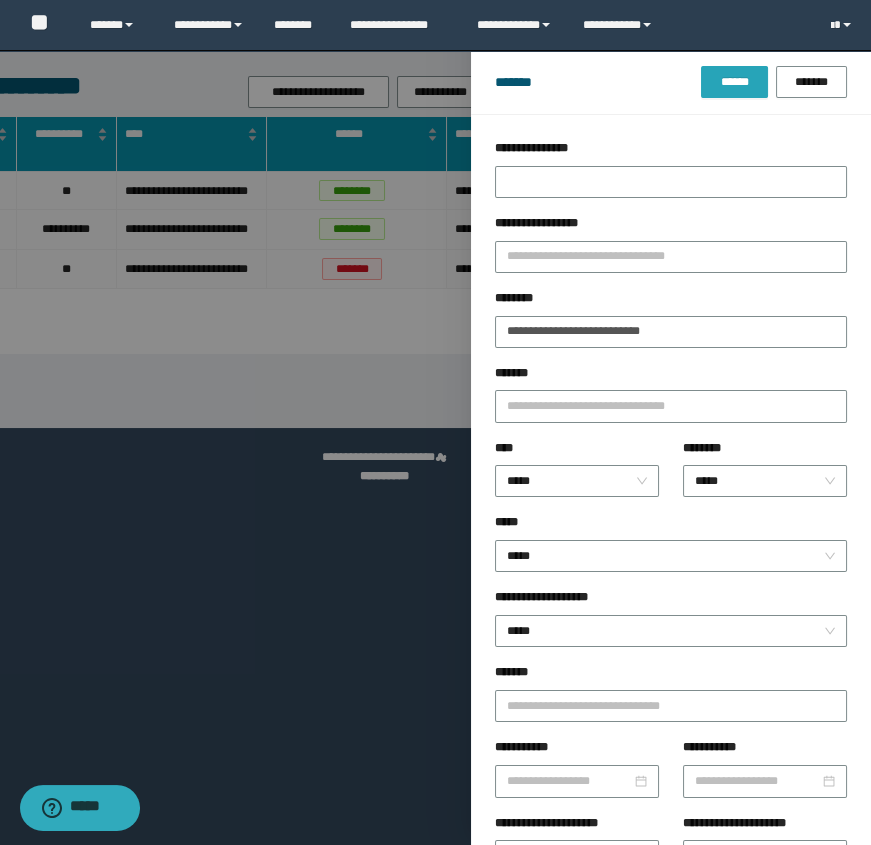 click on "******" at bounding box center [734, 82] 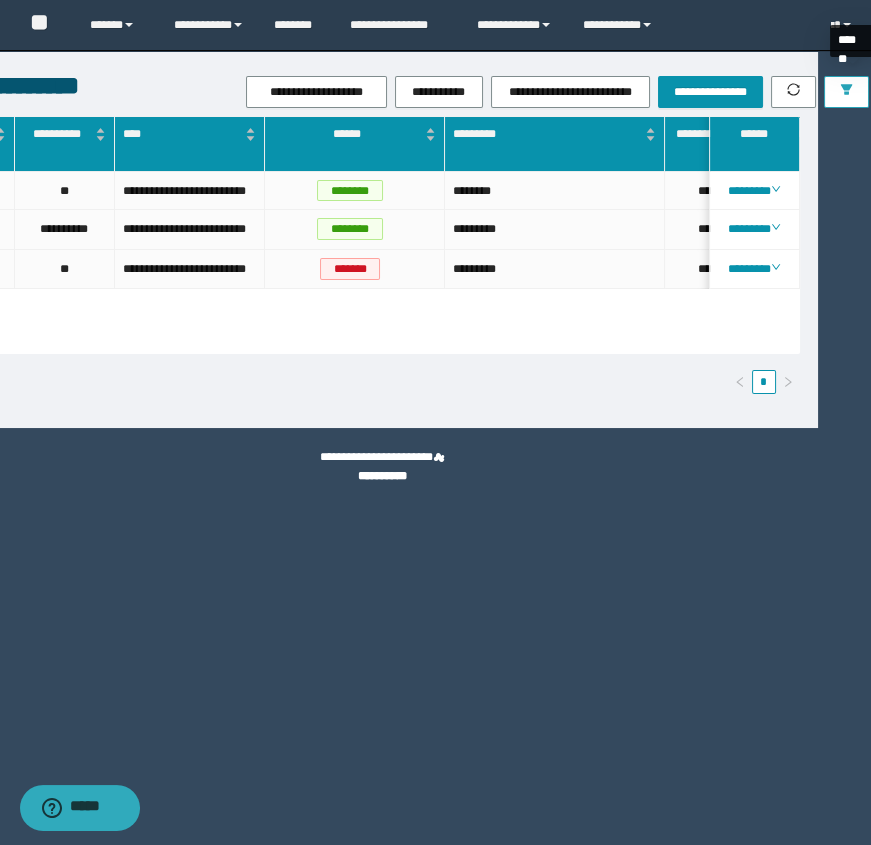click 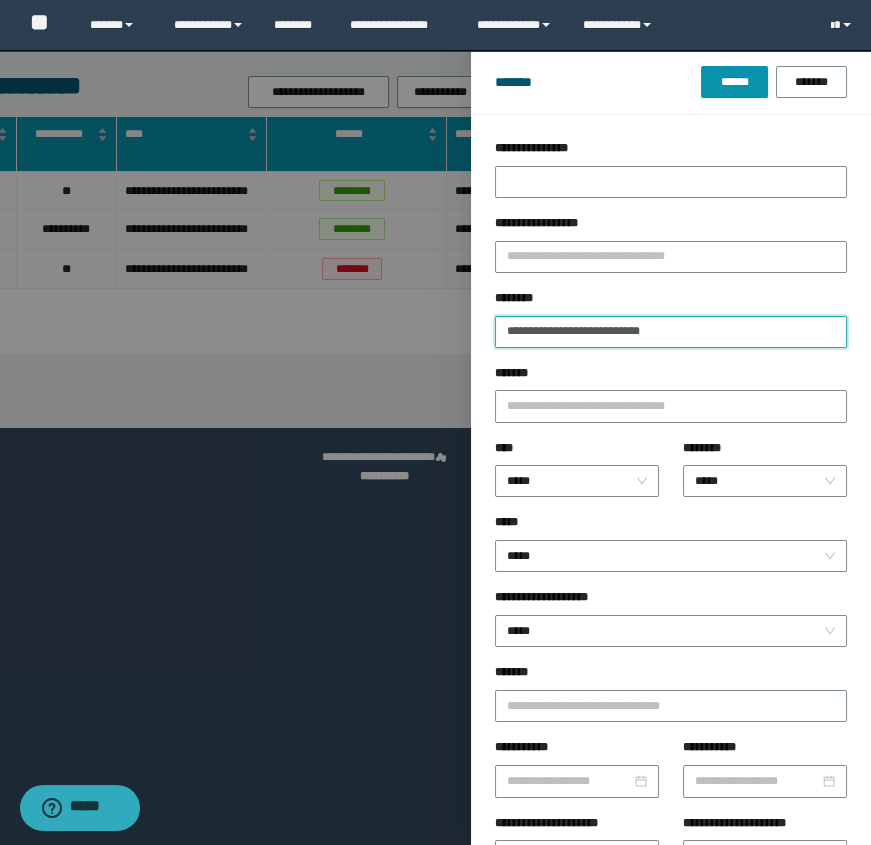 click on "**********" at bounding box center [671, 332] 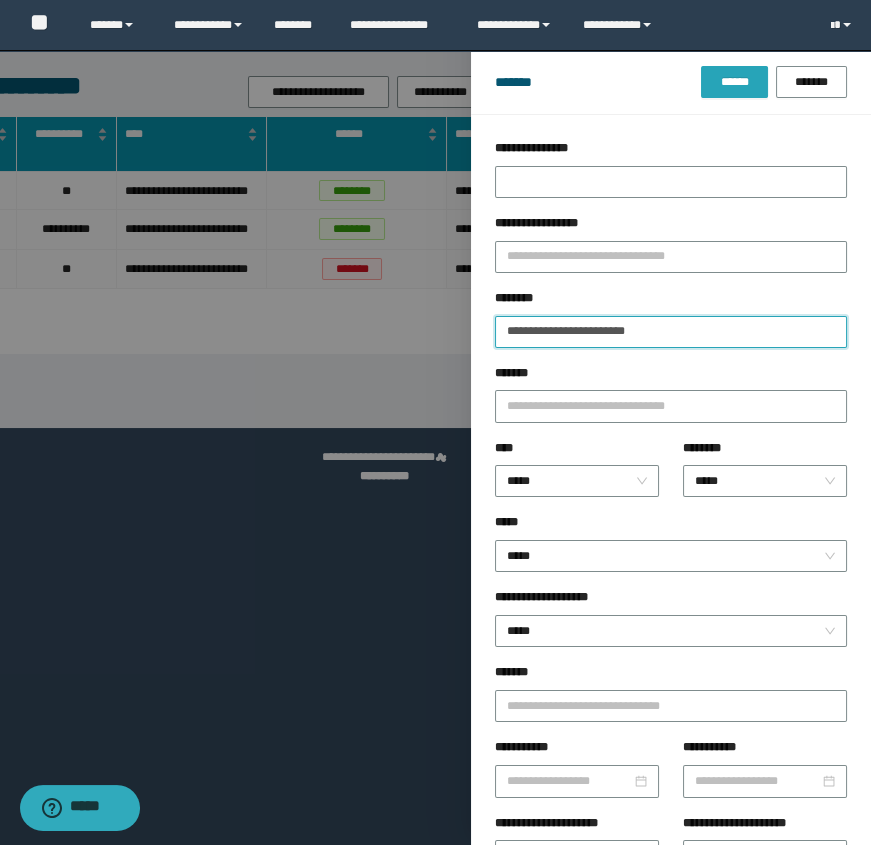 type on "**********" 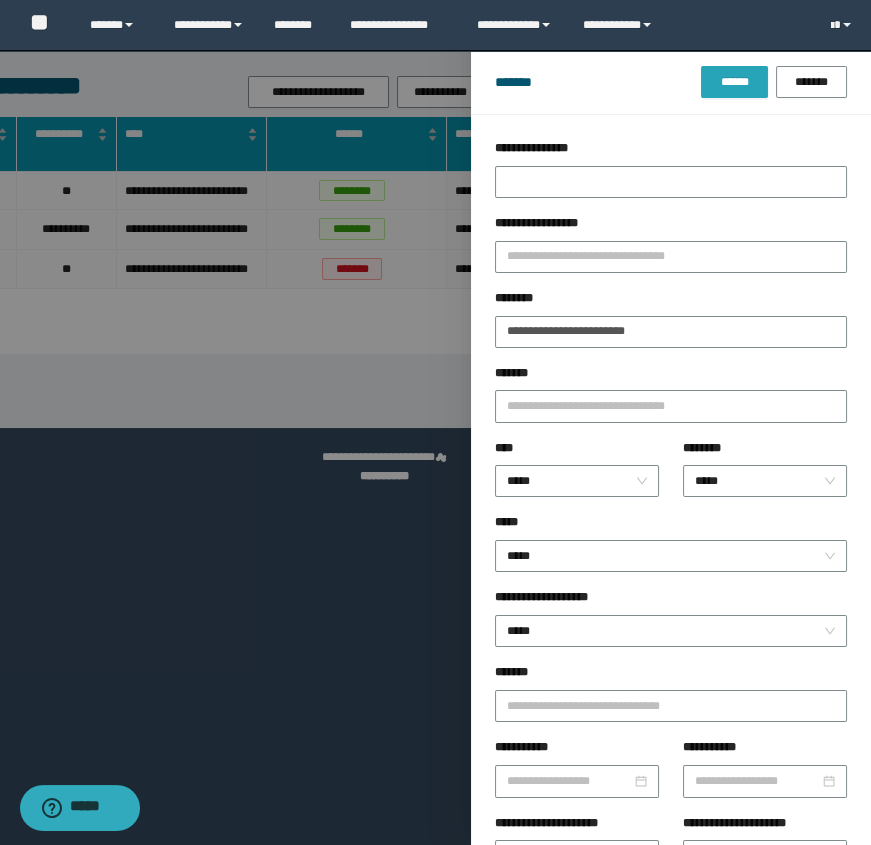 click on "******" at bounding box center [734, 82] 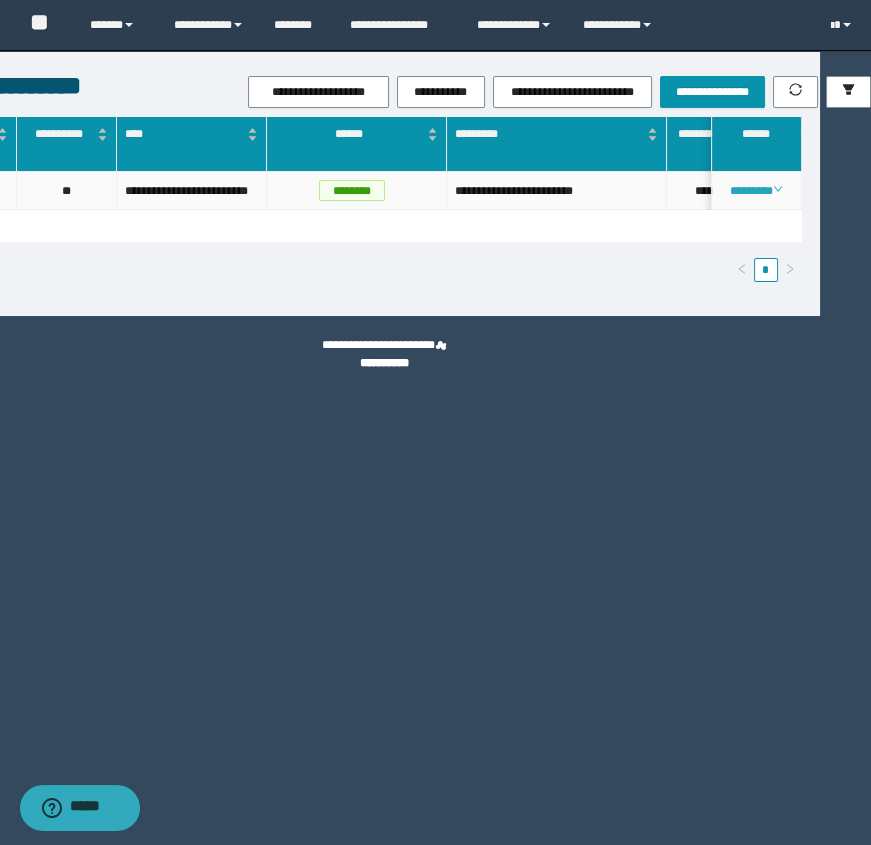click on "********" at bounding box center (756, 191) 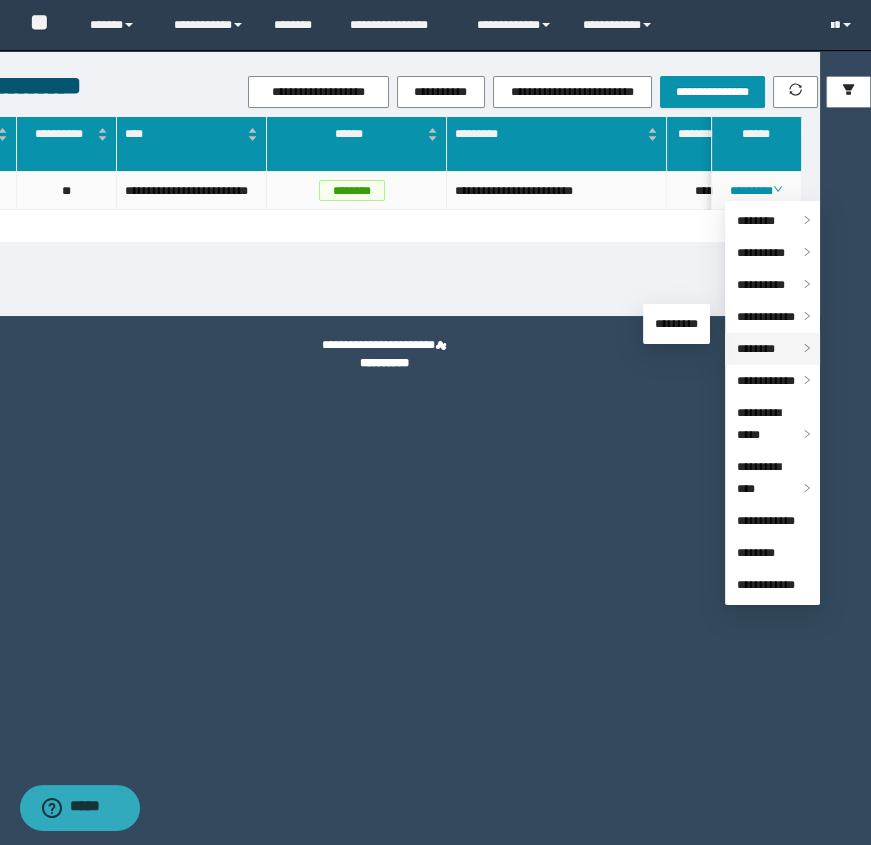 click on "********" at bounding box center [756, 349] 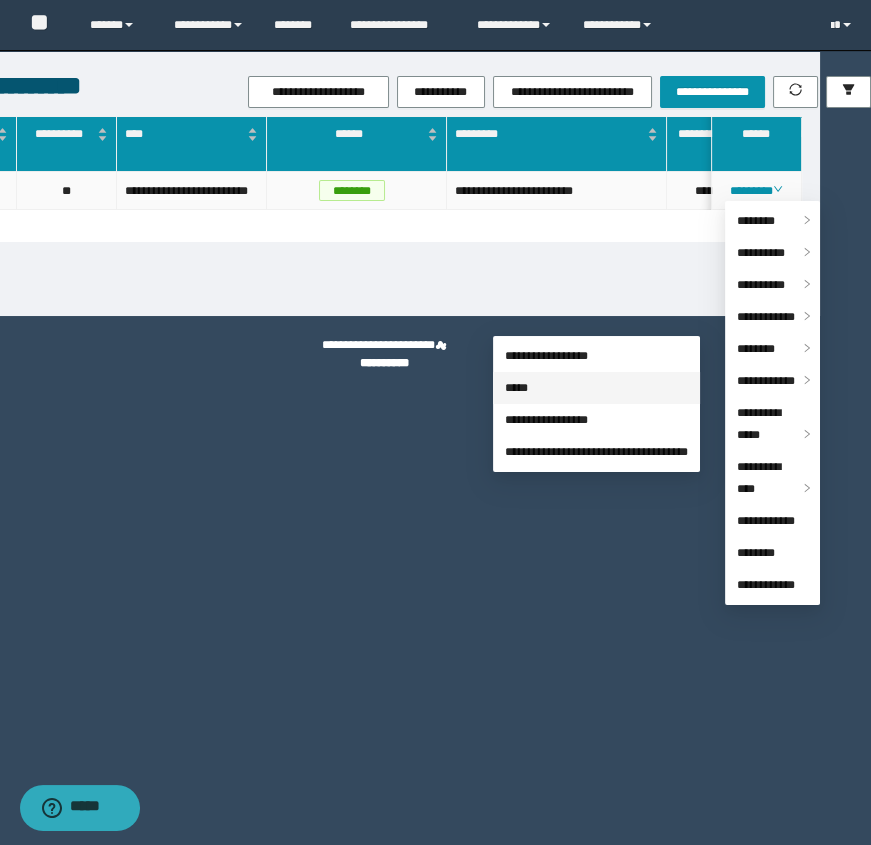 click on "*****" at bounding box center (516, 388) 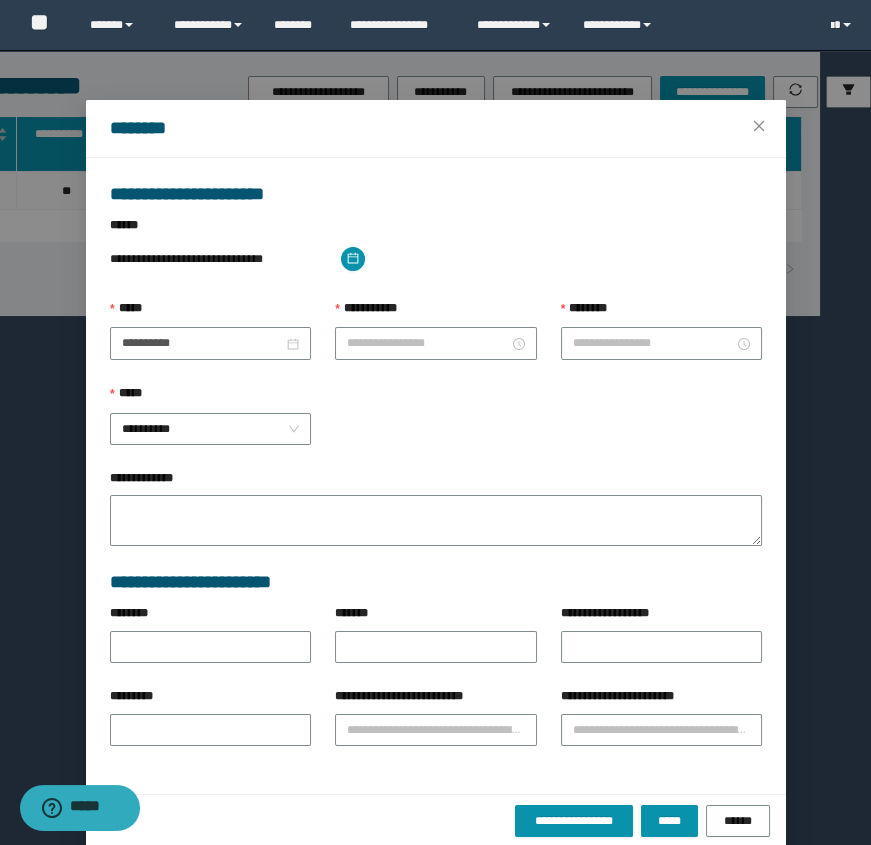 type on "**********" 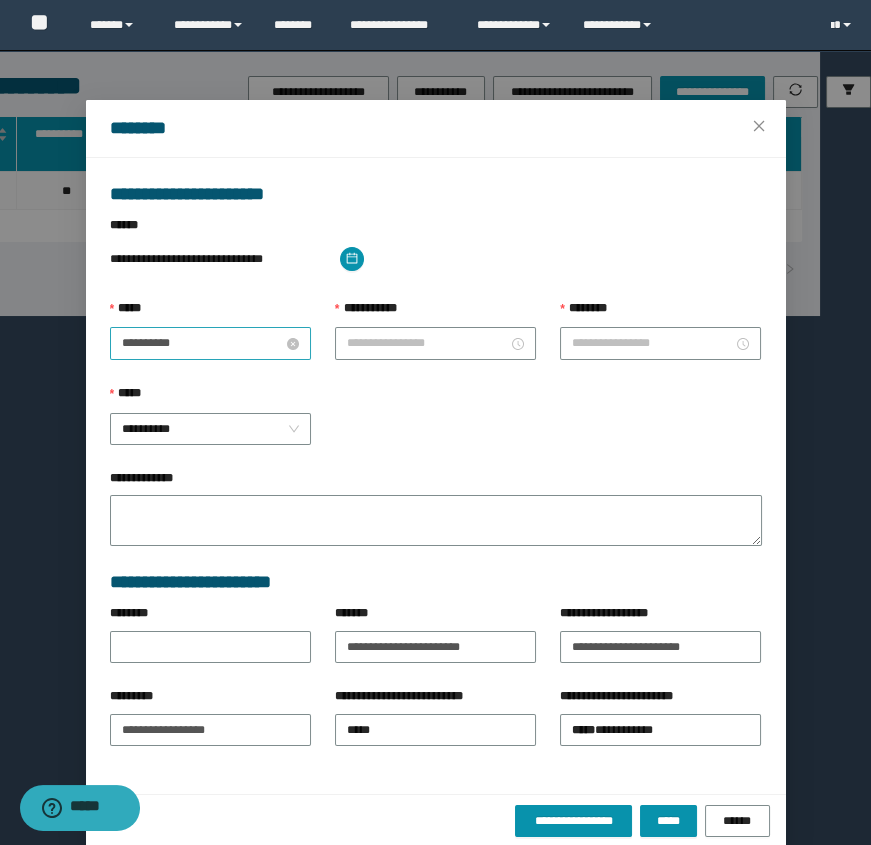 click on "**********" at bounding box center [202, 343] 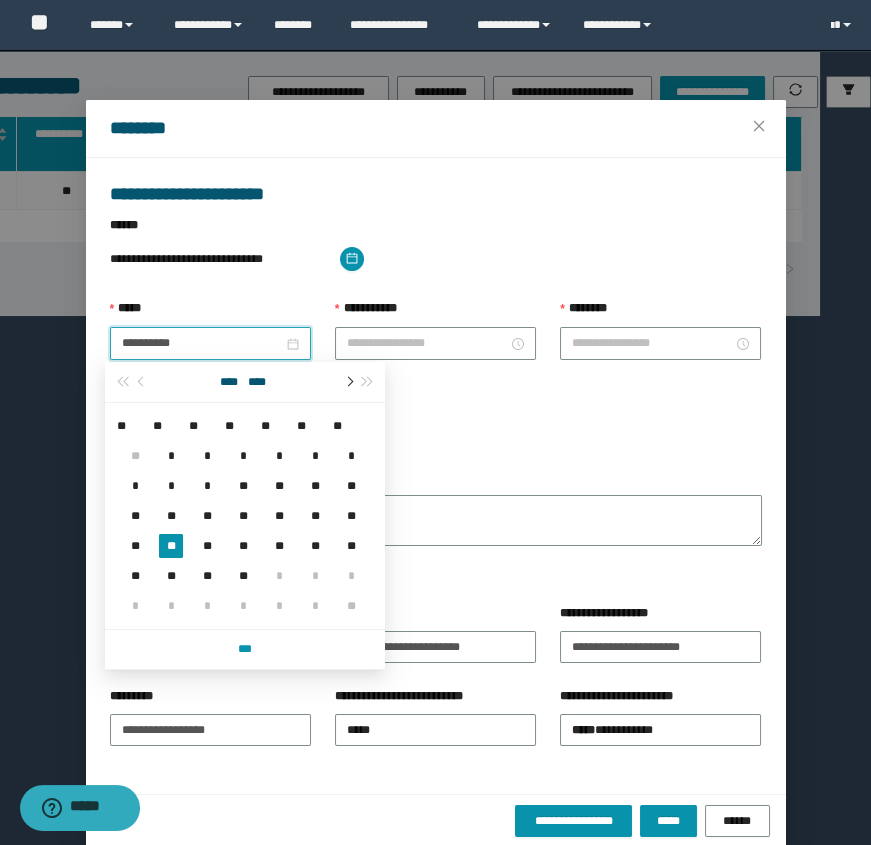 click at bounding box center (349, 382) 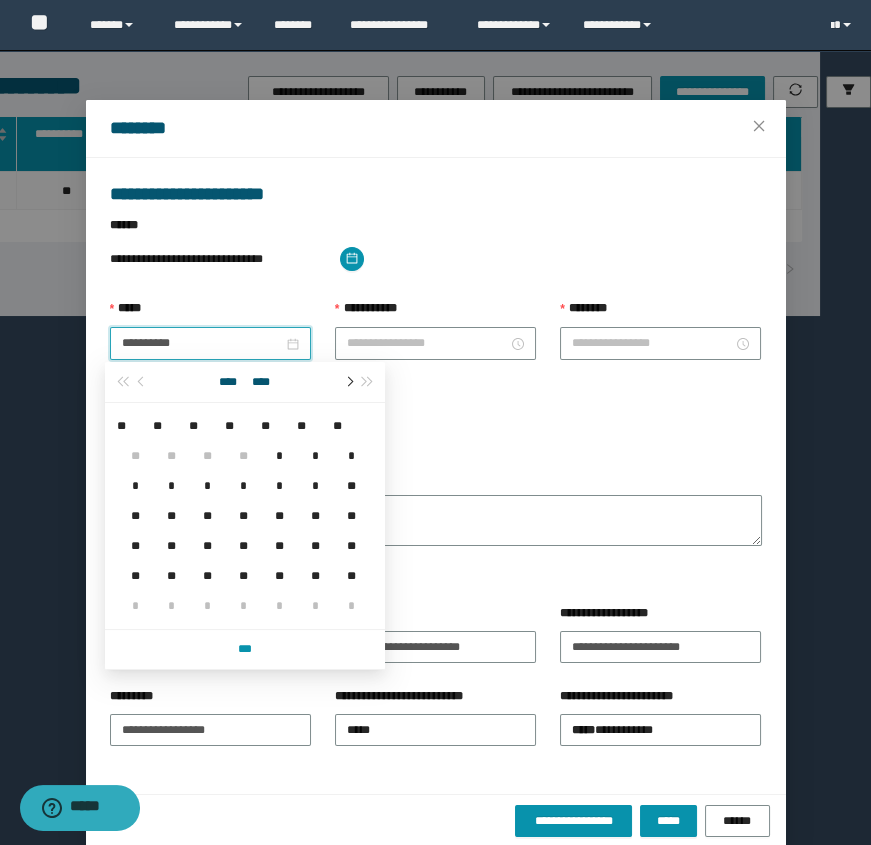 click at bounding box center [349, 382] 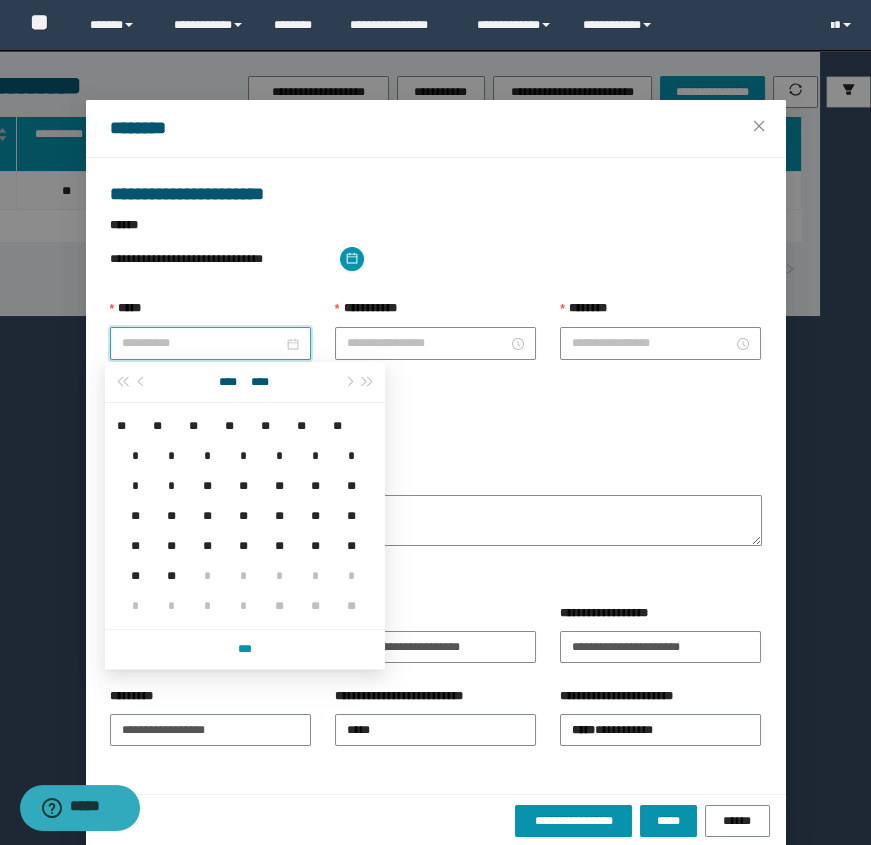 type on "**********" 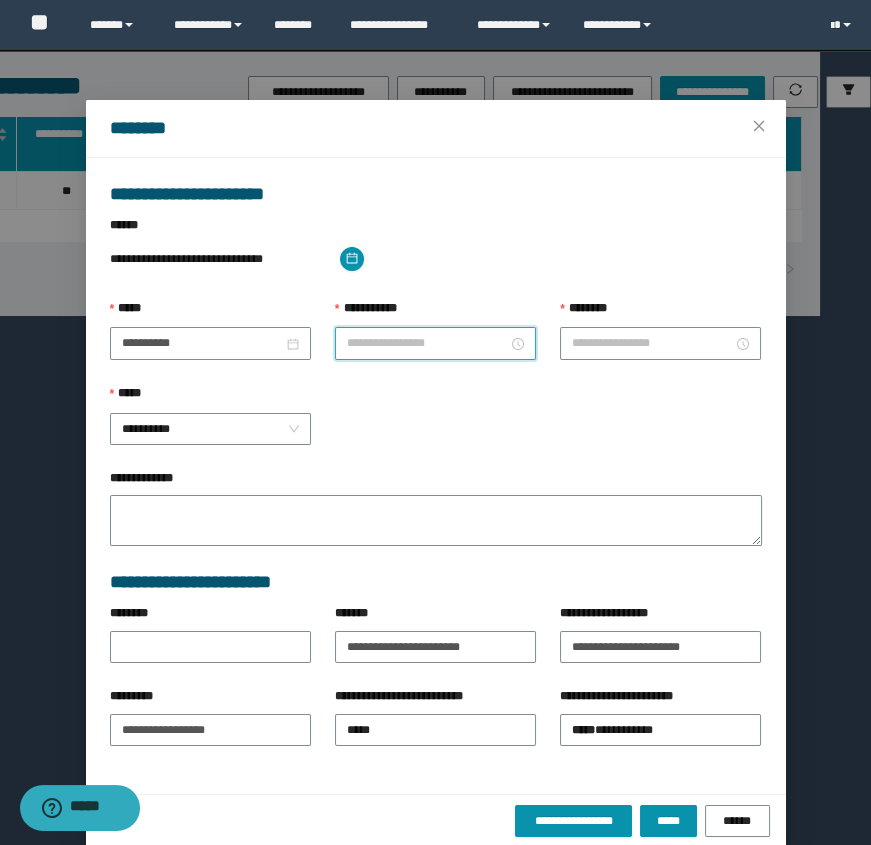 click on "**********" at bounding box center (427, 343) 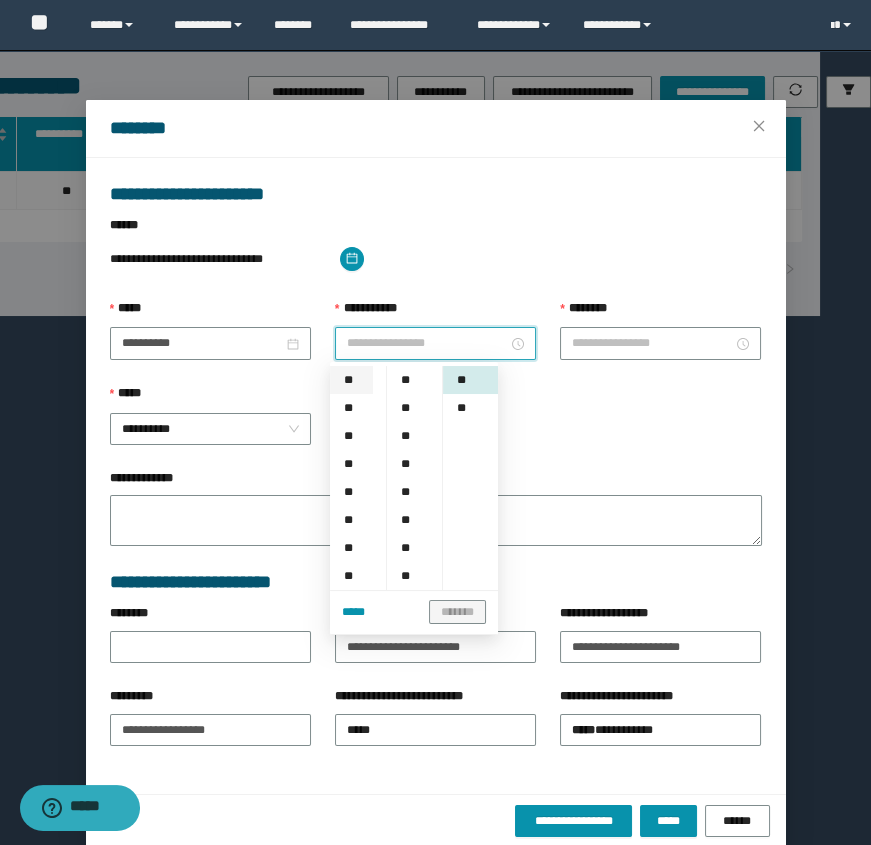 click on "**" at bounding box center (351, 380) 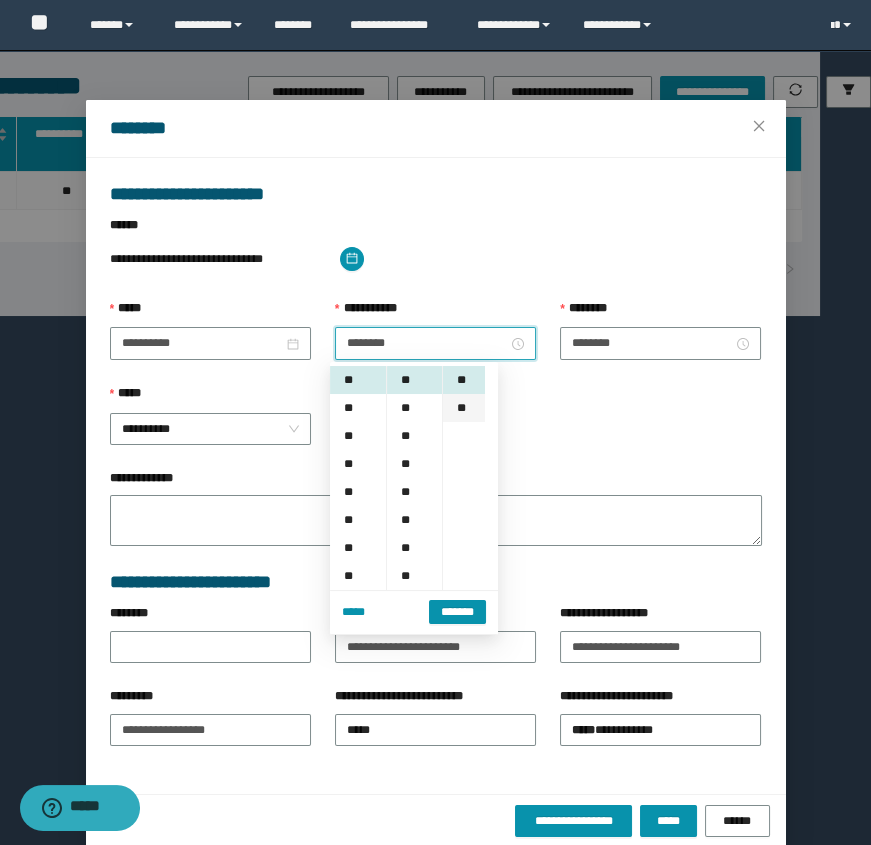 drag, startPoint x: 450, startPoint y: 407, endPoint x: 526, endPoint y: 396, distance: 76.79192 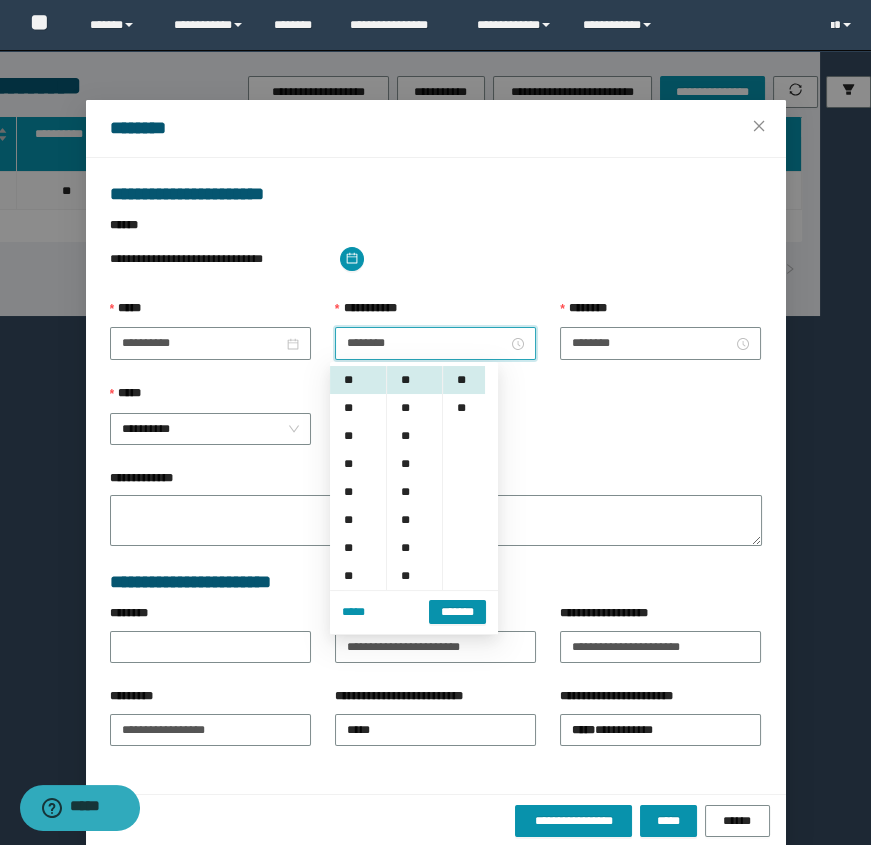 click on "**" at bounding box center [463, 408] 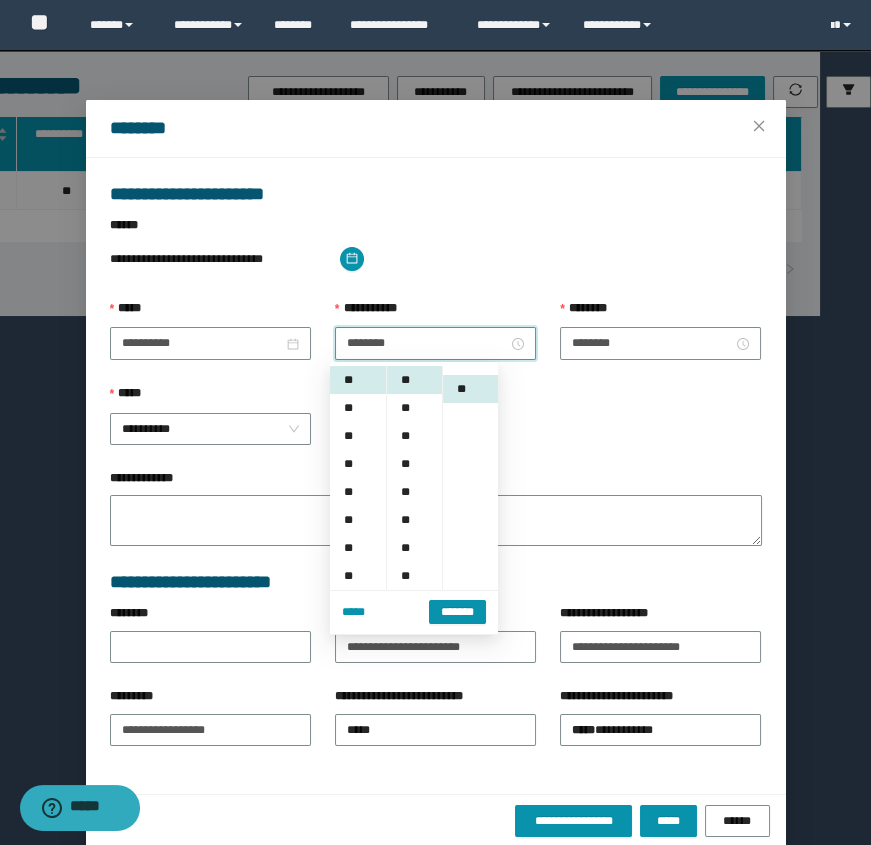 scroll, scrollTop: 28, scrollLeft: 0, axis: vertical 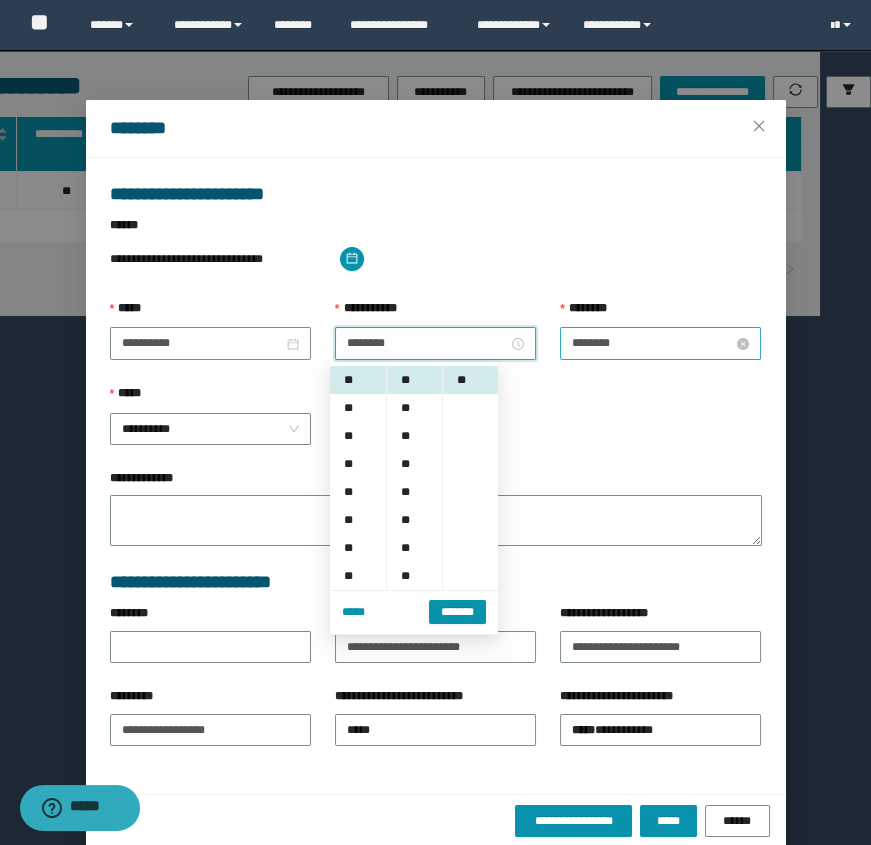 click on "********" at bounding box center (652, 343) 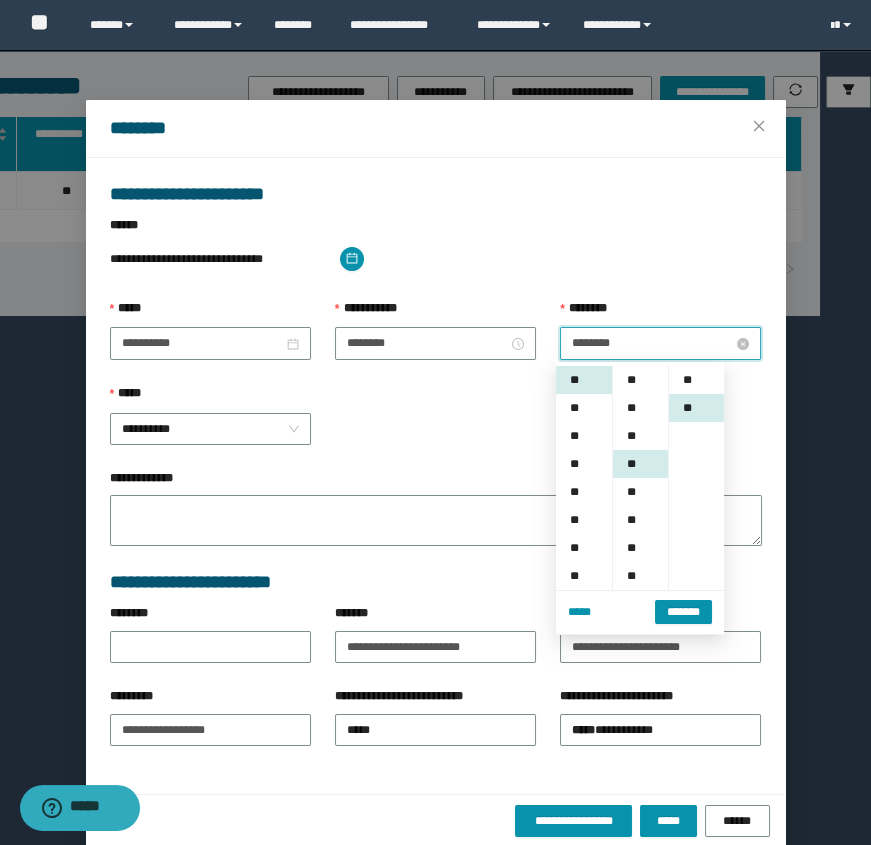 scroll, scrollTop: 83, scrollLeft: 0, axis: vertical 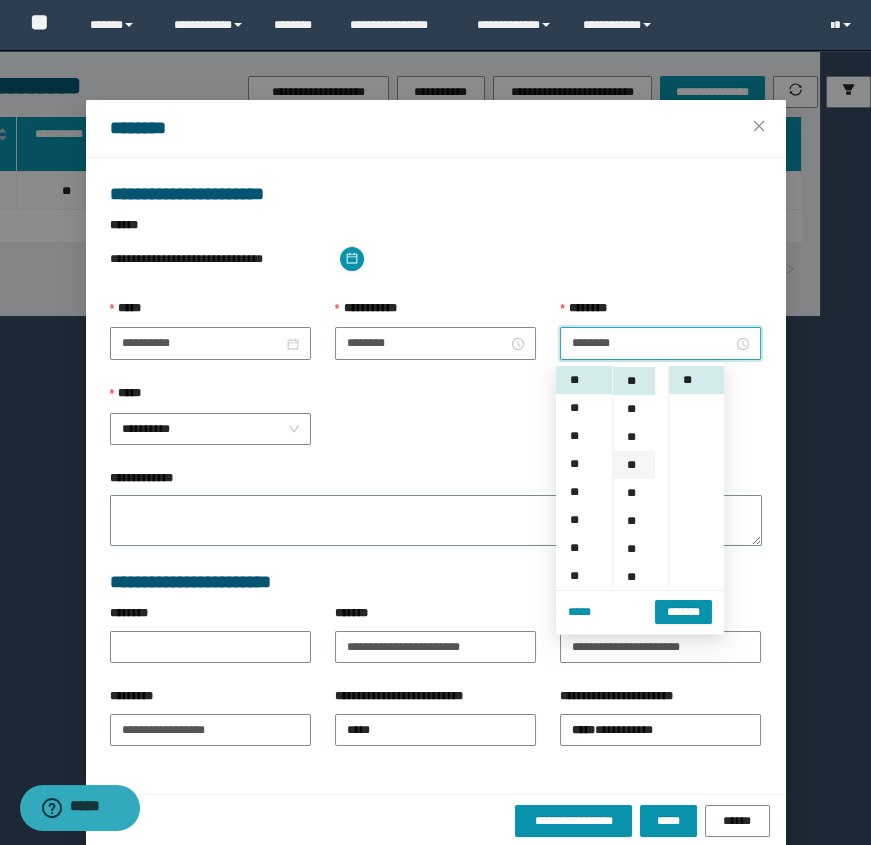 click on "**" at bounding box center (633, 465) 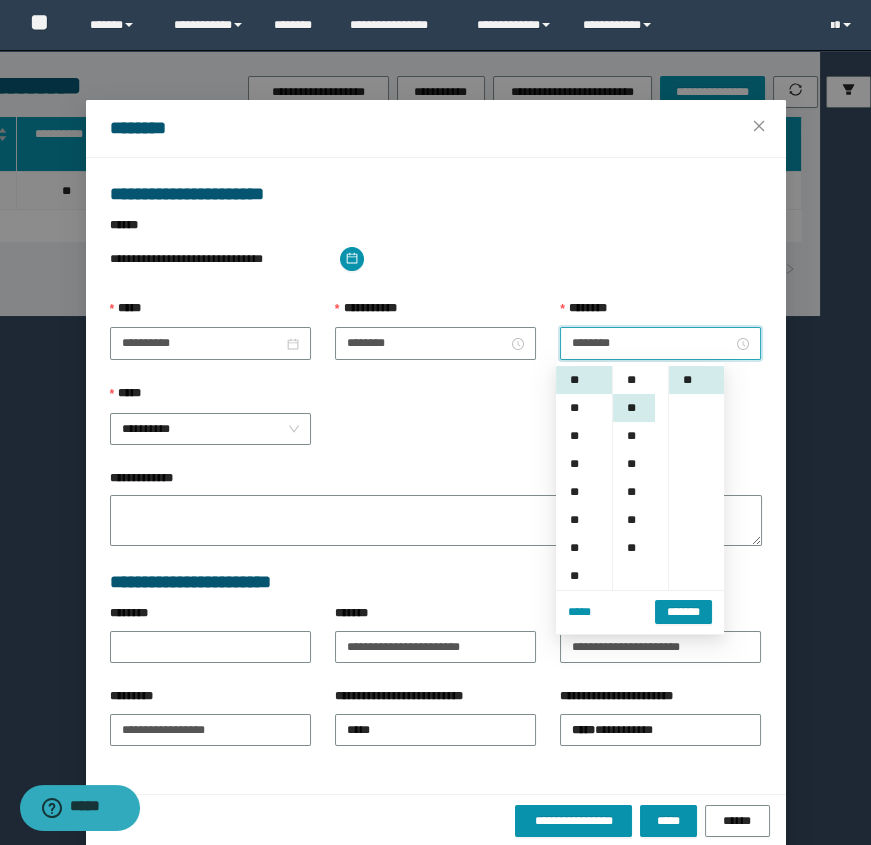 scroll, scrollTop: 168, scrollLeft: 0, axis: vertical 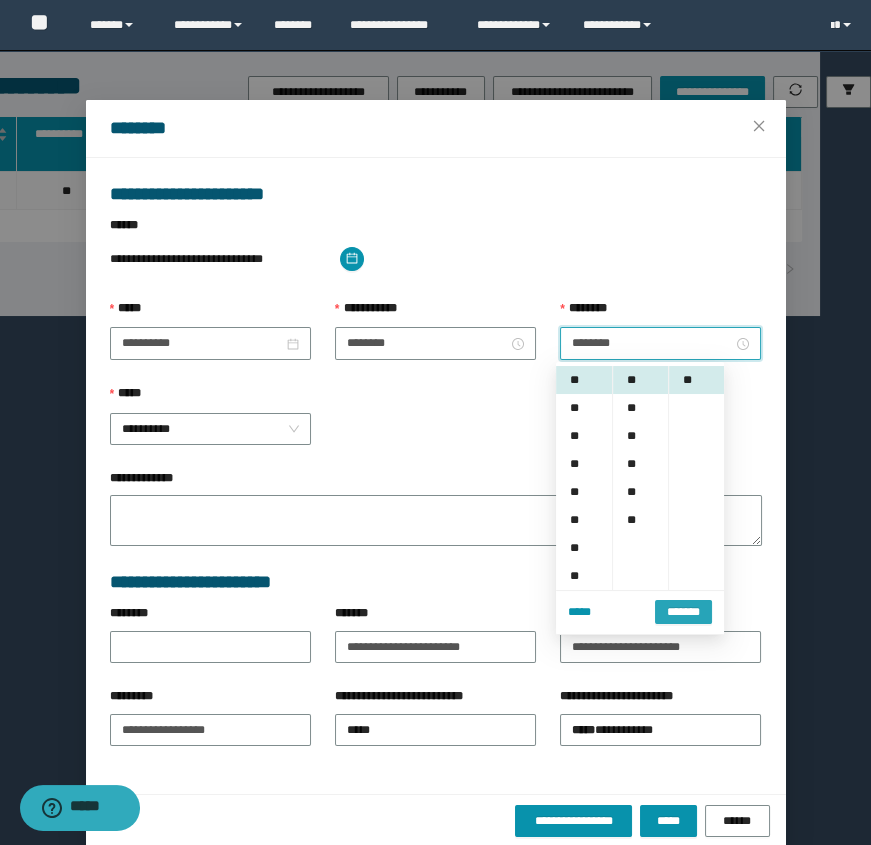 click on "*******" at bounding box center (683, 612) 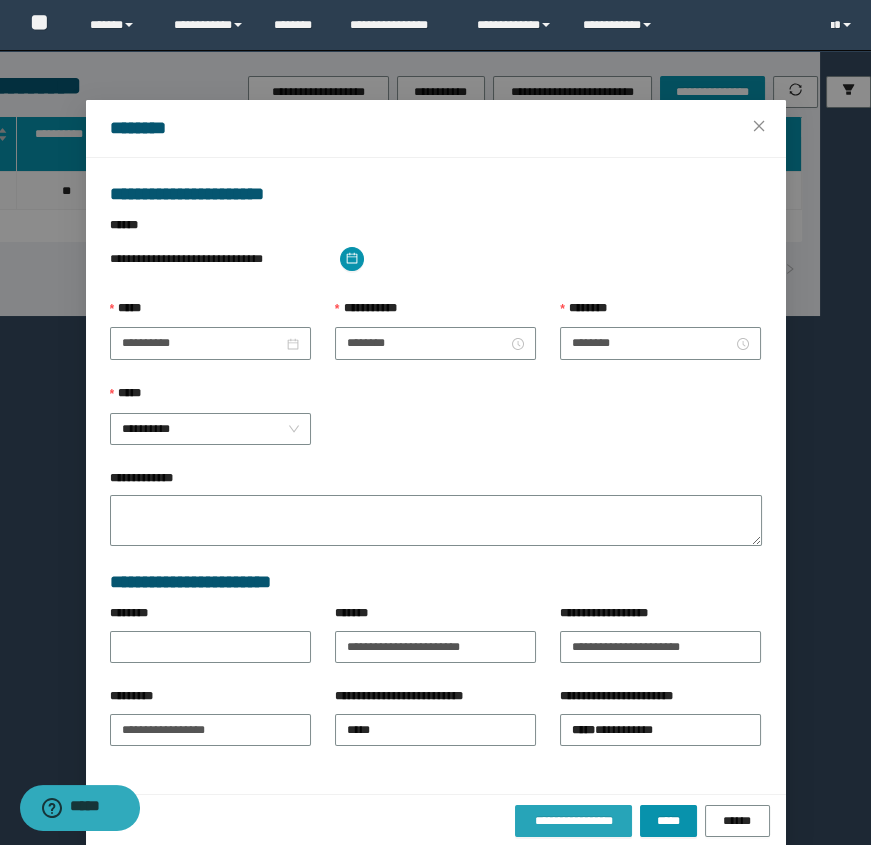 click on "**********" at bounding box center [574, 821] 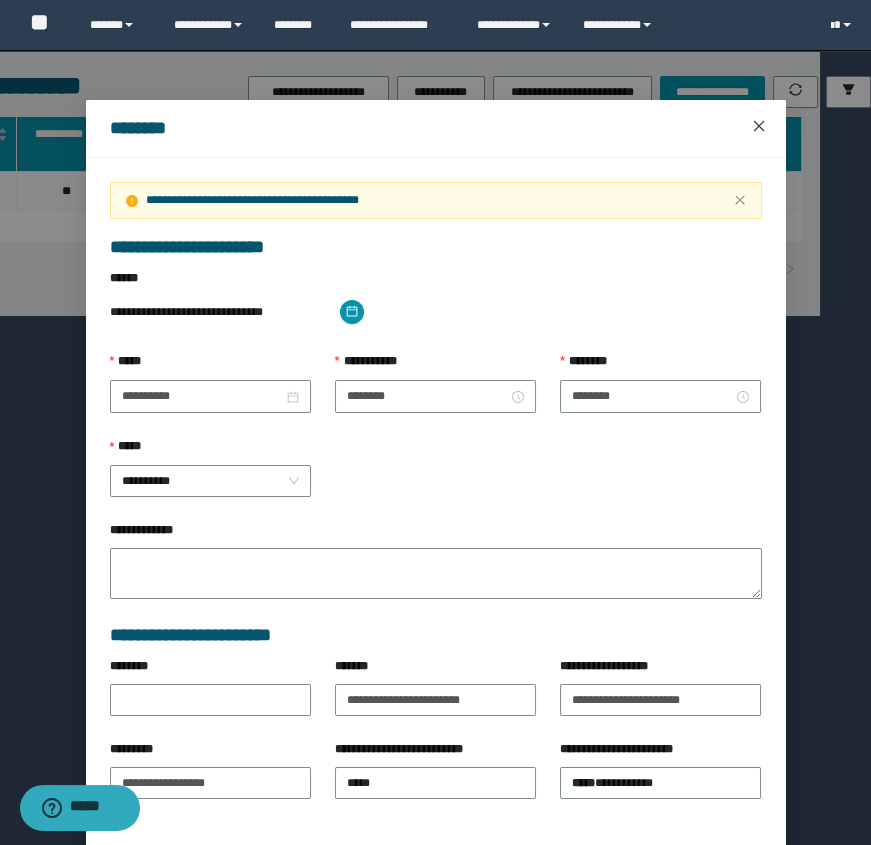 click at bounding box center [759, 127] 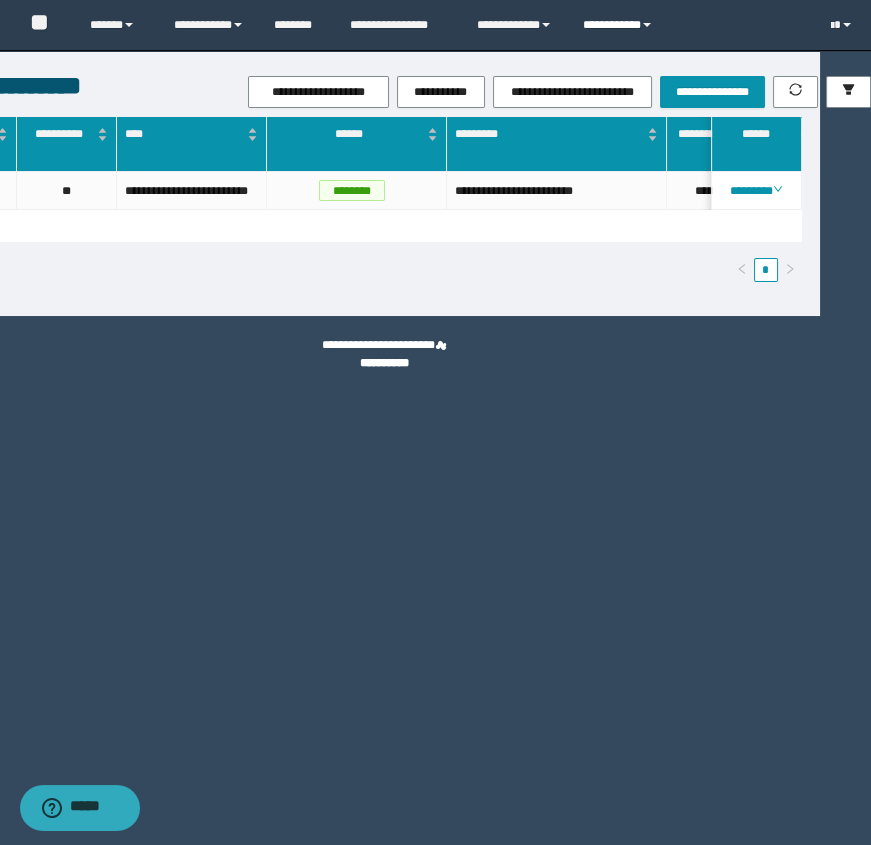 click on "**********" at bounding box center [620, 25] 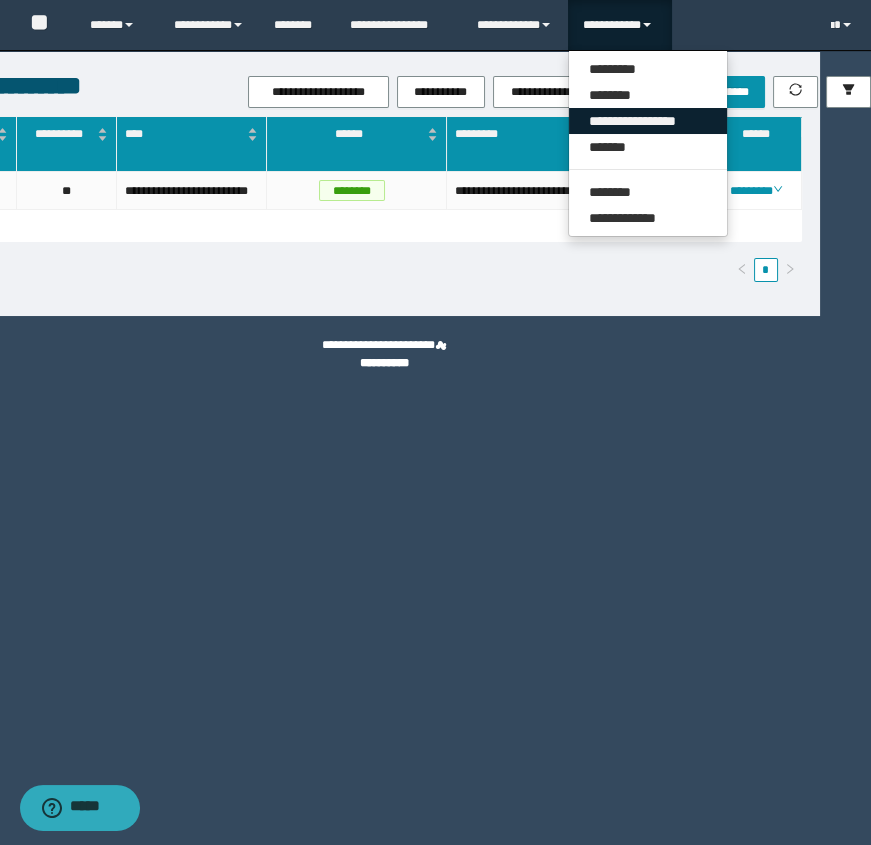 click on "**********" at bounding box center [648, 121] 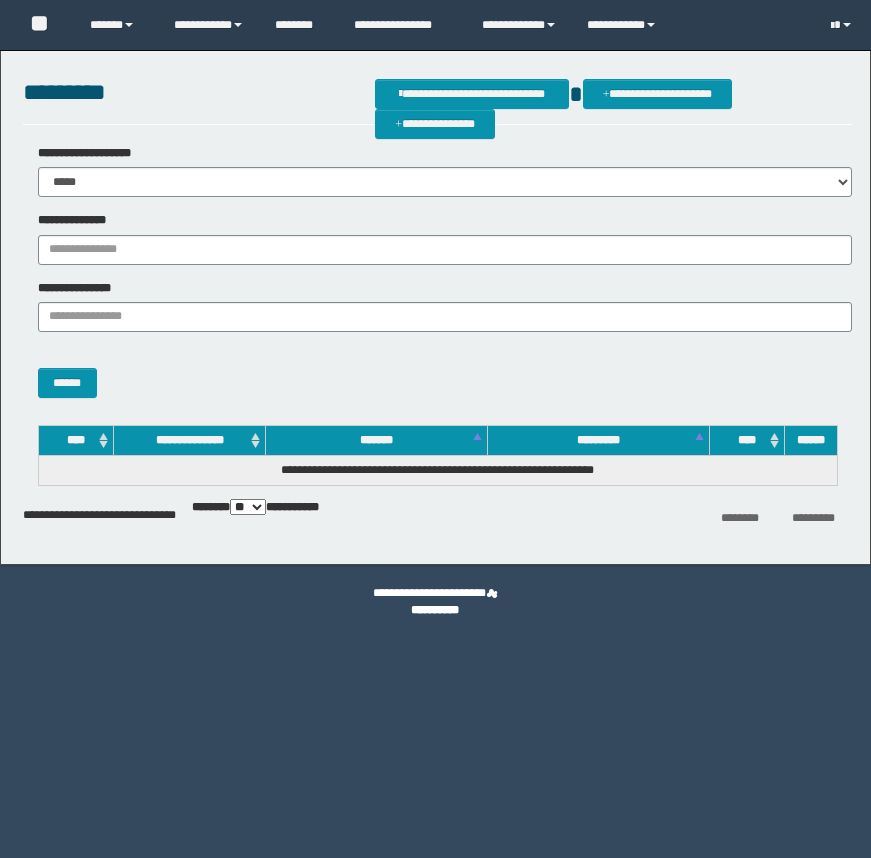 scroll, scrollTop: 0, scrollLeft: 0, axis: both 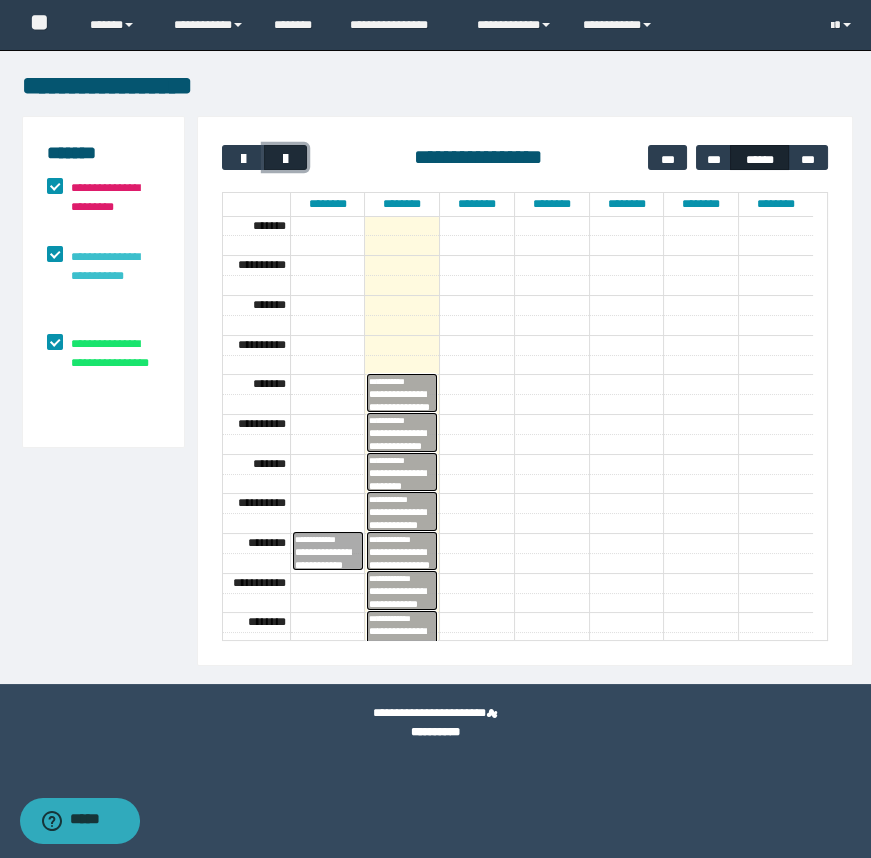 click at bounding box center (285, 159) 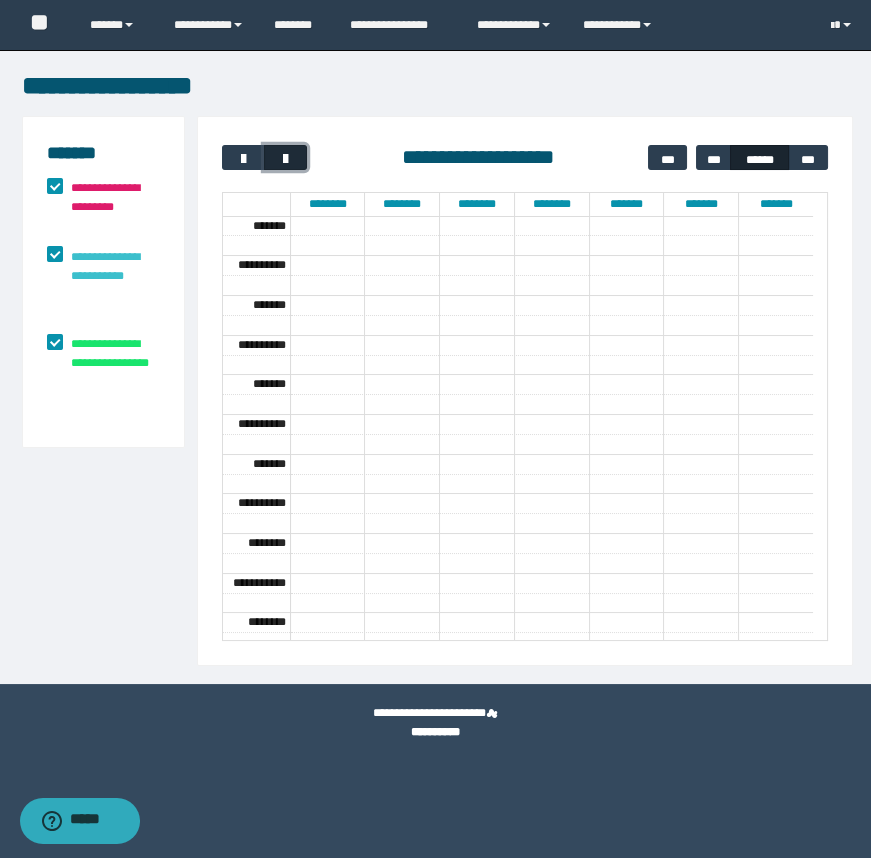 click at bounding box center (285, 159) 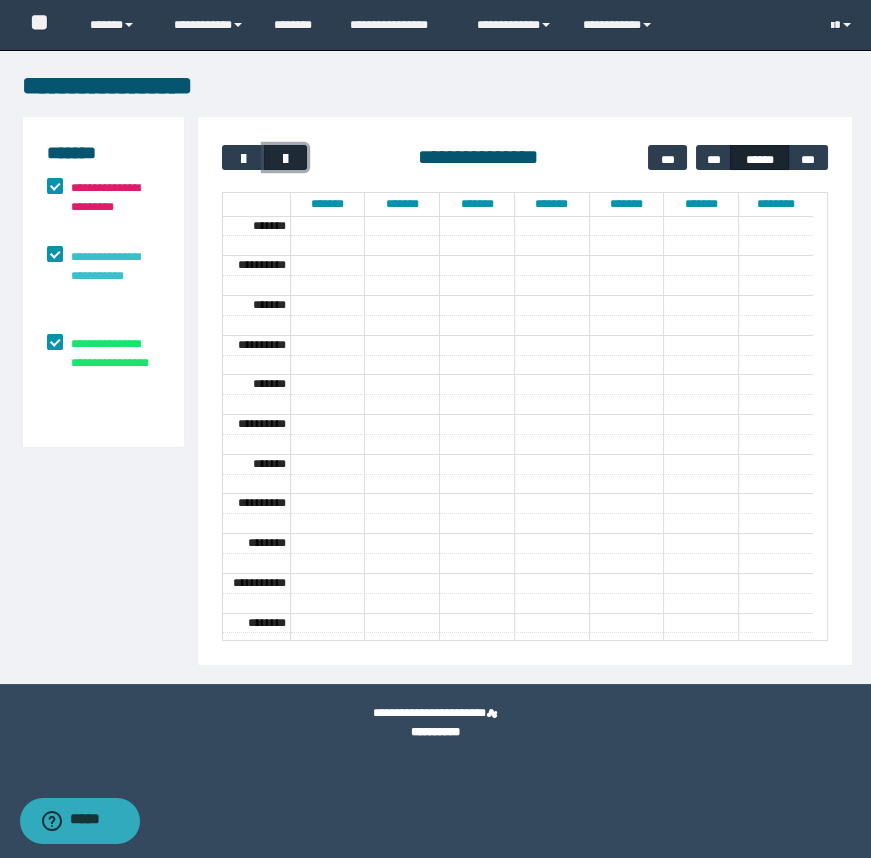 click at bounding box center (285, 159) 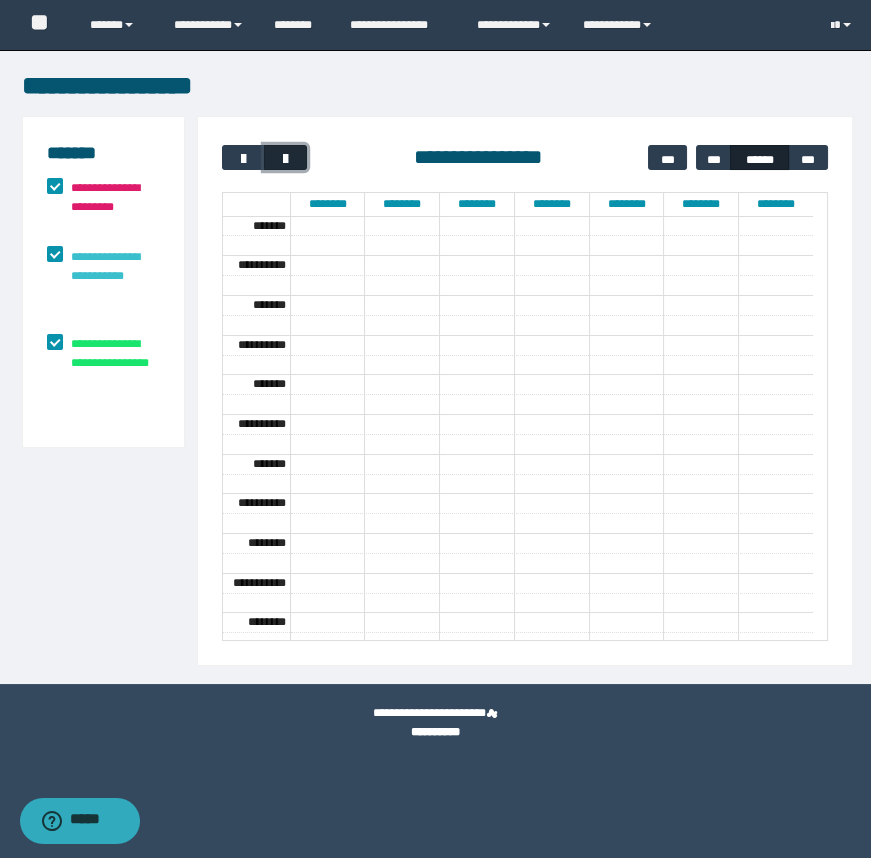 click at bounding box center (285, 159) 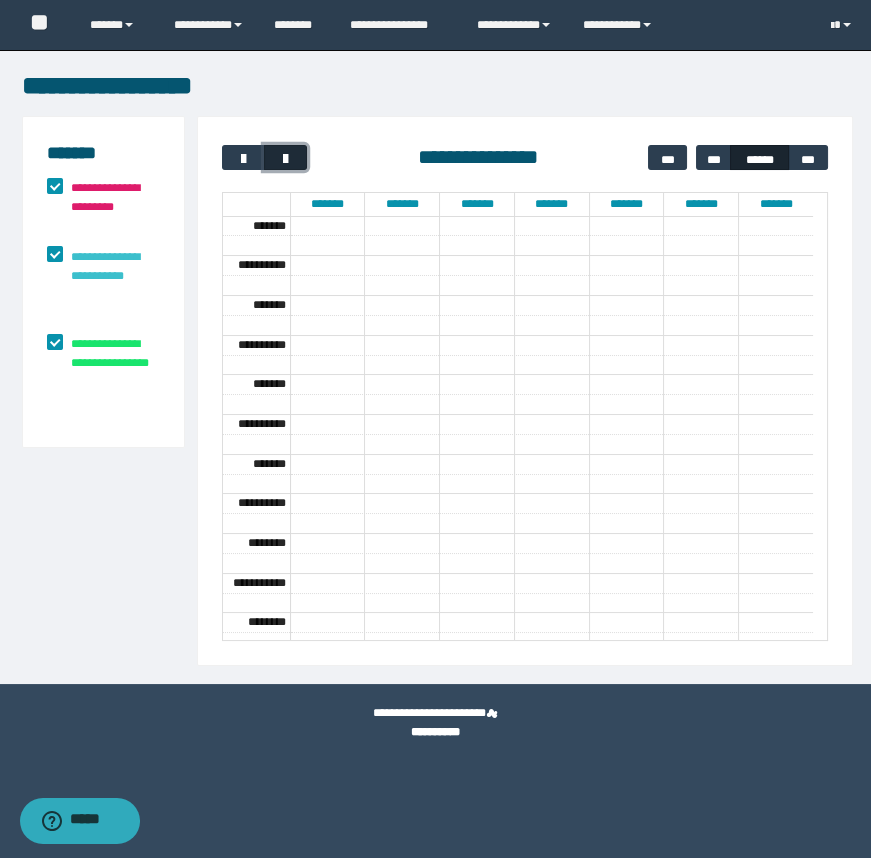 click at bounding box center [285, 159] 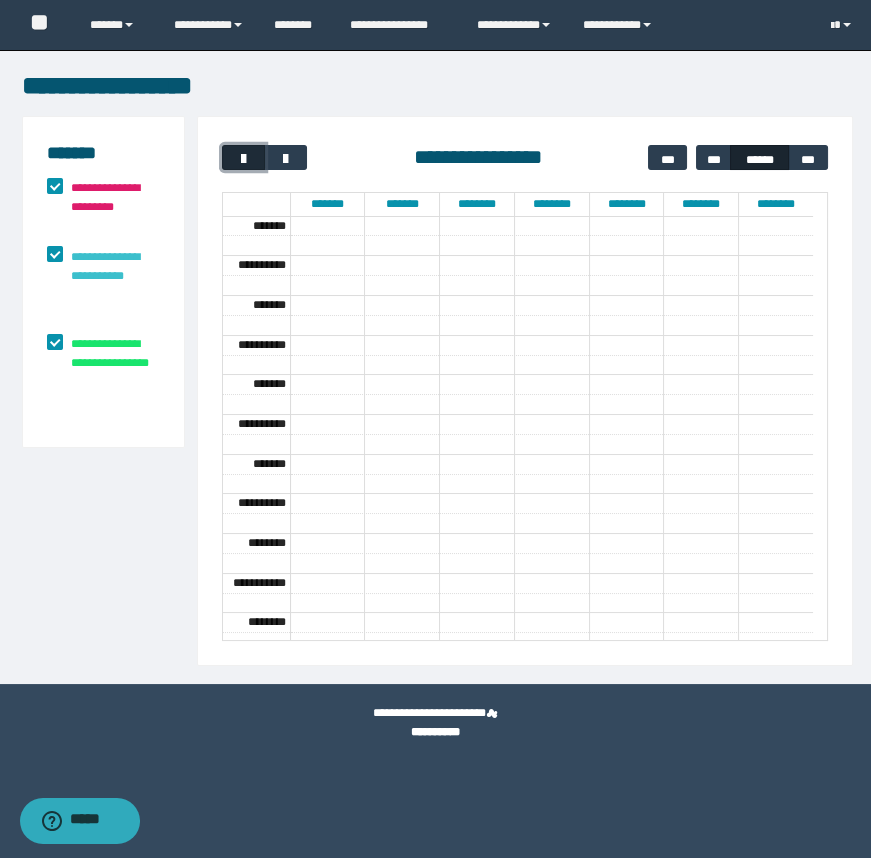click at bounding box center [244, 159] 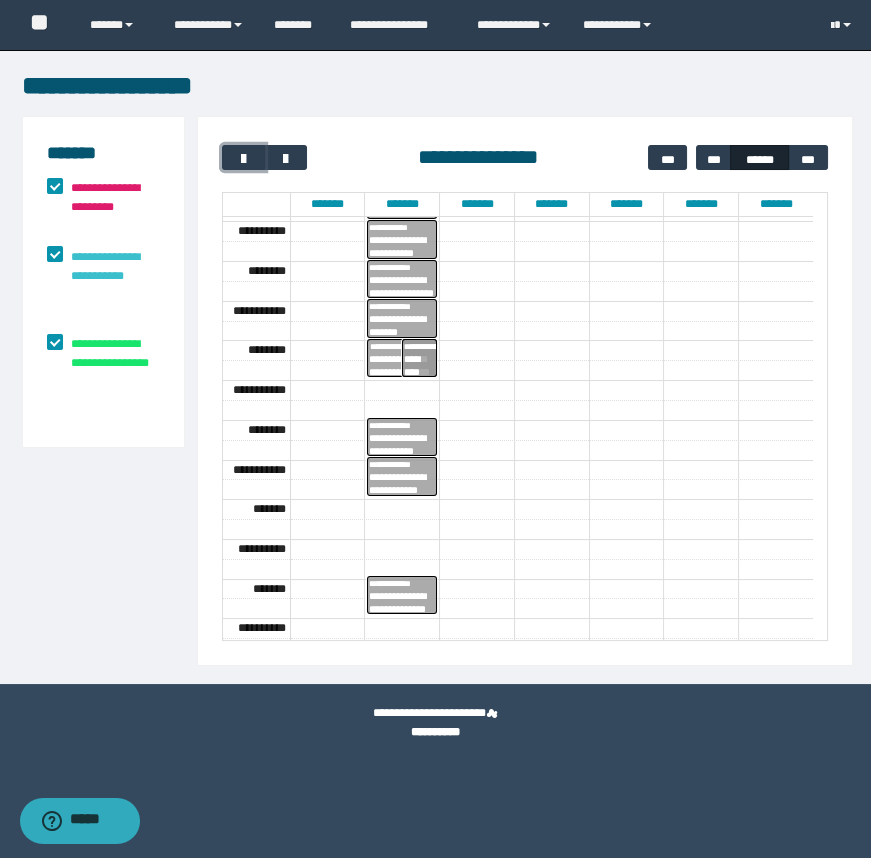 scroll, scrollTop: 522, scrollLeft: 0, axis: vertical 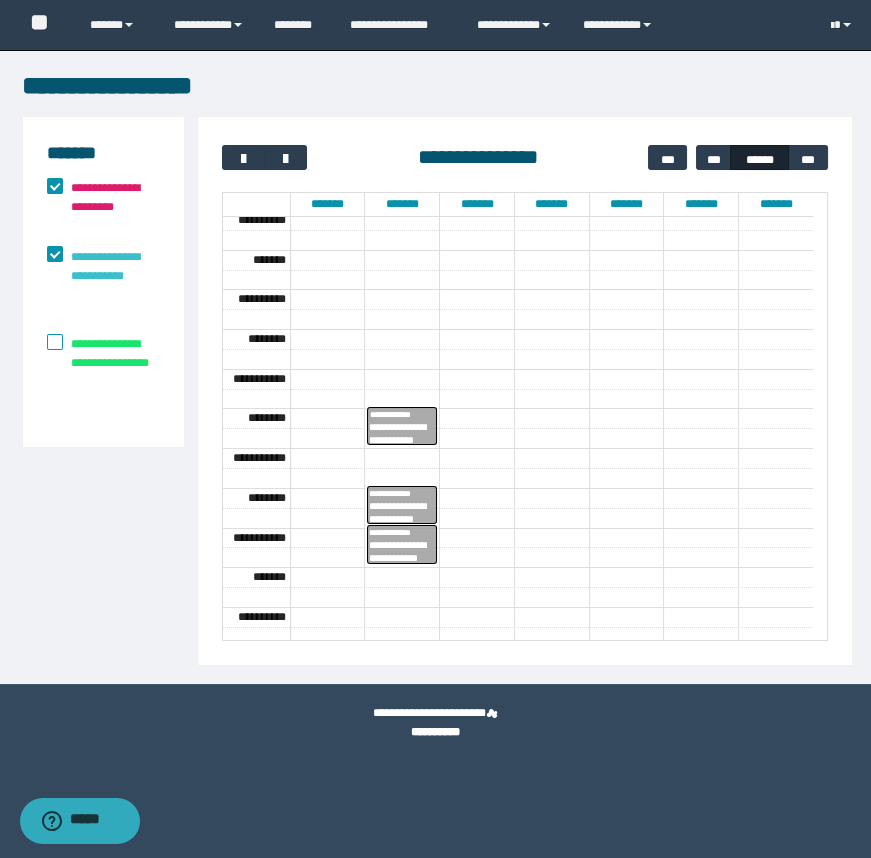click at bounding box center [55, 342] 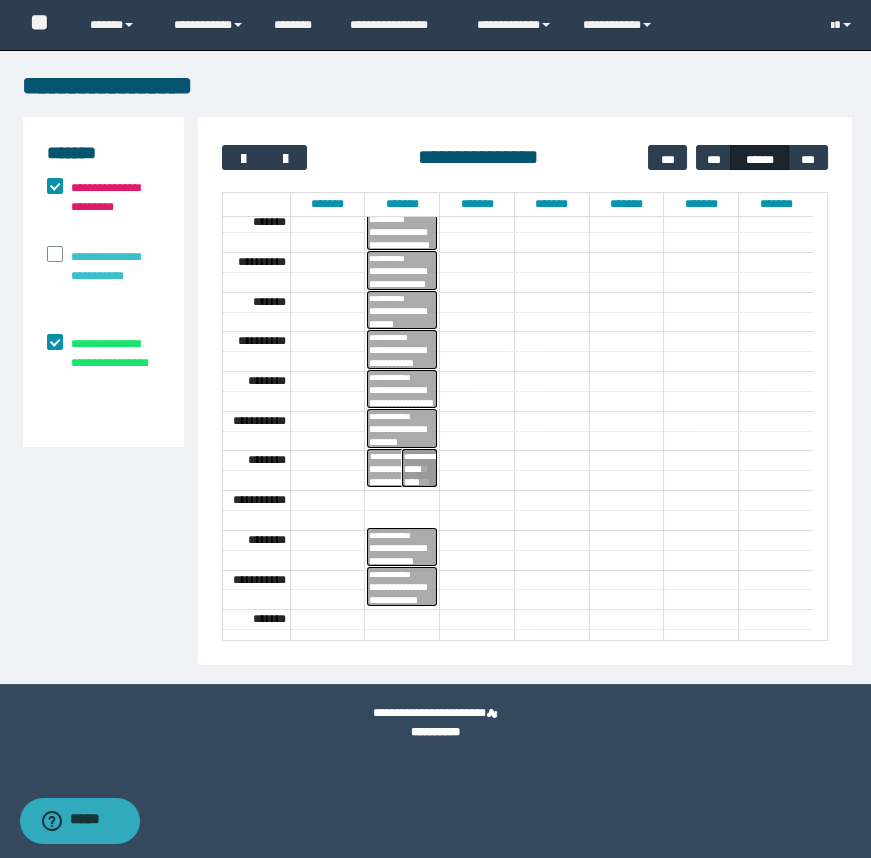 scroll, scrollTop: 363, scrollLeft: 0, axis: vertical 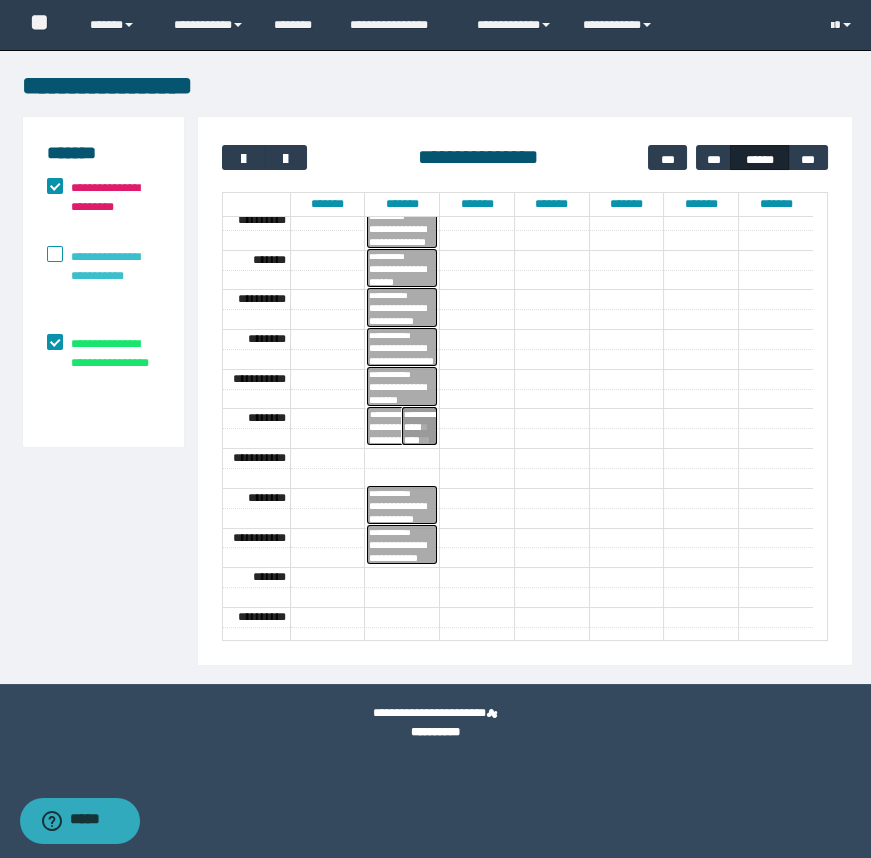 click on "**********" at bounding box center (402, 511) 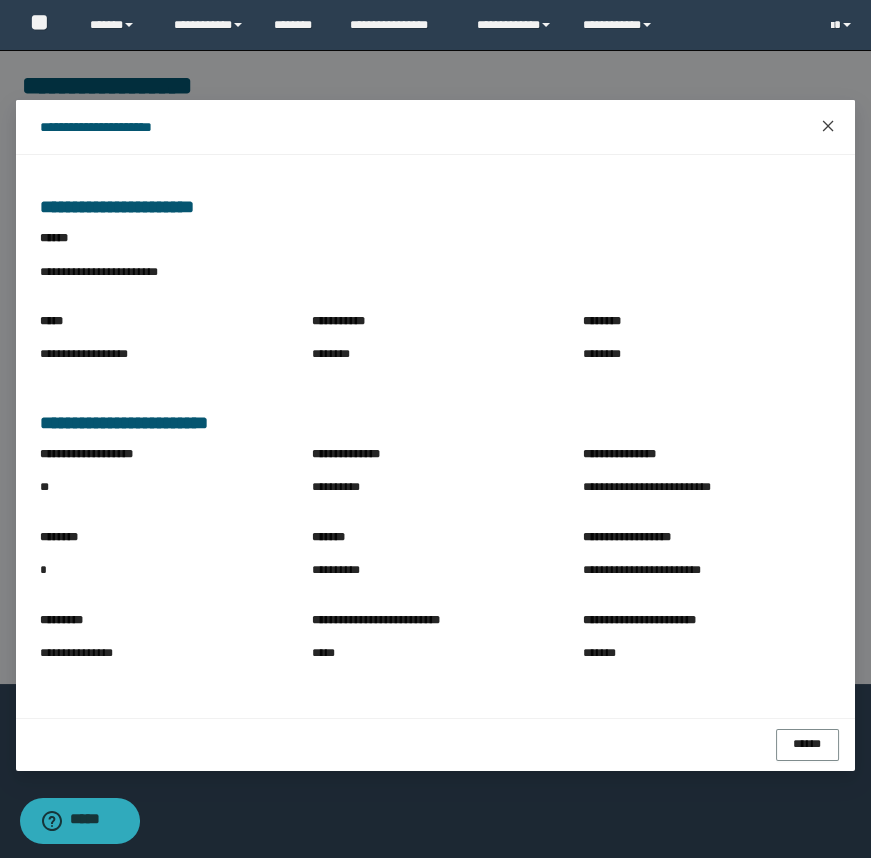 click 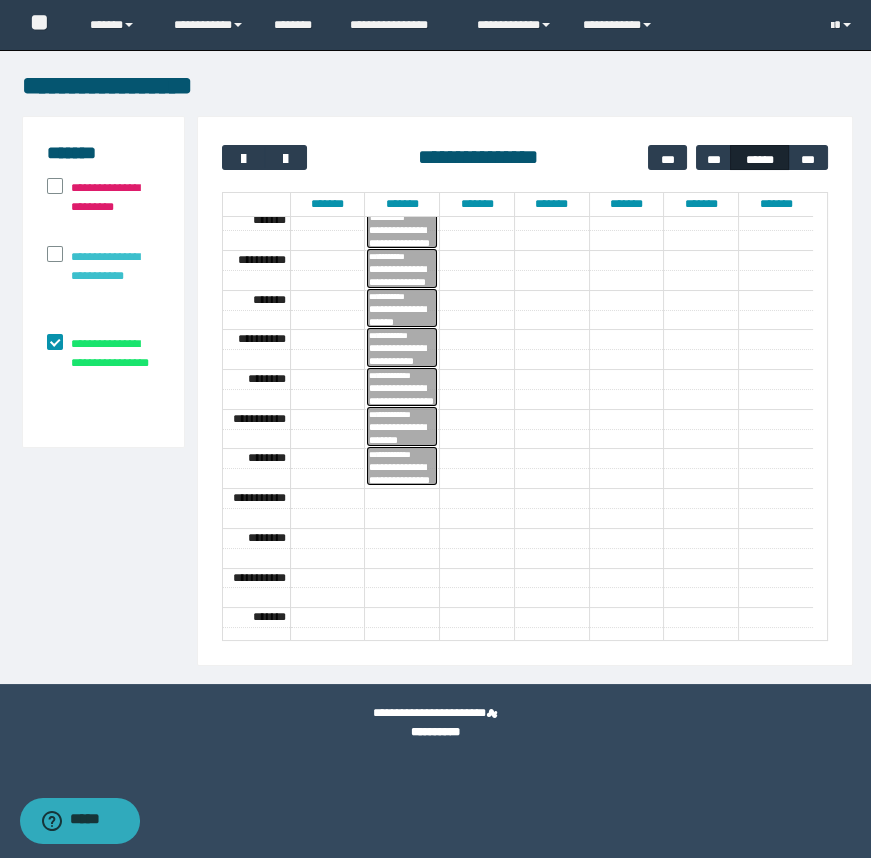 scroll, scrollTop: 363, scrollLeft: 0, axis: vertical 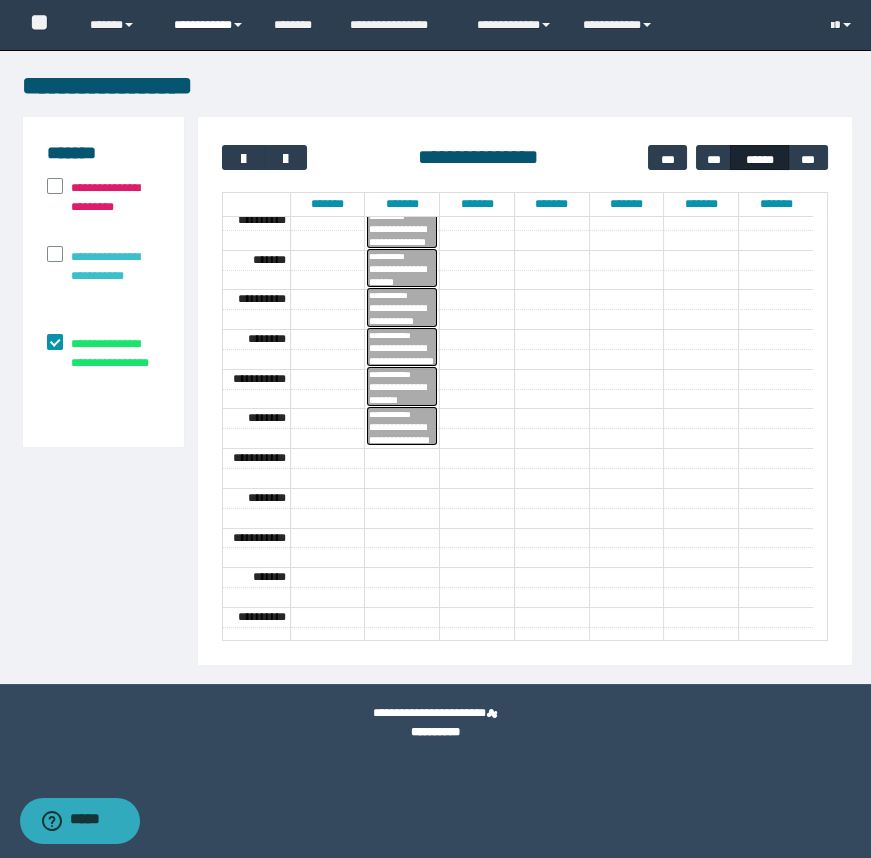 click on "**********" at bounding box center [209, 25] 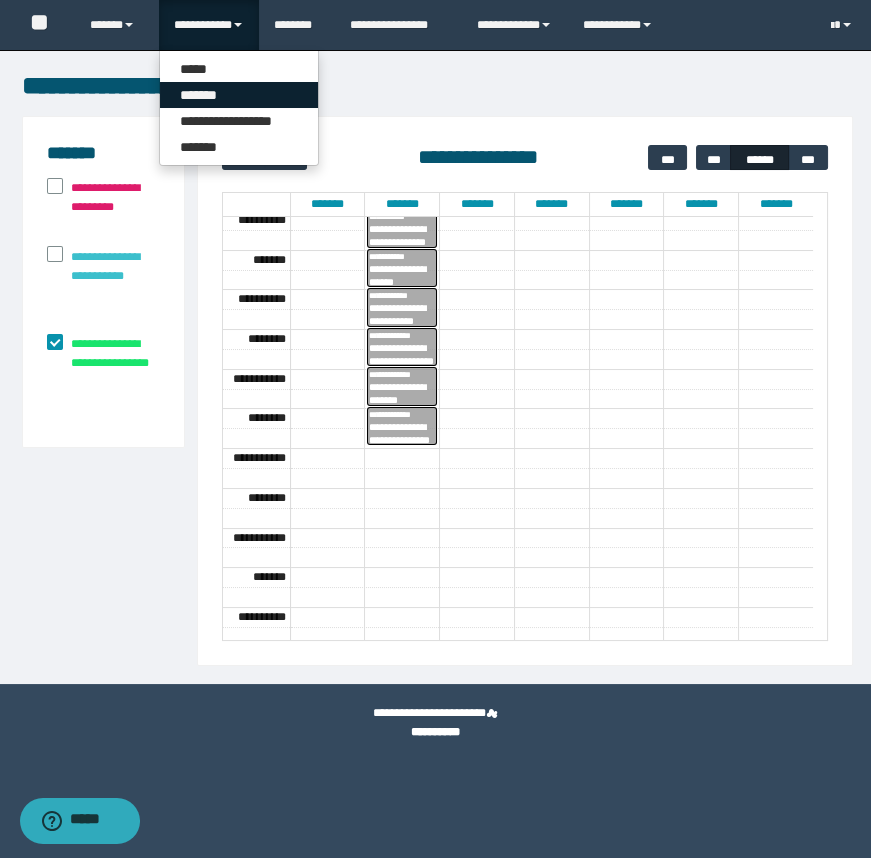 click on "*******" at bounding box center [239, 95] 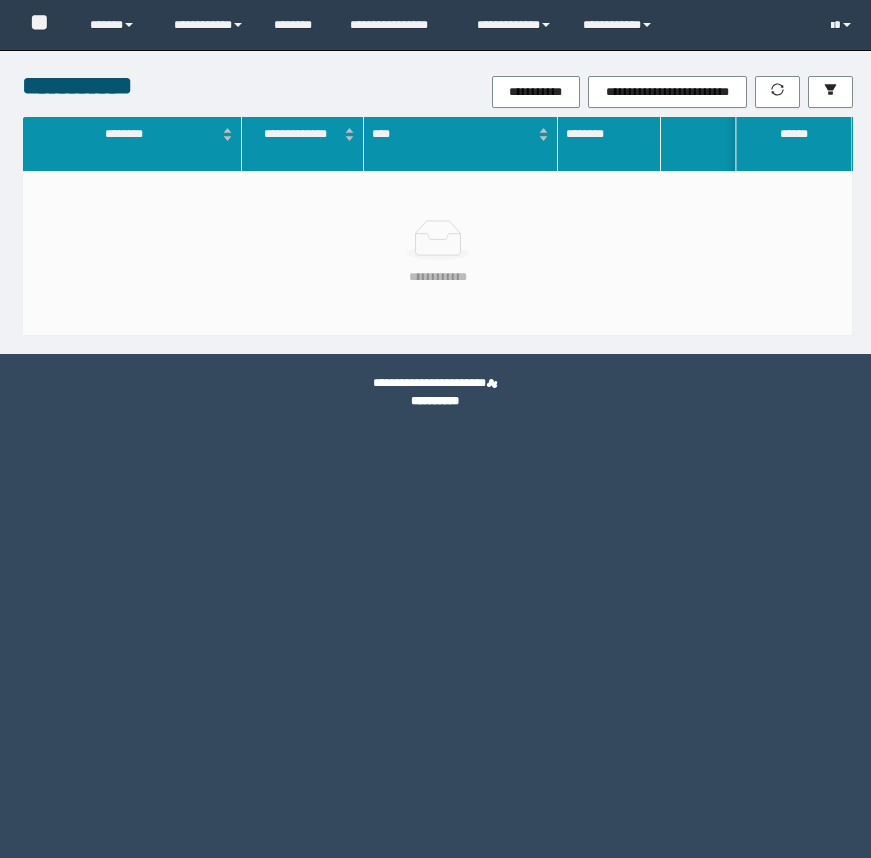 scroll, scrollTop: 0, scrollLeft: 0, axis: both 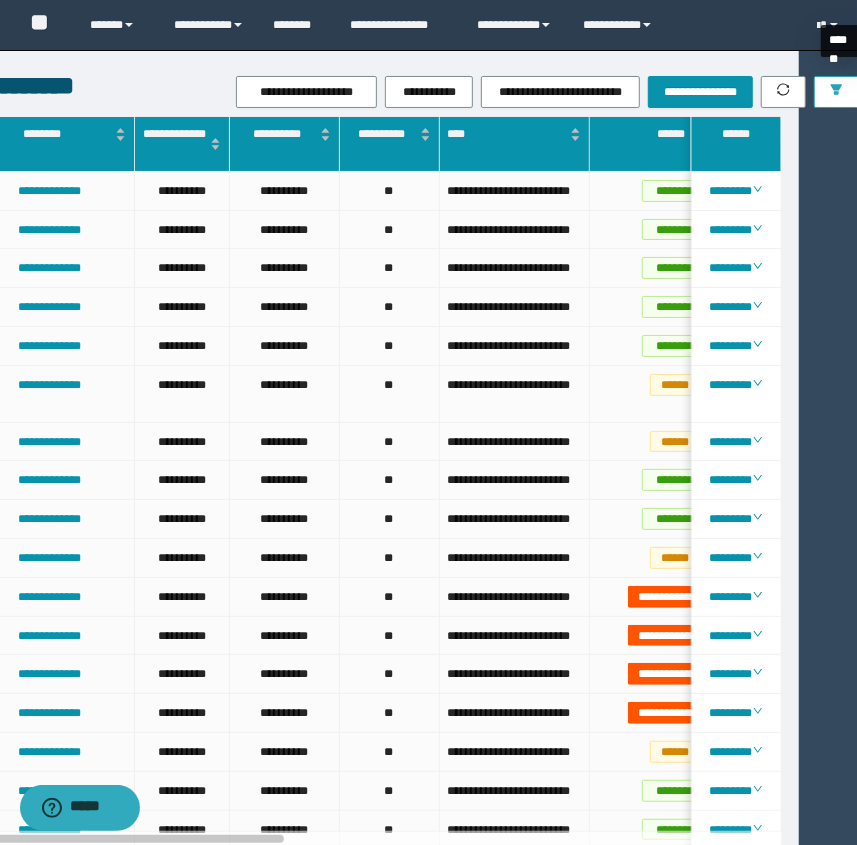 click 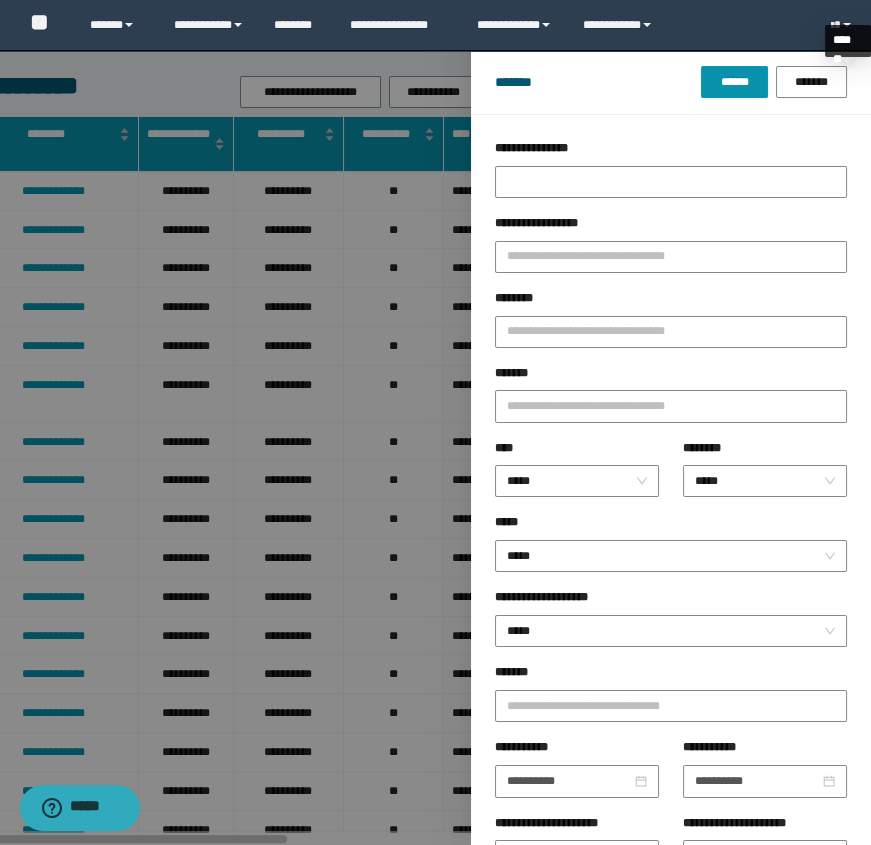 scroll, scrollTop: 0, scrollLeft: 53, axis: horizontal 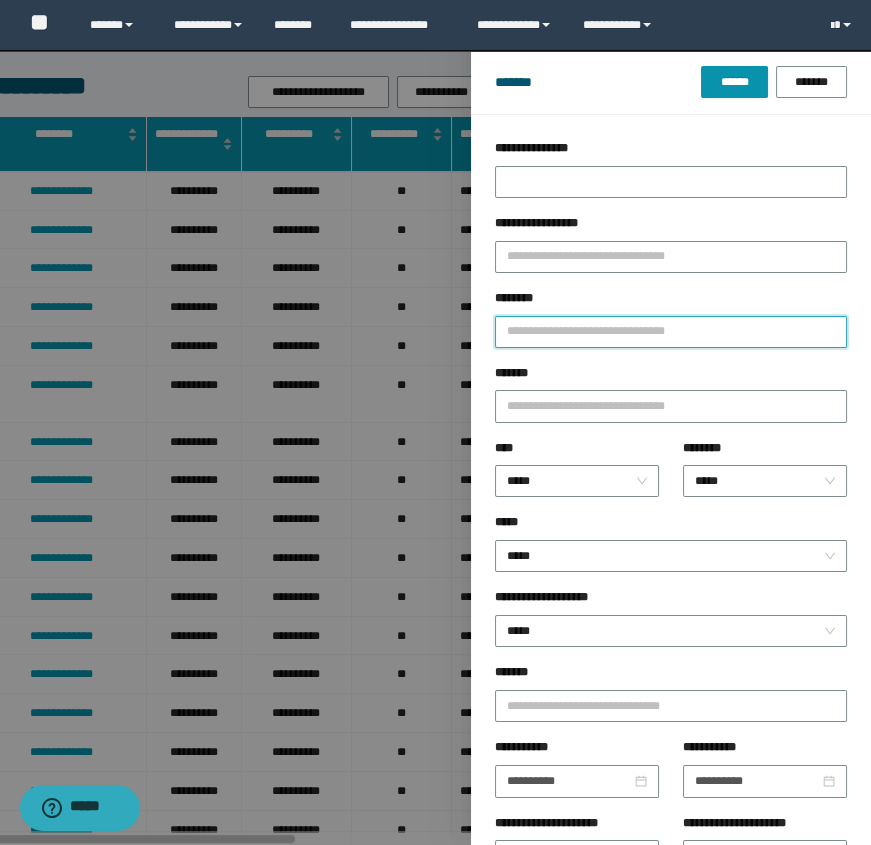 click on "********" at bounding box center (671, 332) 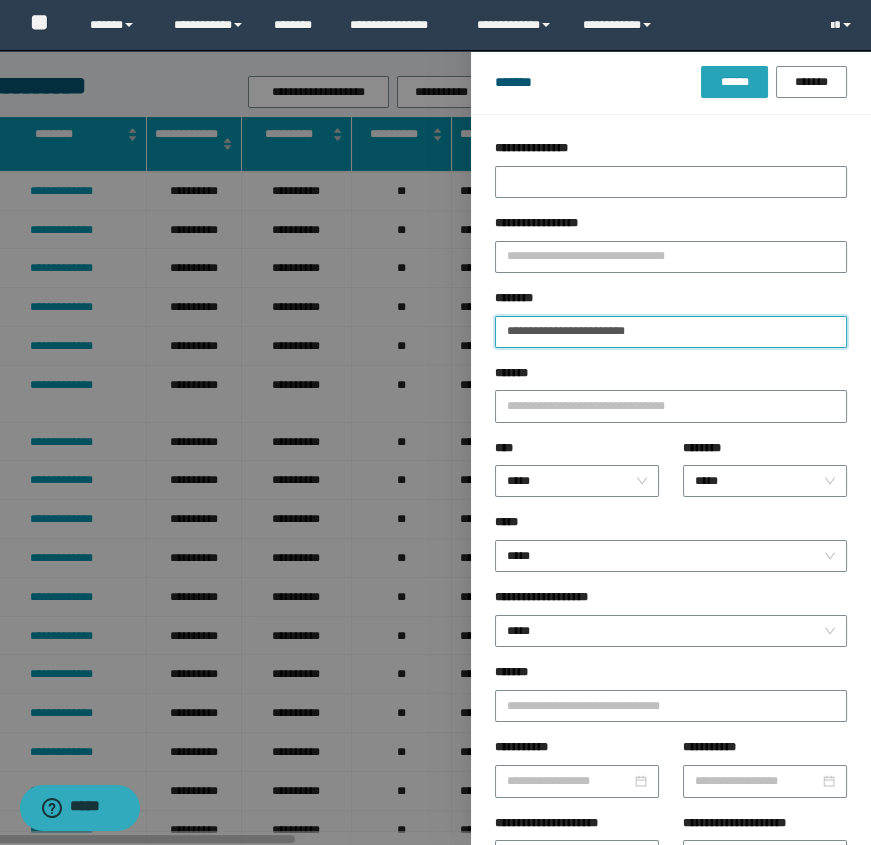 type on "**********" 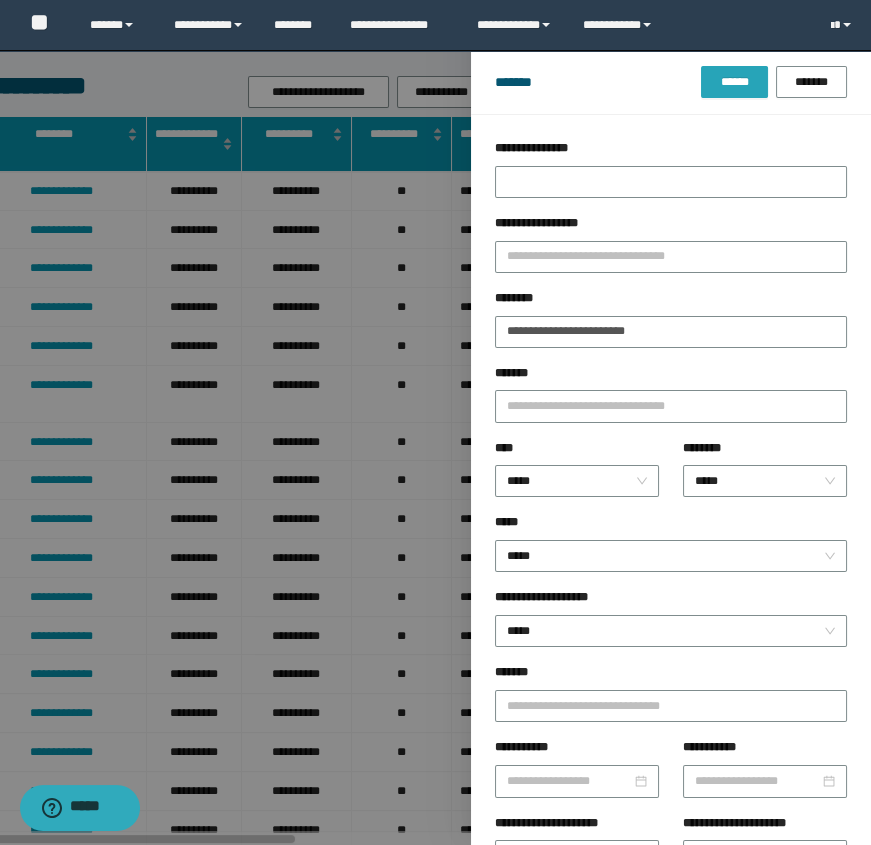 click on "******" at bounding box center (734, 82) 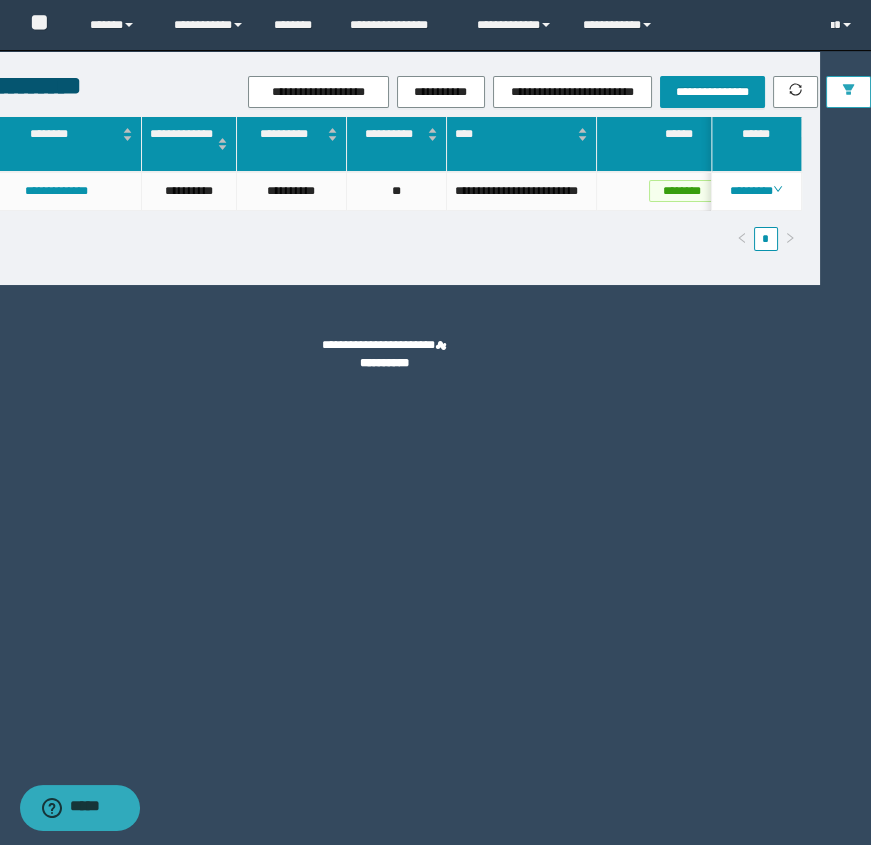scroll, scrollTop: 0, scrollLeft: 19, axis: horizontal 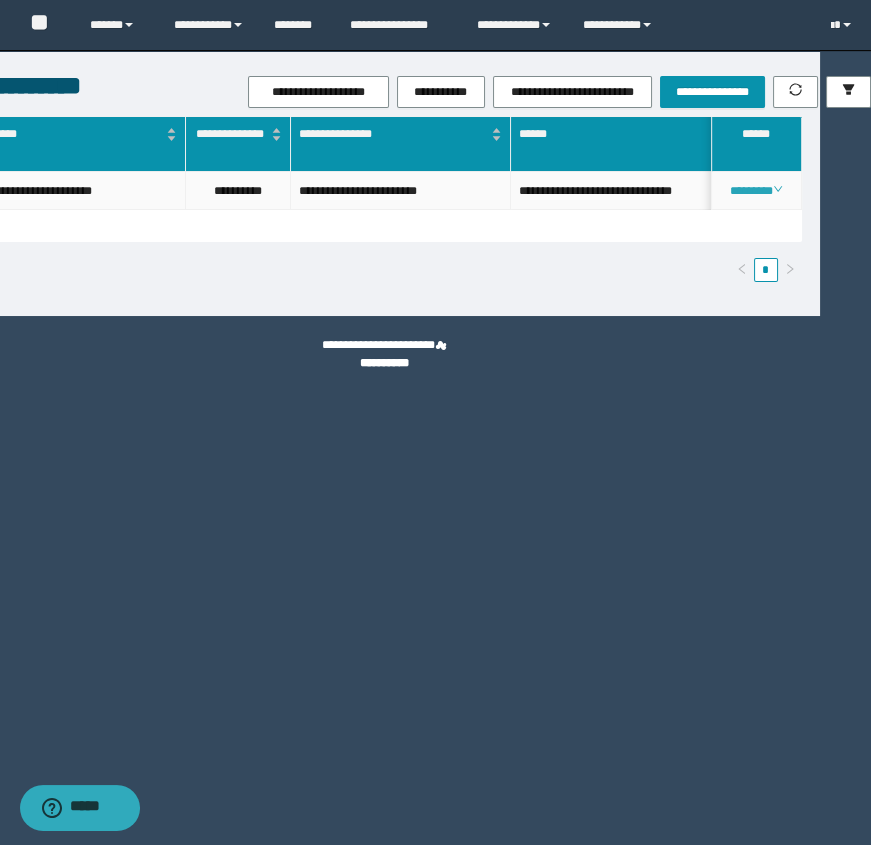 click on "********" at bounding box center (756, 191) 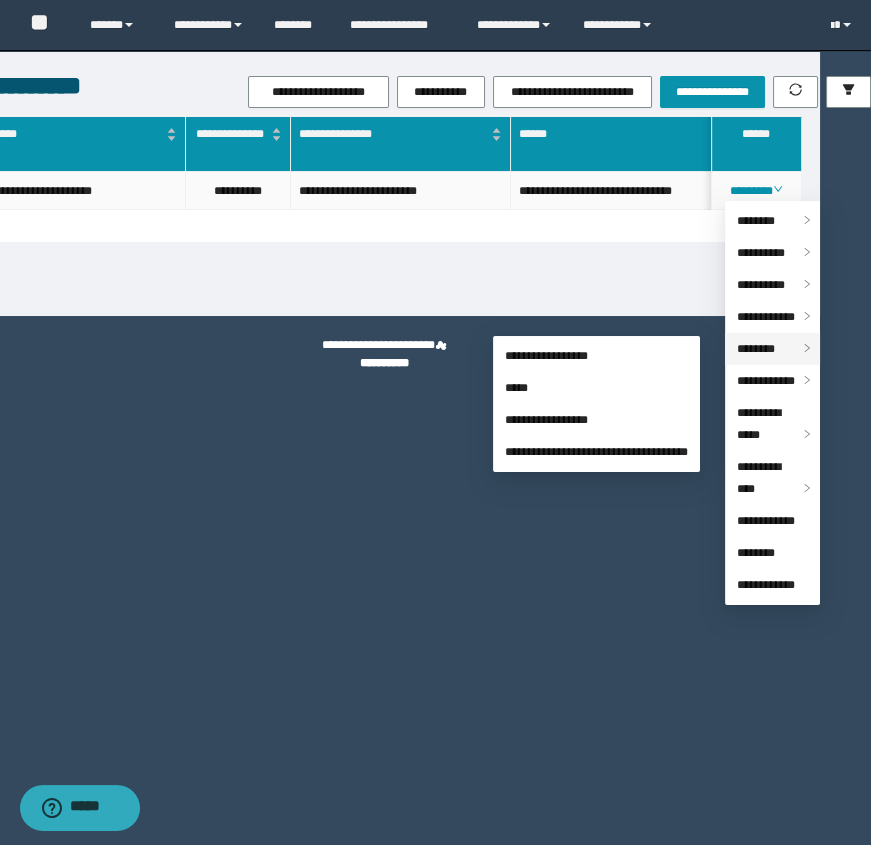 click on "********" at bounding box center (772, 349) 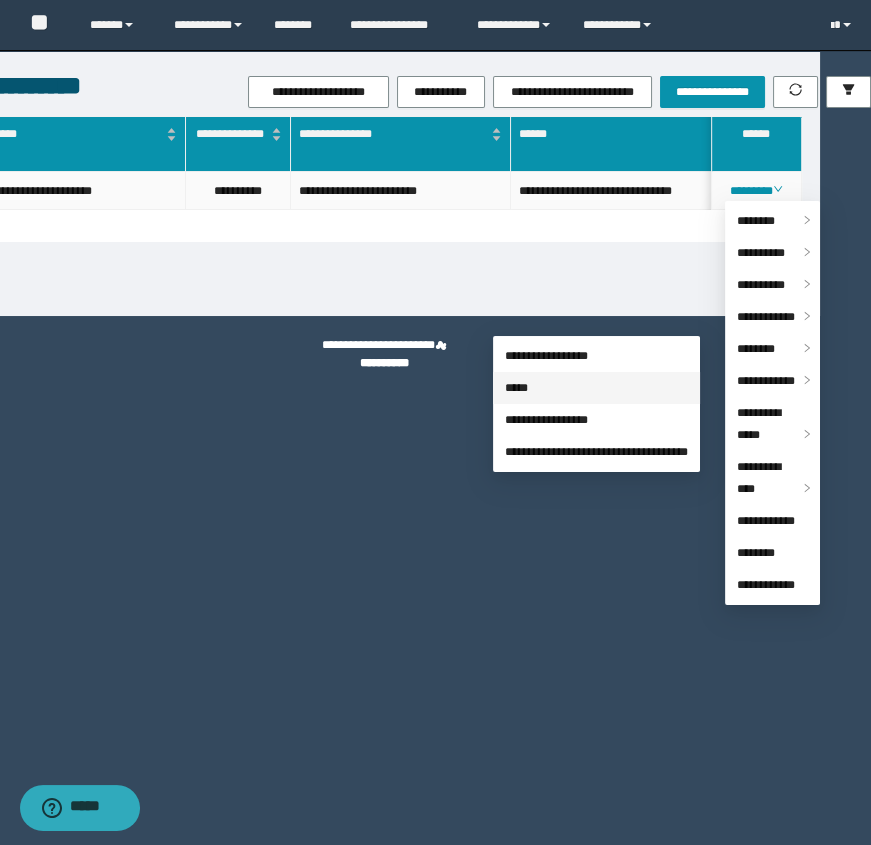 click on "*****" at bounding box center (516, 388) 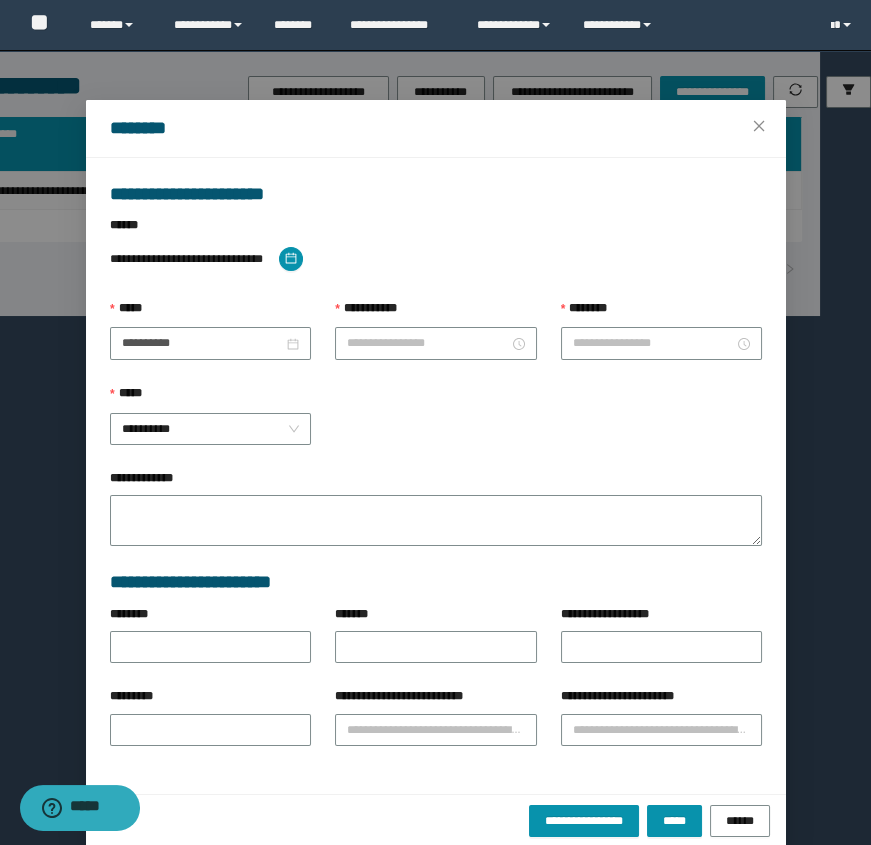 type on "**********" 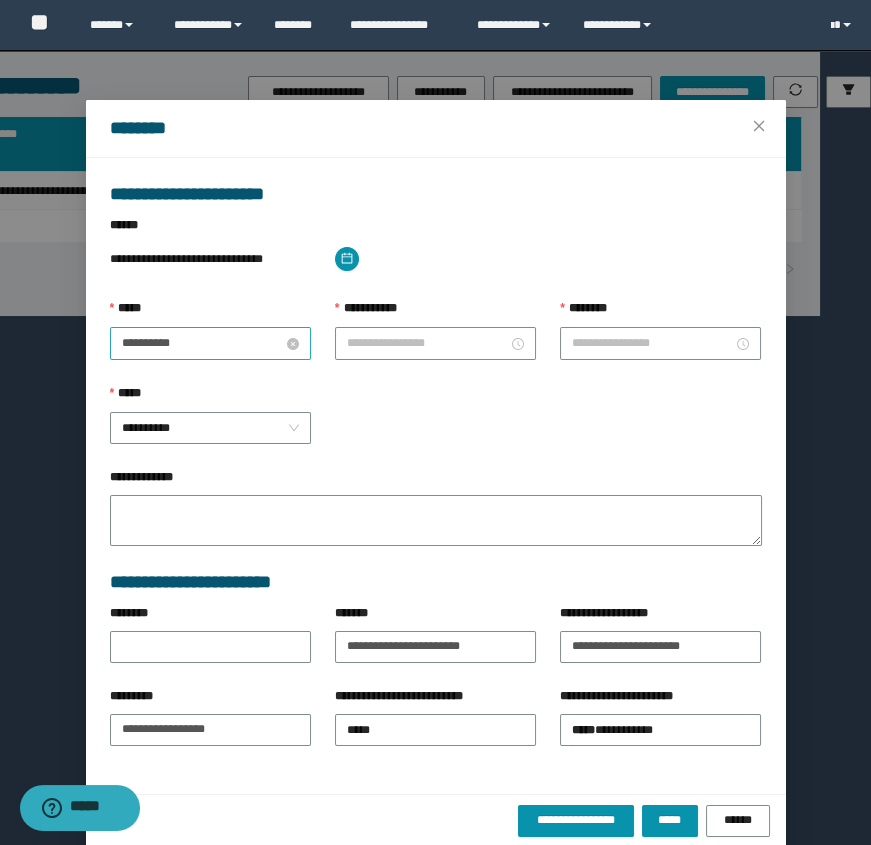 click on "**********" at bounding box center [202, 343] 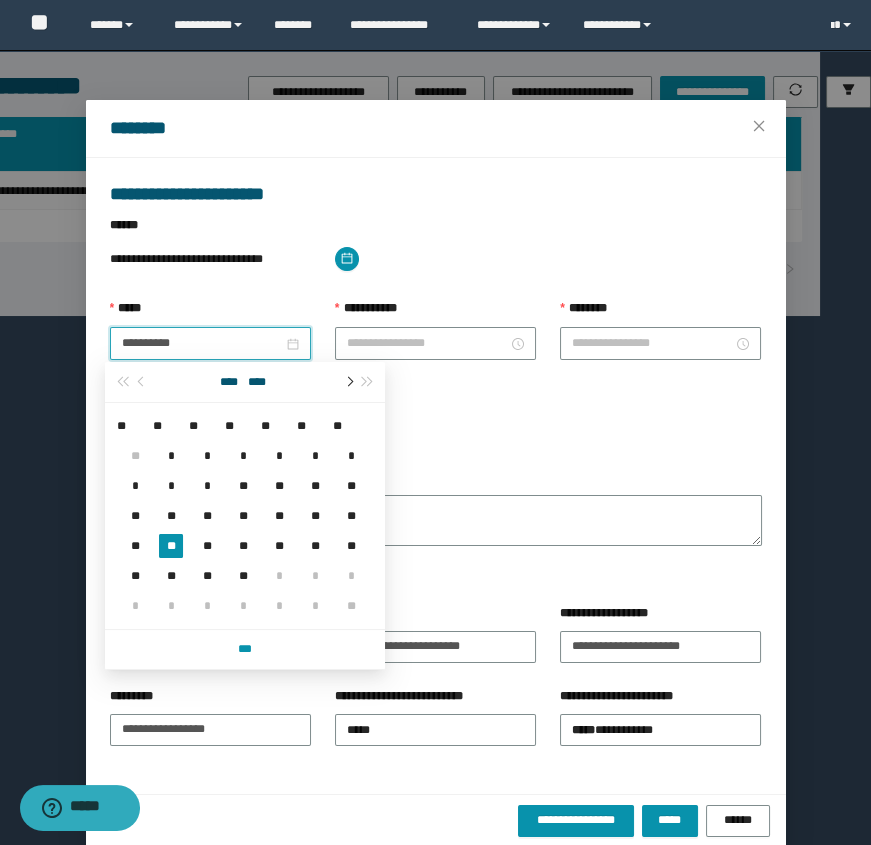 click at bounding box center (348, 382) 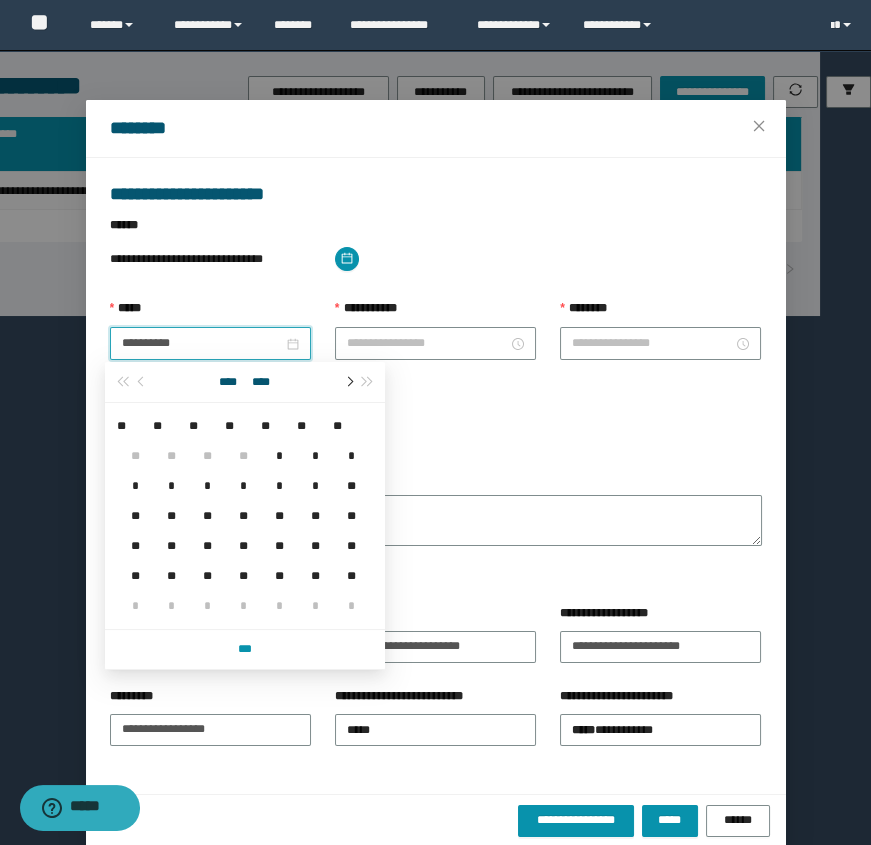 click at bounding box center [348, 382] 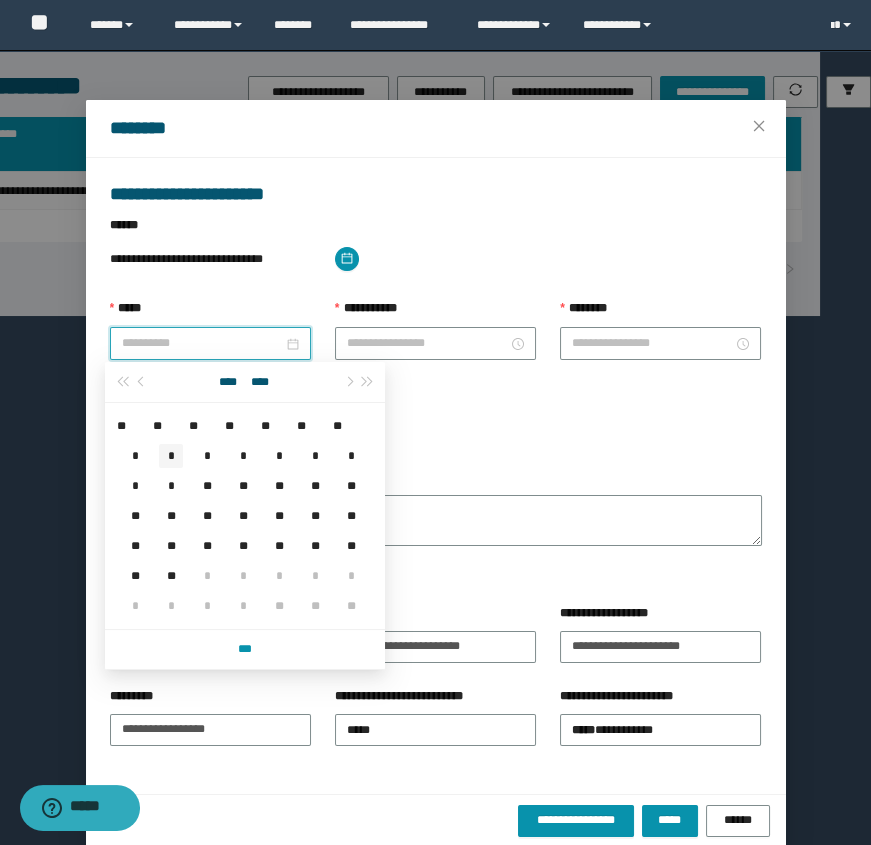 type on "**********" 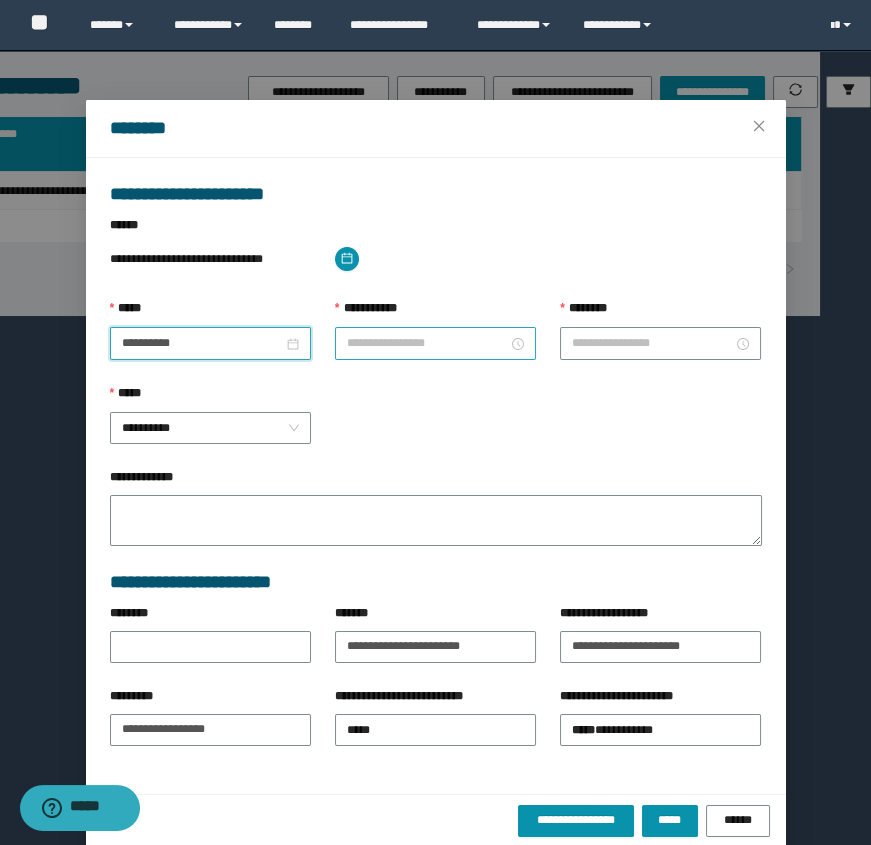 click on "**********" at bounding box center [427, 343] 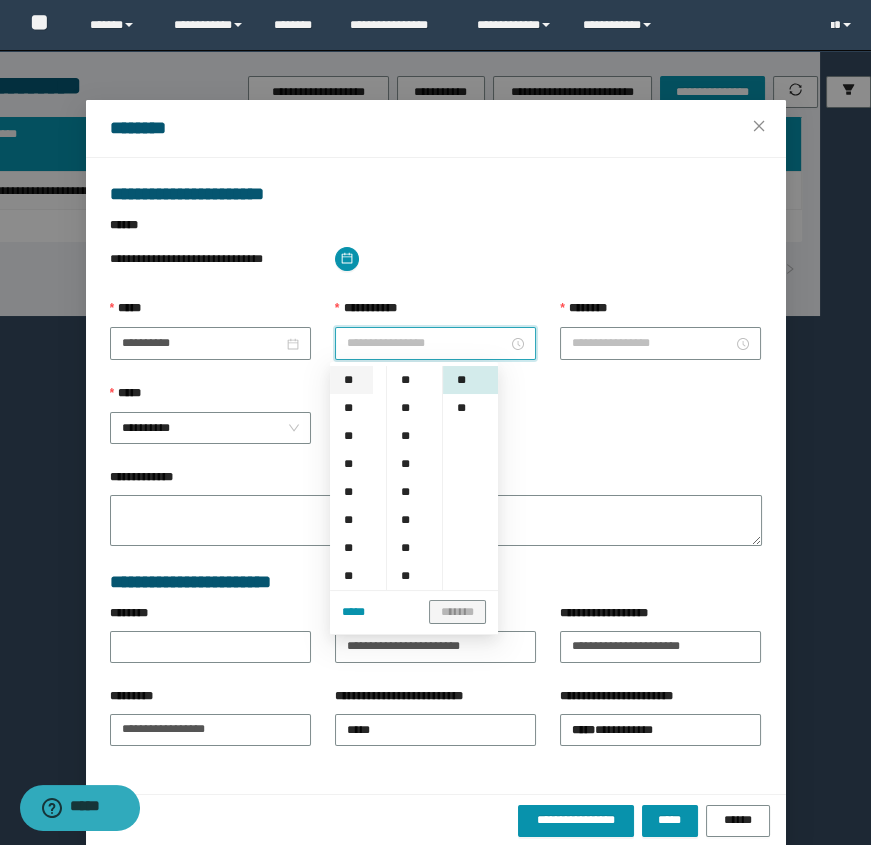 click on "**" at bounding box center (351, 380) 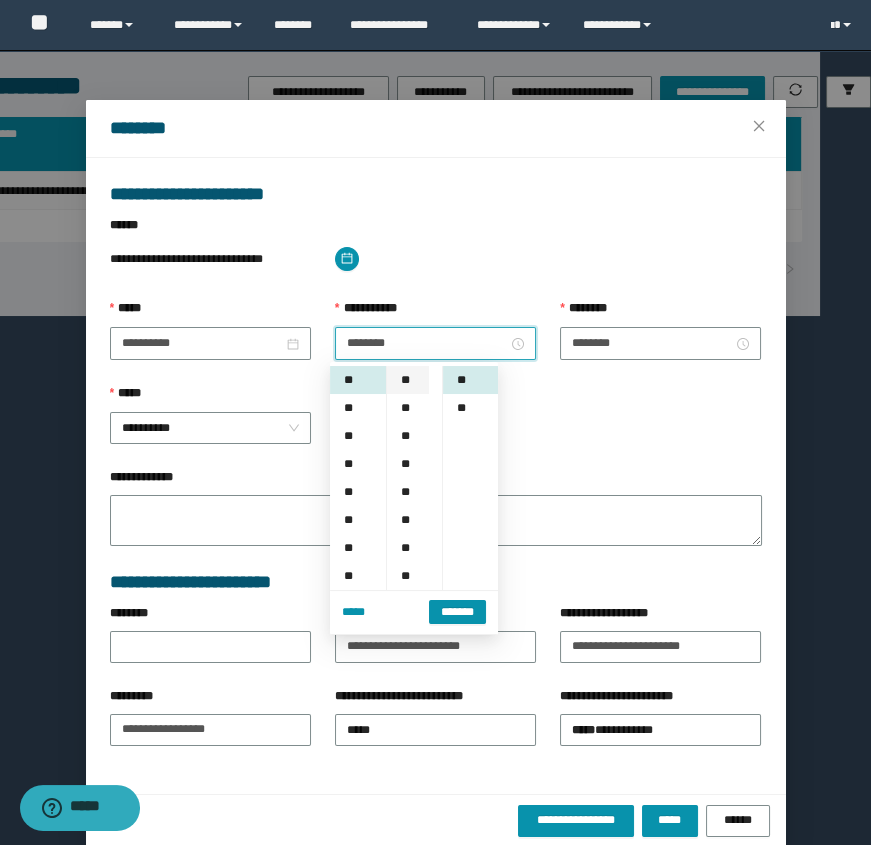 click on "**" at bounding box center (407, 380) 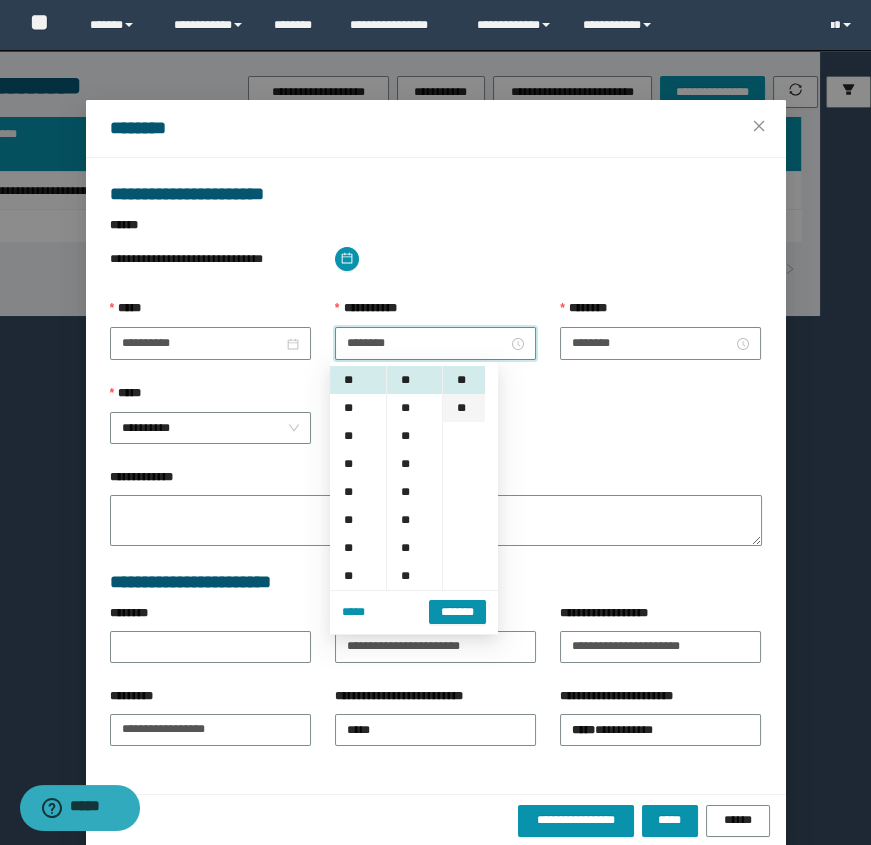 click on "**" at bounding box center [463, 408] 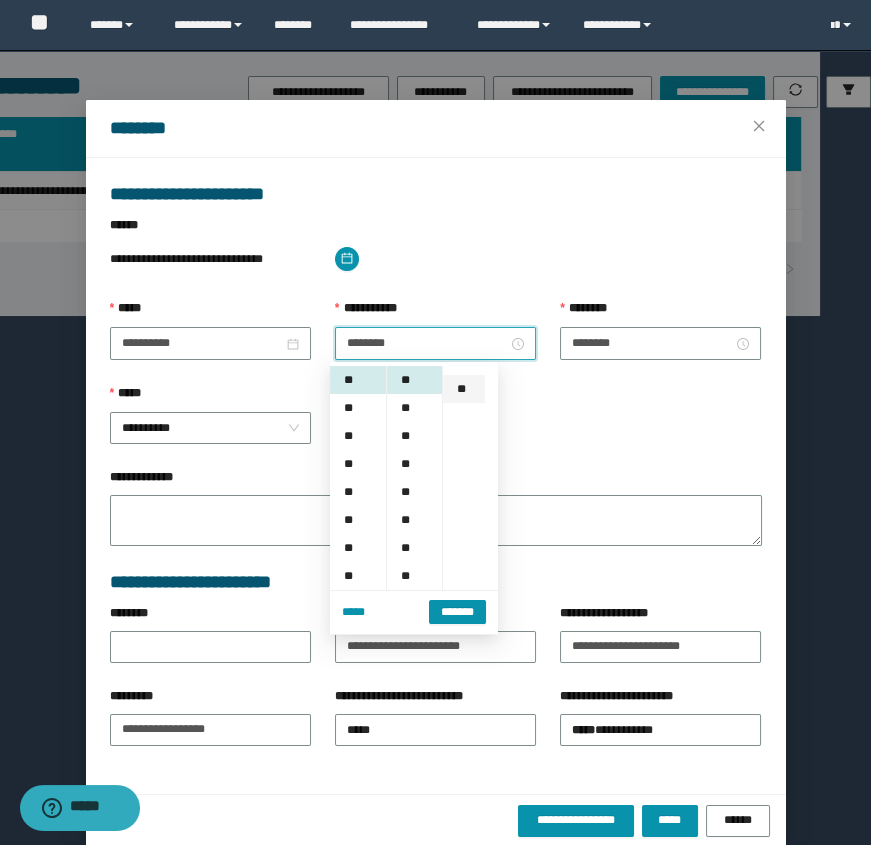 scroll, scrollTop: 28, scrollLeft: 0, axis: vertical 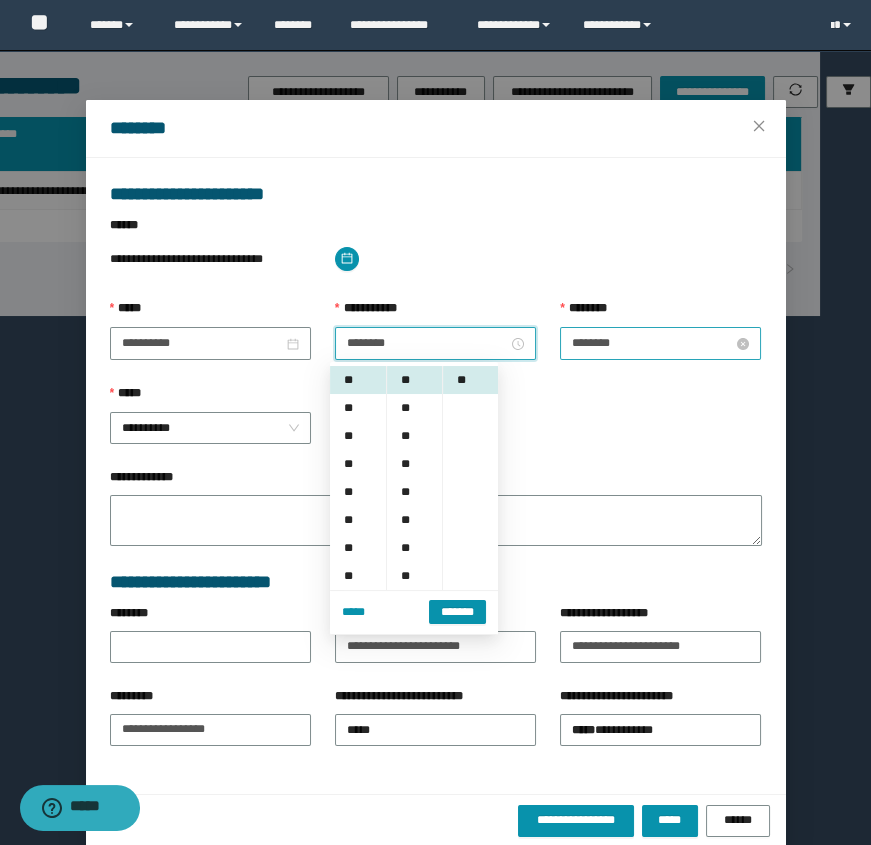 click on "********" at bounding box center (652, 343) 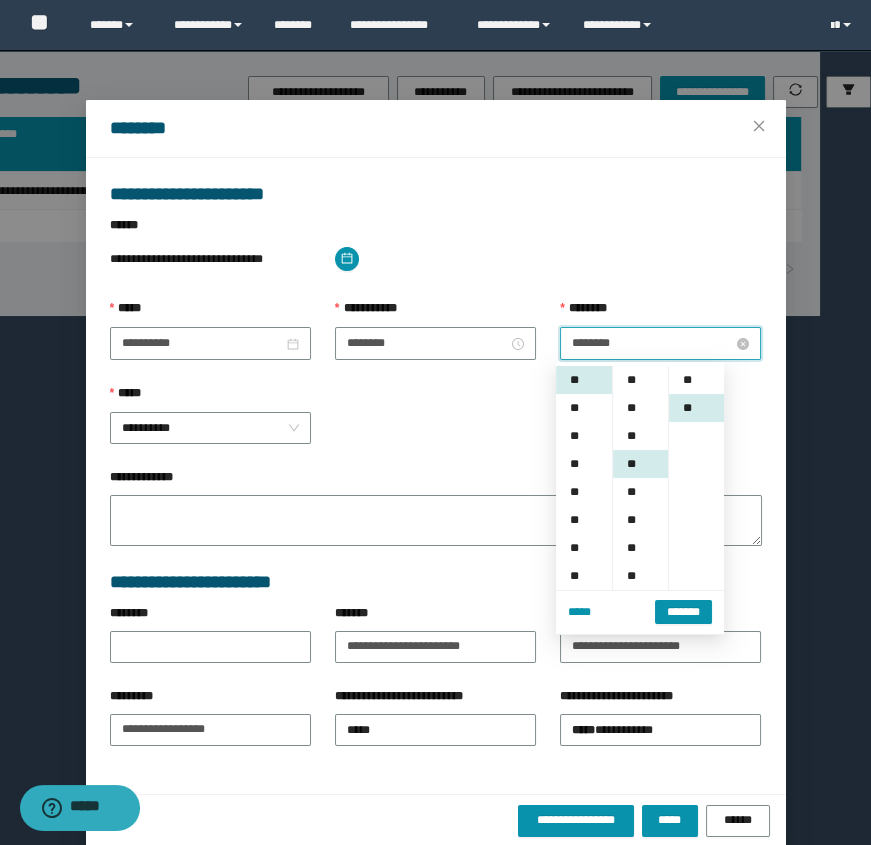 scroll, scrollTop: 83, scrollLeft: 0, axis: vertical 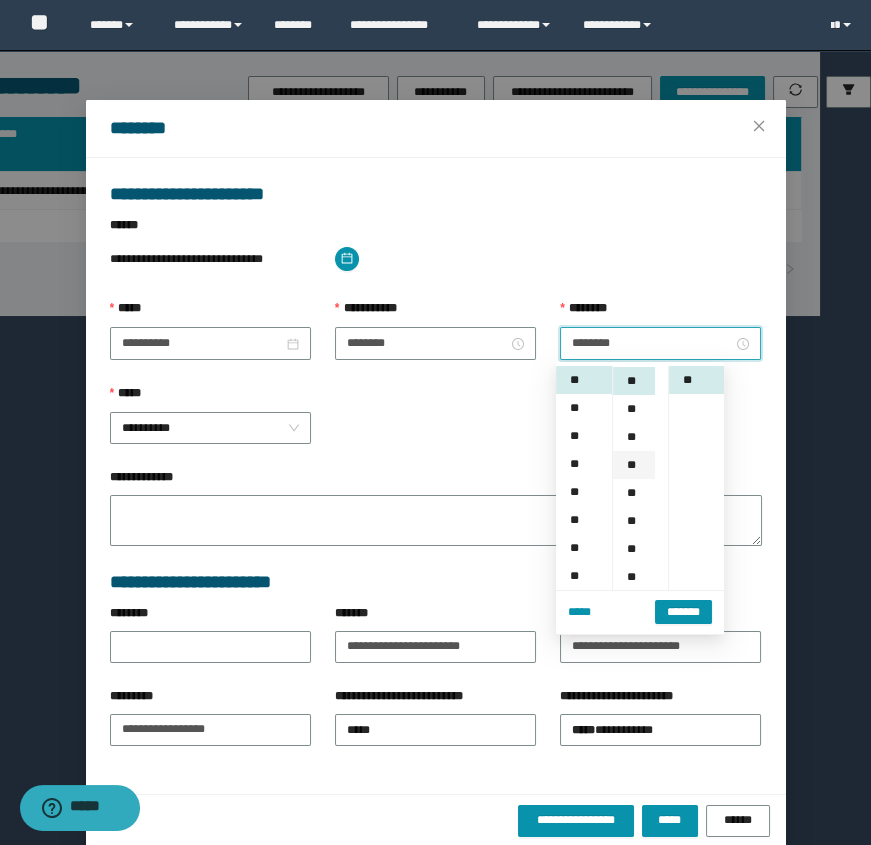 click on "**" at bounding box center [633, 465] 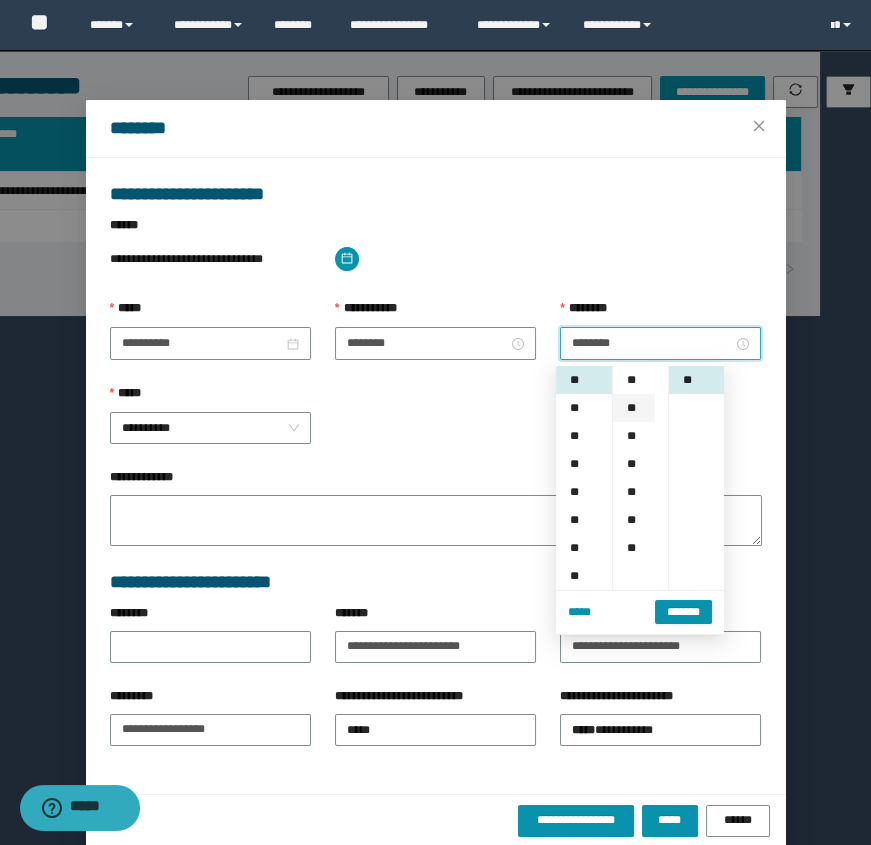scroll, scrollTop: 168, scrollLeft: 0, axis: vertical 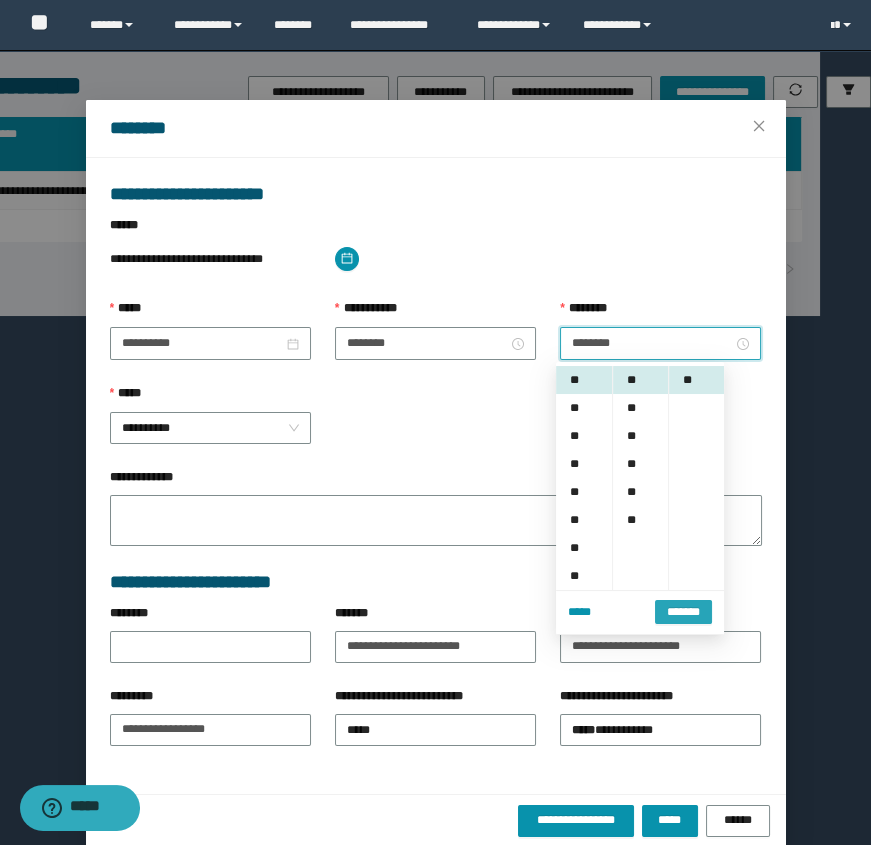 click on "*******" at bounding box center [683, 612] 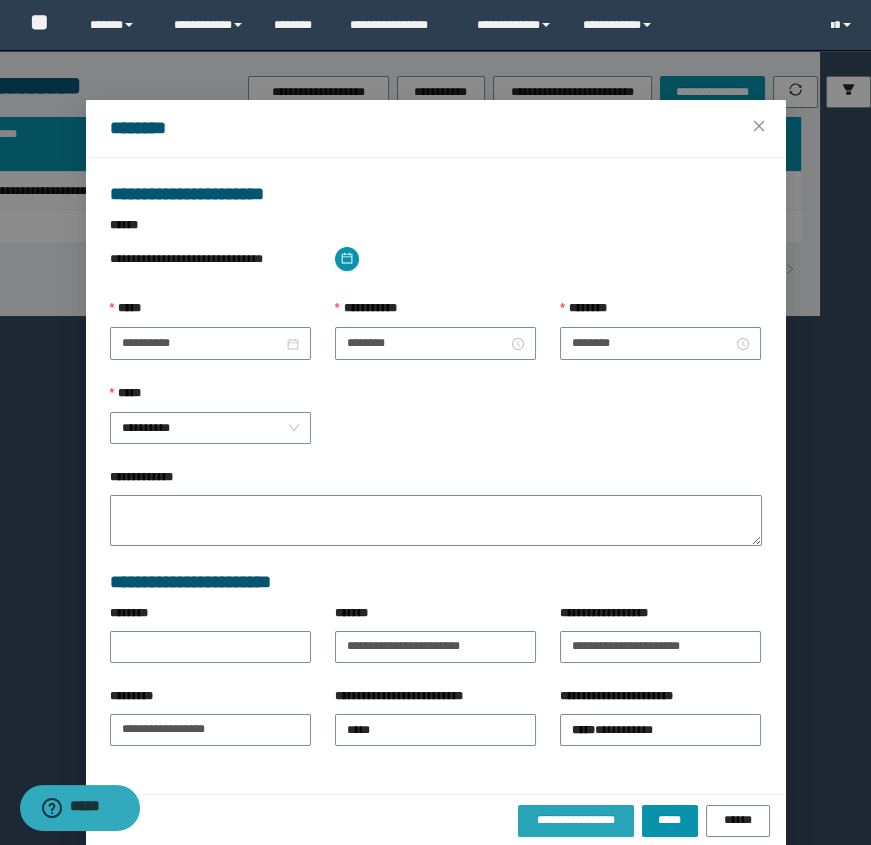 click on "**********" at bounding box center [576, 820] 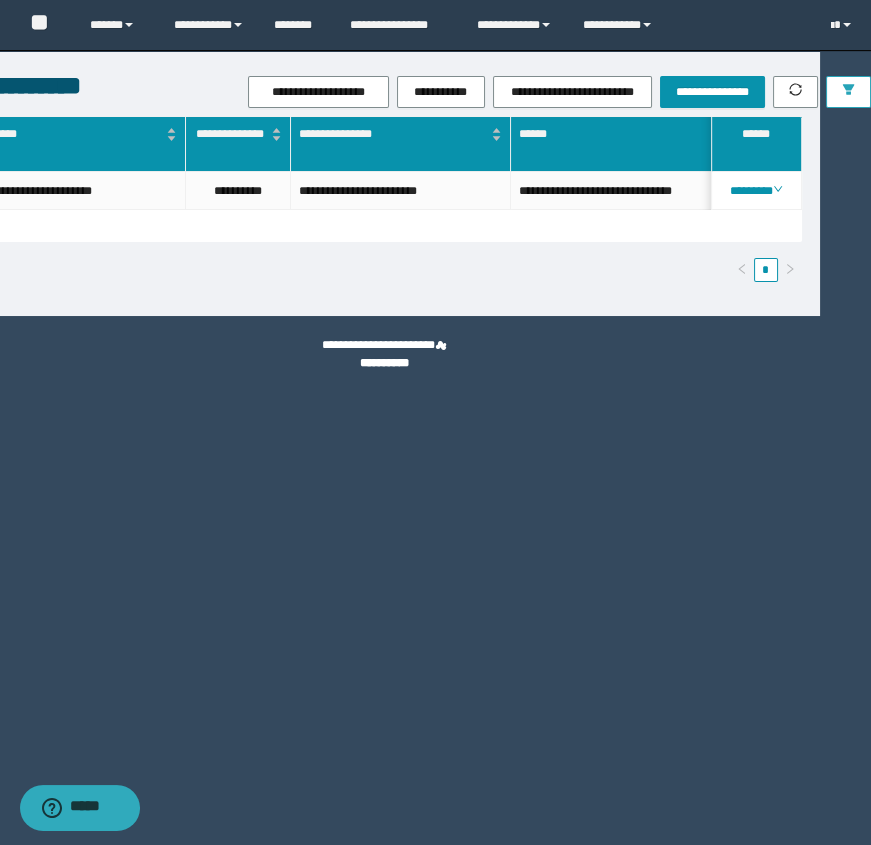 click at bounding box center [848, 92] 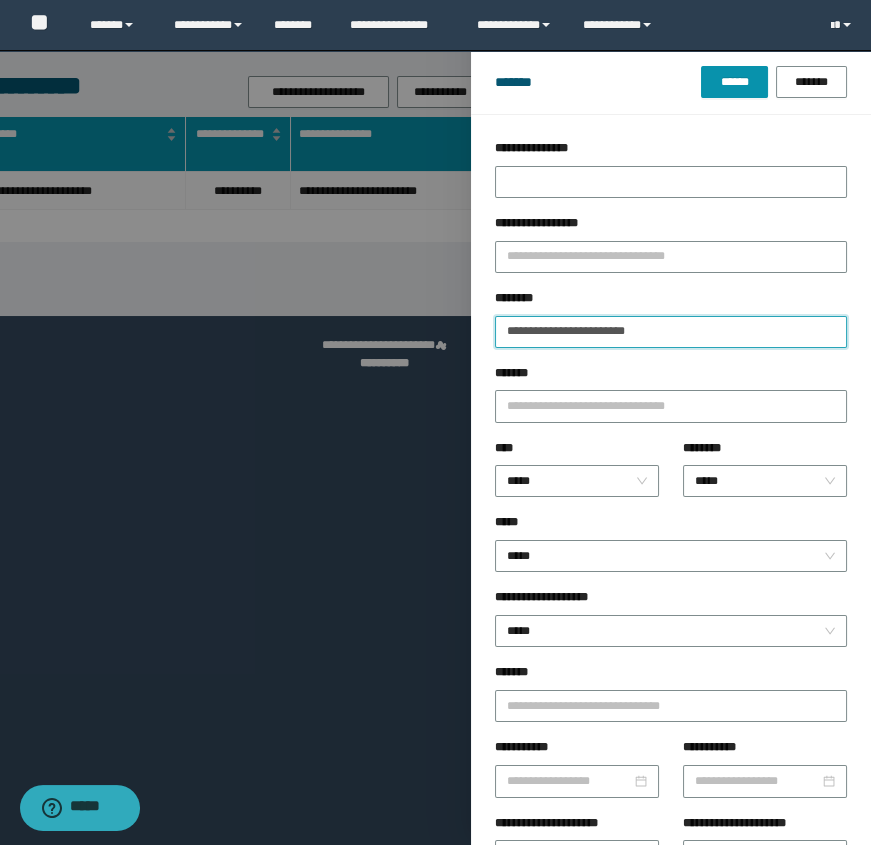 click on "**********" at bounding box center [671, 332] 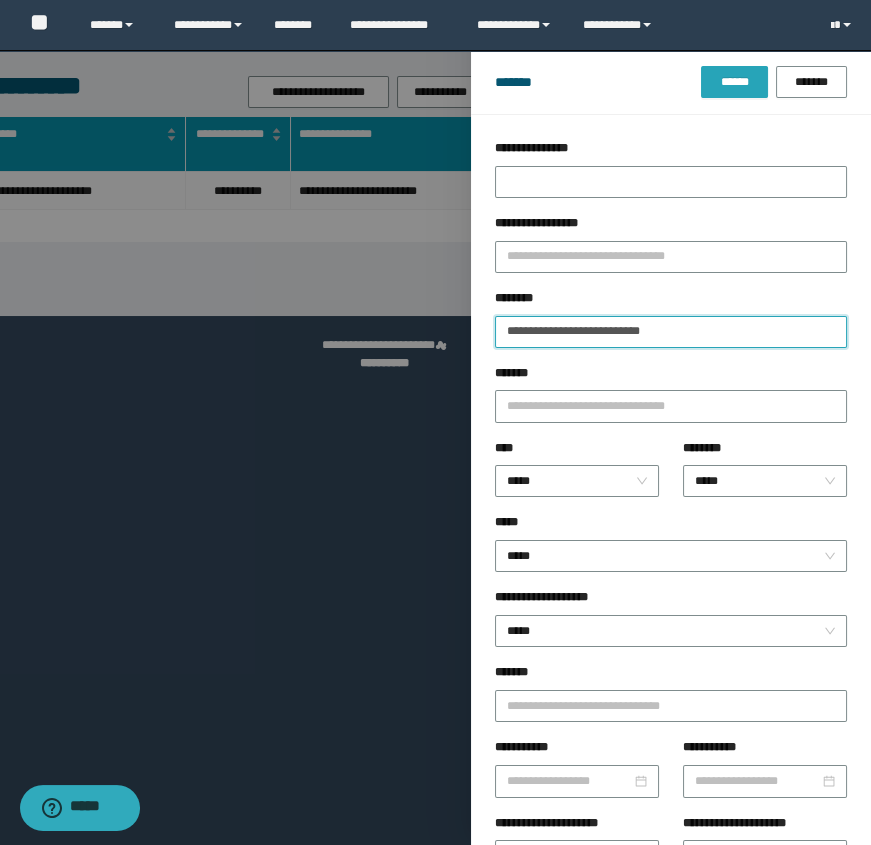 type on "**********" 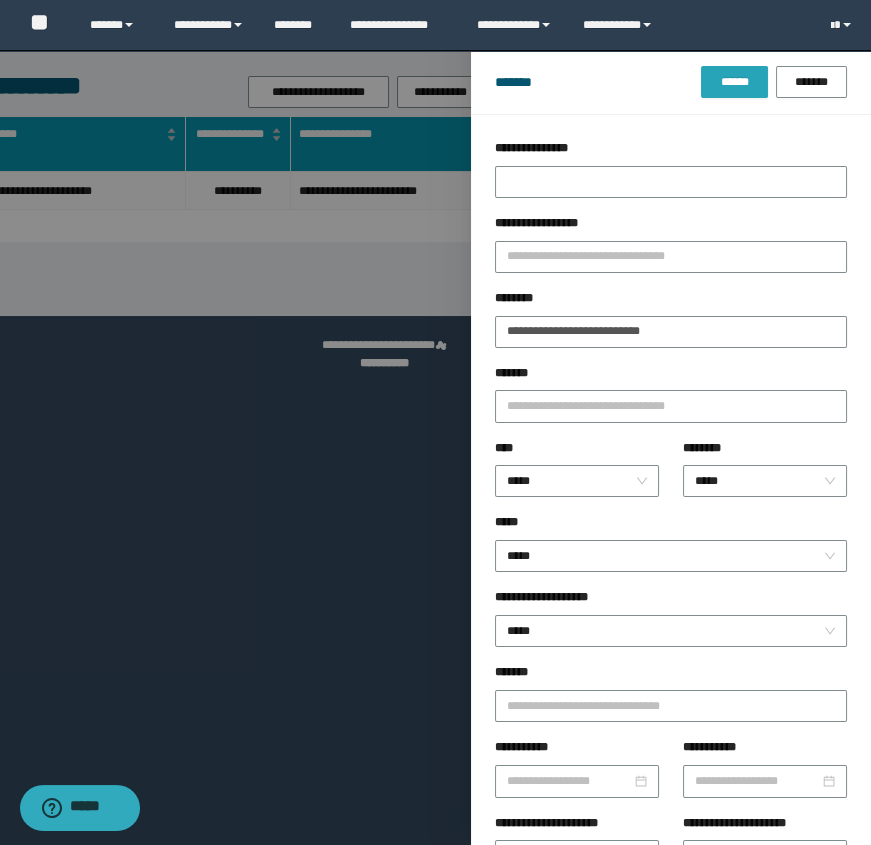 click on "******" at bounding box center (734, 82) 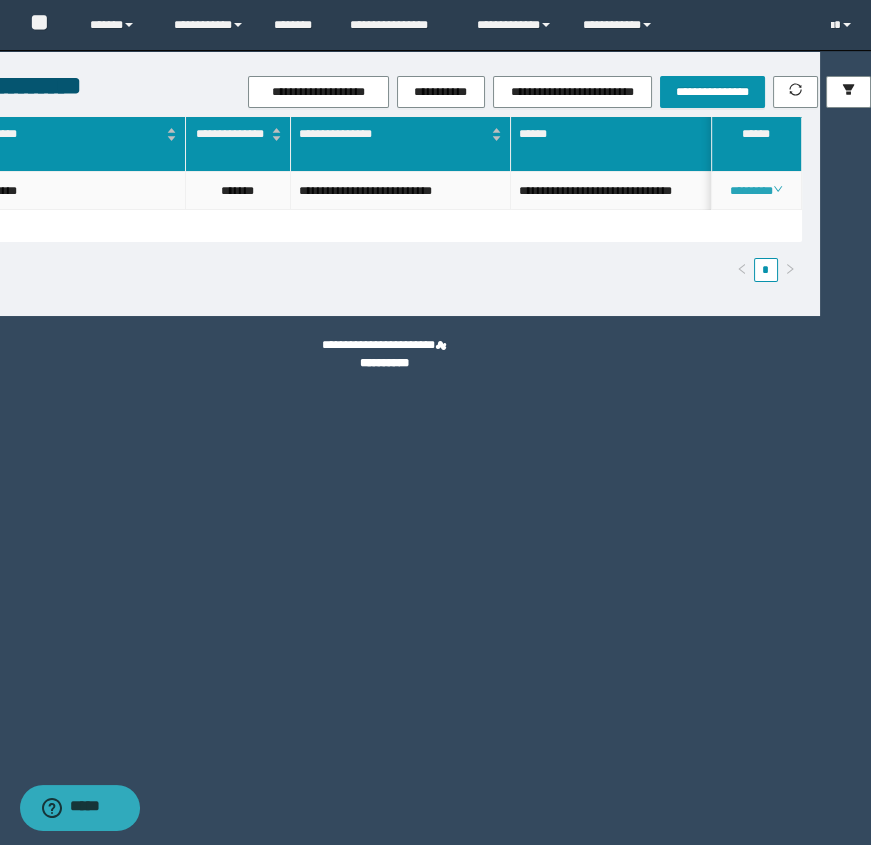 click on "********" at bounding box center (756, 191) 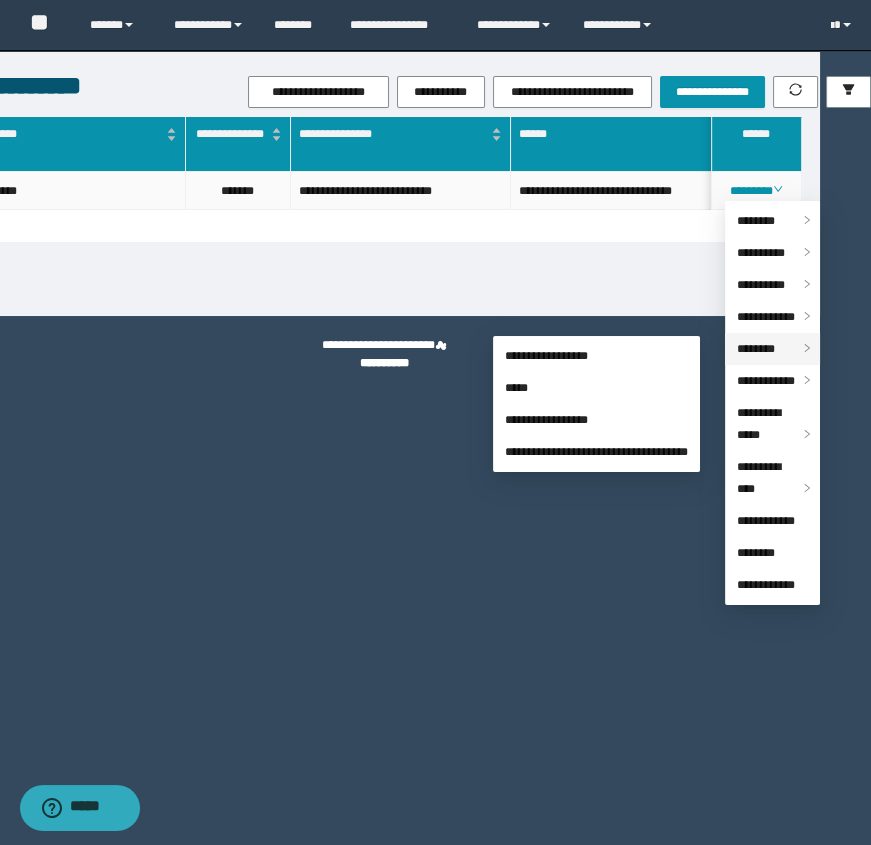 click on "********" at bounding box center (756, 349) 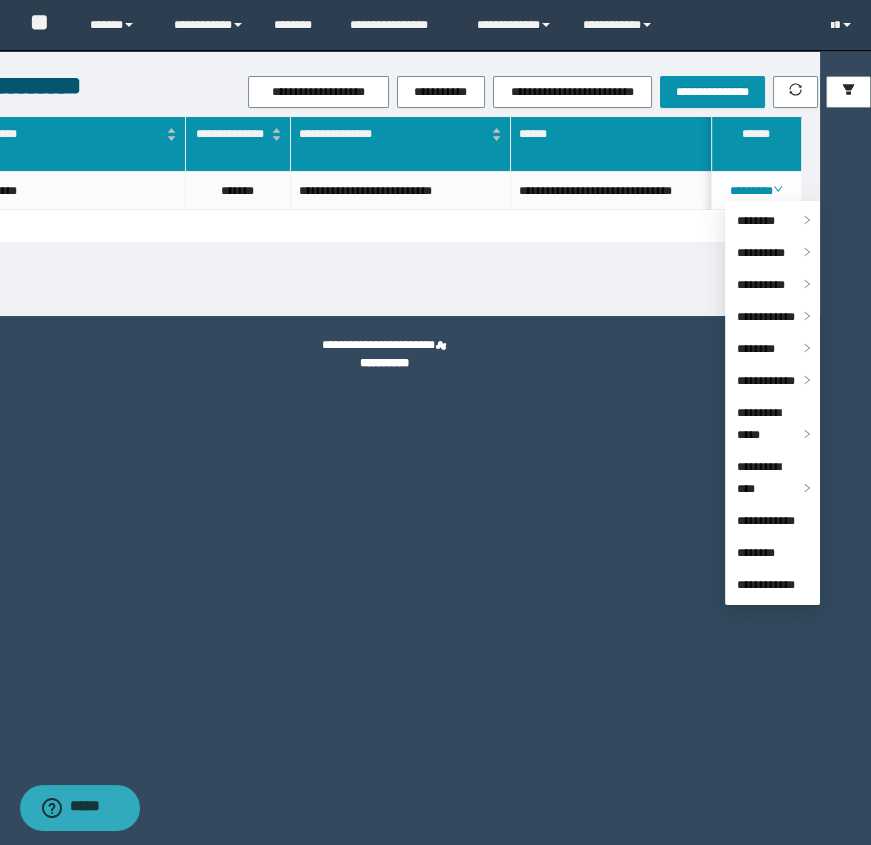 scroll, scrollTop: 0, scrollLeft: 642, axis: horizontal 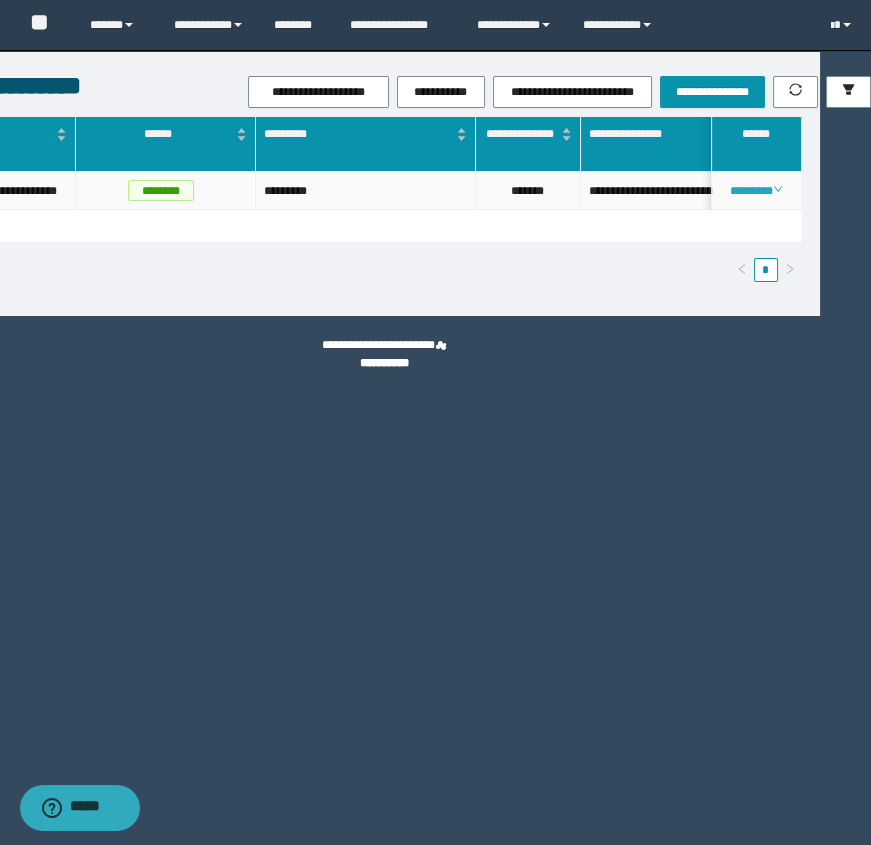 click on "********" at bounding box center (756, 191) 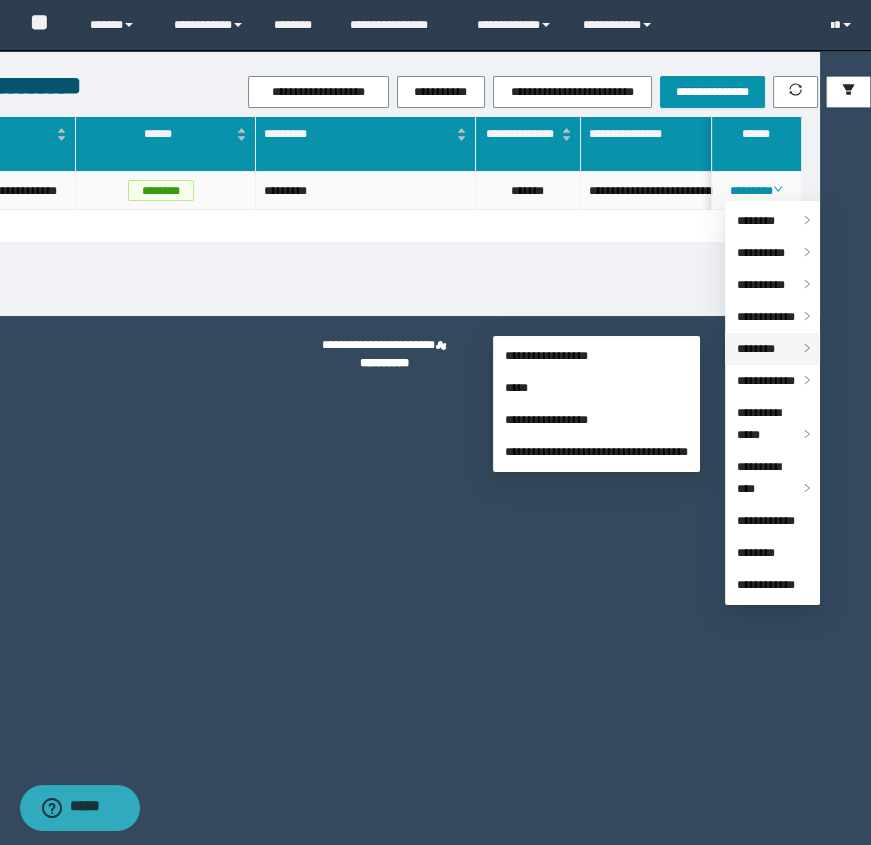 click on "********" at bounding box center (756, 349) 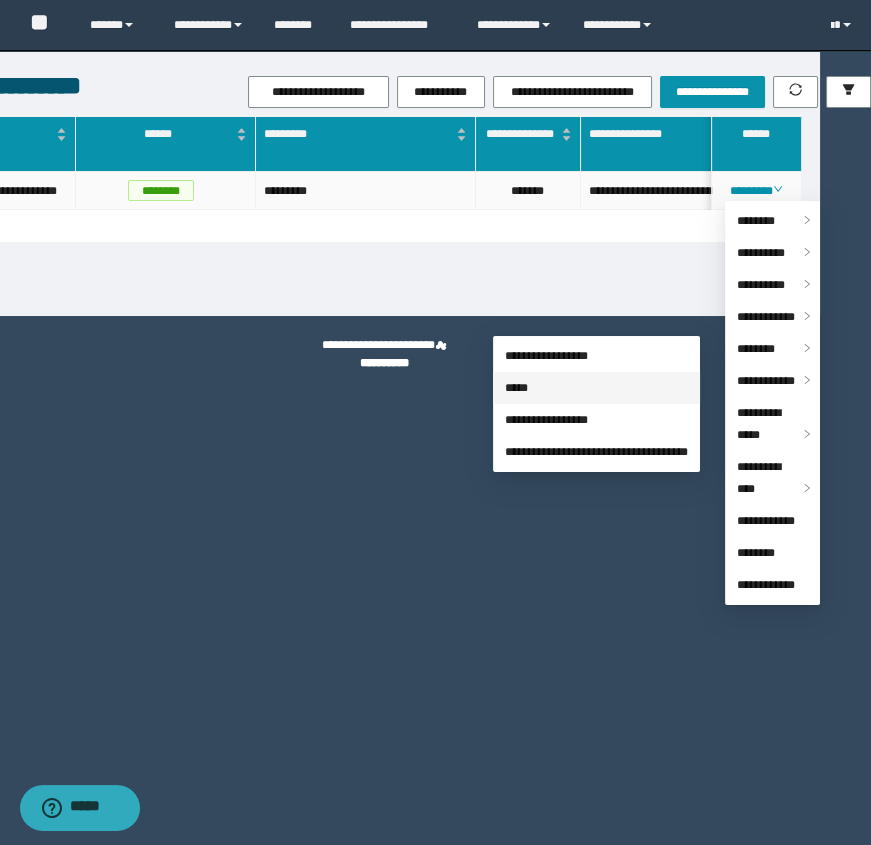 click on "*****" at bounding box center [516, 388] 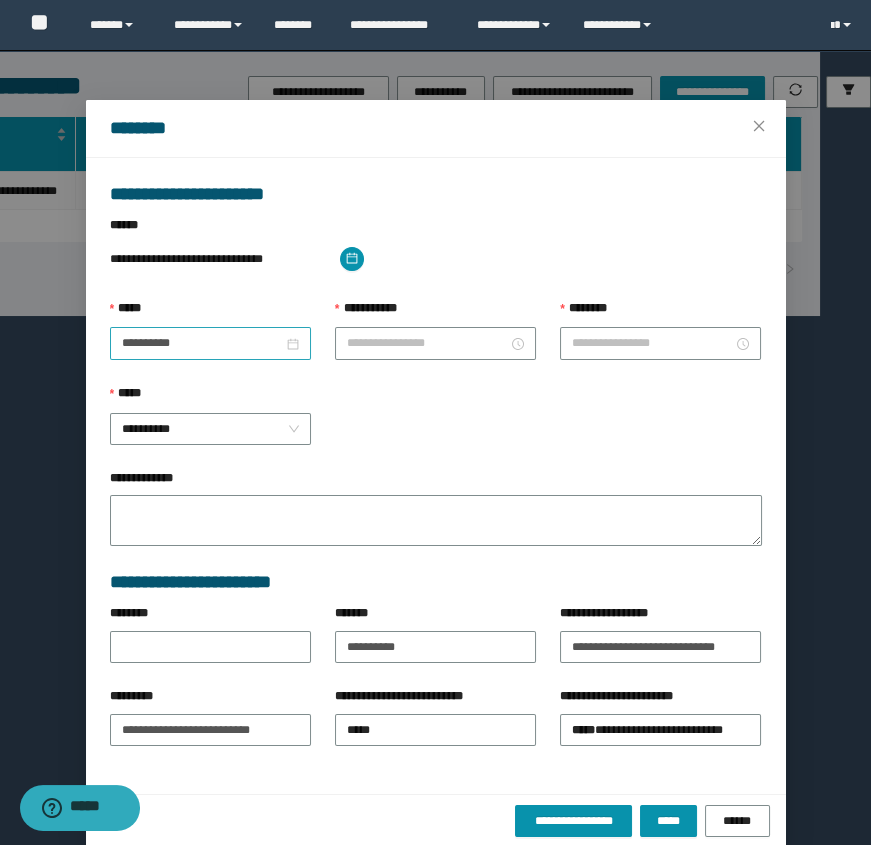 click on "**********" at bounding box center [210, 343] 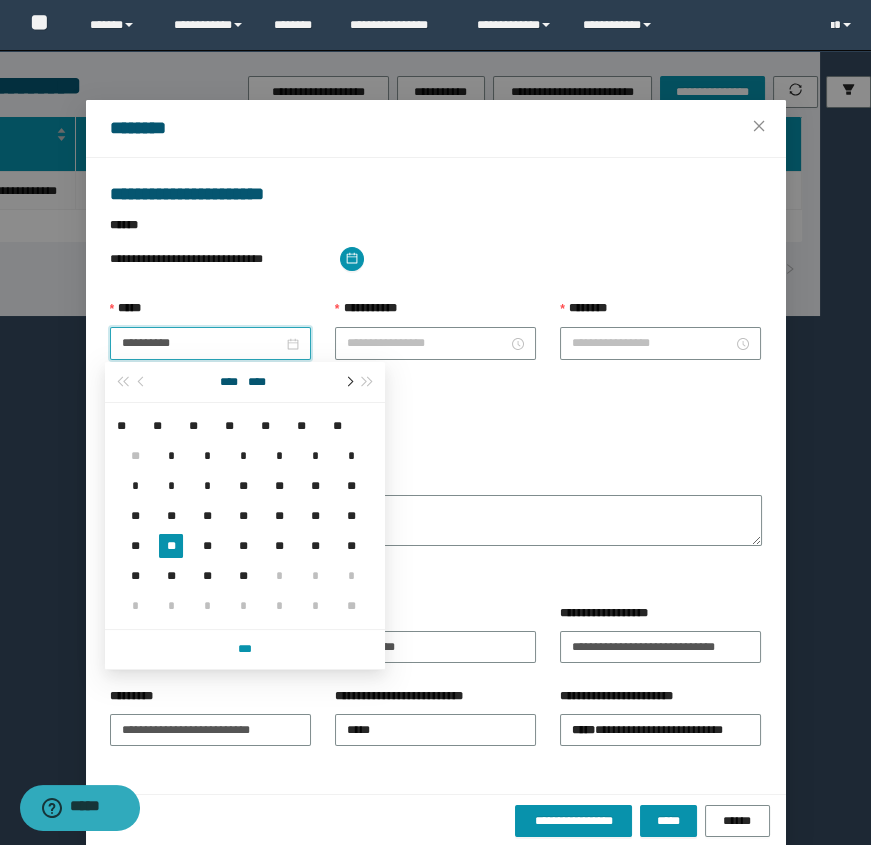 click at bounding box center [349, 382] 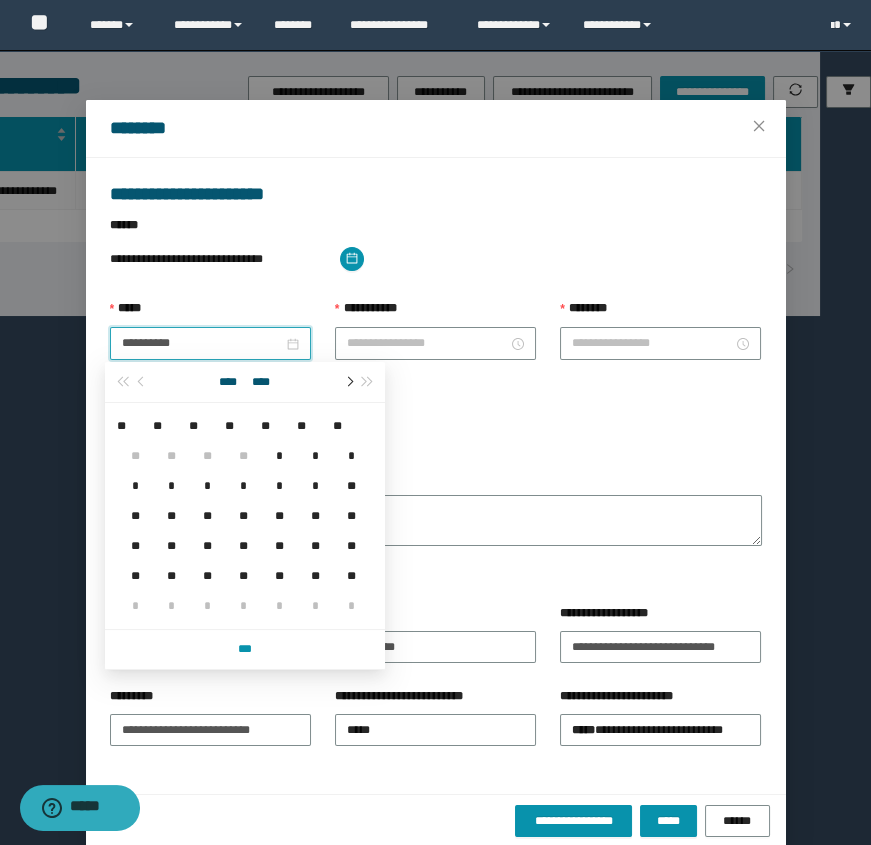 click at bounding box center [349, 382] 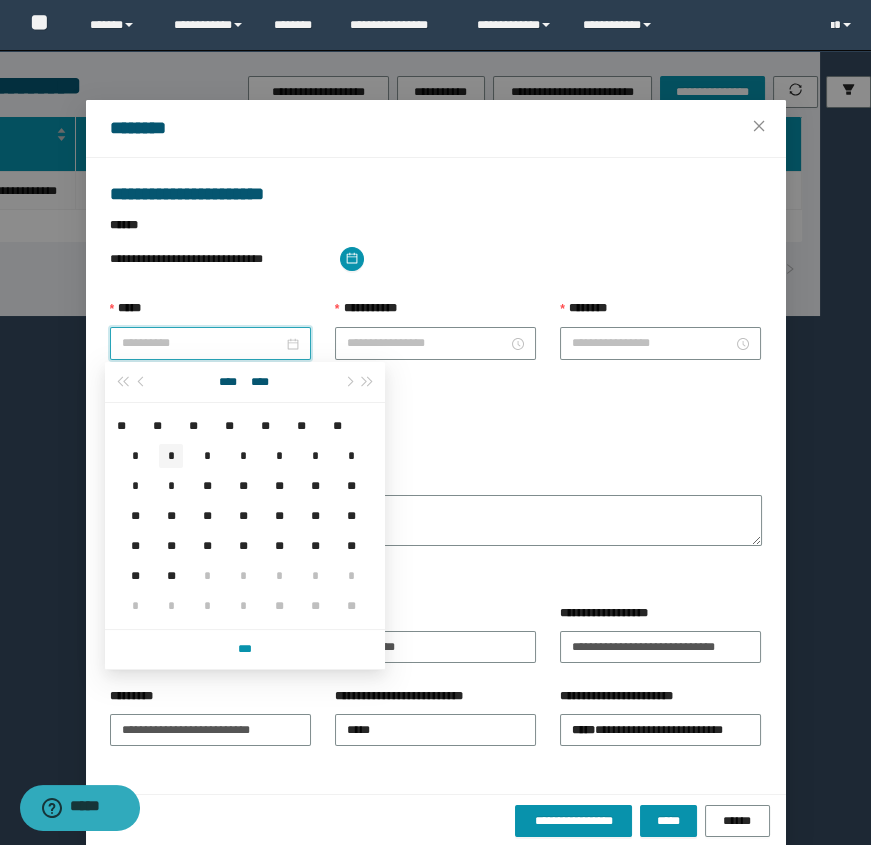 type on "**********" 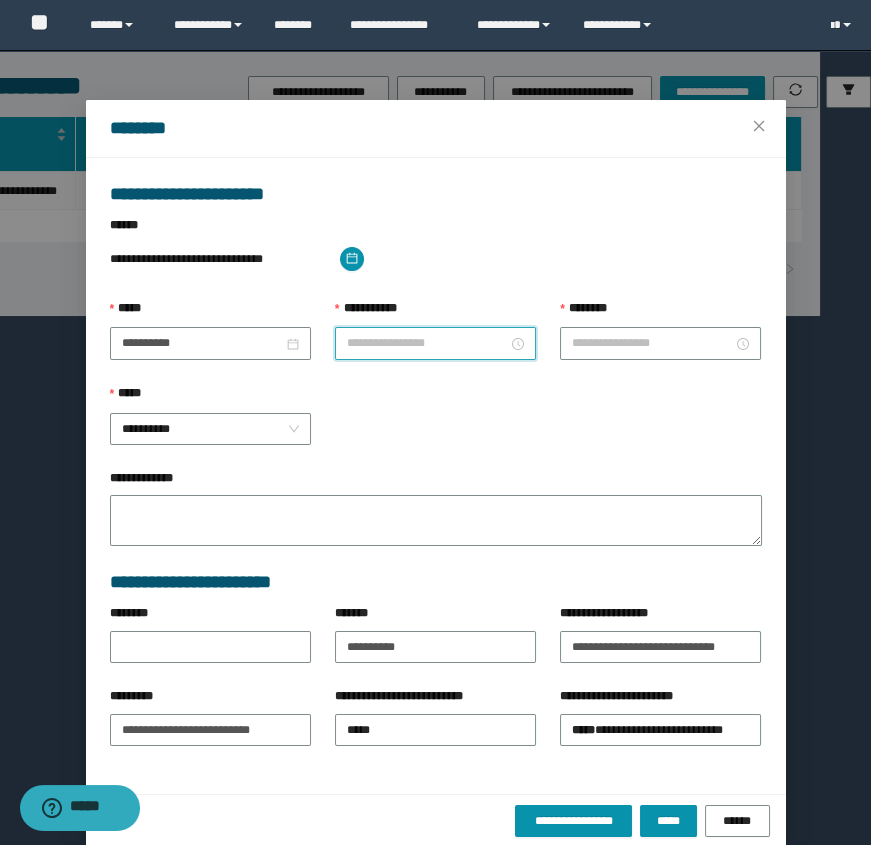 click on "**********" at bounding box center (427, 343) 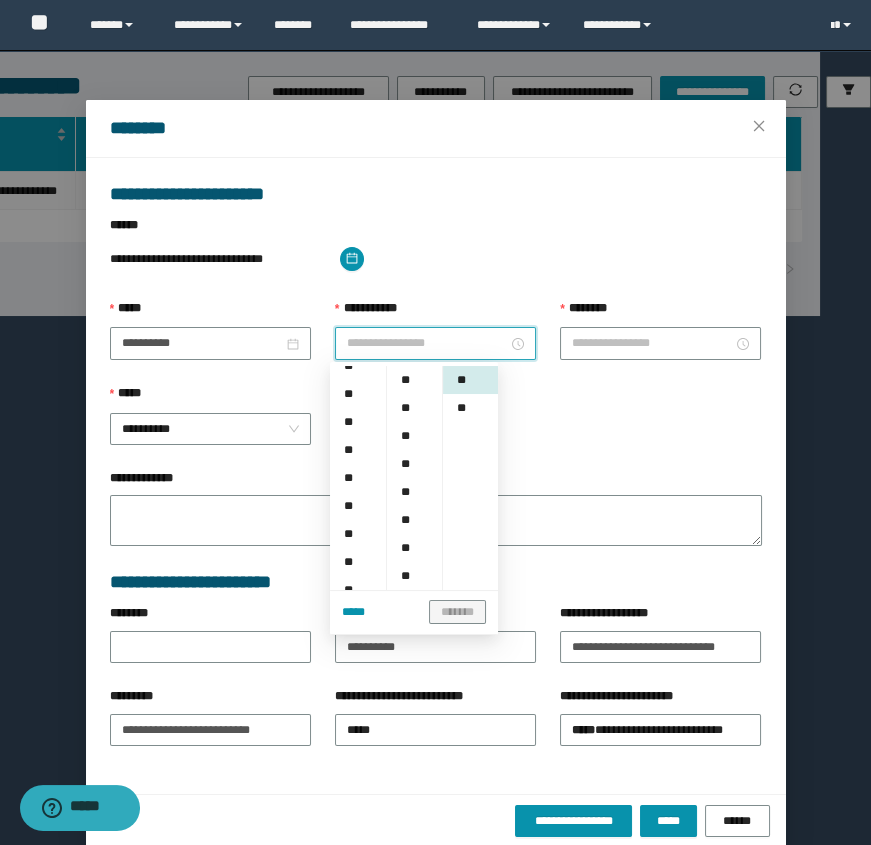 scroll, scrollTop: 0, scrollLeft: 0, axis: both 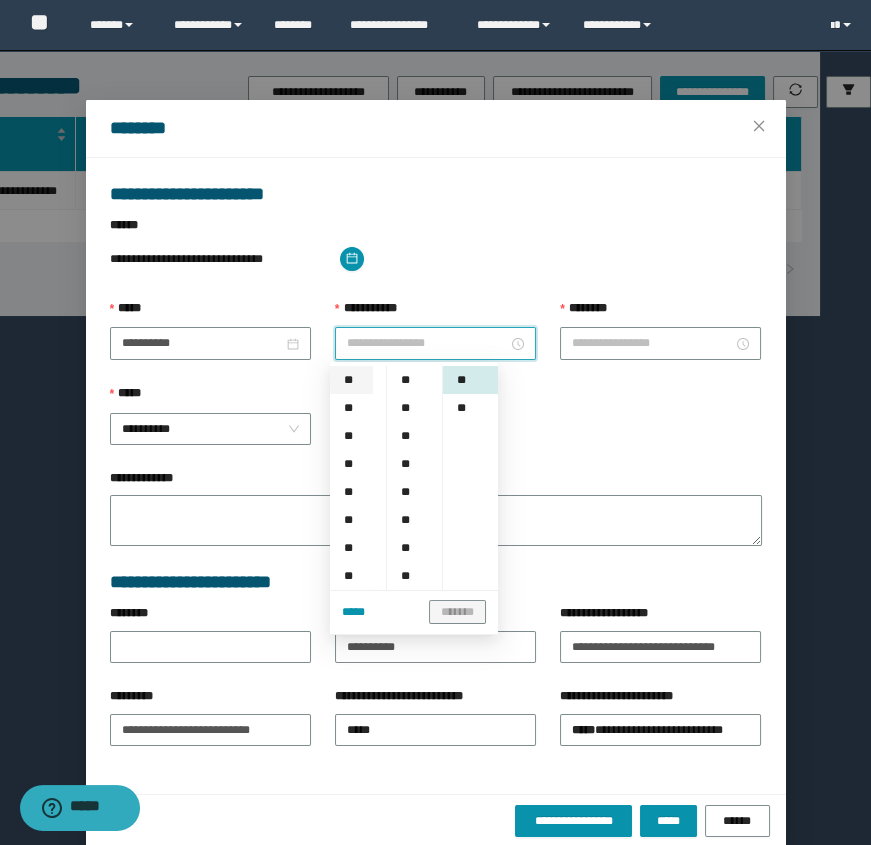 click on "**" at bounding box center (351, 380) 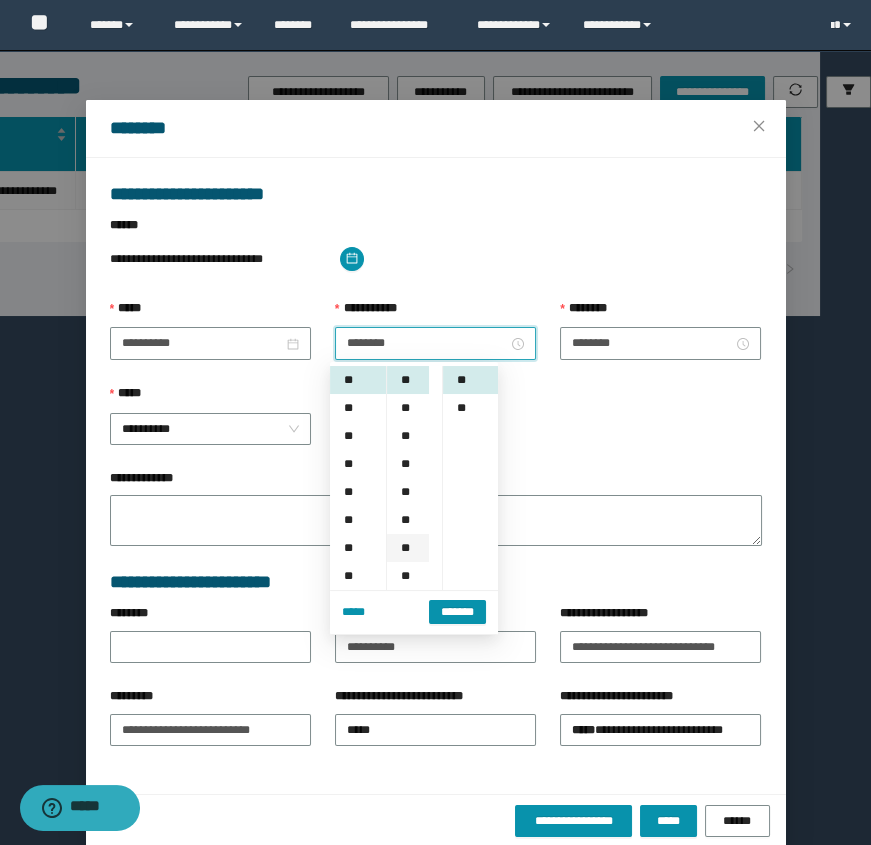 click on "**" at bounding box center [407, 548] 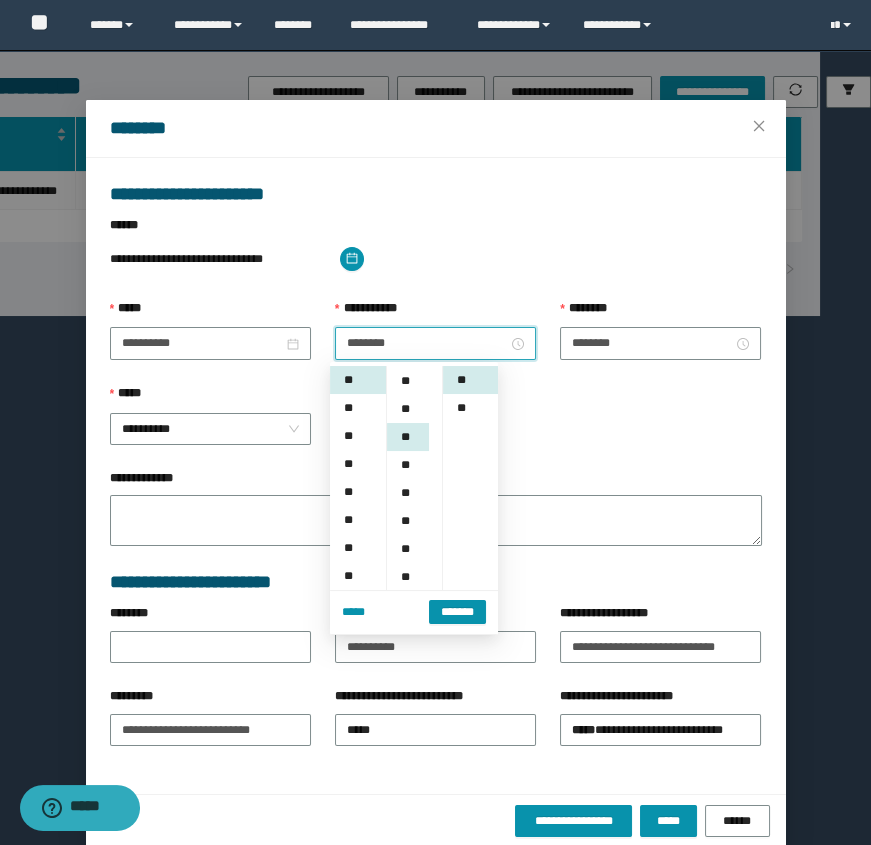 scroll, scrollTop: 168, scrollLeft: 0, axis: vertical 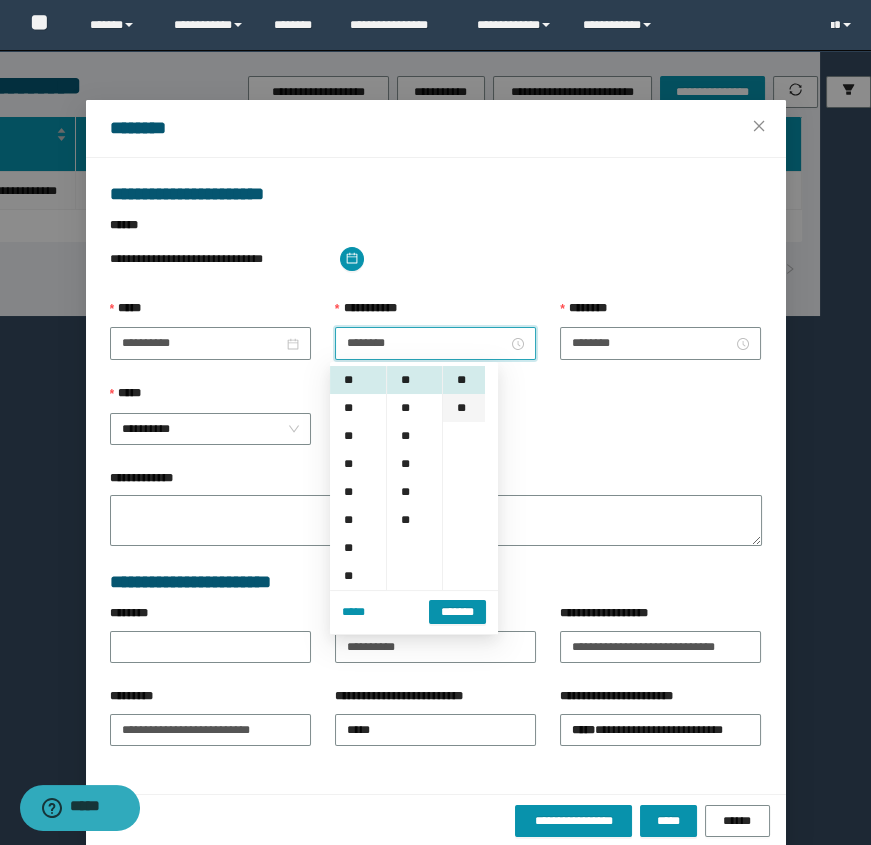 click on "**" at bounding box center [463, 408] 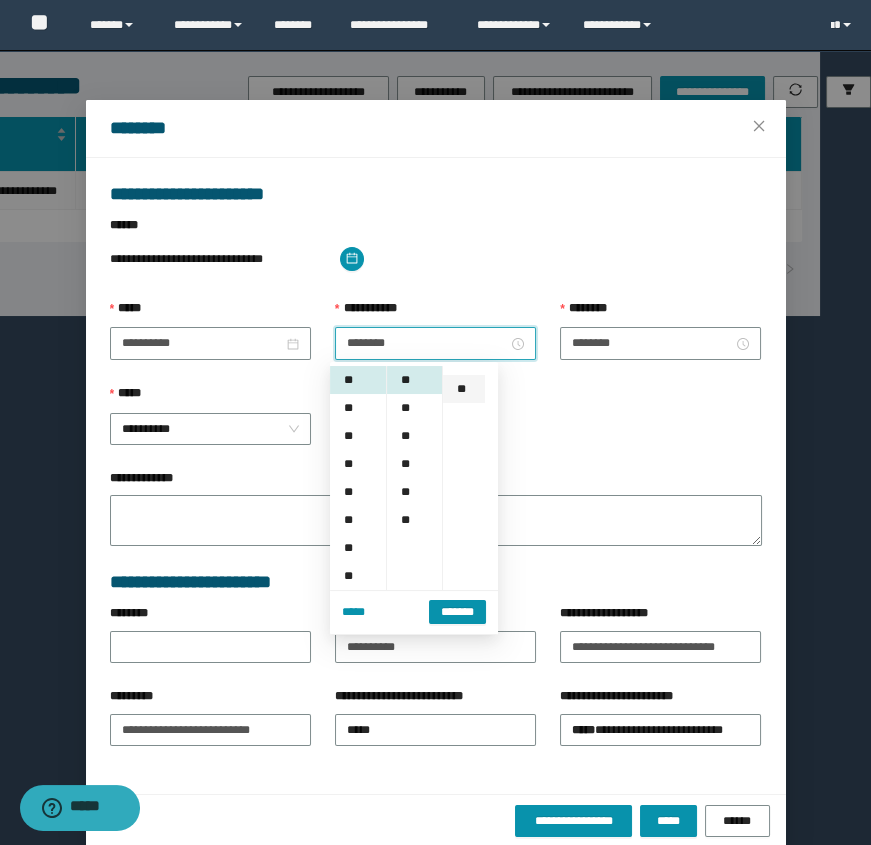scroll, scrollTop: 28, scrollLeft: 0, axis: vertical 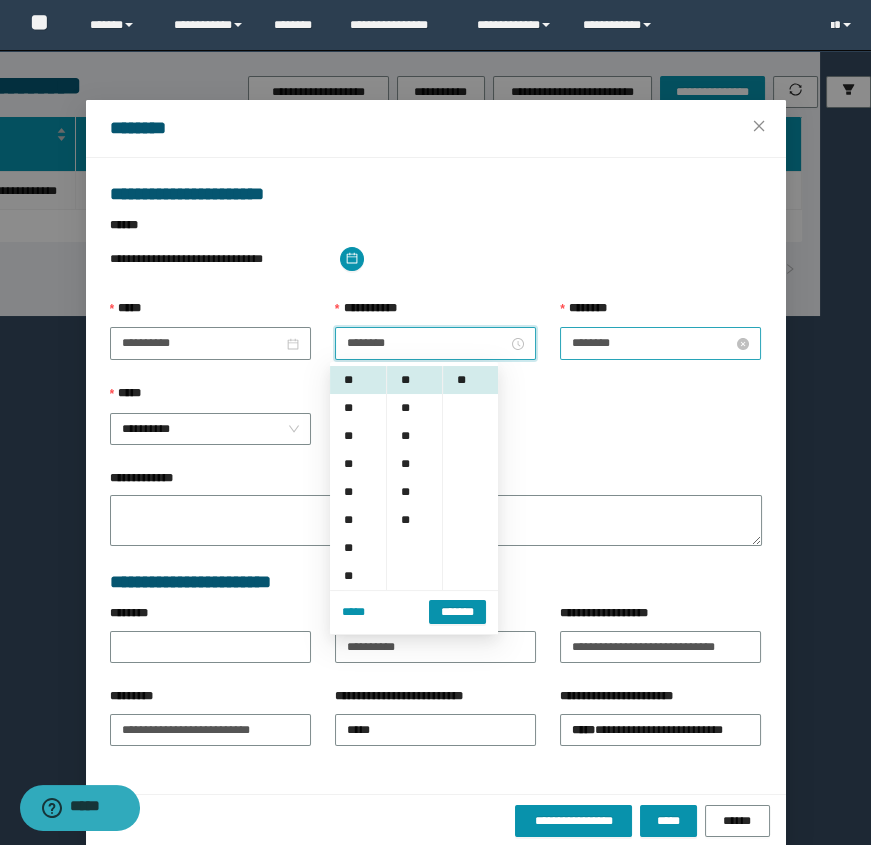 click on "********" at bounding box center [652, 343] 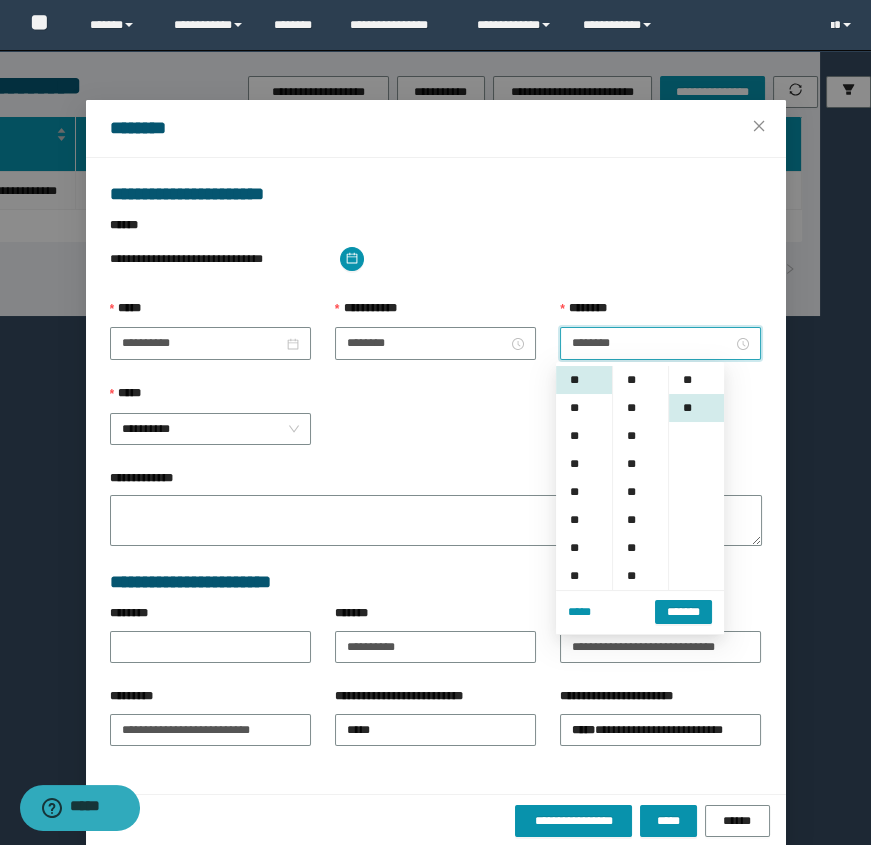 scroll, scrollTop: 251, scrollLeft: 0, axis: vertical 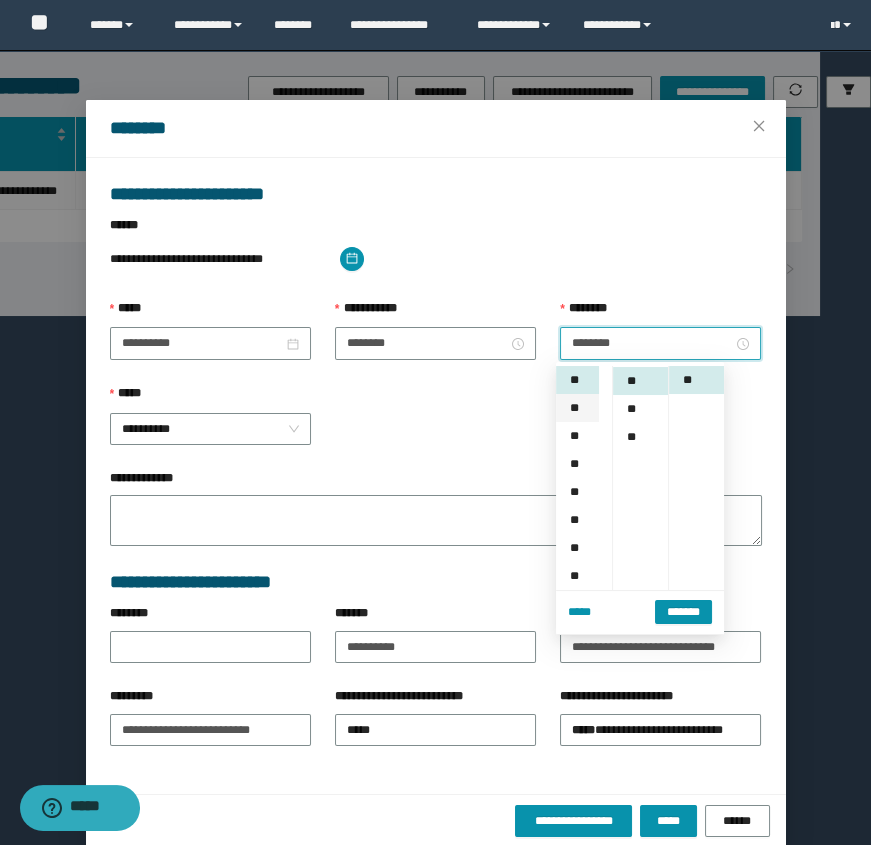 click on "**" at bounding box center (577, 408) 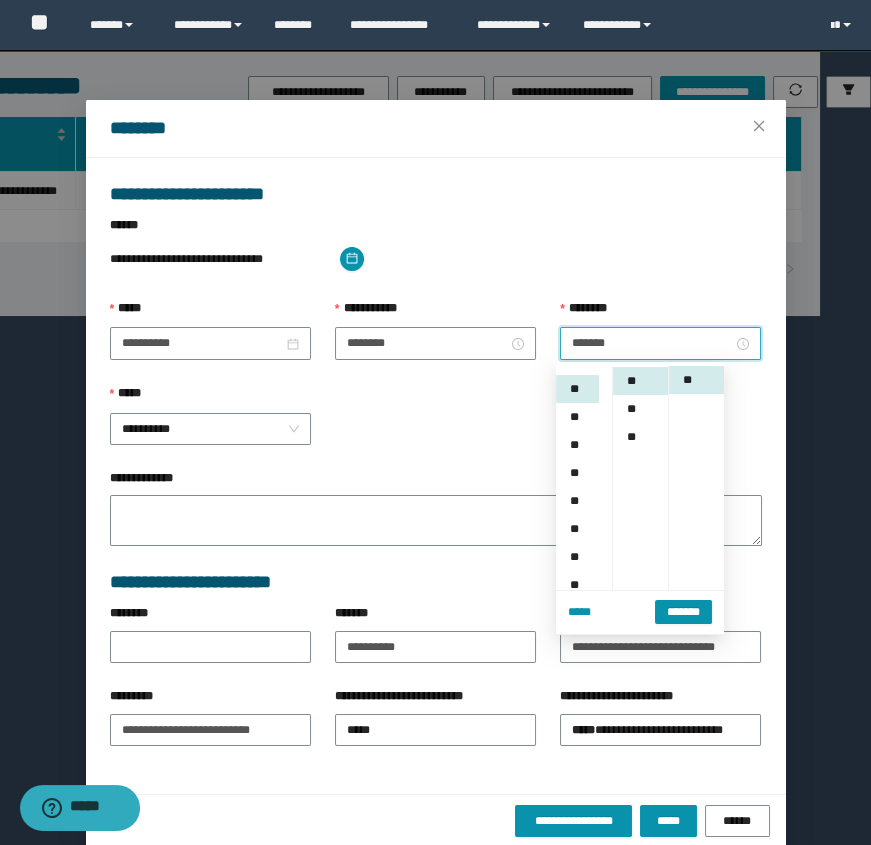 scroll, scrollTop: 28, scrollLeft: 0, axis: vertical 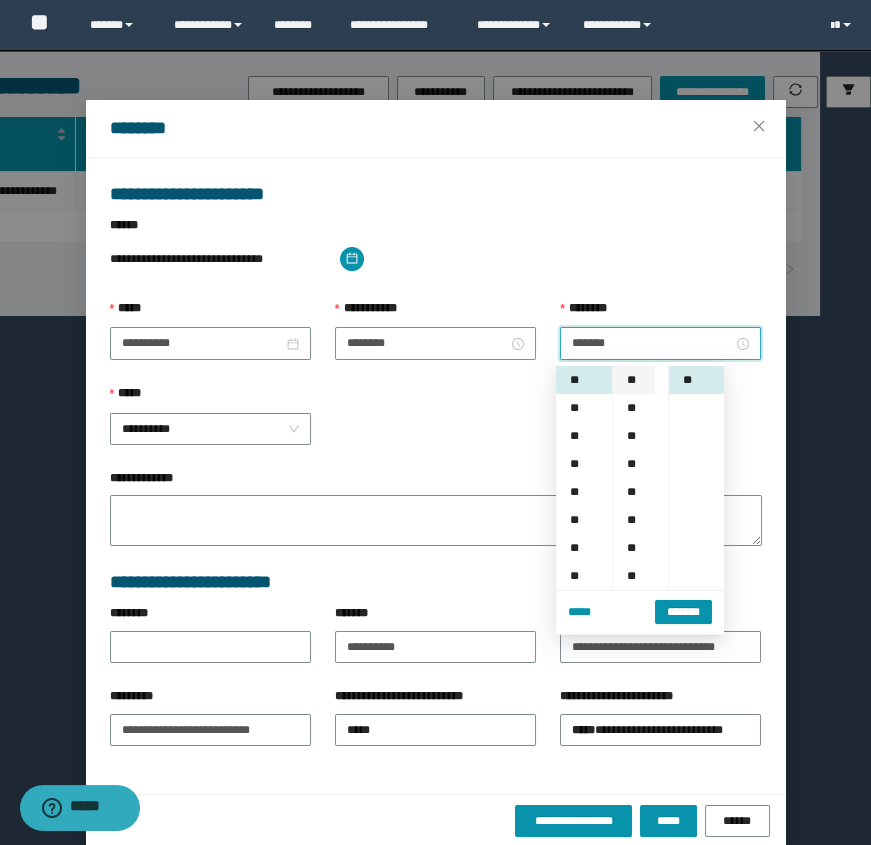 click on "**" at bounding box center [633, 380] 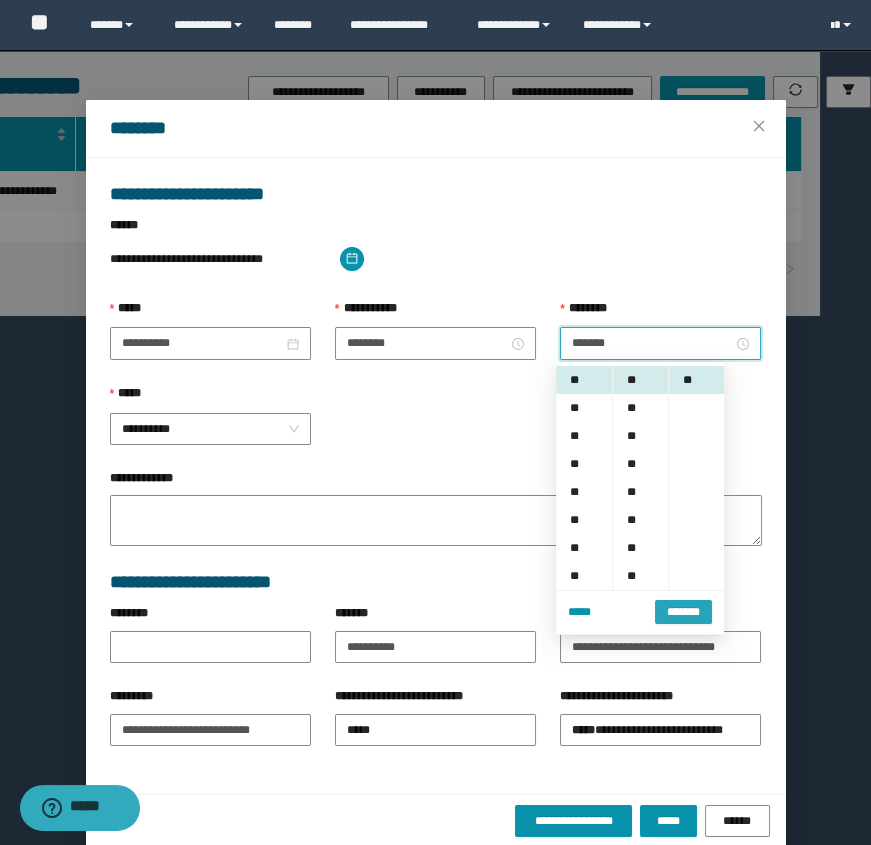 click on "*******" at bounding box center (683, 612) 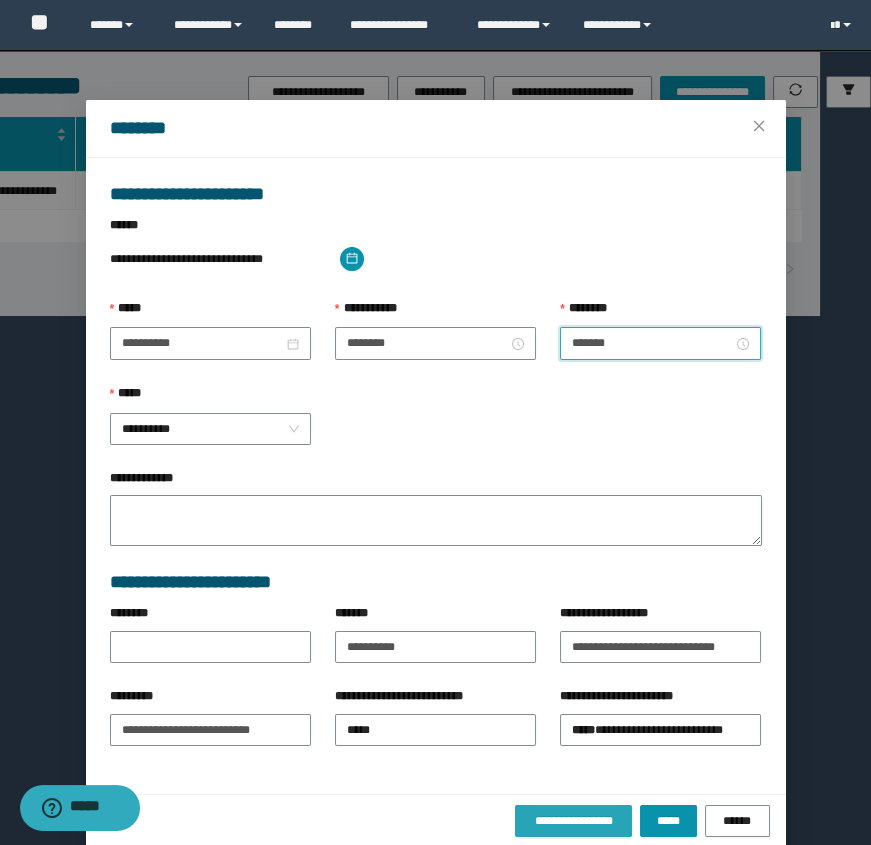 click on "**********" at bounding box center (574, 821) 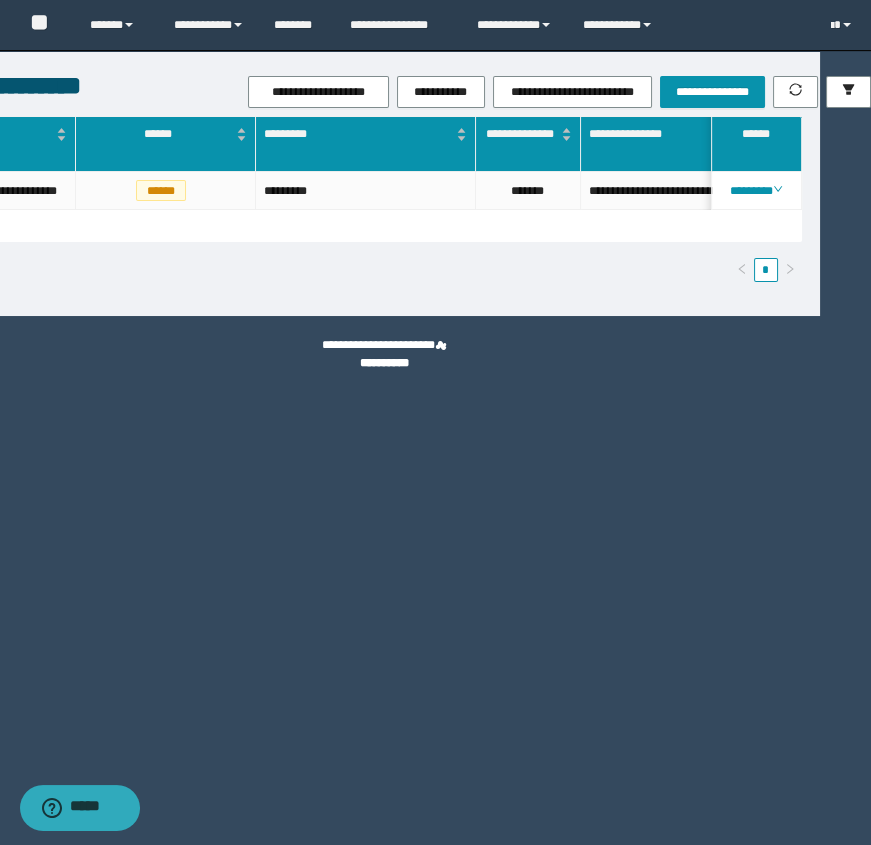 click on "**********" at bounding box center (384, 422) 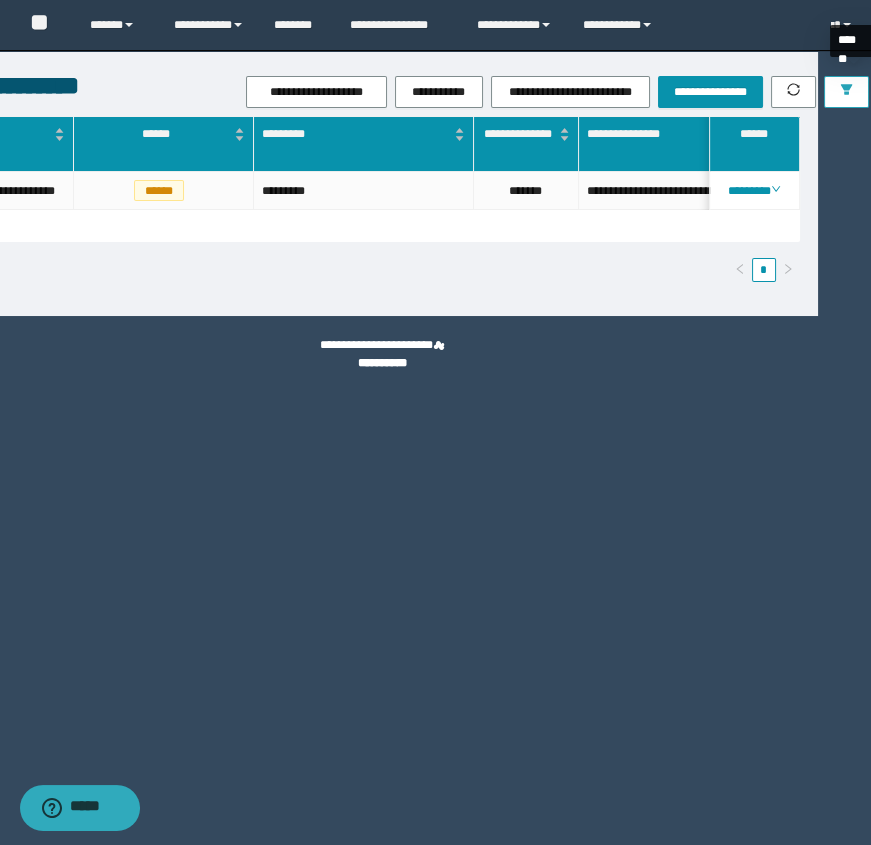 click 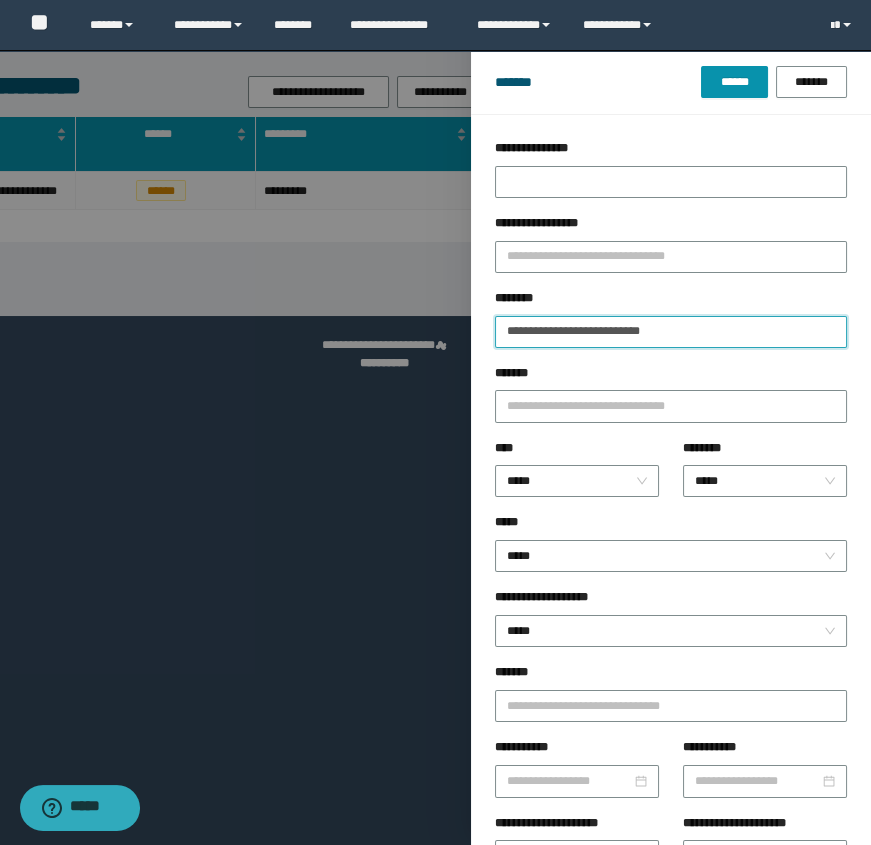 click on "**********" at bounding box center [671, 332] 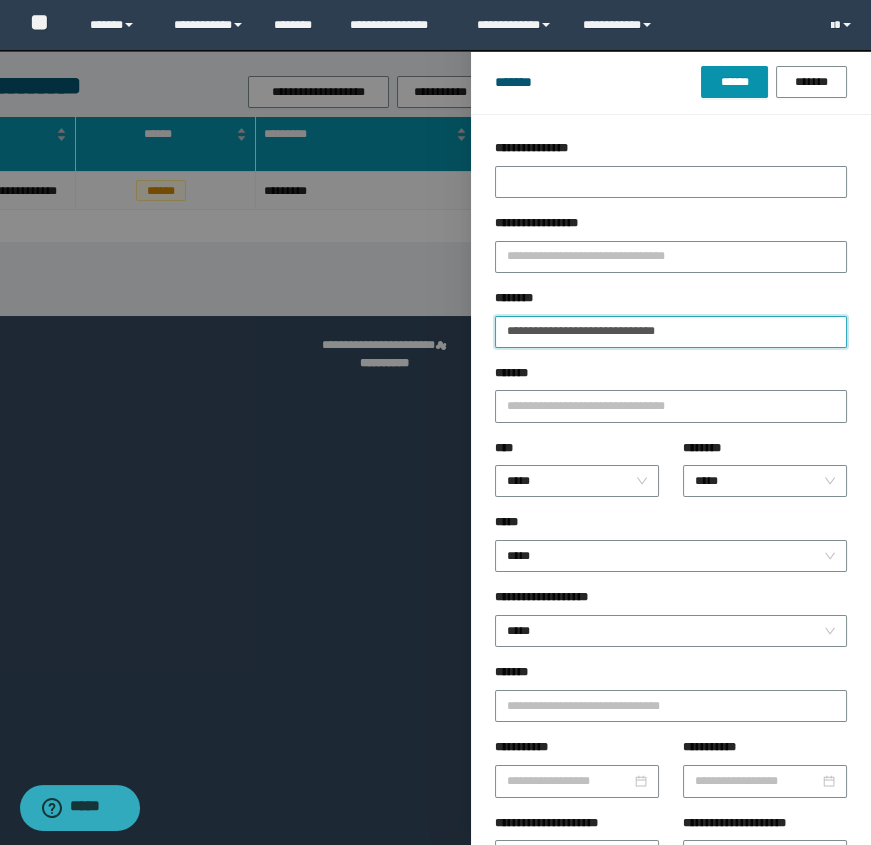 drag, startPoint x: 681, startPoint y: 335, endPoint x: 810, endPoint y: 337, distance: 129.0155 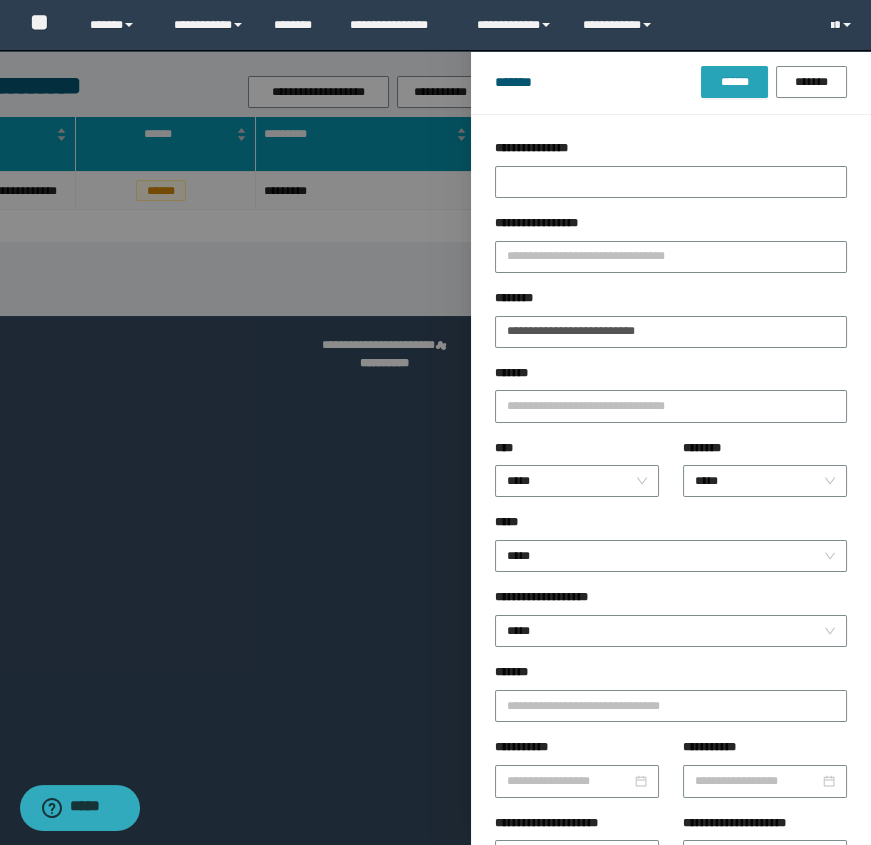 click on "******" at bounding box center [734, 82] 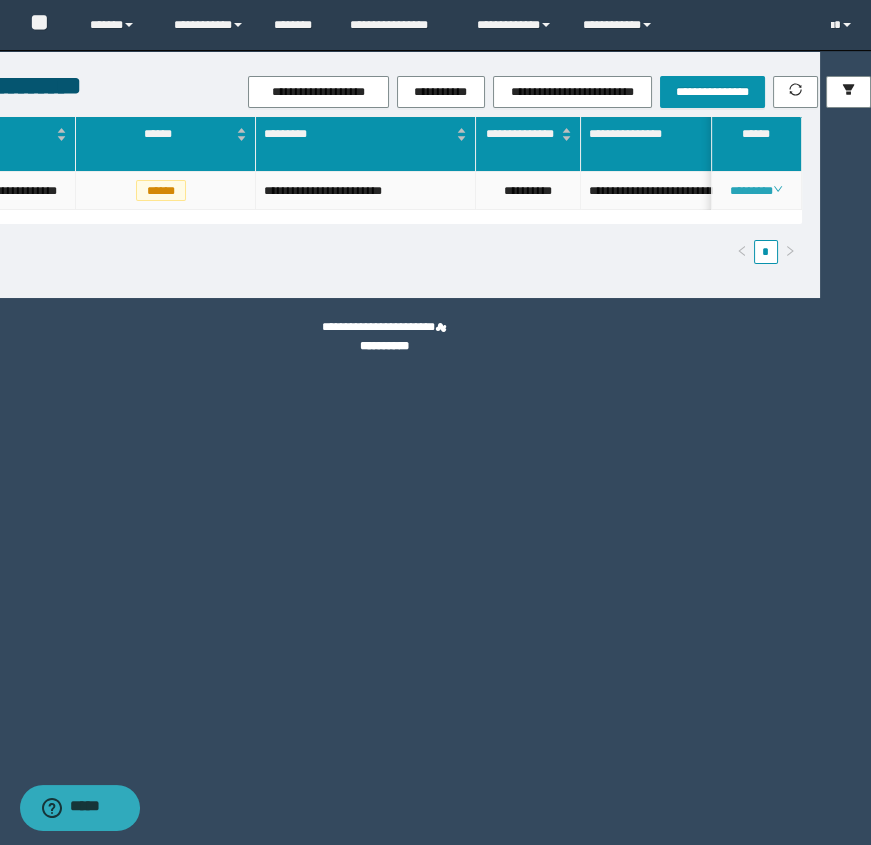 click on "********" at bounding box center [756, 191] 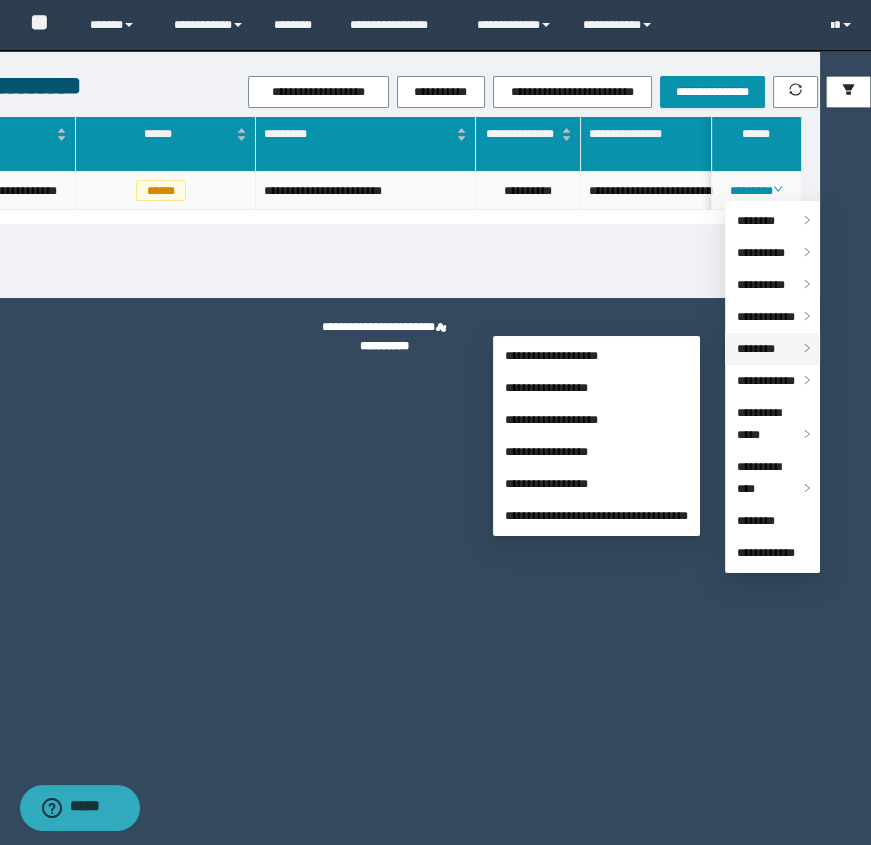 click on "********" at bounding box center [756, 349] 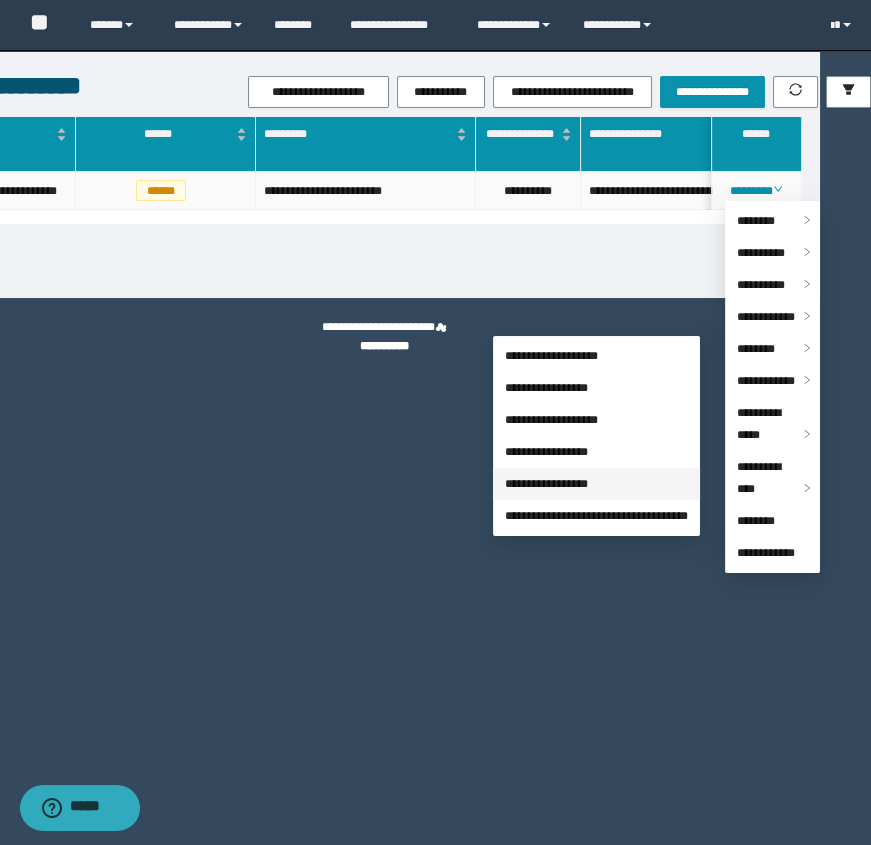click on "**********" at bounding box center [546, 484] 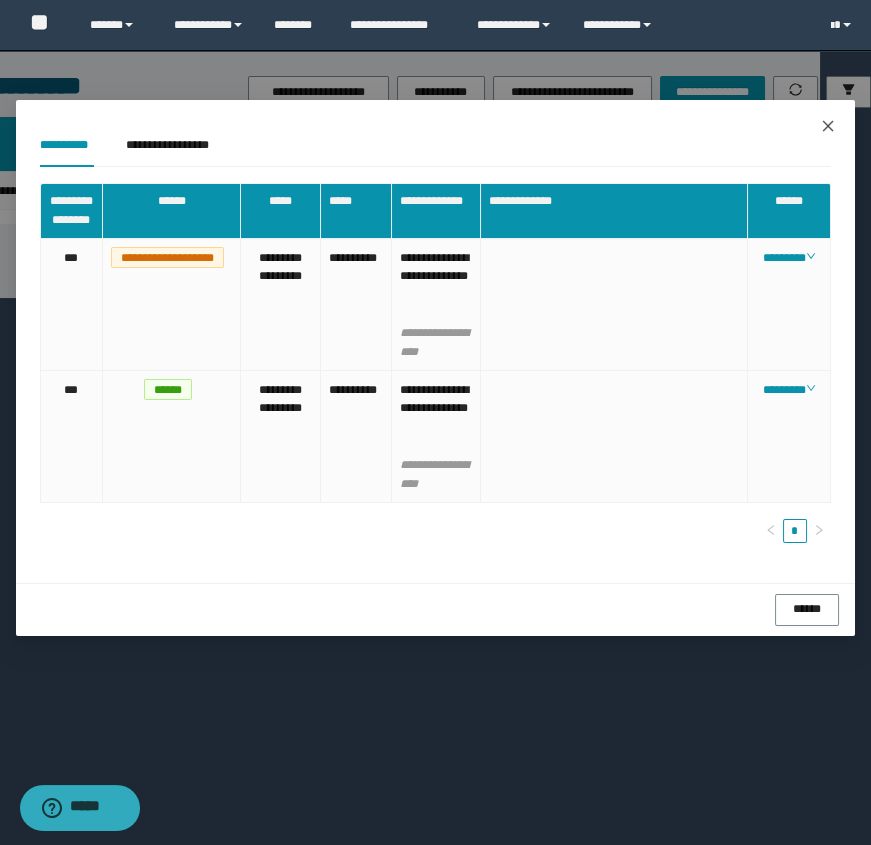 click 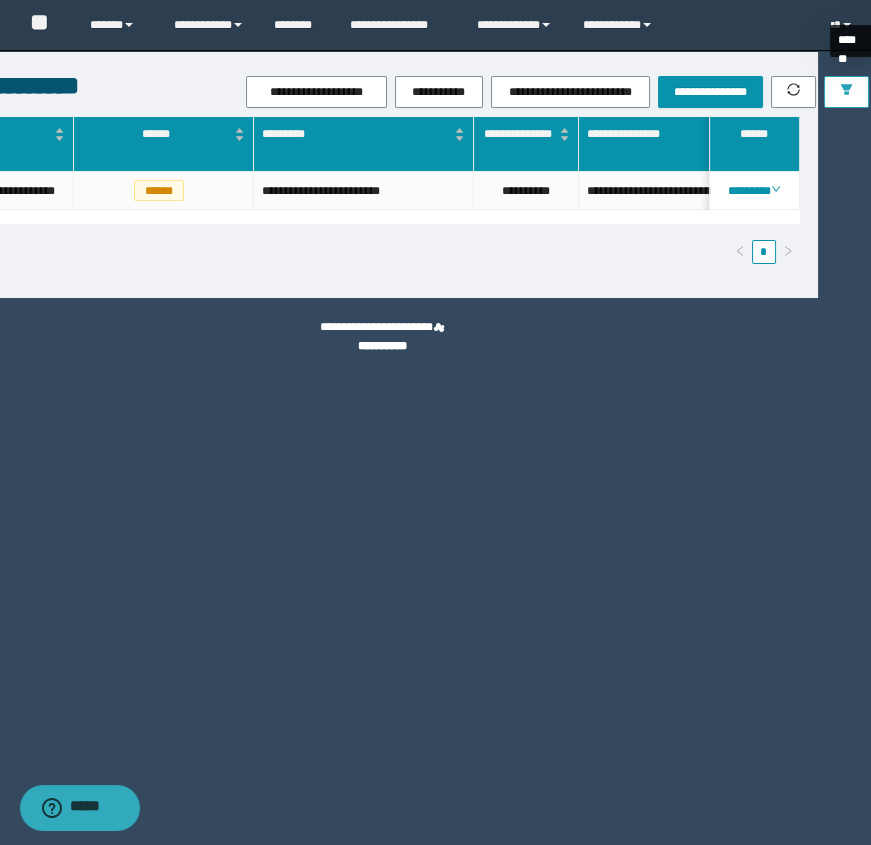 click at bounding box center (846, 91) 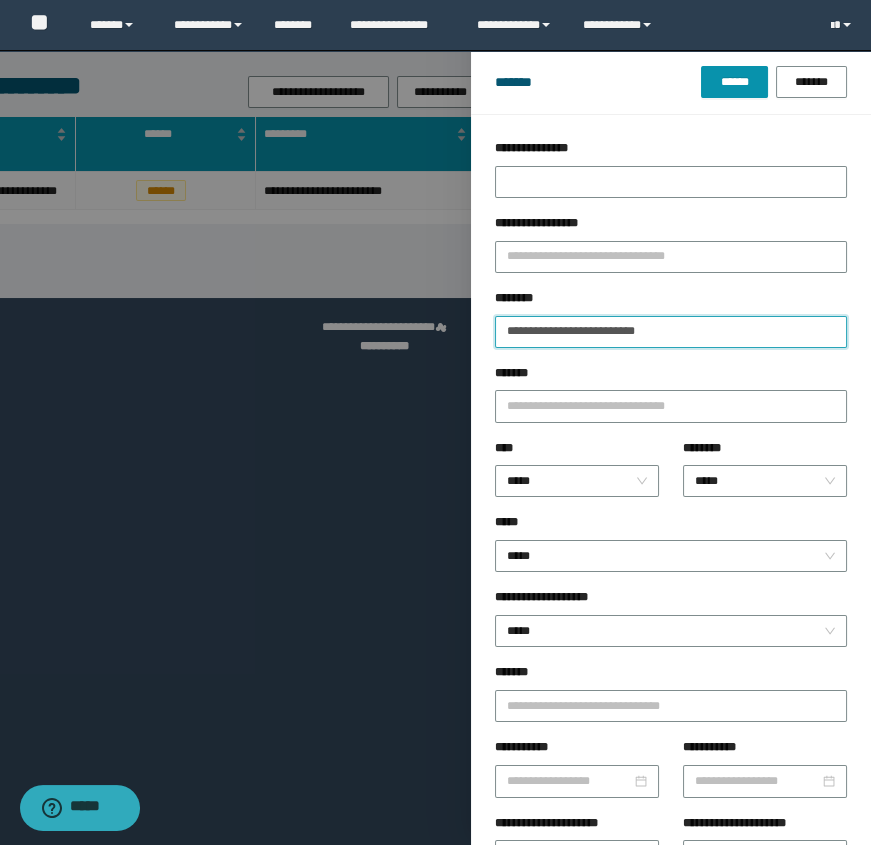 click on "**********" at bounding box center [671, 332] 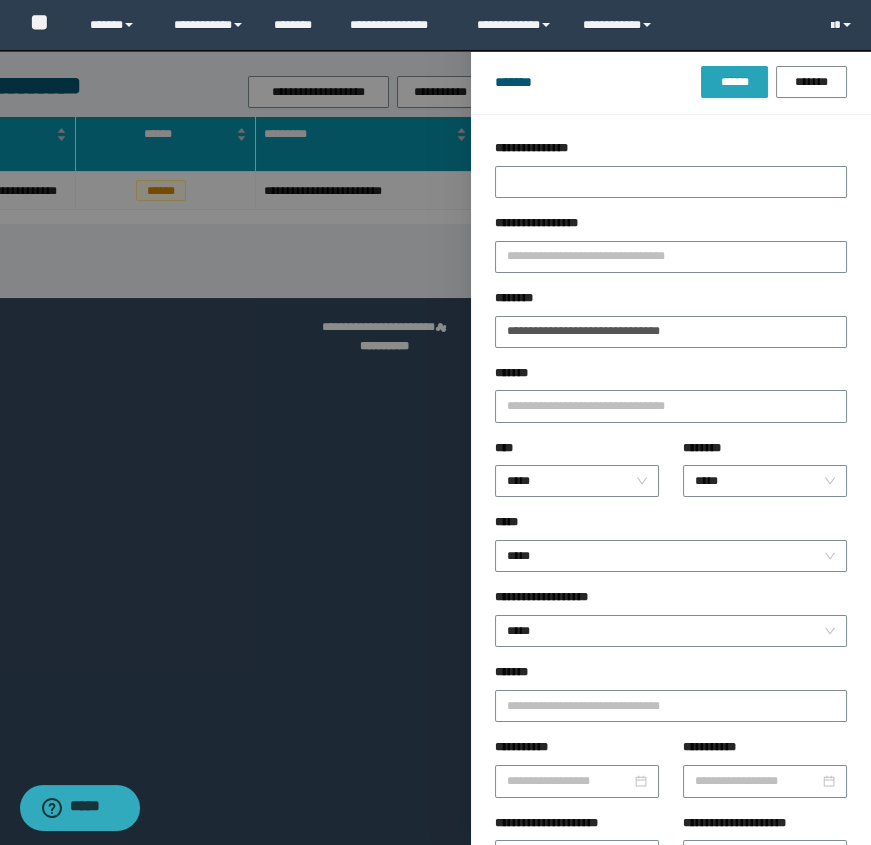 click on "******" at bounding box center [734, 82] 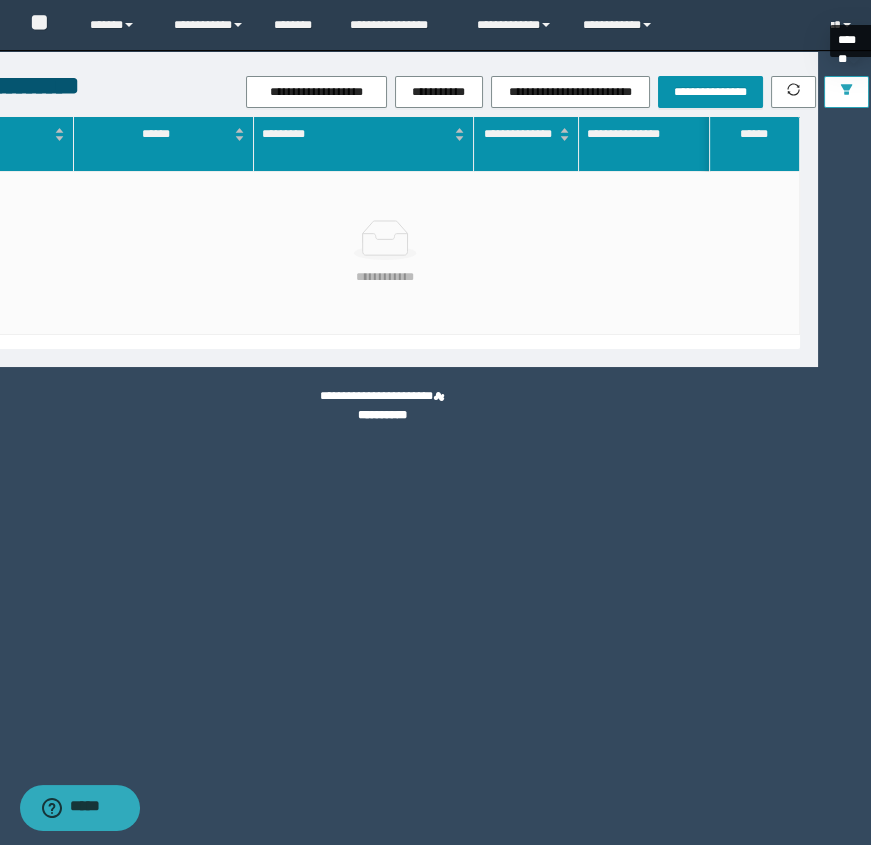 click 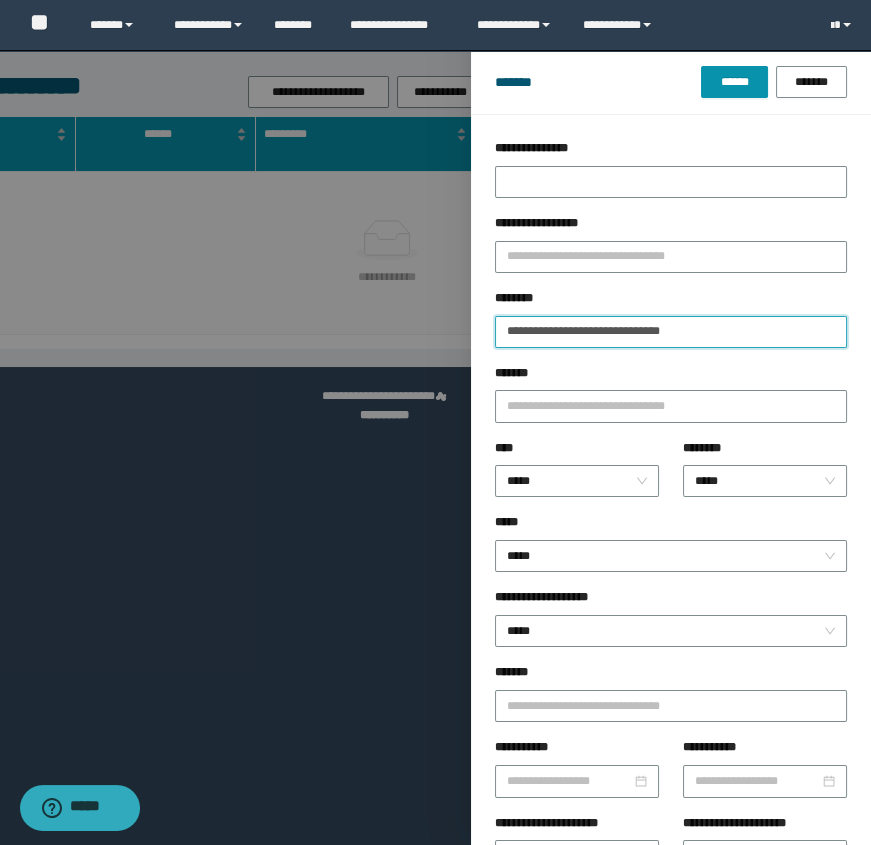 drag, startPoint x: 674, startPoint y: 329, endPoint x: 756, endPoint y: 338, distance: 82.492424 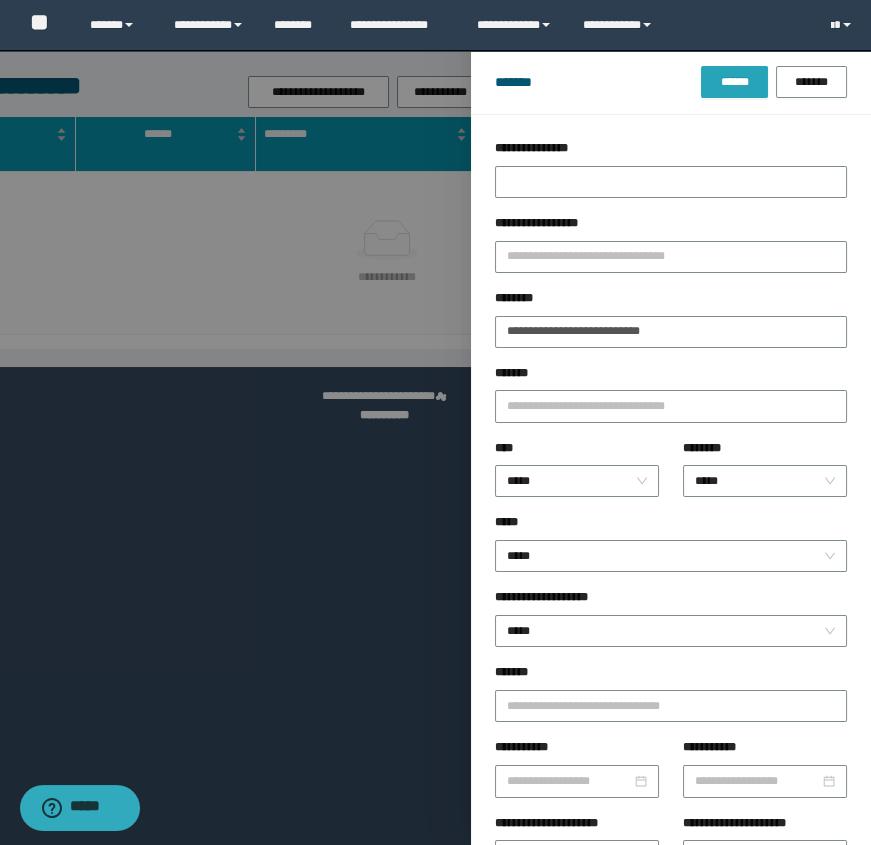click on "******" at bounding box center (734, 82) 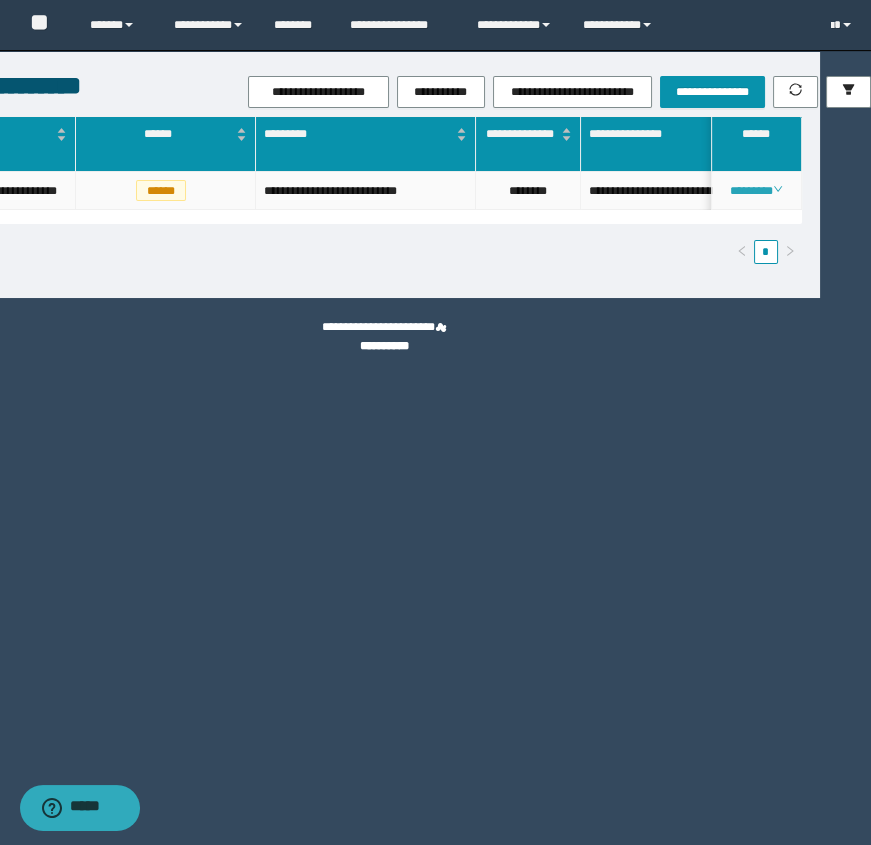 click on "********" at bounding box center (756, 191) 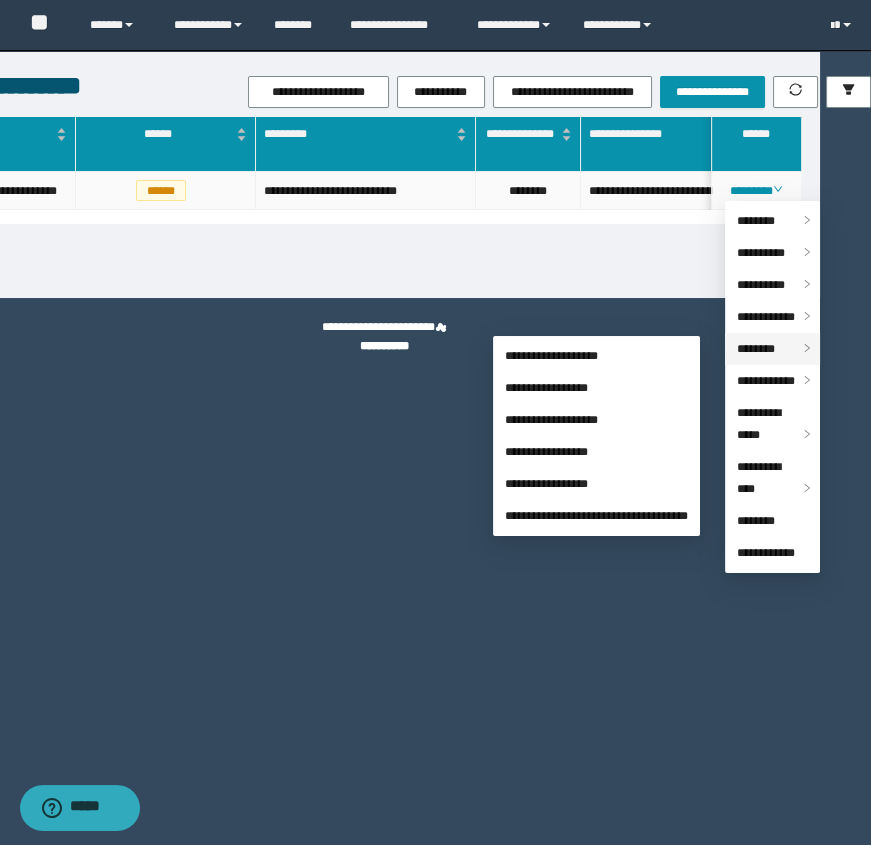 click on "********" at bounding box center [756, 349] 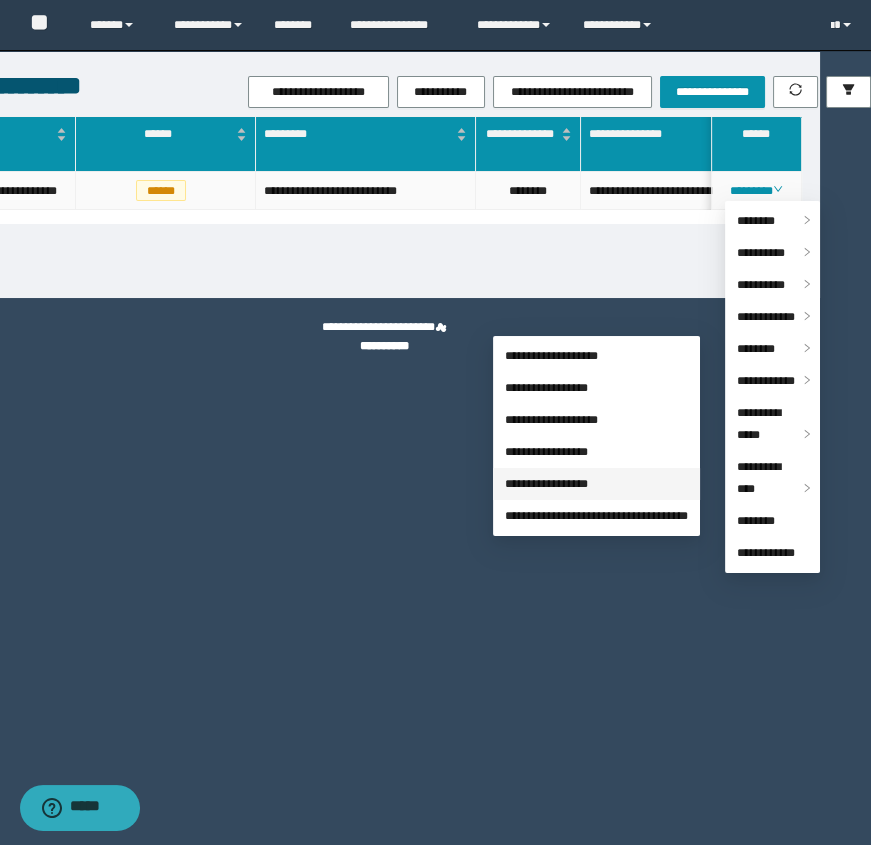 click on "**********" at bounding box center (546, 484) 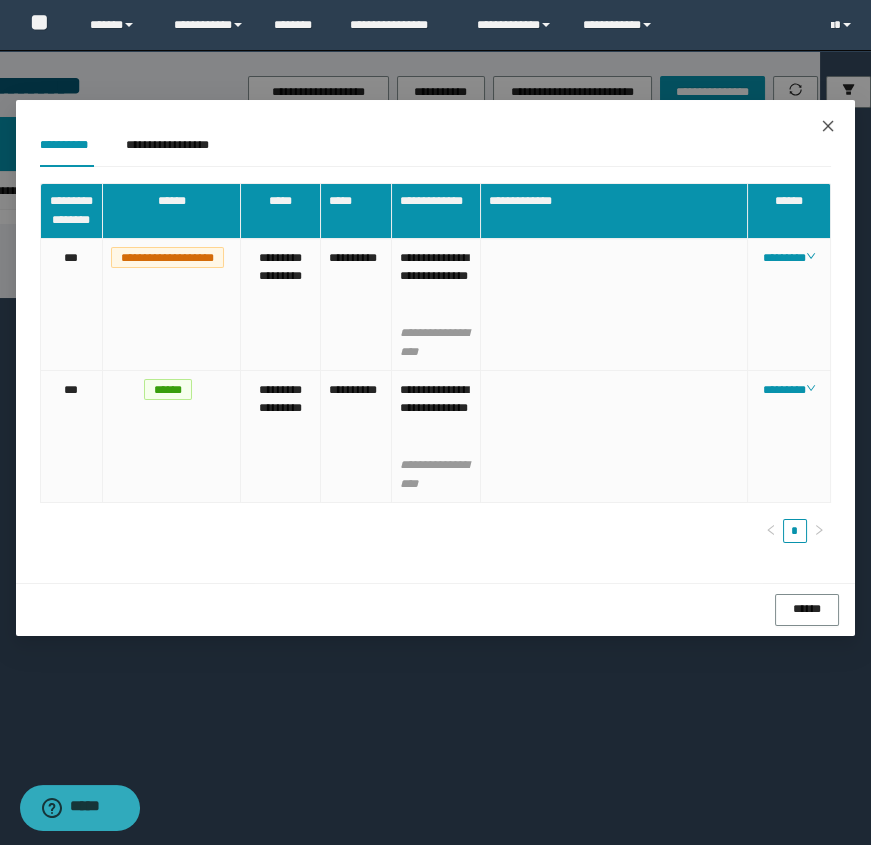 click 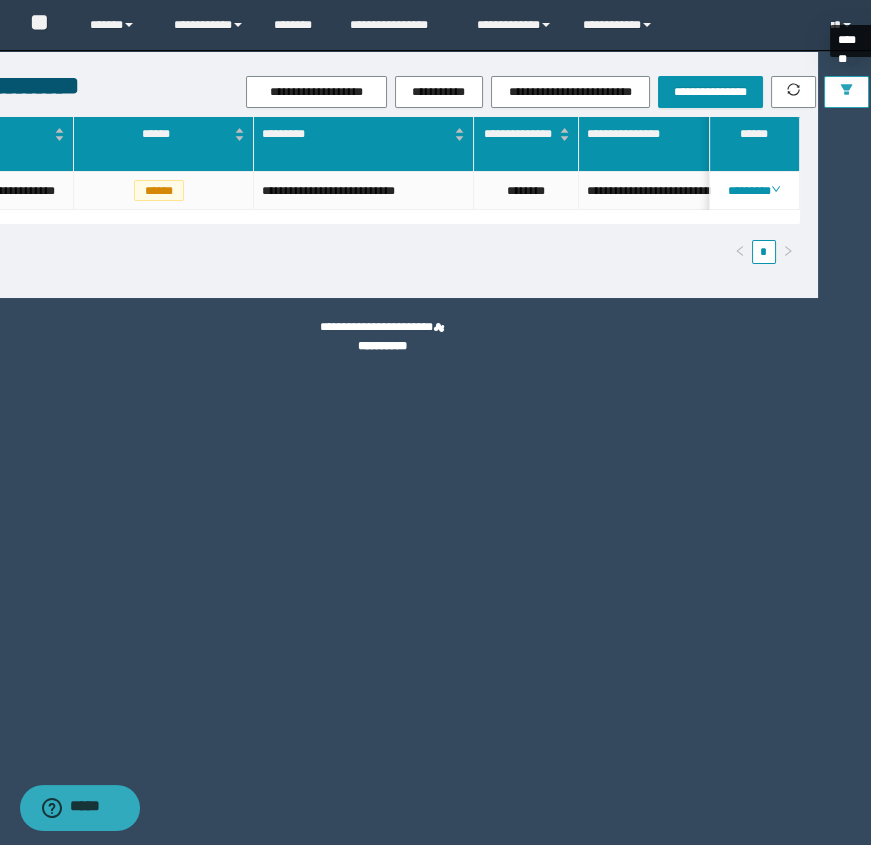 click 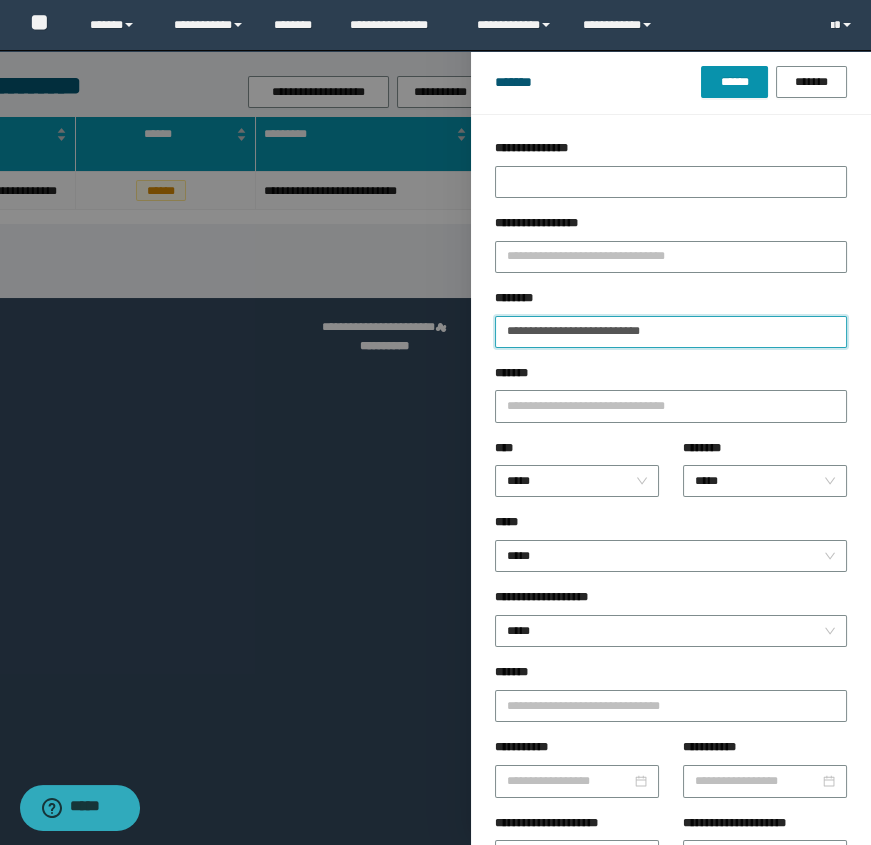 click on "**********" at bounding box center [671, 332] 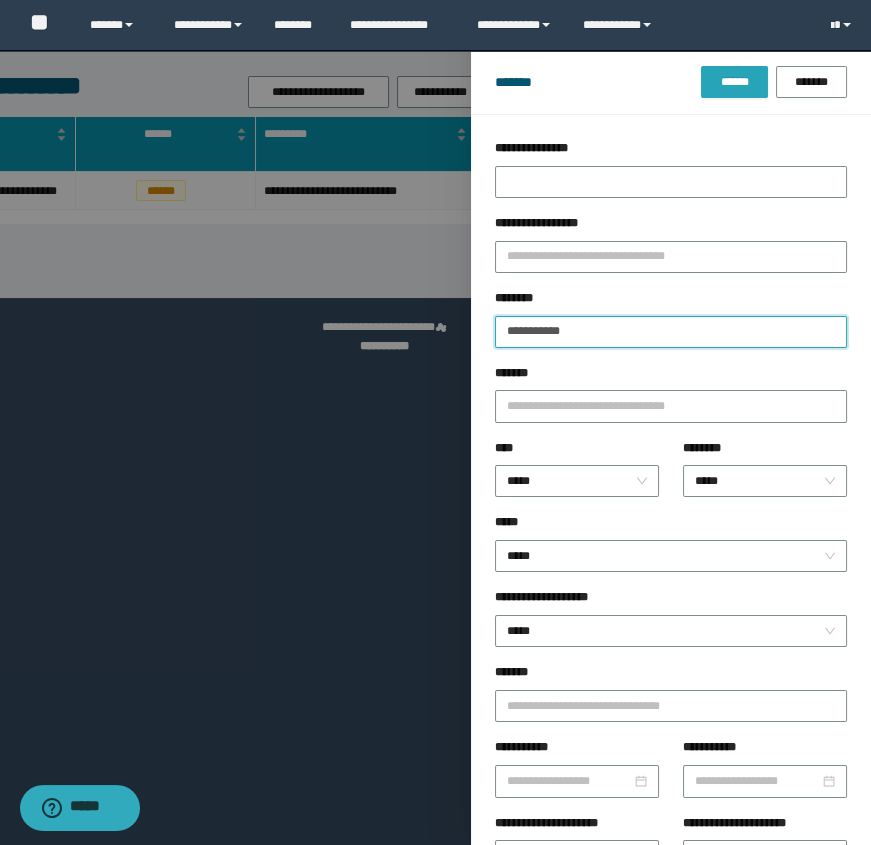 type on "**********" 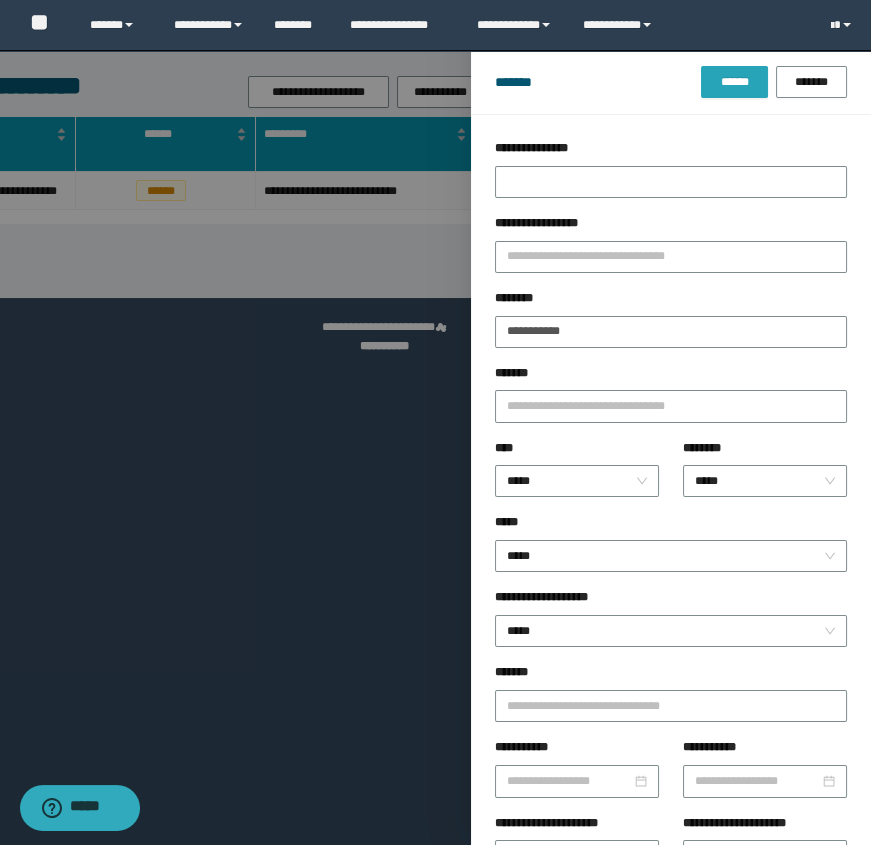 click on "******" at bounding box center [734, 82] 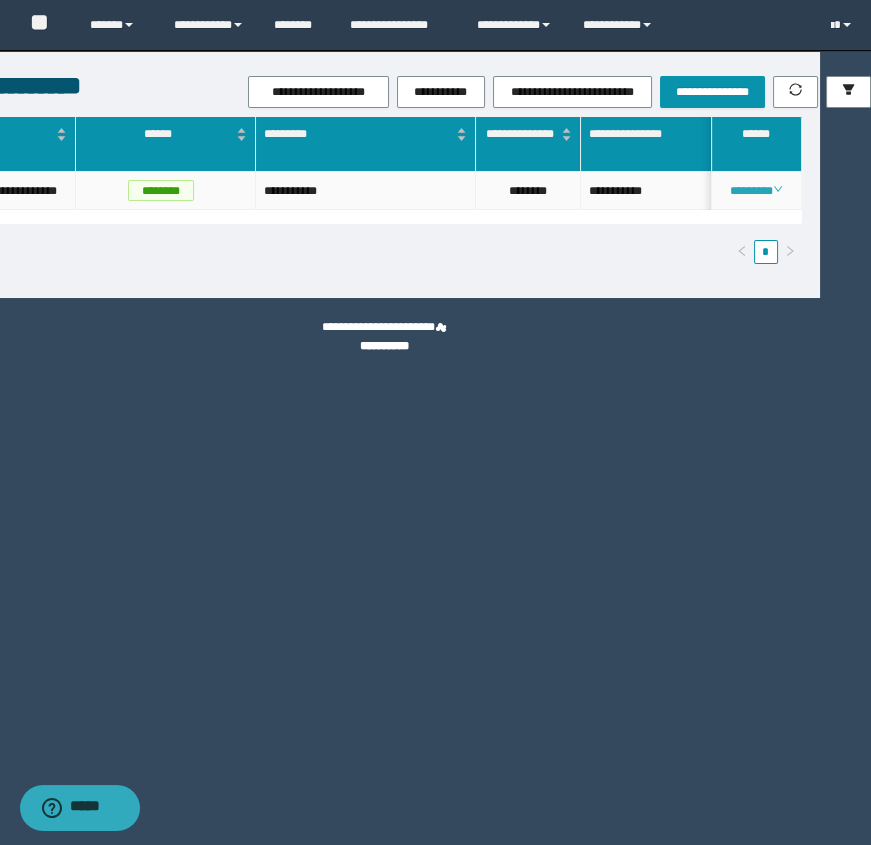 click on "********" at bounding box center (756, 191) 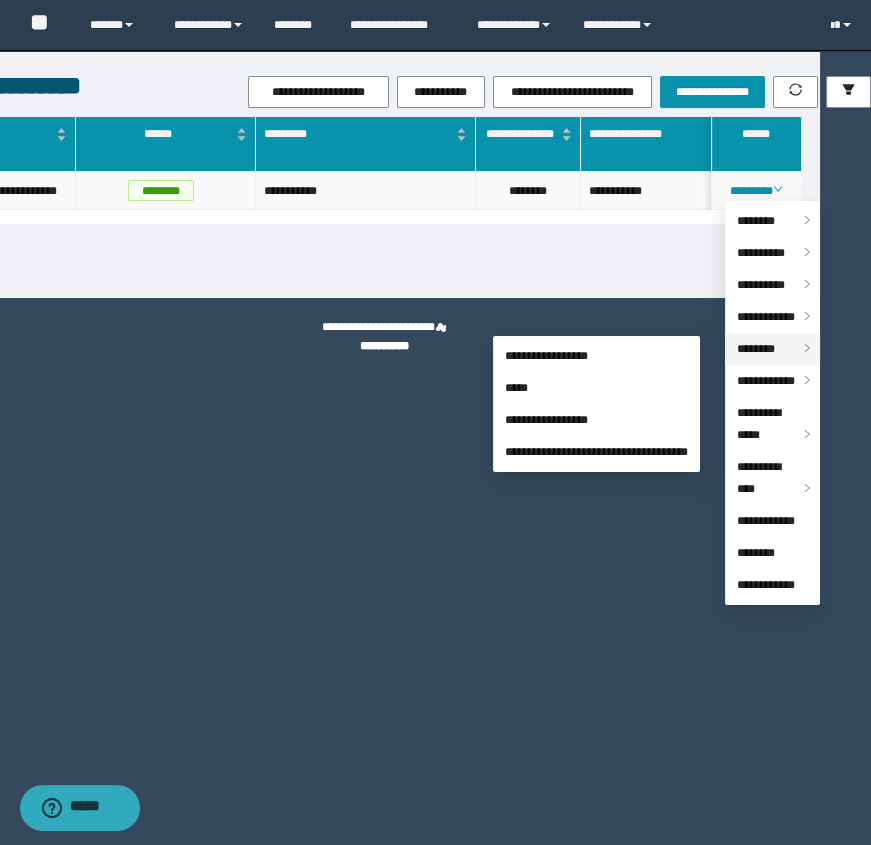 click on "********" at bounding box center [756, 349] 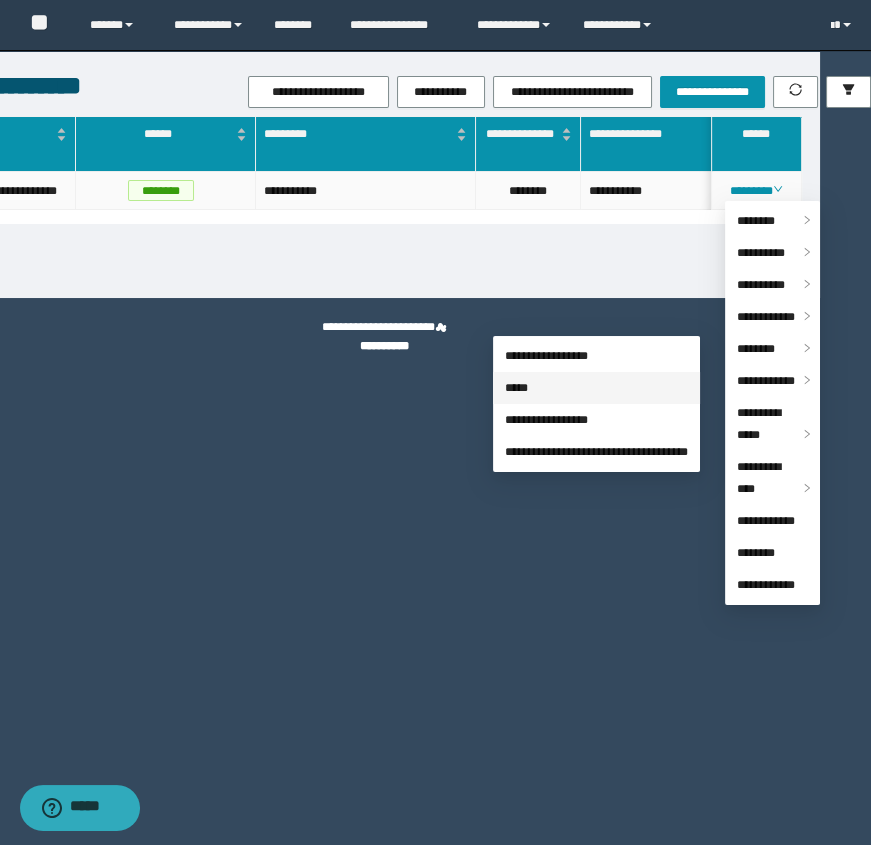 click on "*****" at bounding box center (516, 388) 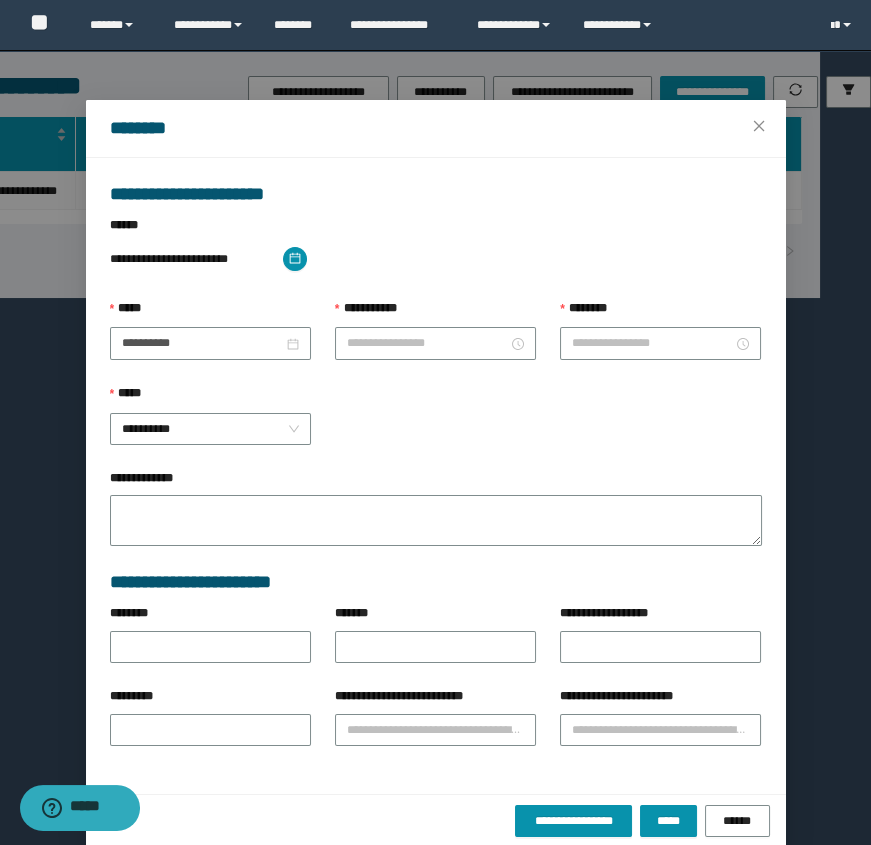 type on "**********" 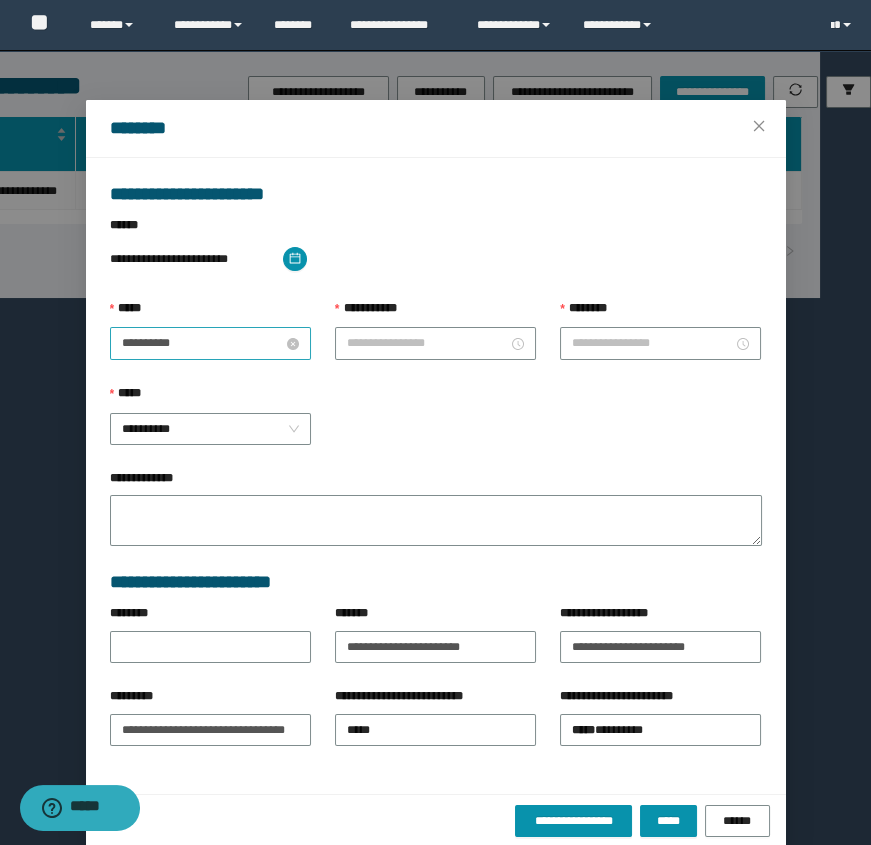 click on "**********" at bounding box center [202, 343] 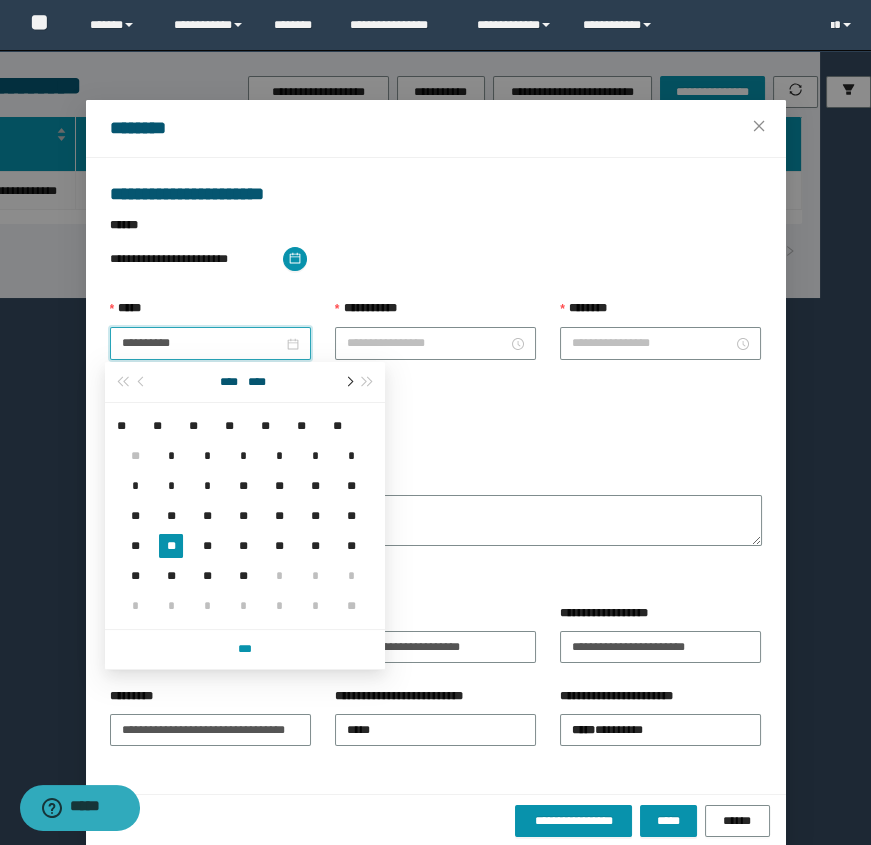 click at bounding box center [348, 382] 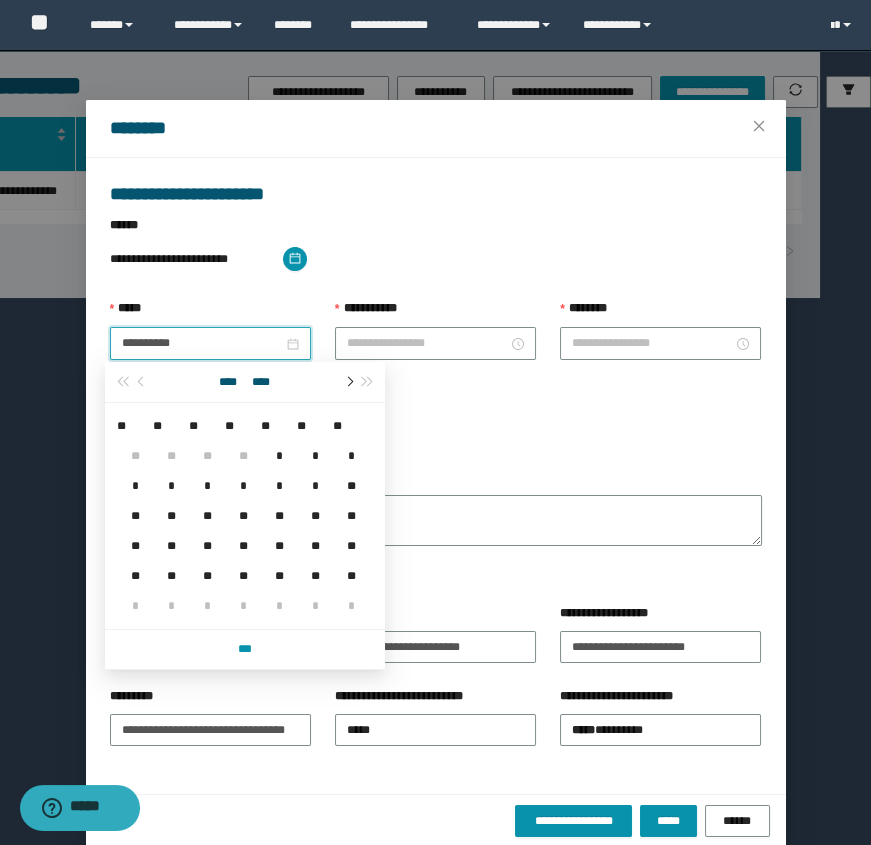 click at bounding box center (348, 382) 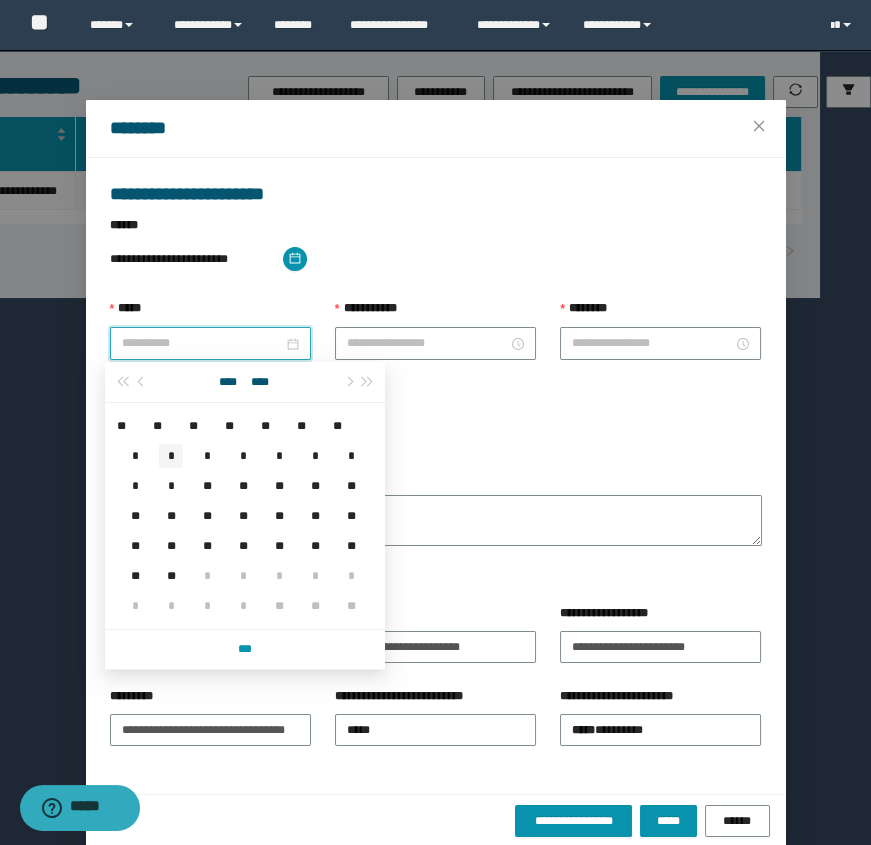 type on "**********" 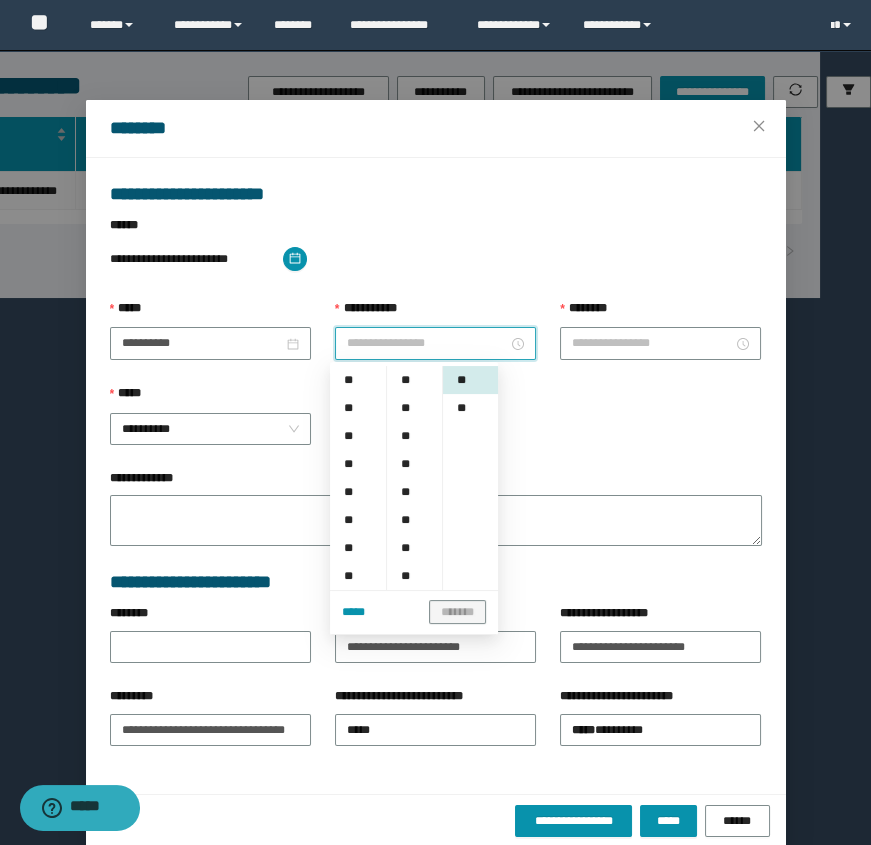 click on "**********" at bounding box center (427, 343) 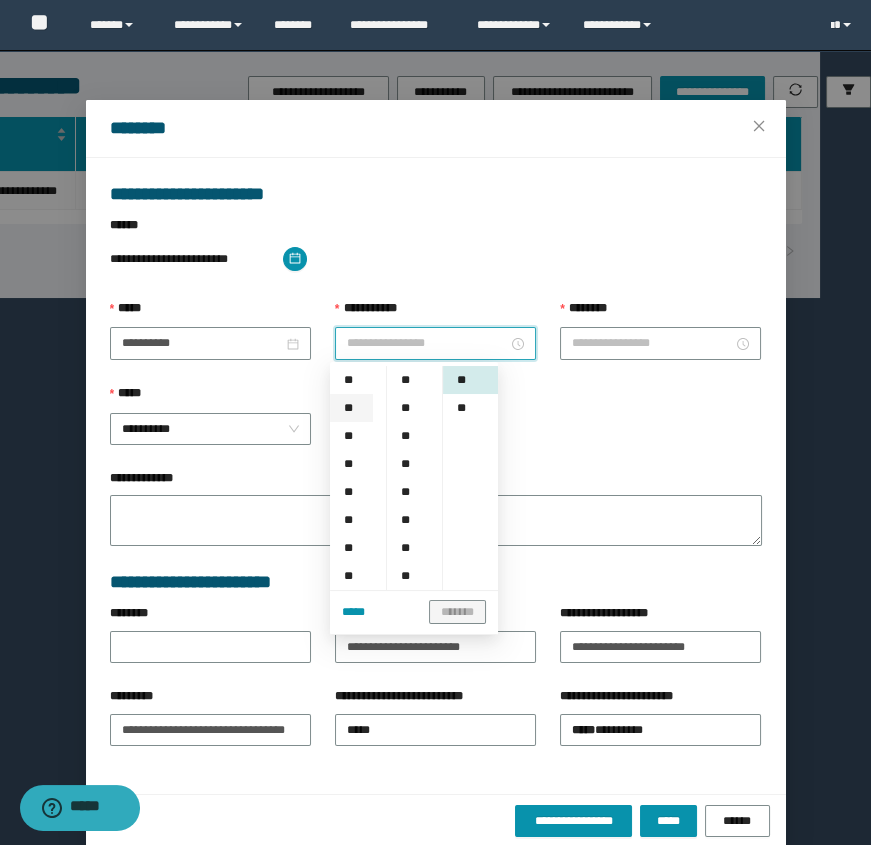 click on "**" at bounding box center [351, 408] 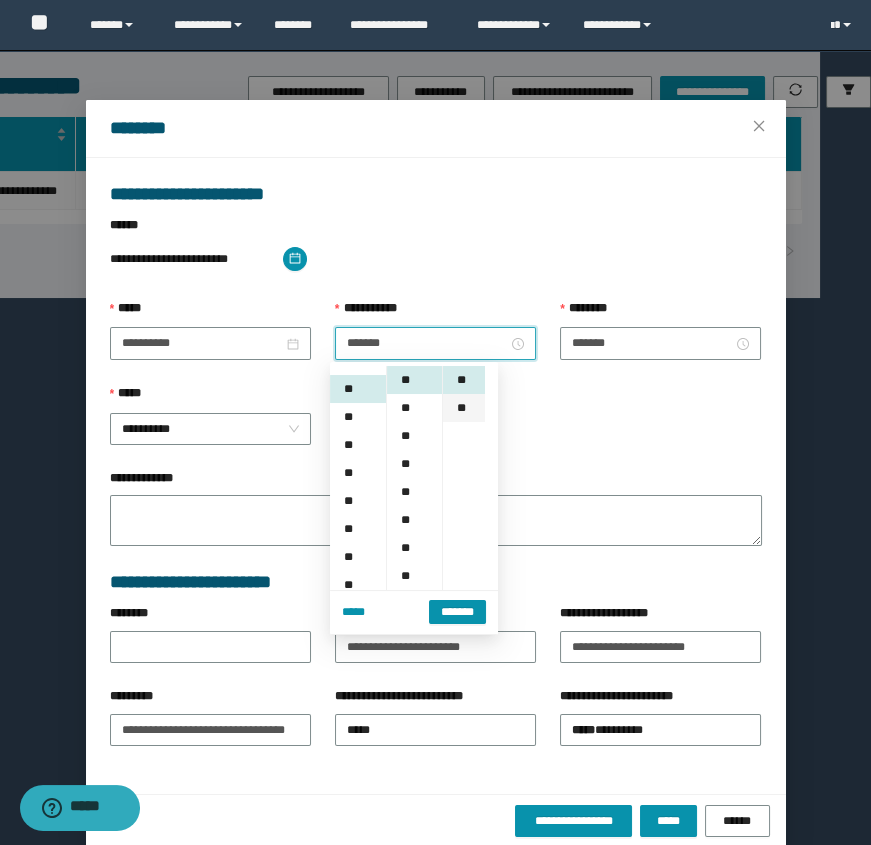 scroll, scrollTop: 28, scrollLeft: 0, axis: vertical 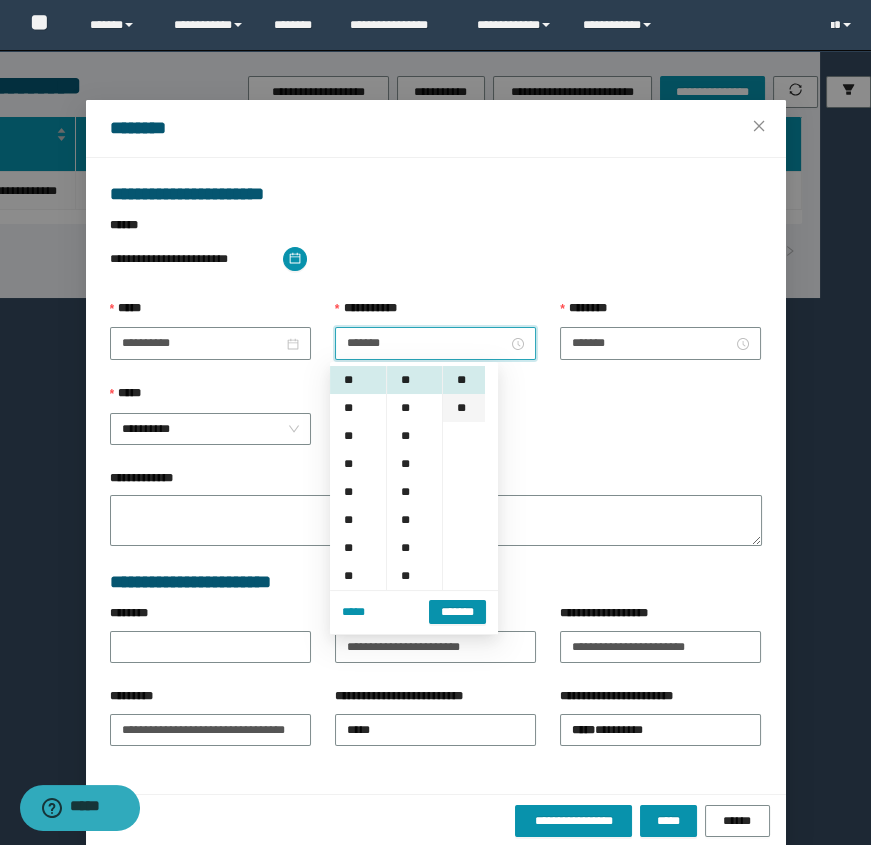 click on "**" at bounding box center [463, 408] 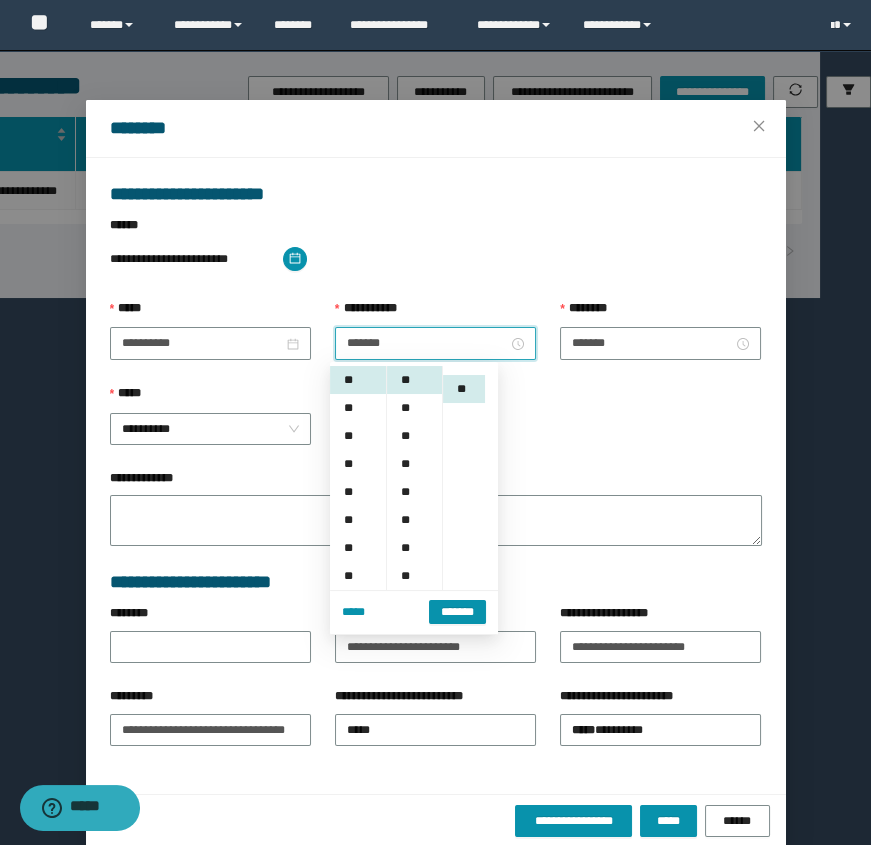 scroll, scrollTop: 28, scrollLeft: 0, axis: vertical 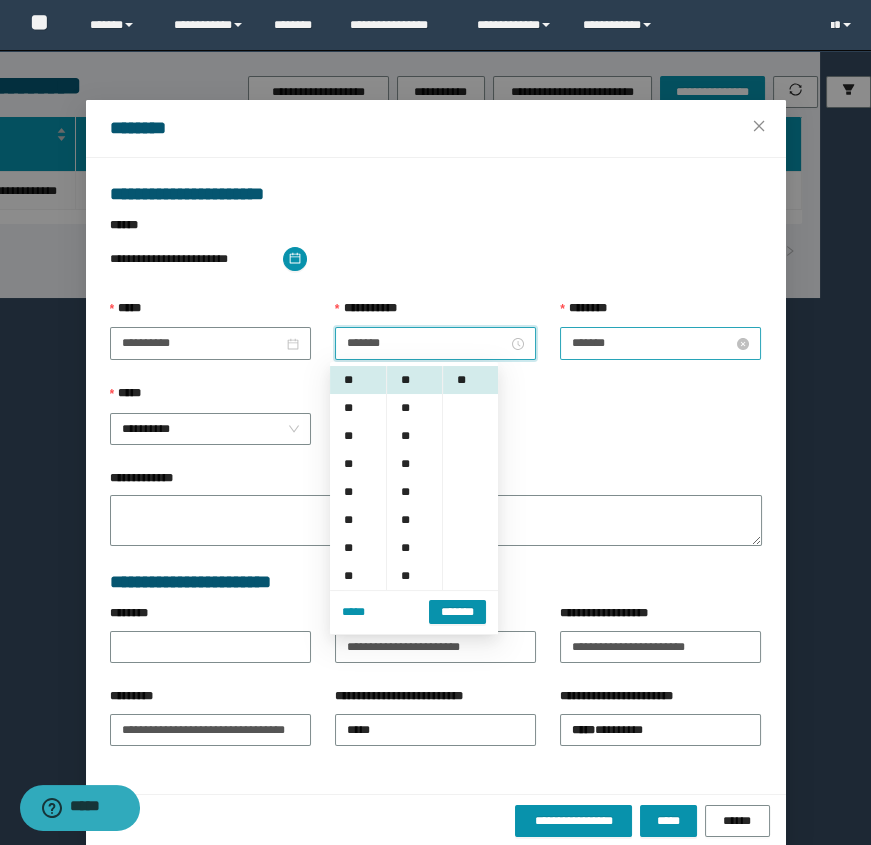 click on "*******" at bounding box center (652, 343) 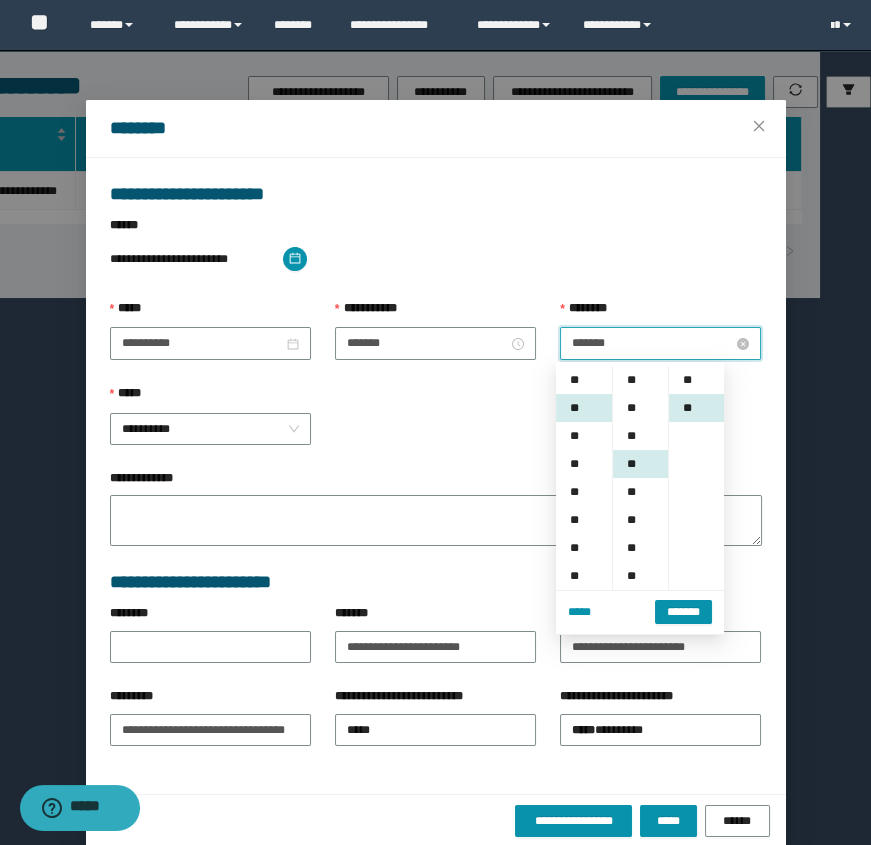 scroll, scrollTop: 28, scrollLeft: 0, axis: vertical 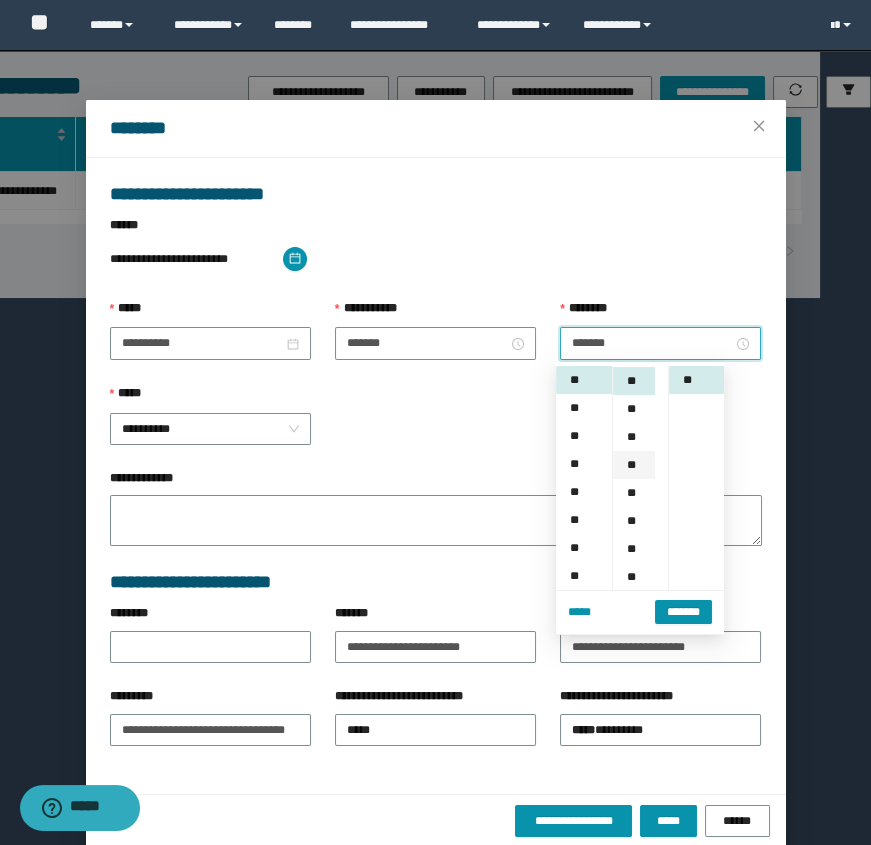 click on "**" at bounding box center (633, 465) 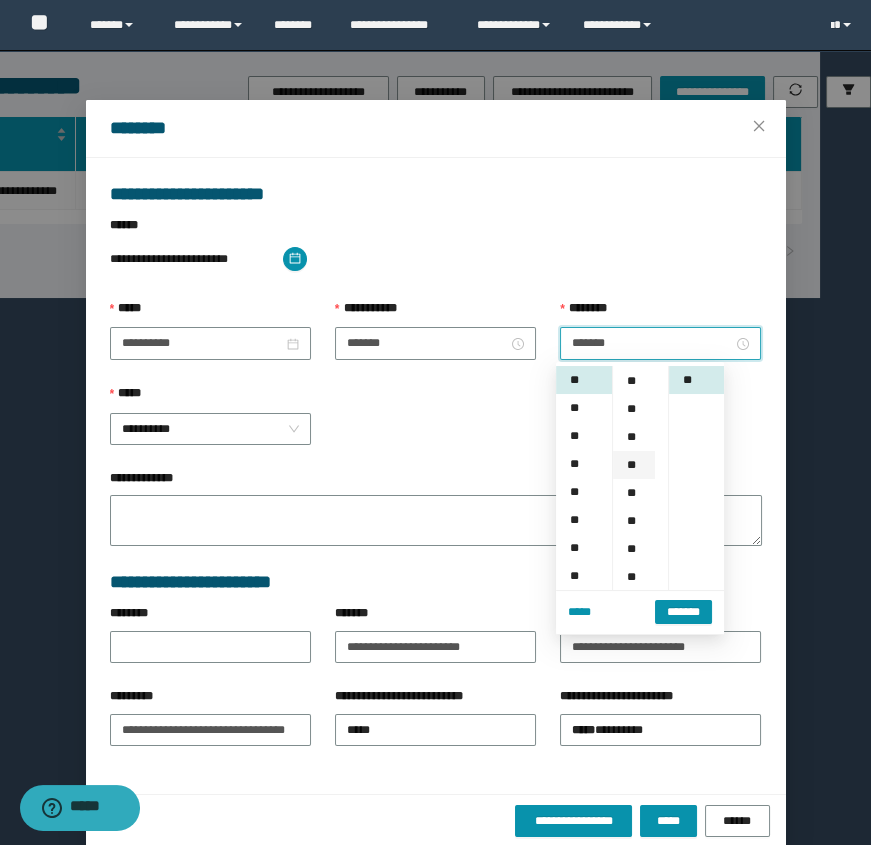 scroll, scrollTop: 168, scrollLeft: 0, axis: vertical 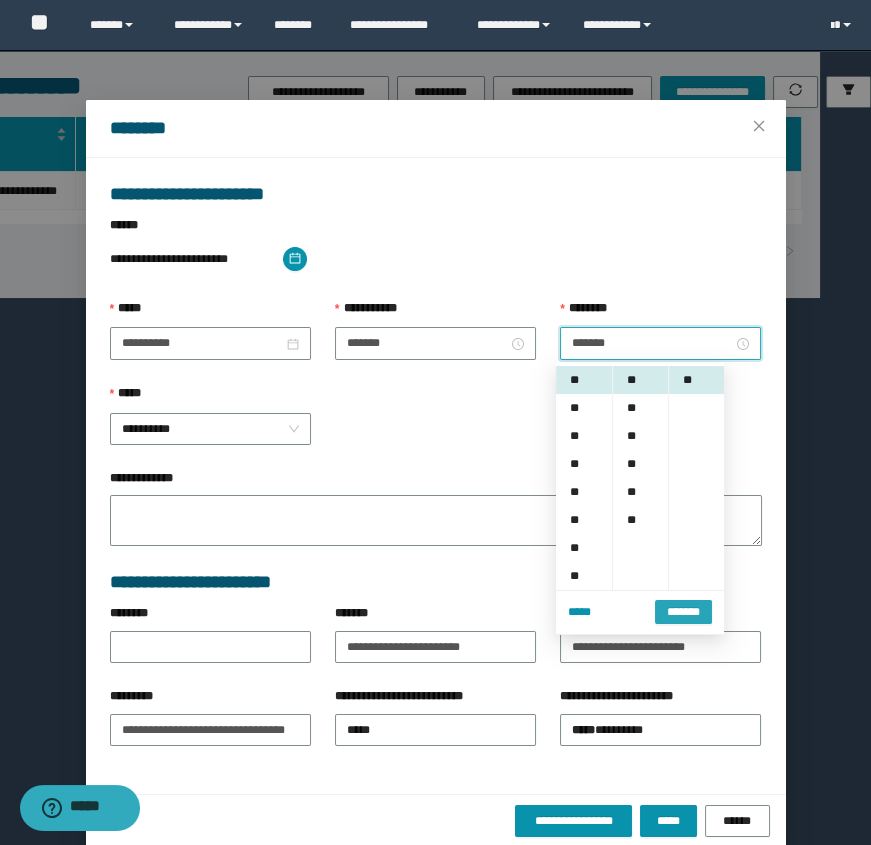 click on "*******" at bounding box center (683, 612) 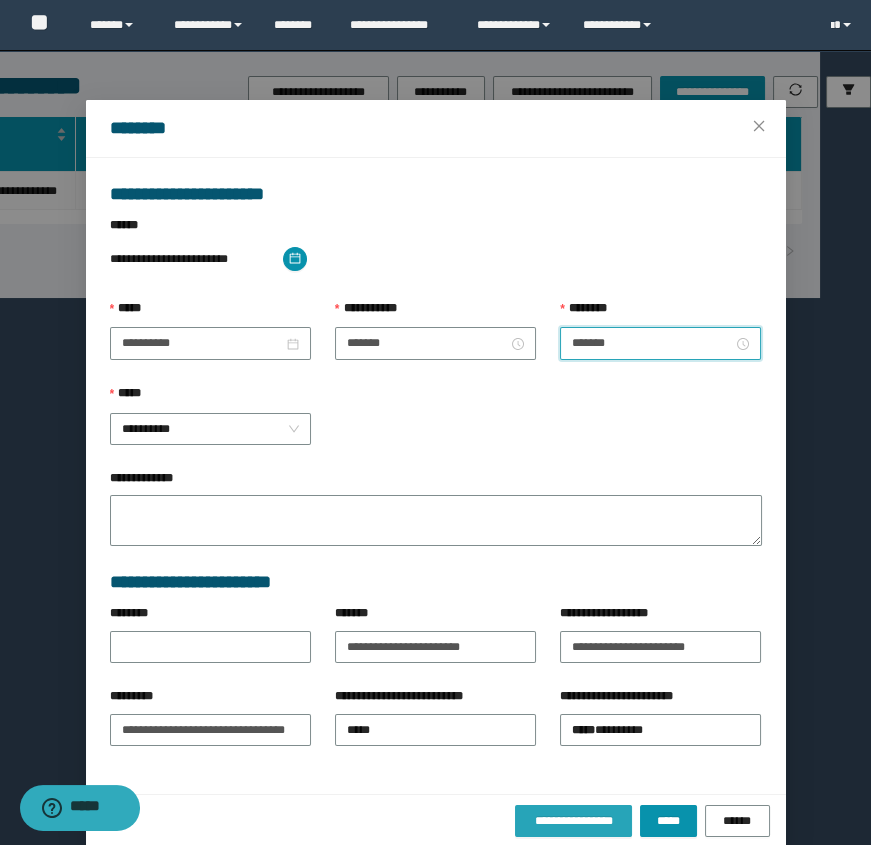 click on "**********" at bounding box center [574, 821] 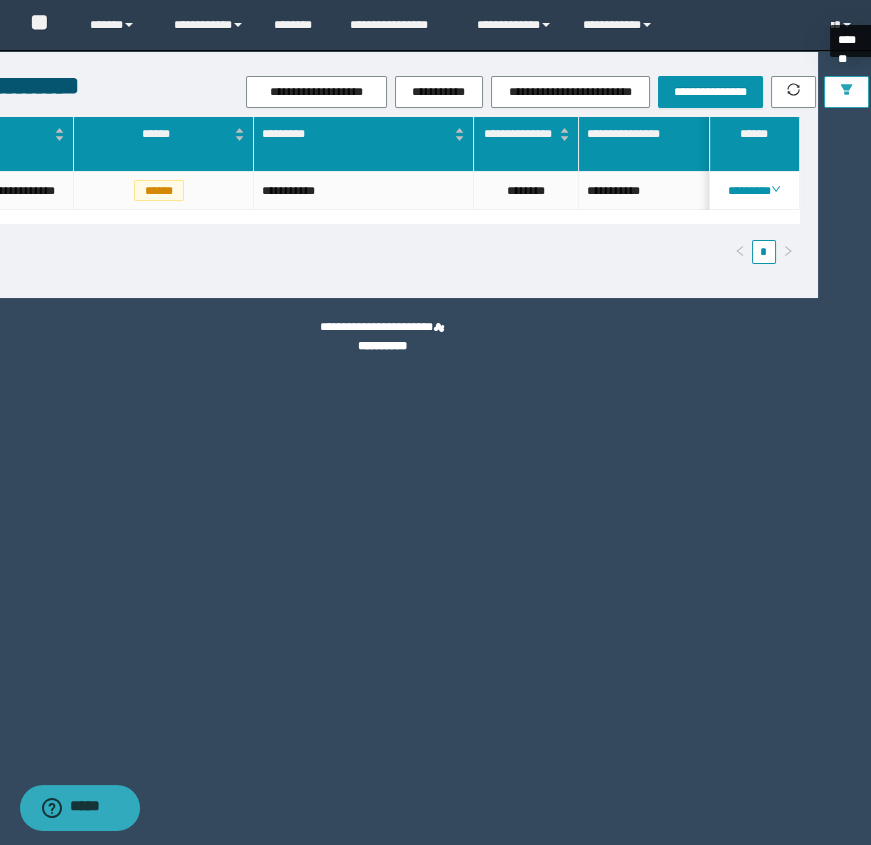 click at bounding box center (846, 92) 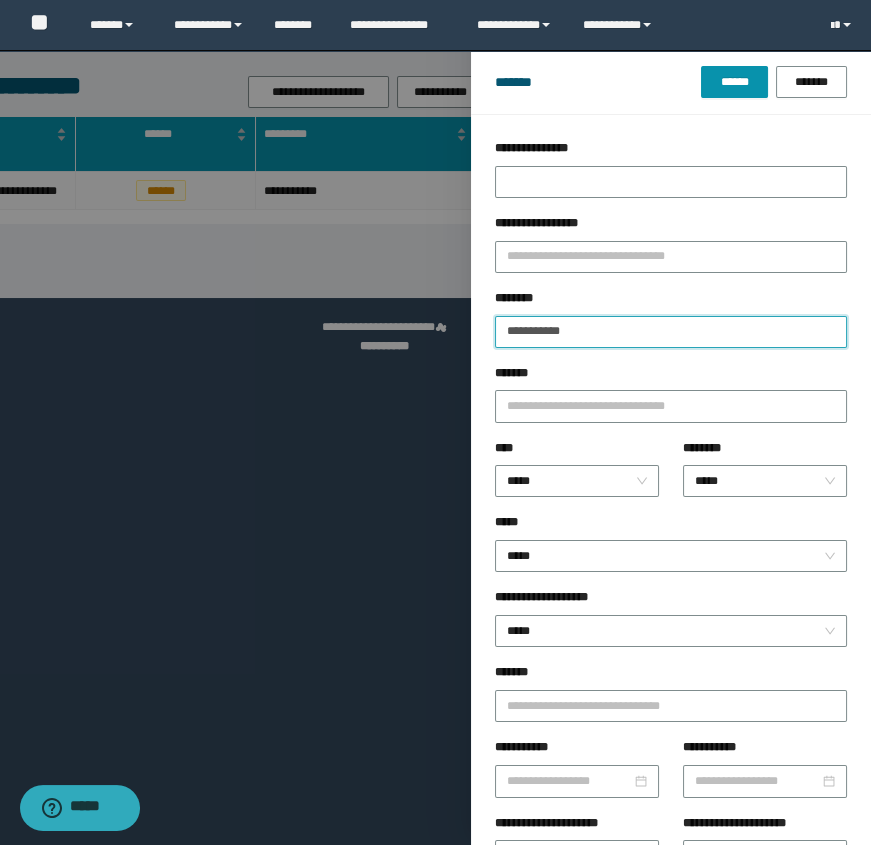 click on "**********" at bounding box center (671, 332) 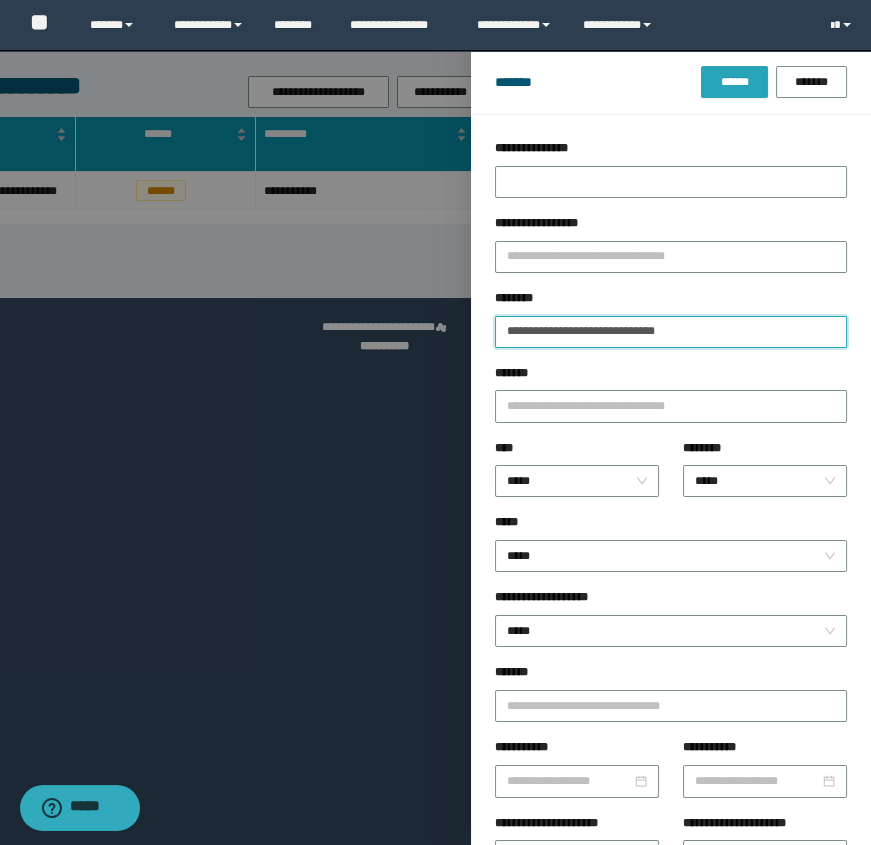 type on "**********" 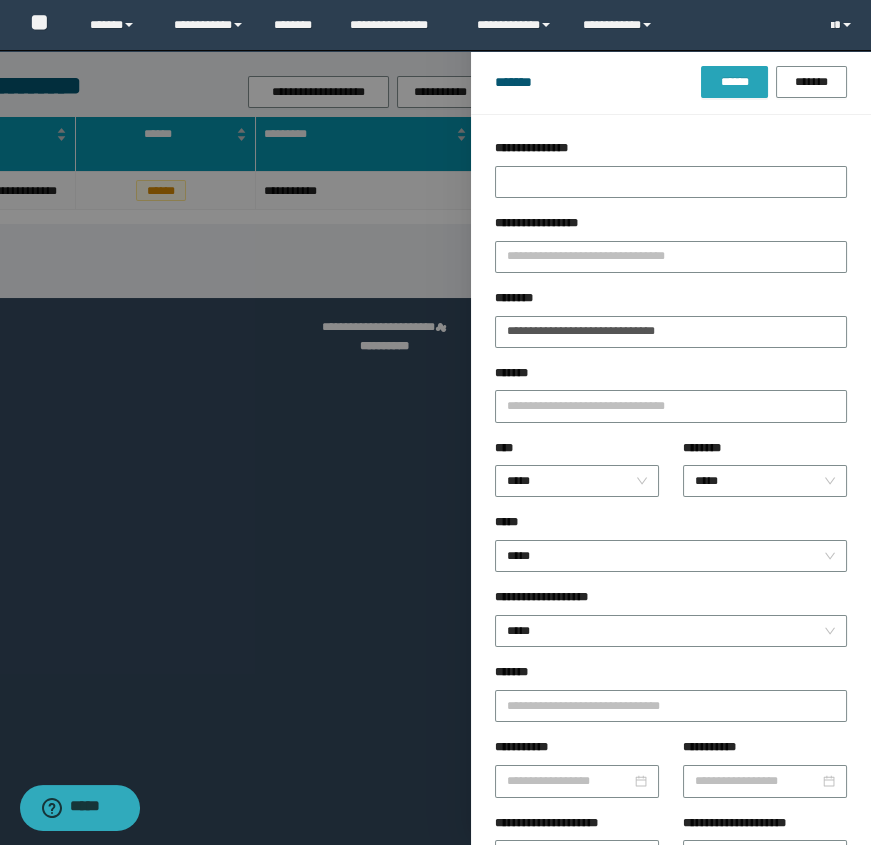 click on "******" at bounding box center (734, 82) 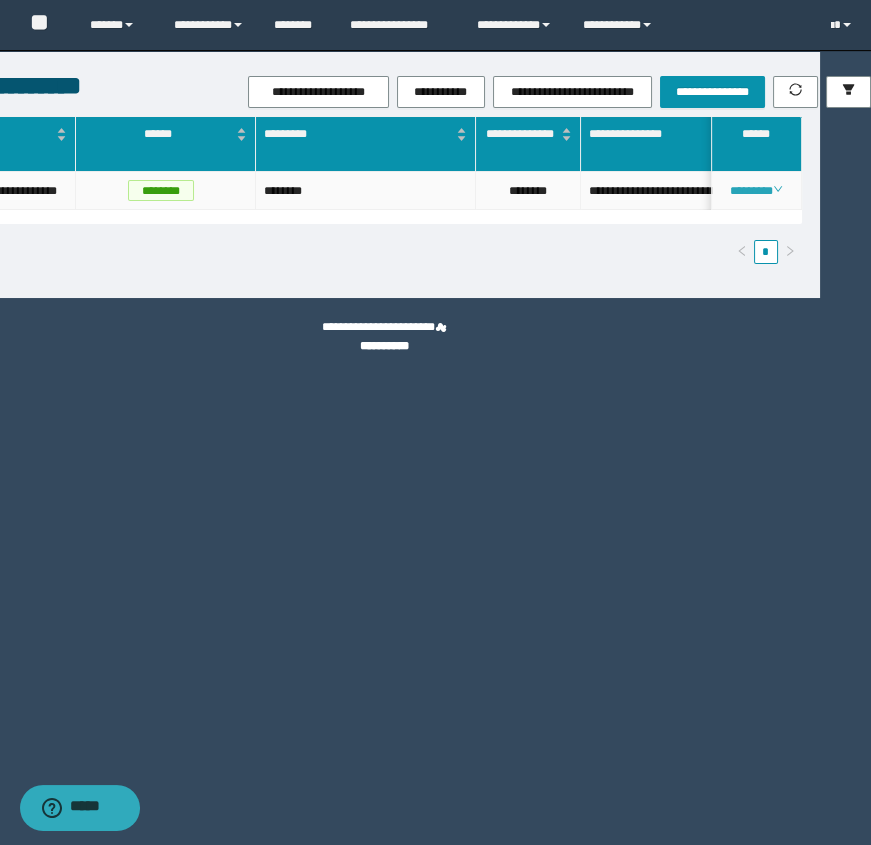 click on "********" at bounding box center [756, 191] 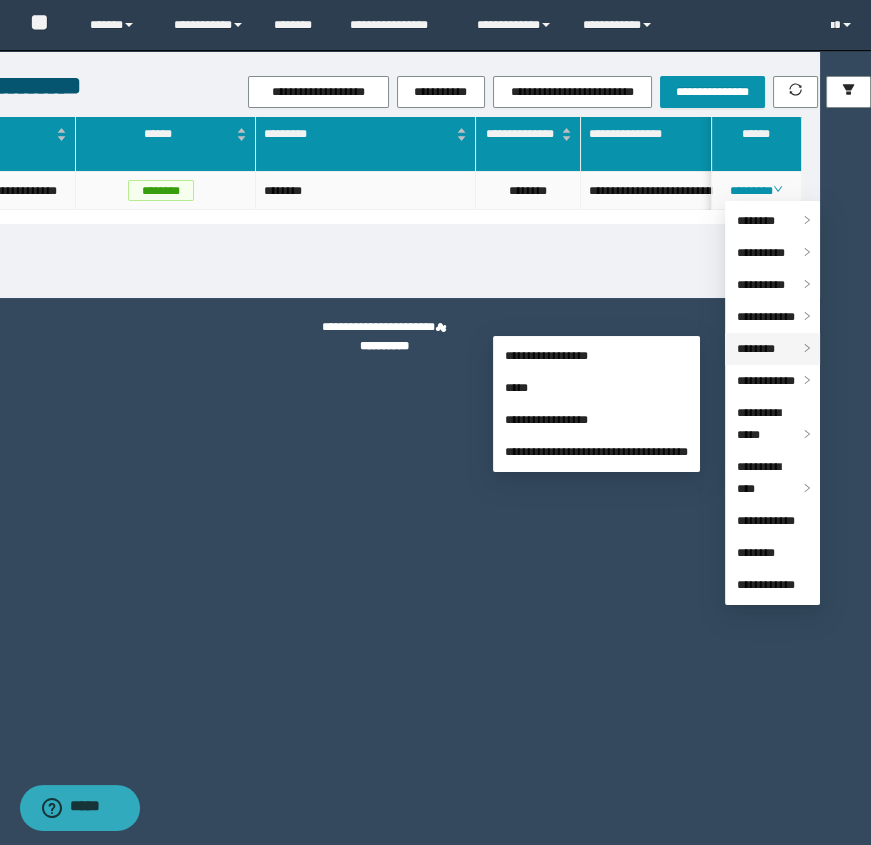 click on "********" at bounding box center [756, 349] 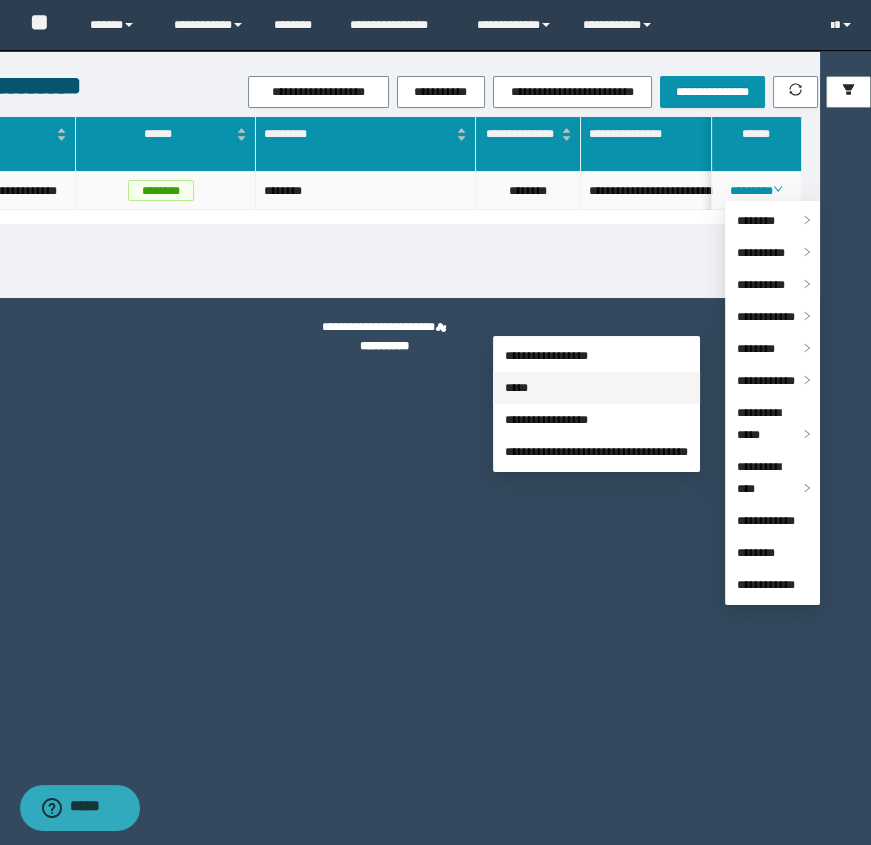 click on "*****" at bounding box center (516, 388) 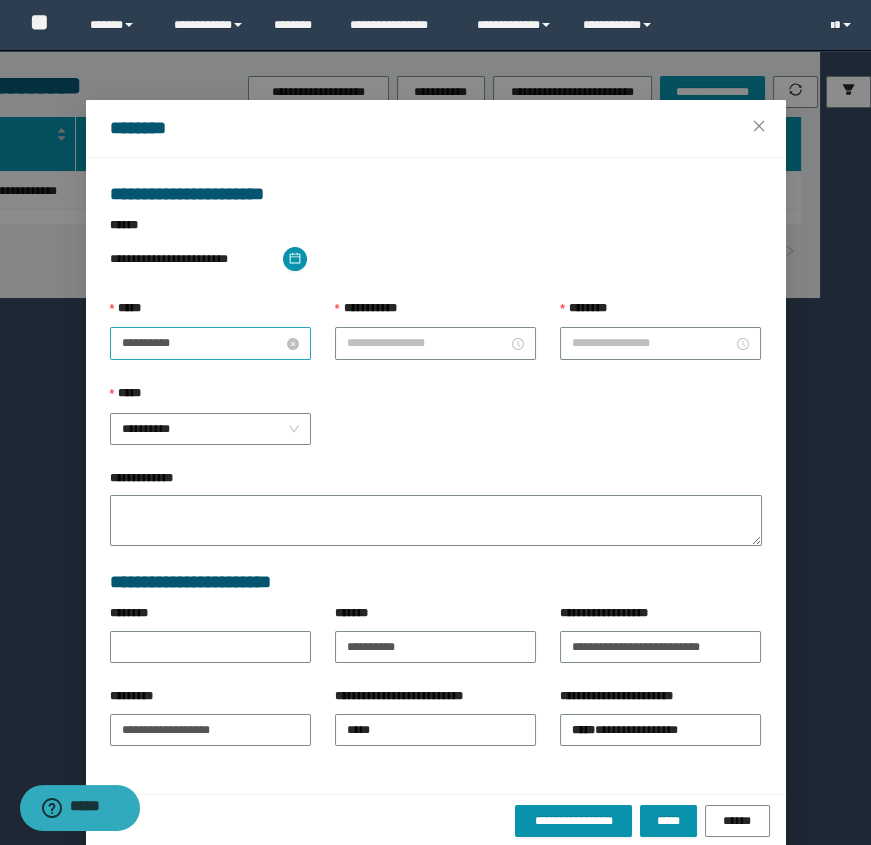 click on "**********" at bounding box center [202, 343] 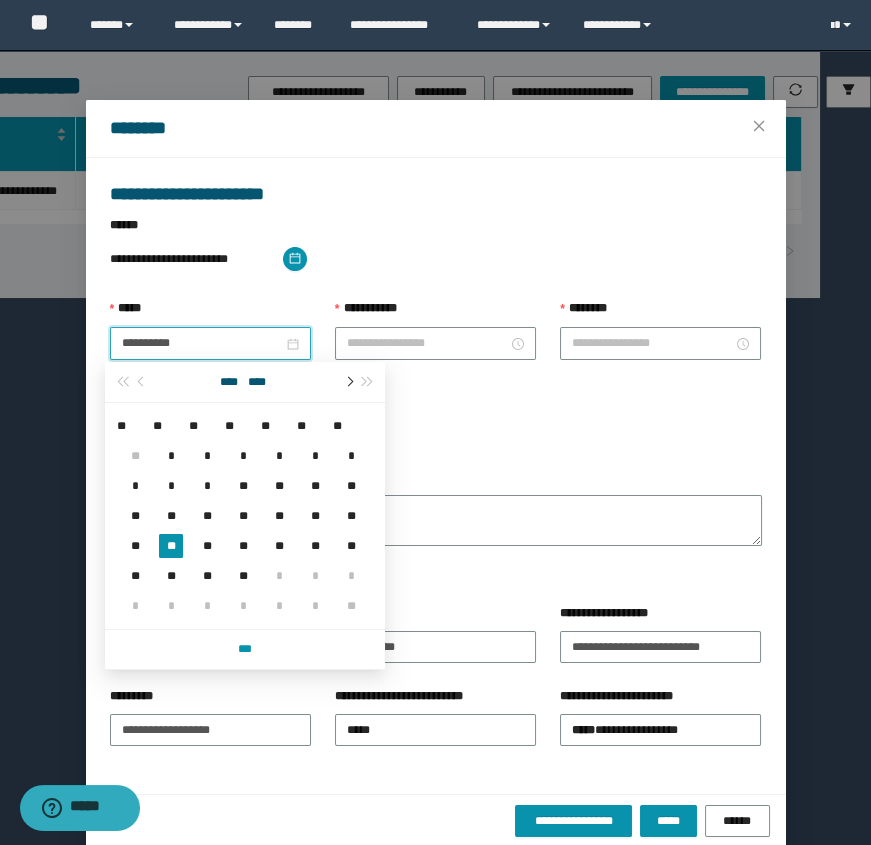 click at bounding box center [349, 382] 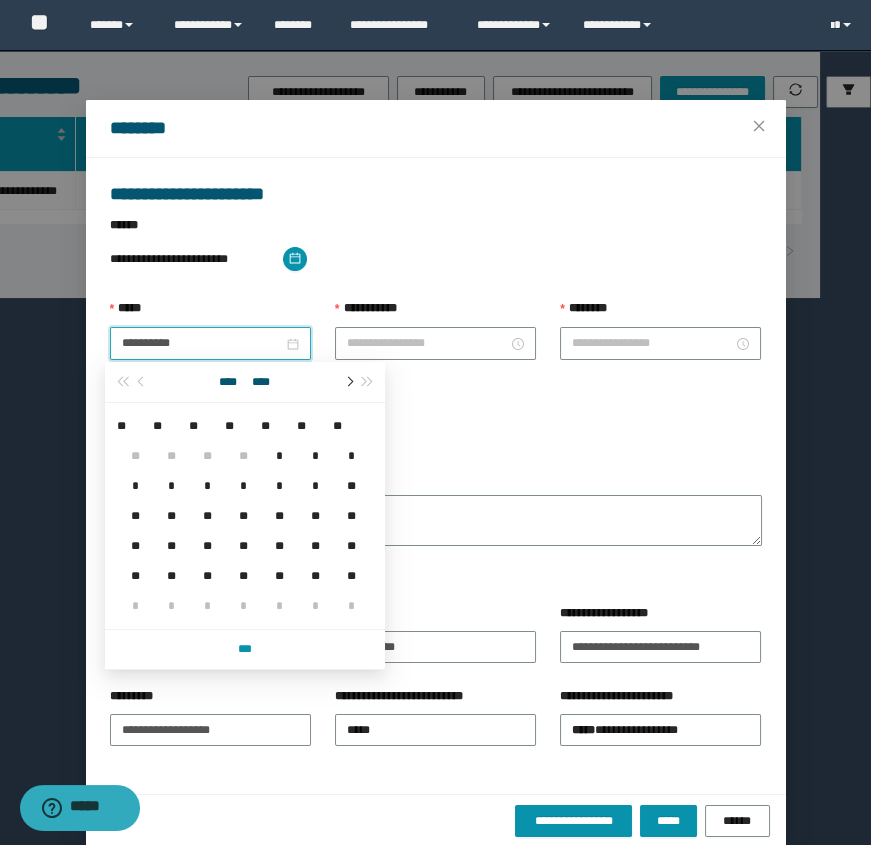 click at bounding box center (349, 382) 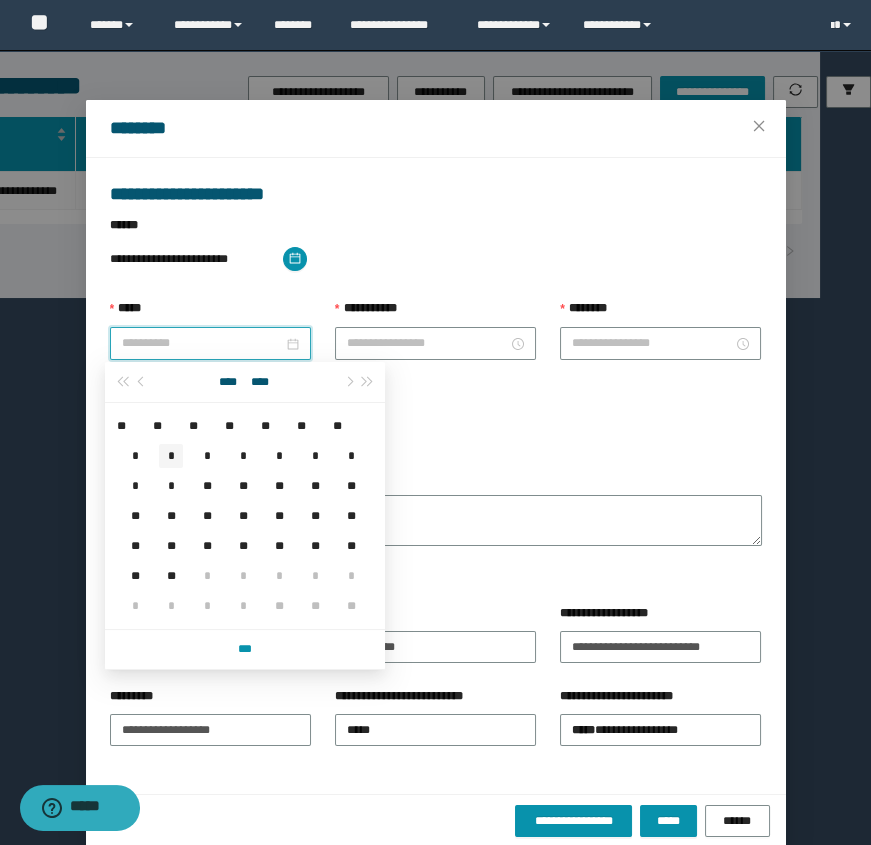 type on "**********" 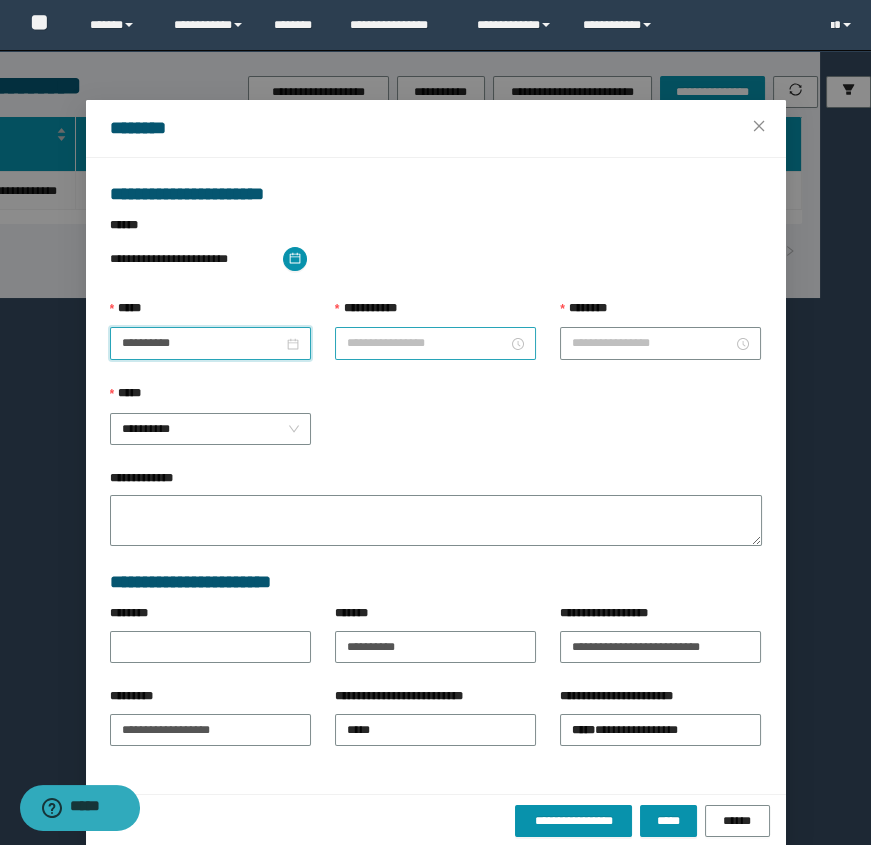 click at bounding box center [435, 343] 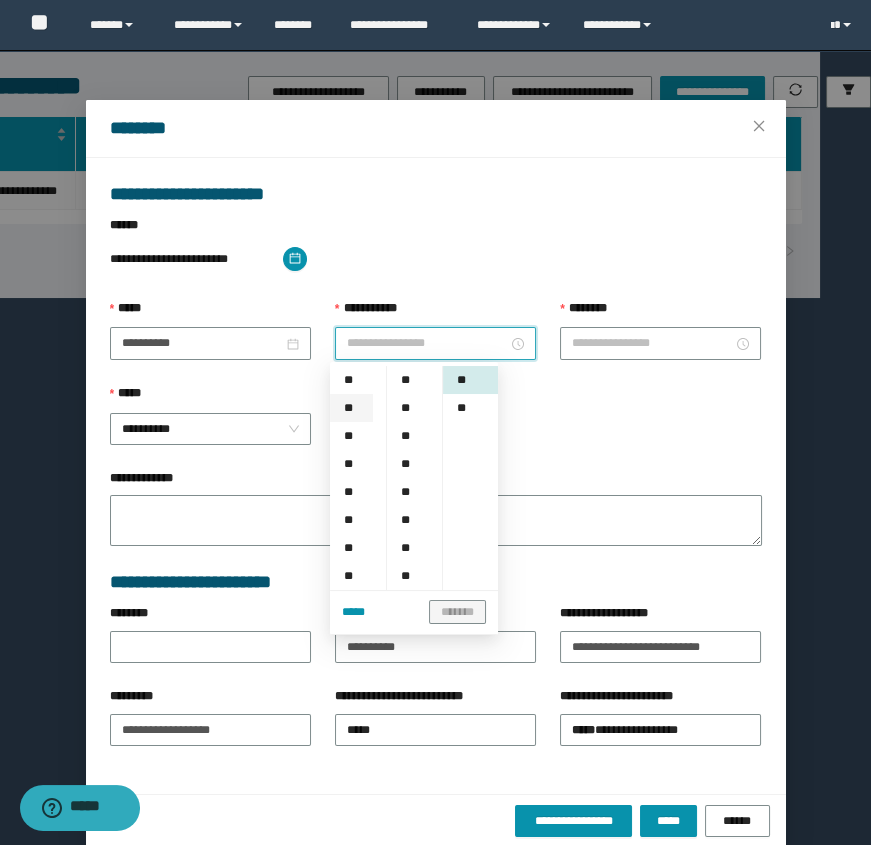 click on "**" at bounding box center [351, 408] 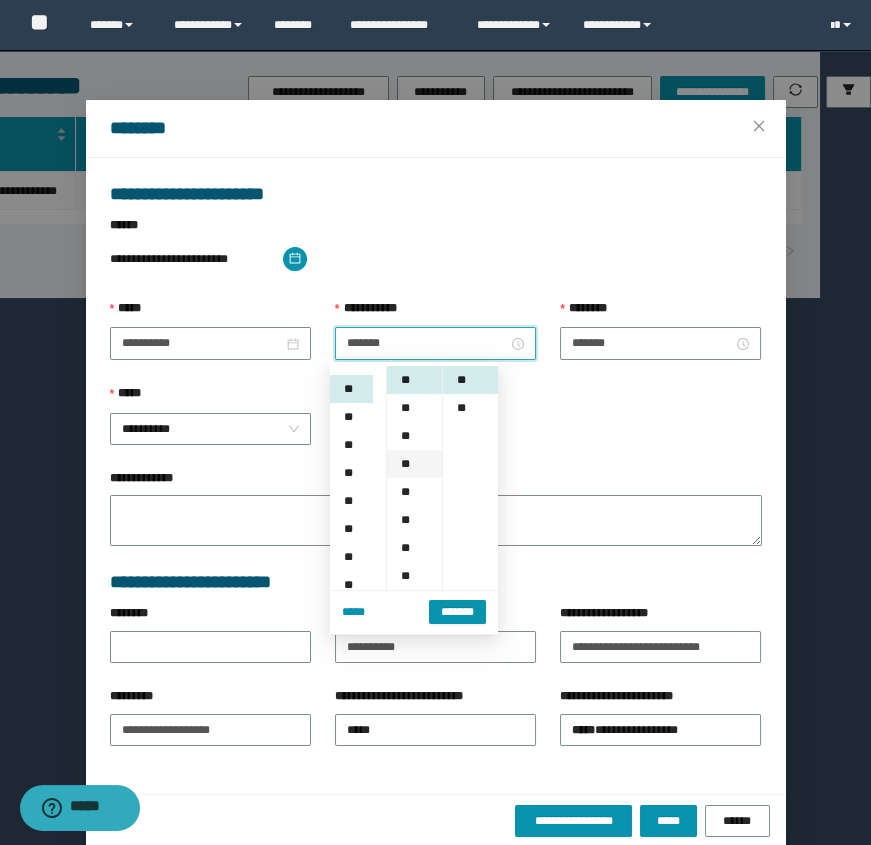 scroll, scrollTop: 28, scrollLeft: 0, axis: vertical 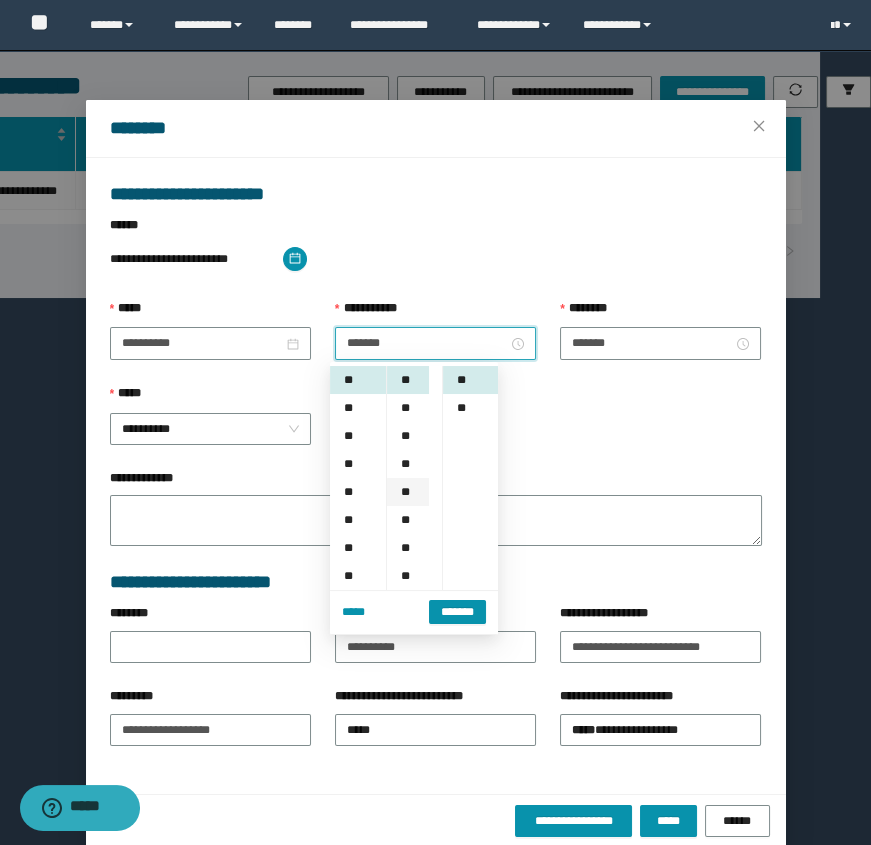 click on "**" at bounding box center (407, 492) 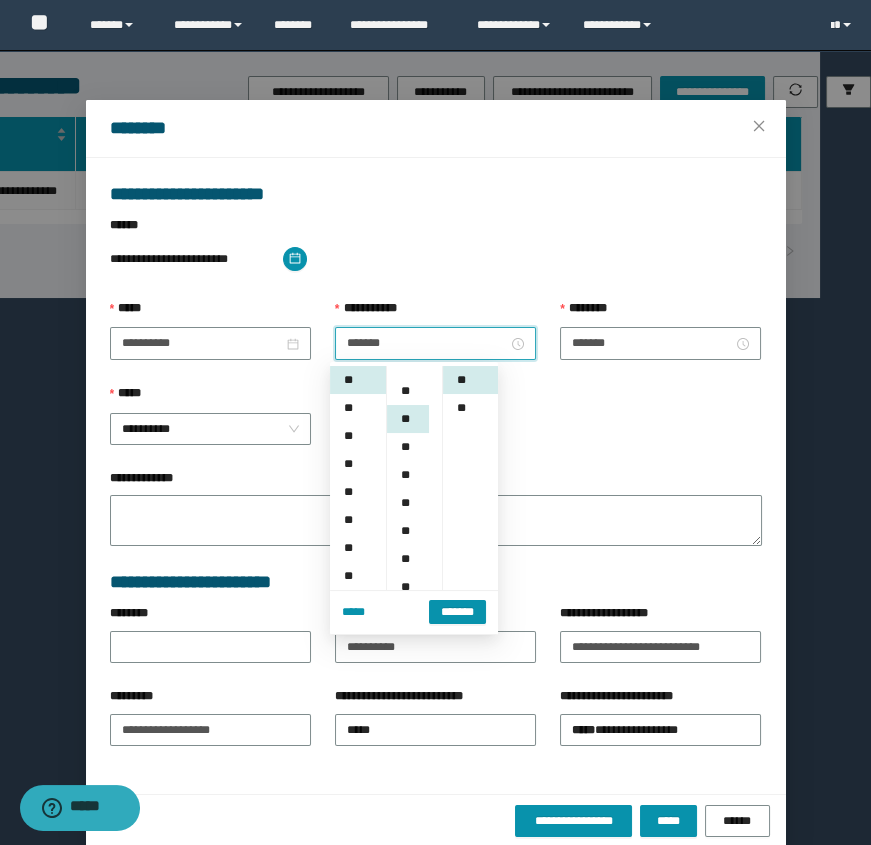 scroll, scrollTop: 111, scrollLeft: 0, axis: vertical 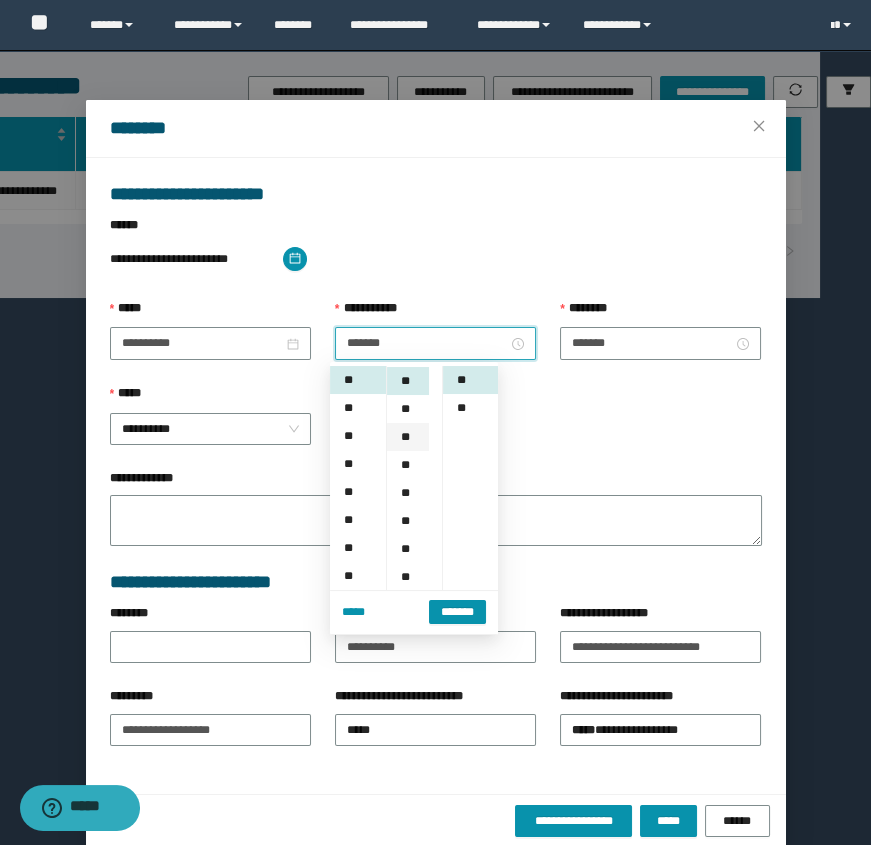 click on "**" at bounding box center [407, 437] 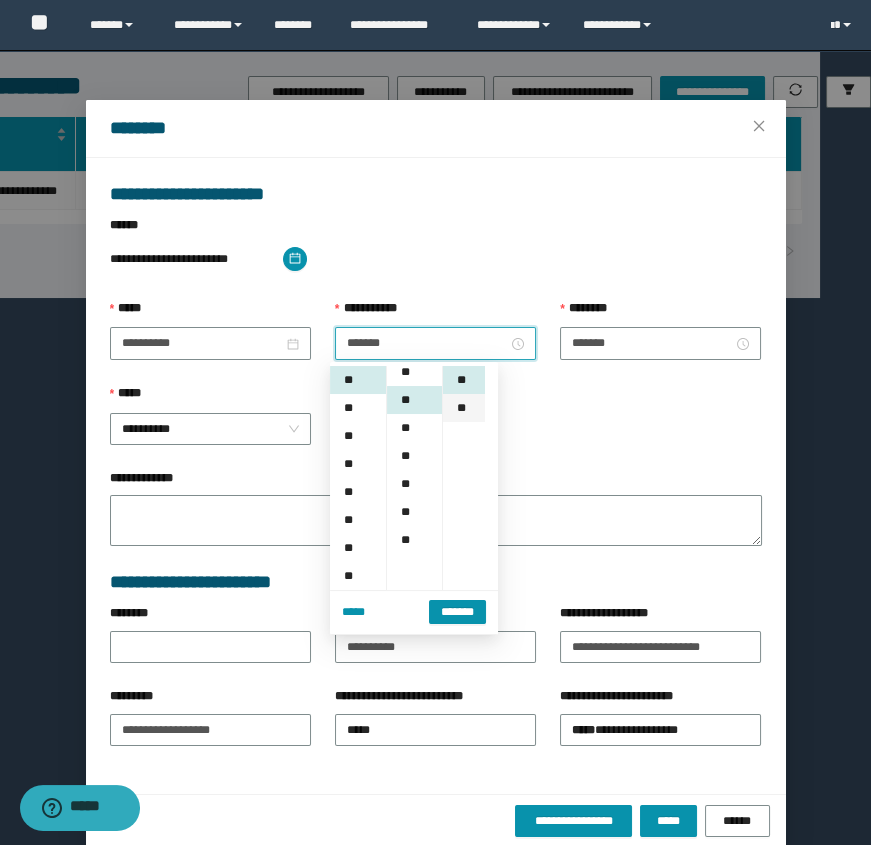 scroll, scrollTop: 168, scrollLeft: 0, axis: vertical 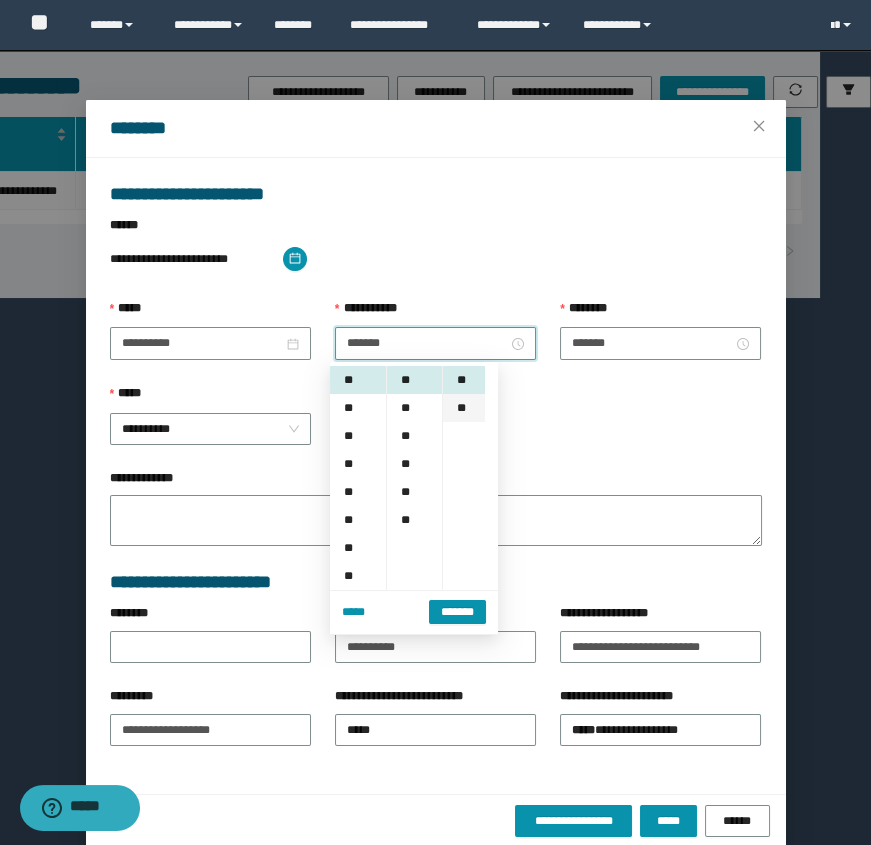 click on "**" at bounding box center (463, 408) 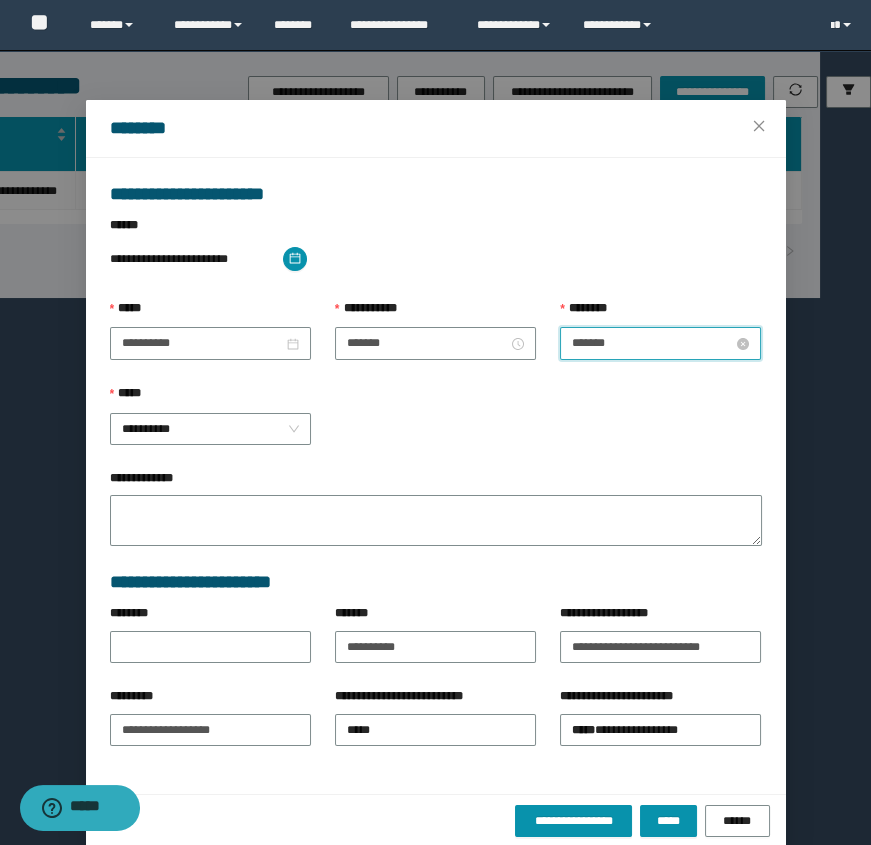 click on "*******" at bounding box center [652, 343] 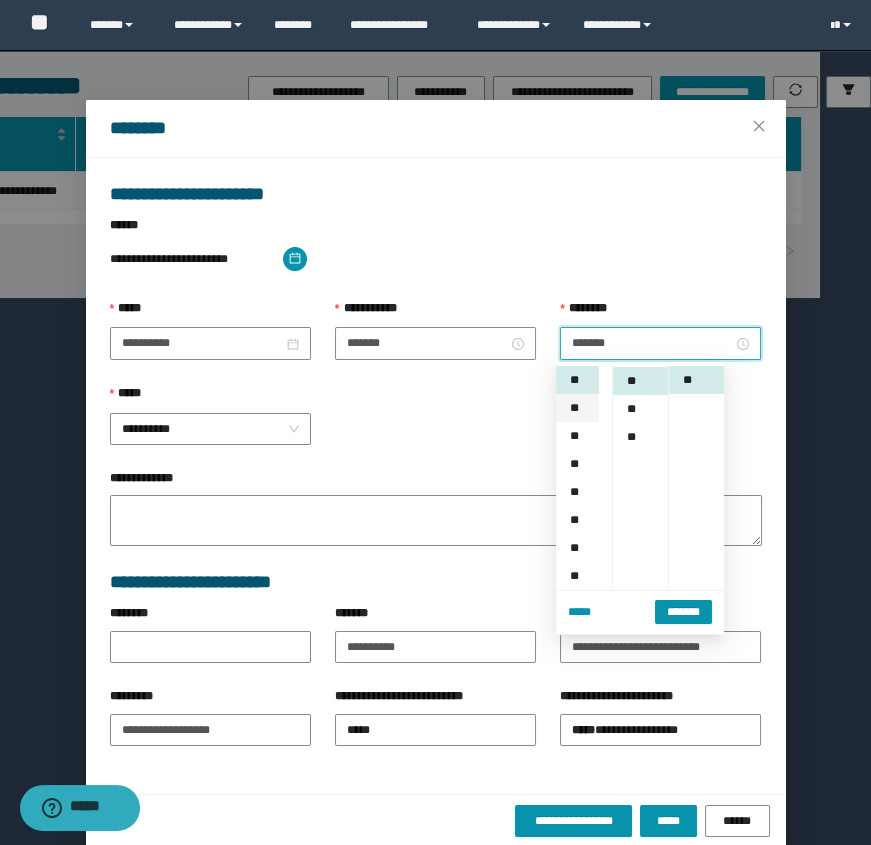 click on "**" at bounding box center [577, 408] 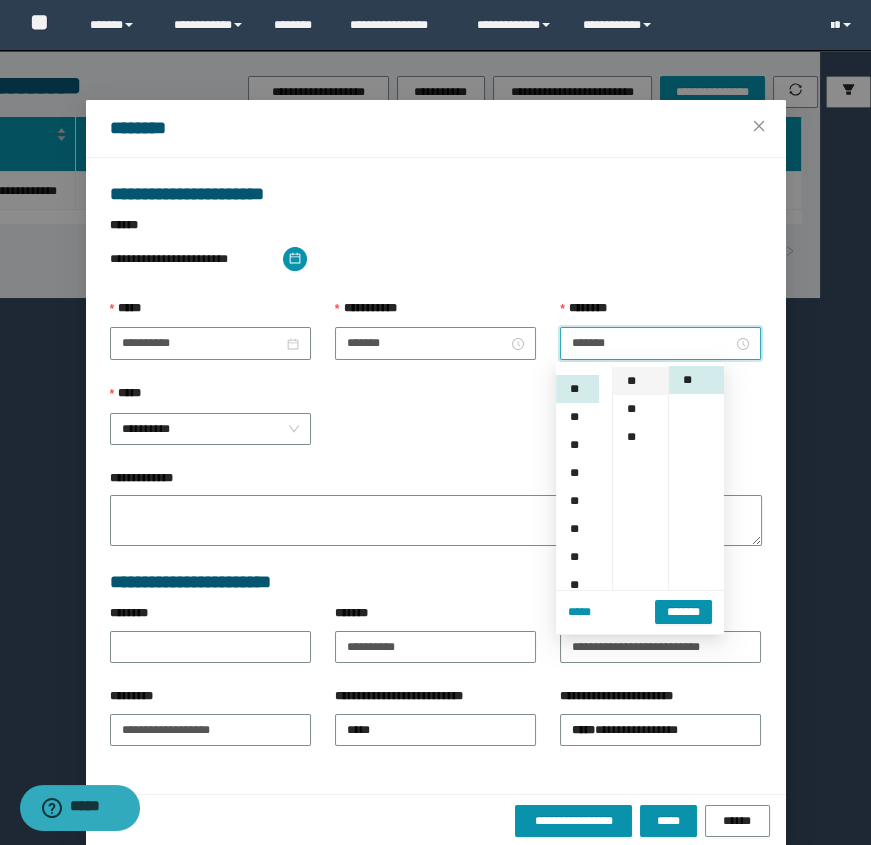 scroll, scrollTop: 56, scrollLeft: 0, axis: vertical 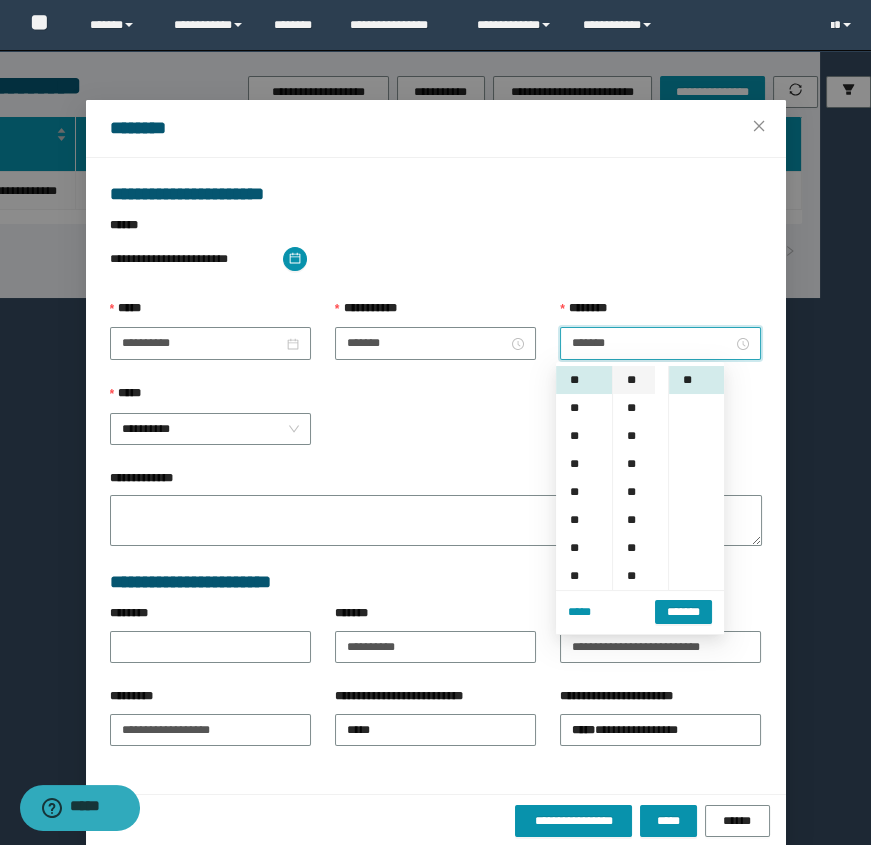 click on "**" at bounding box center (633, 380) 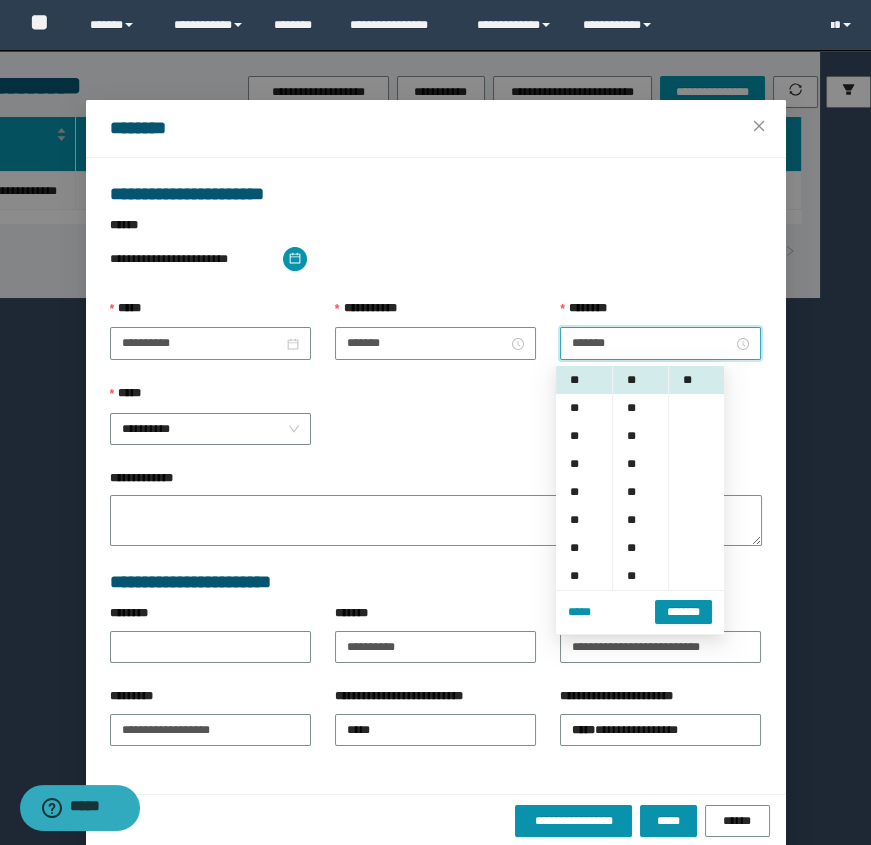 click on "*******" at bounding box center (683, 612) 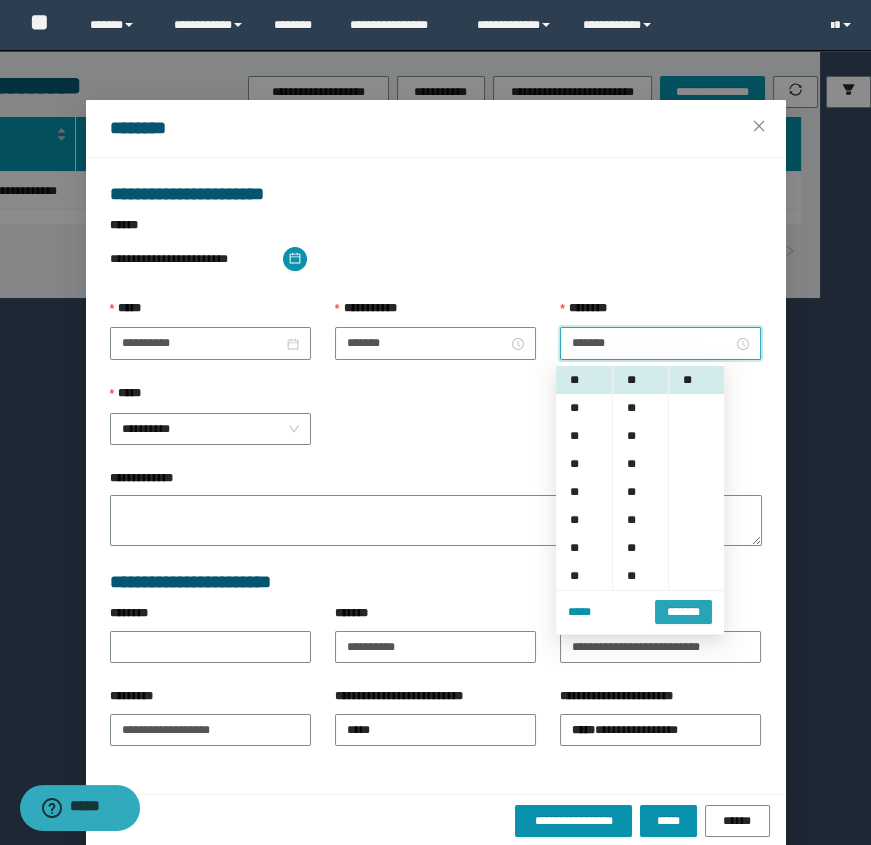 click on "*******" at bounding box center (683, 612) 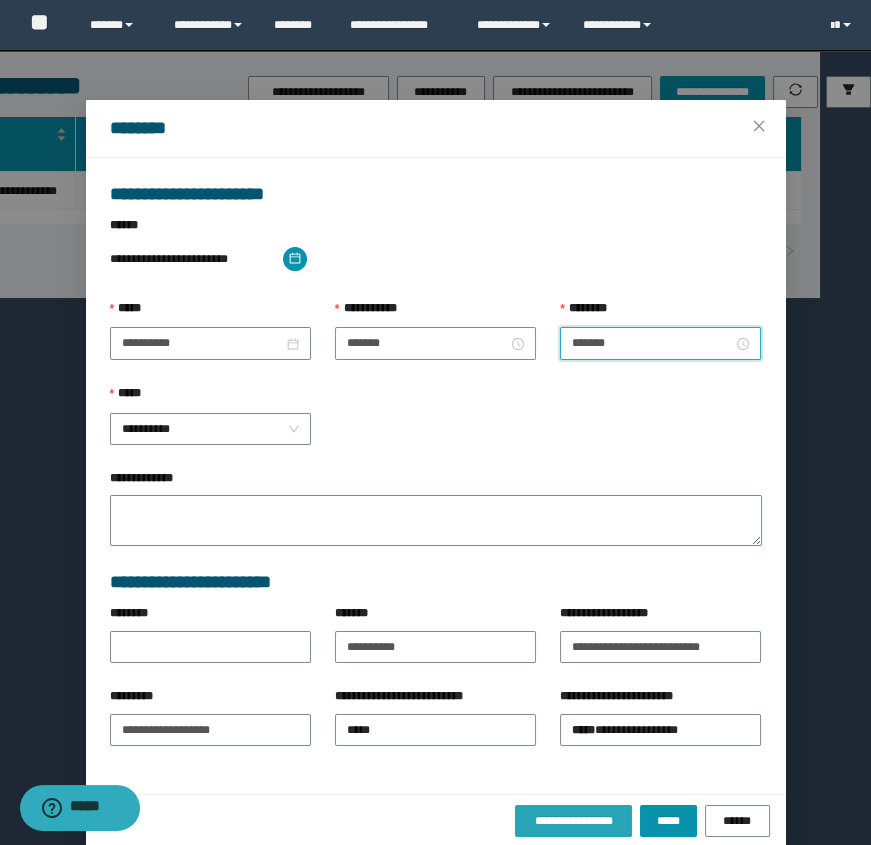 click on "**********" at bounding box center [574, 821] 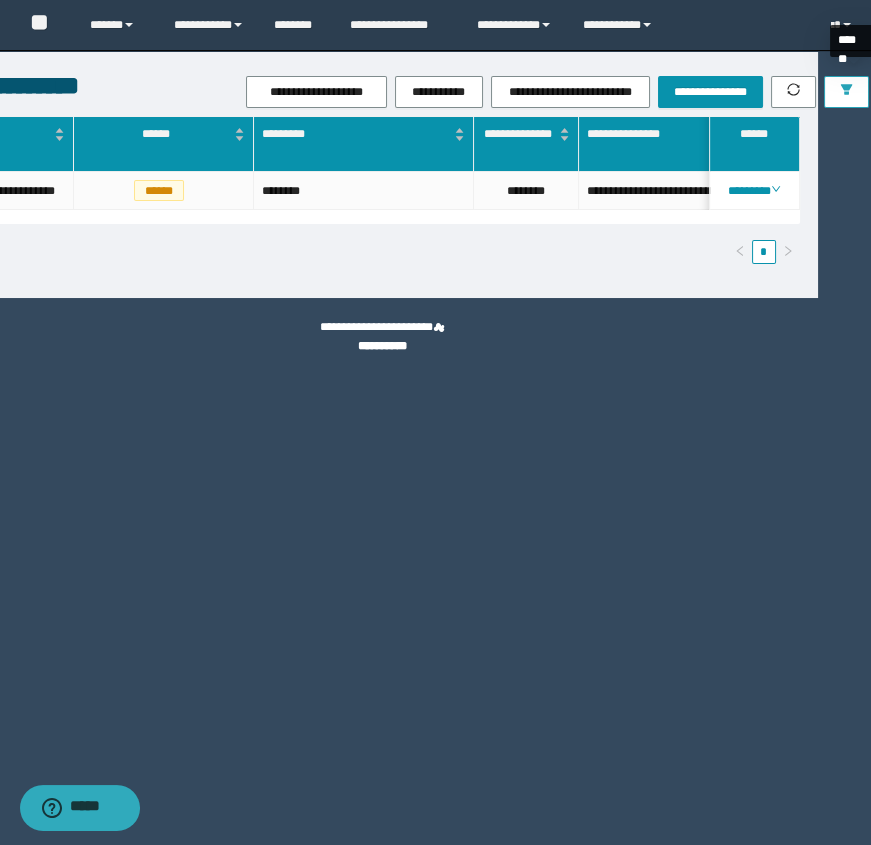 click 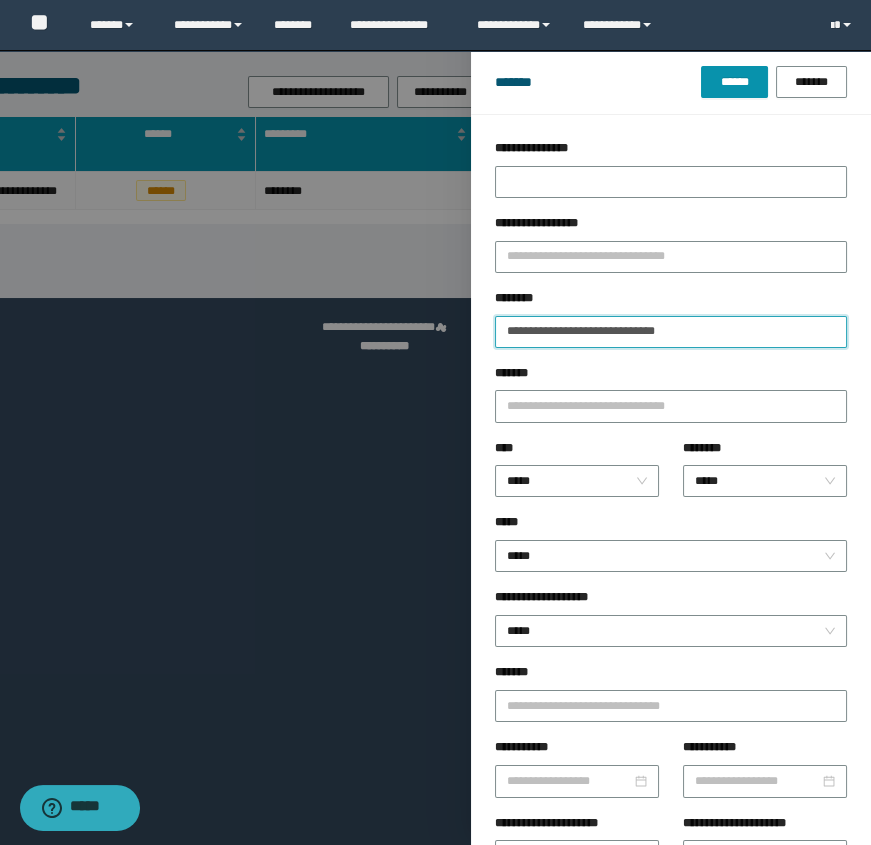 click on "**********" at bounding box center [671, 332] 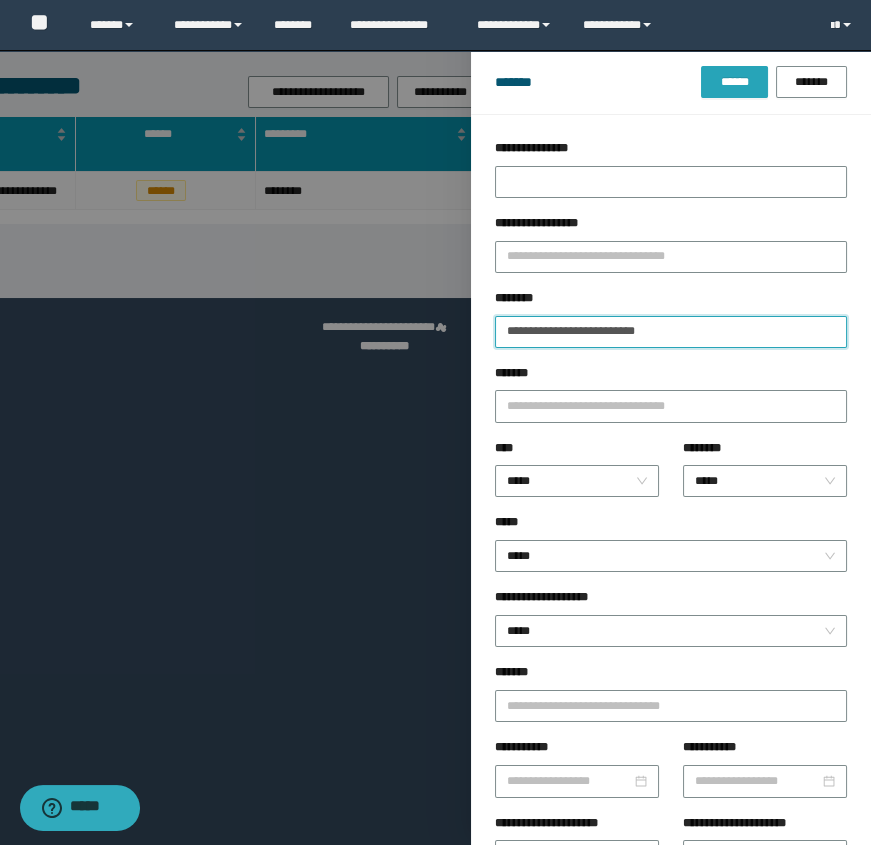 type on "**********" 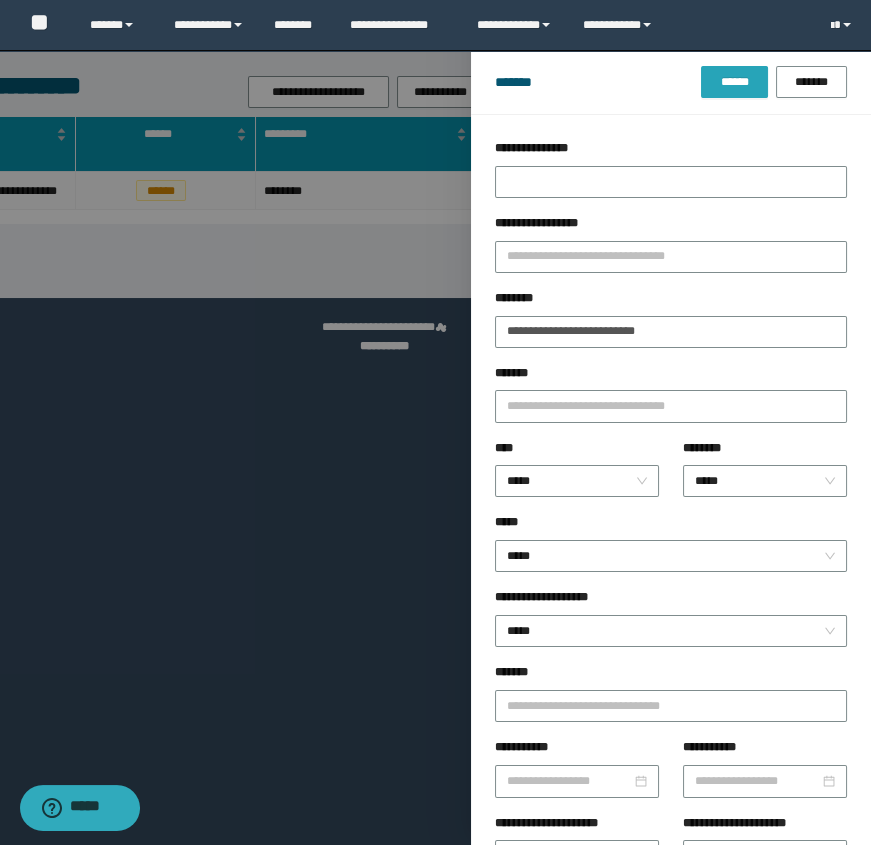 click on "******" at bounding box center [734, 82] 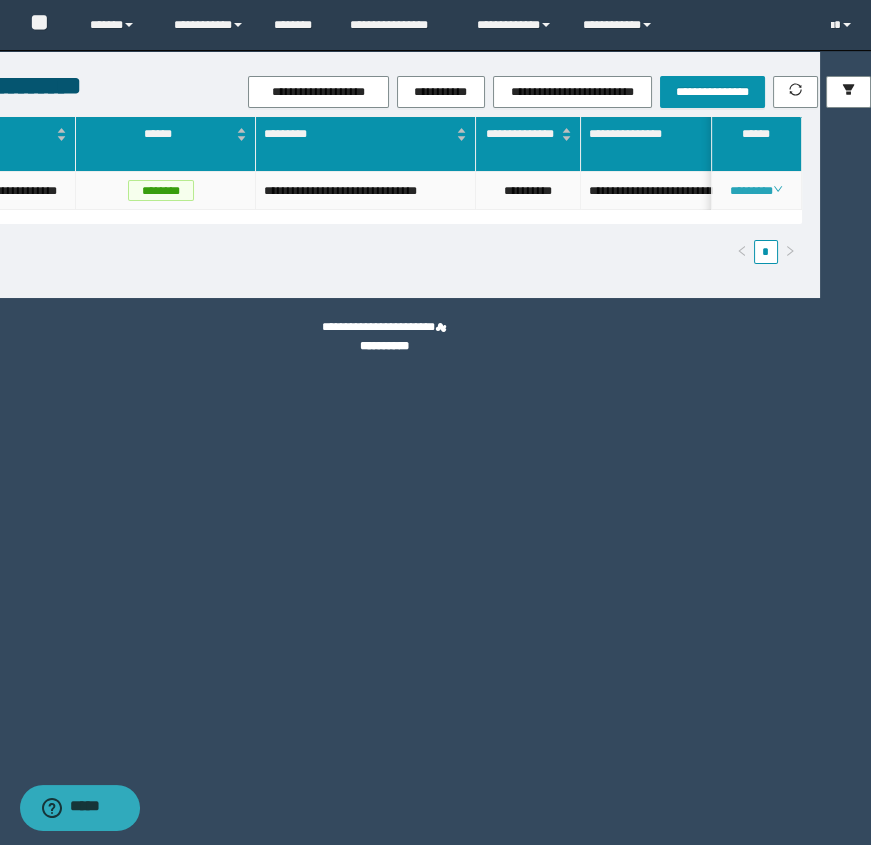 click on "********" at bounding box center (756, 191) 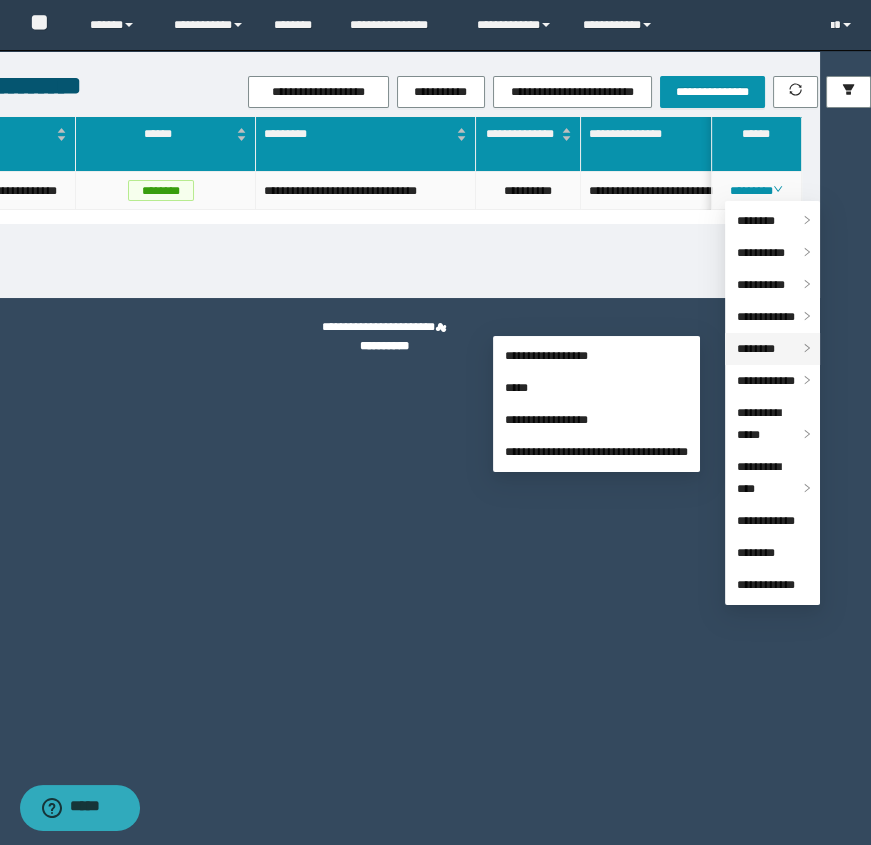 click on "********" at bounding box center (756, 349) 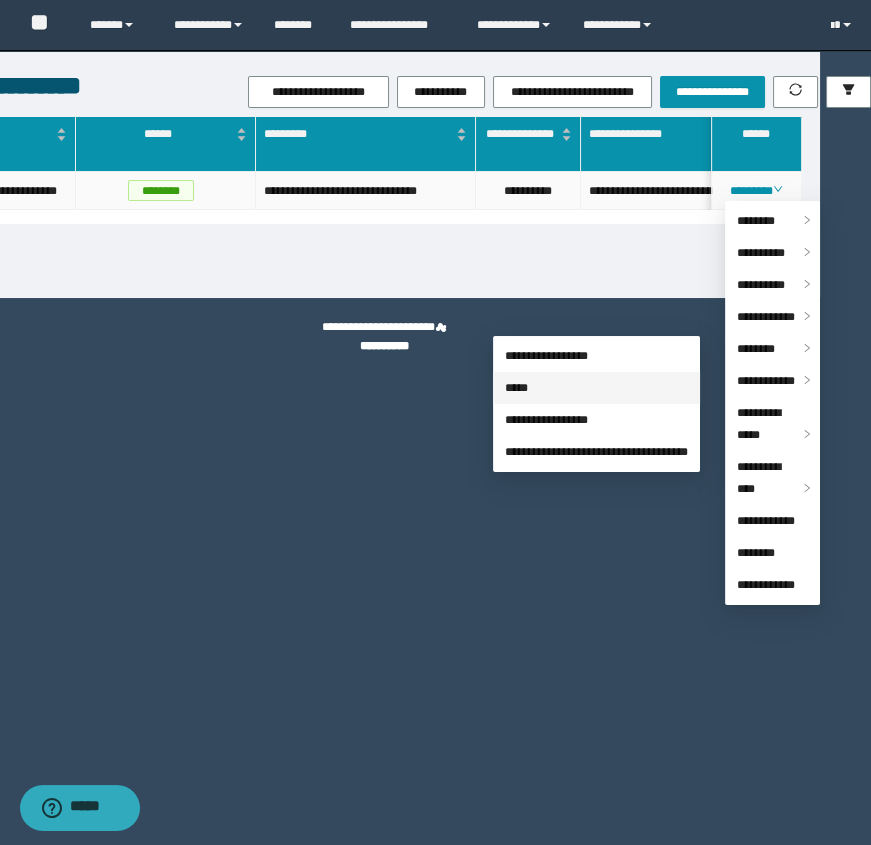 click on "*****" at bounding box center (516, 388) 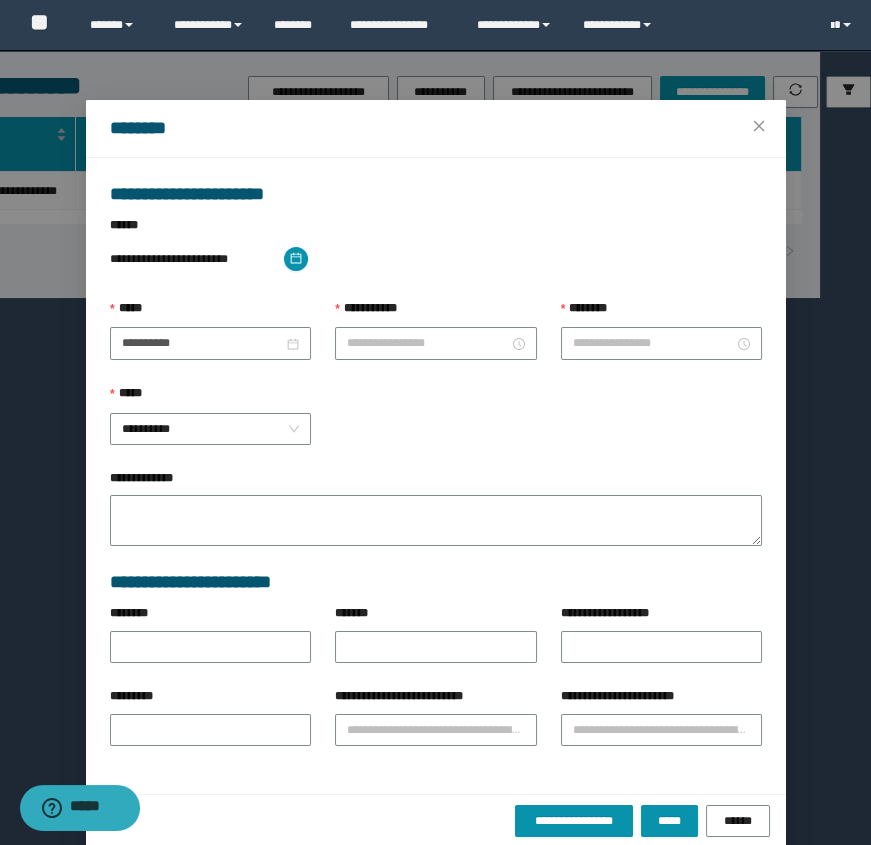 type on "**********" 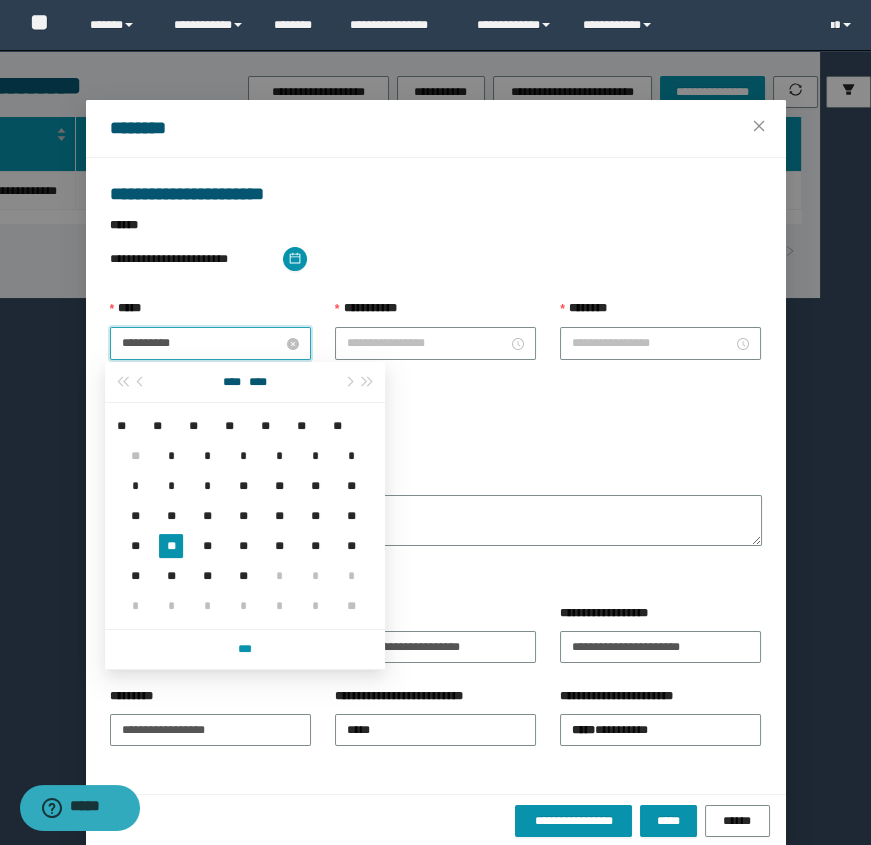 click on "**********" at bounding box center (202, 343) 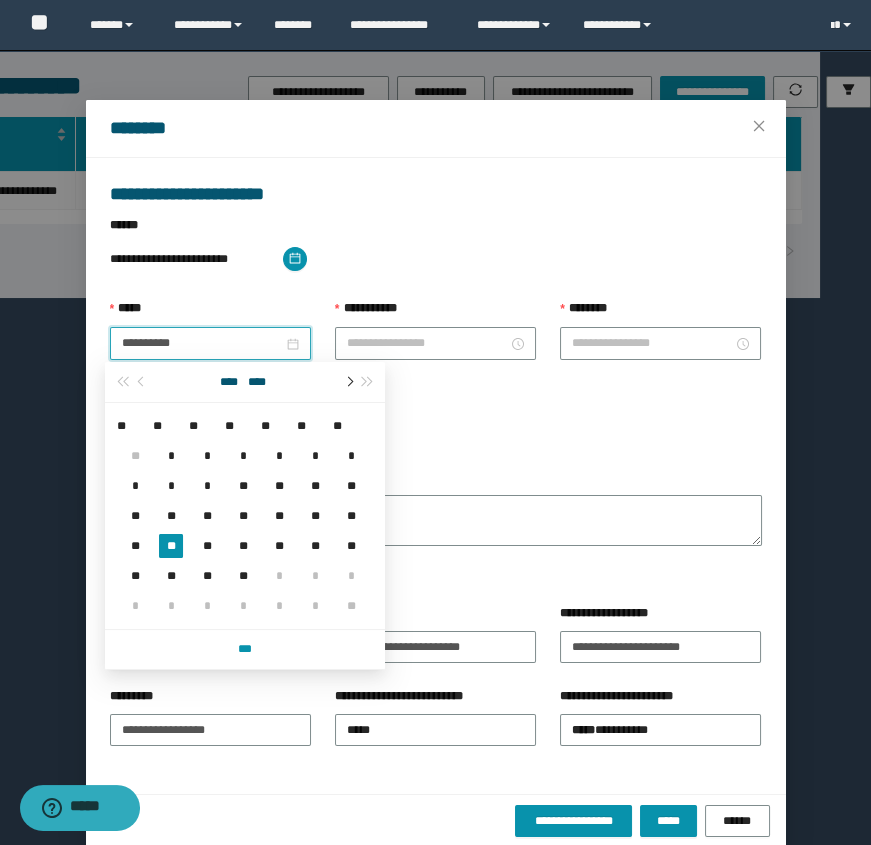 click at bounding box center (349, 382) 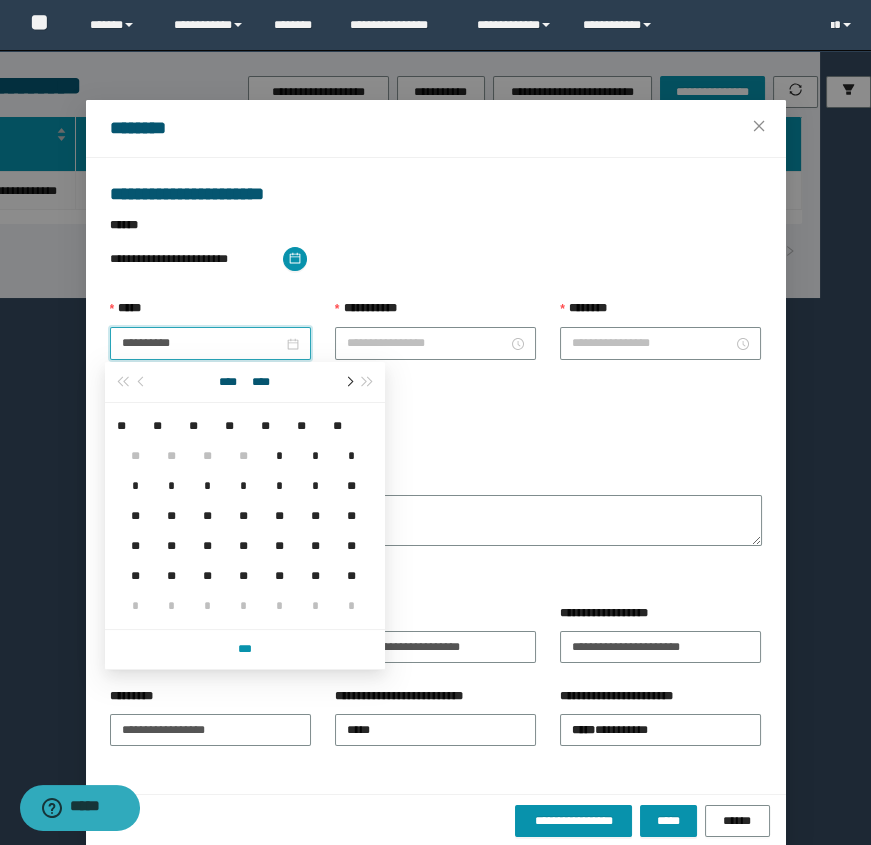click at bounding box center (349, 382) 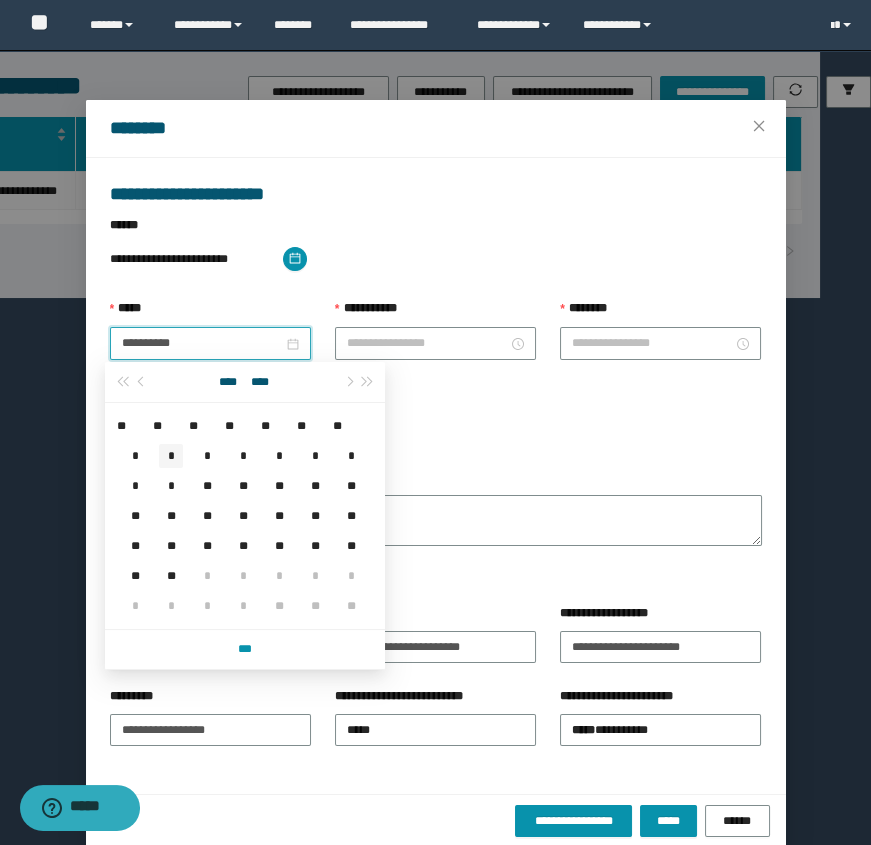 type on "**********" 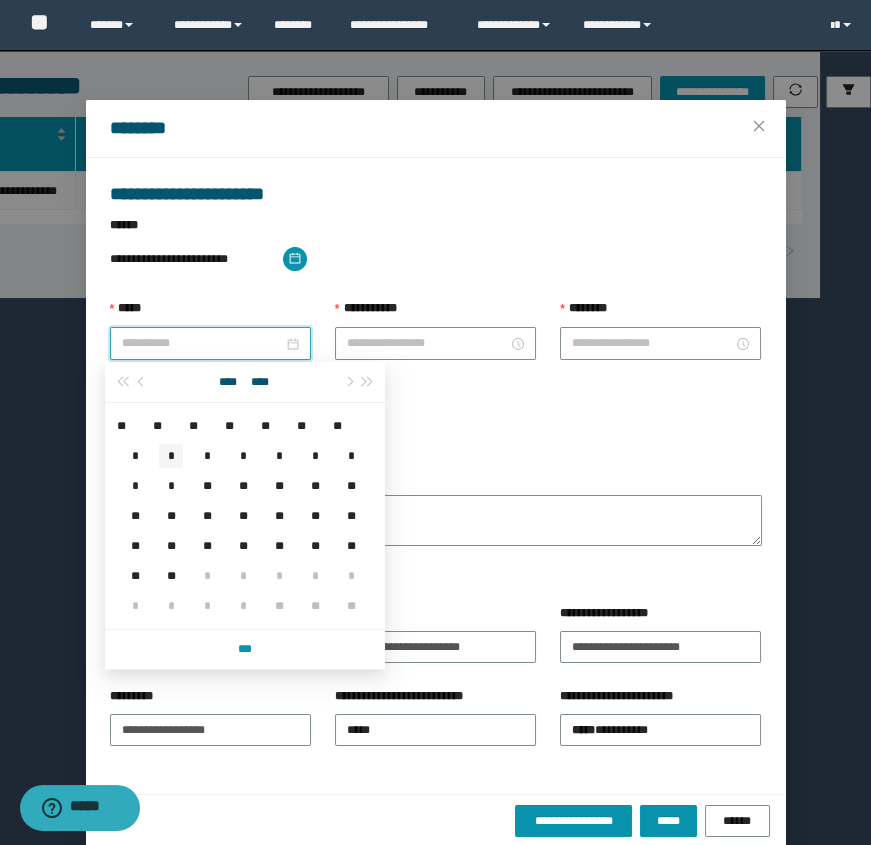 click on "*" at bounding box center [171, 456] 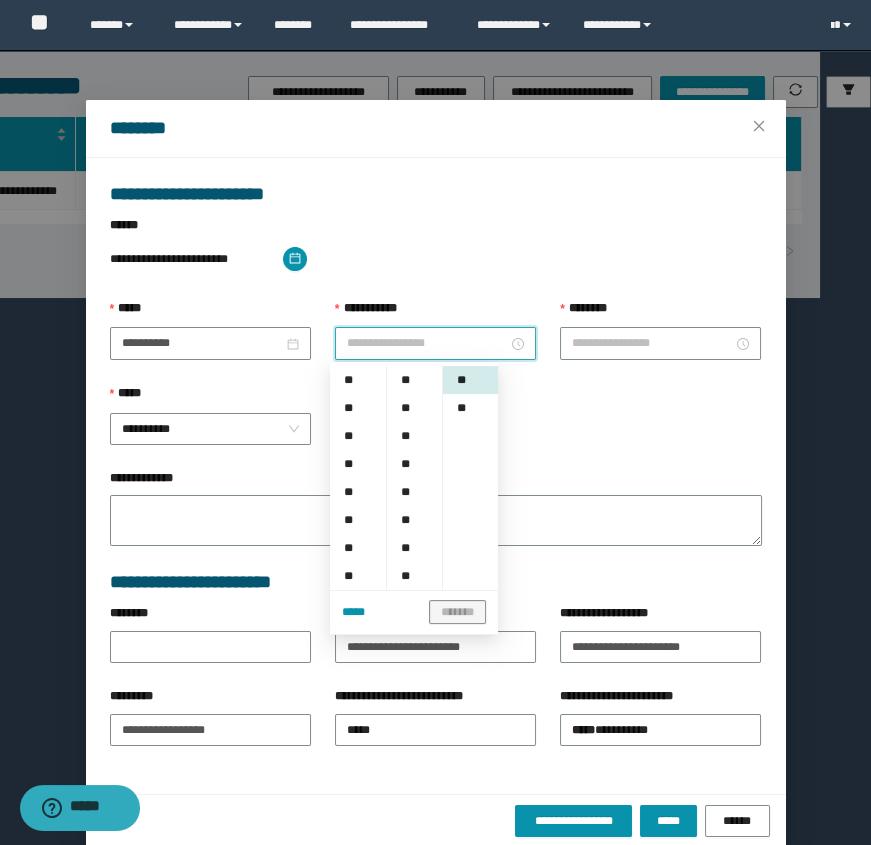 click on "**********" at bounding box center [427, 343] 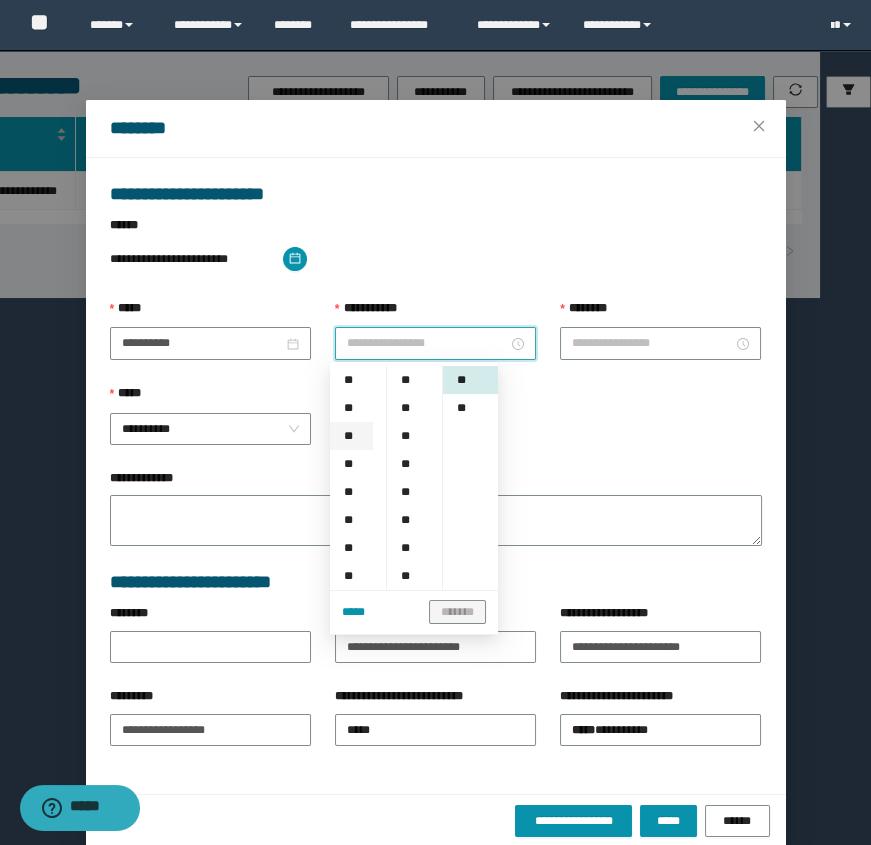 click on "**" at bounding box center [351, 436] 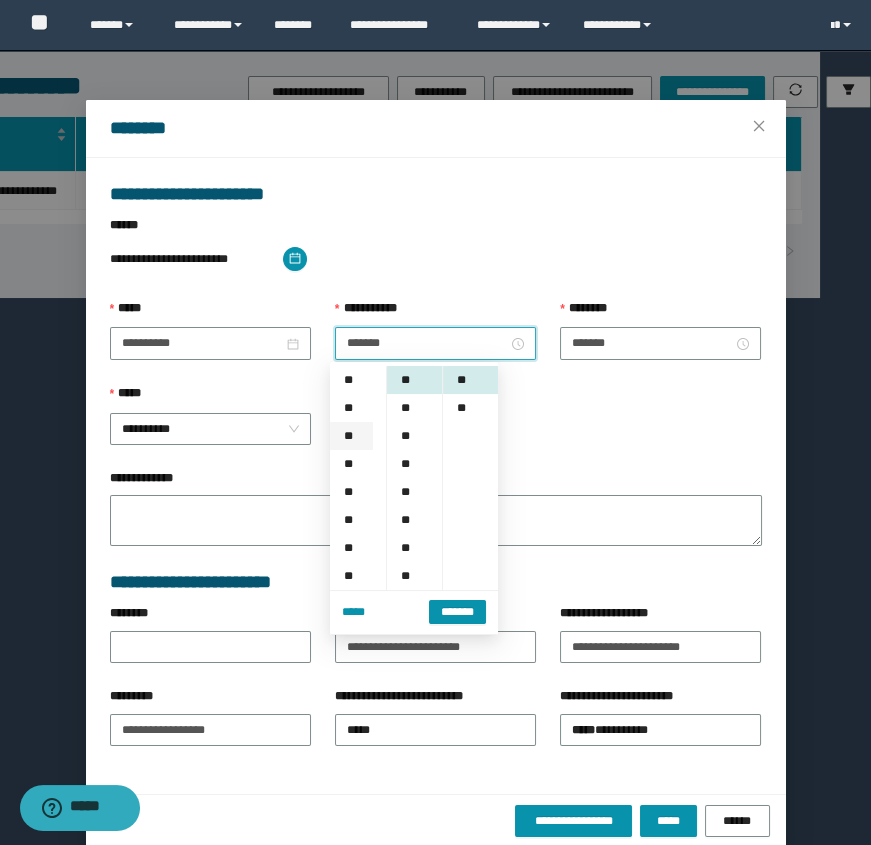 scroll, scrollTop: 56, scrollLeft: 0, axis: vertical 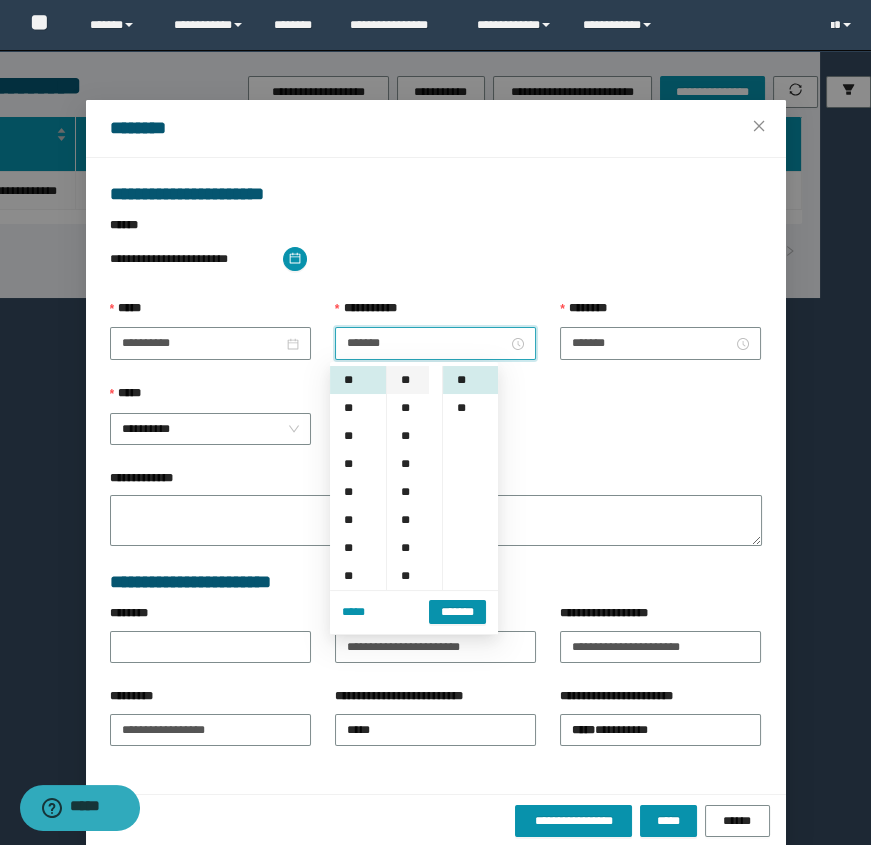 click on "**" at bounding box center (407, 380) 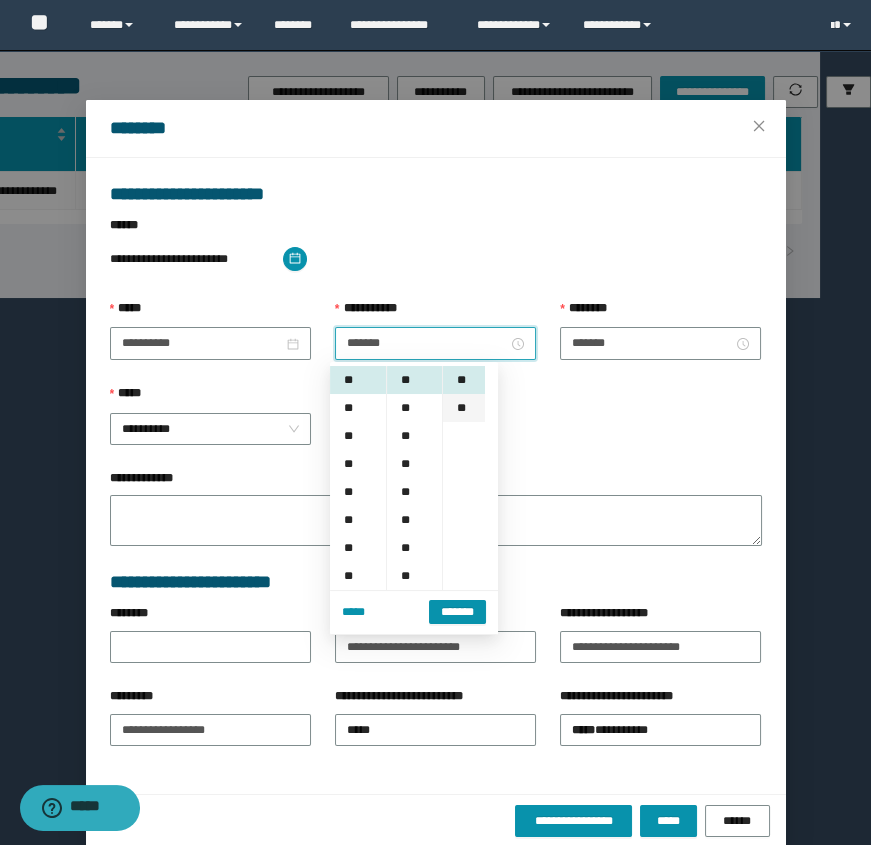 click on "**" at bounding box center [463, 408] 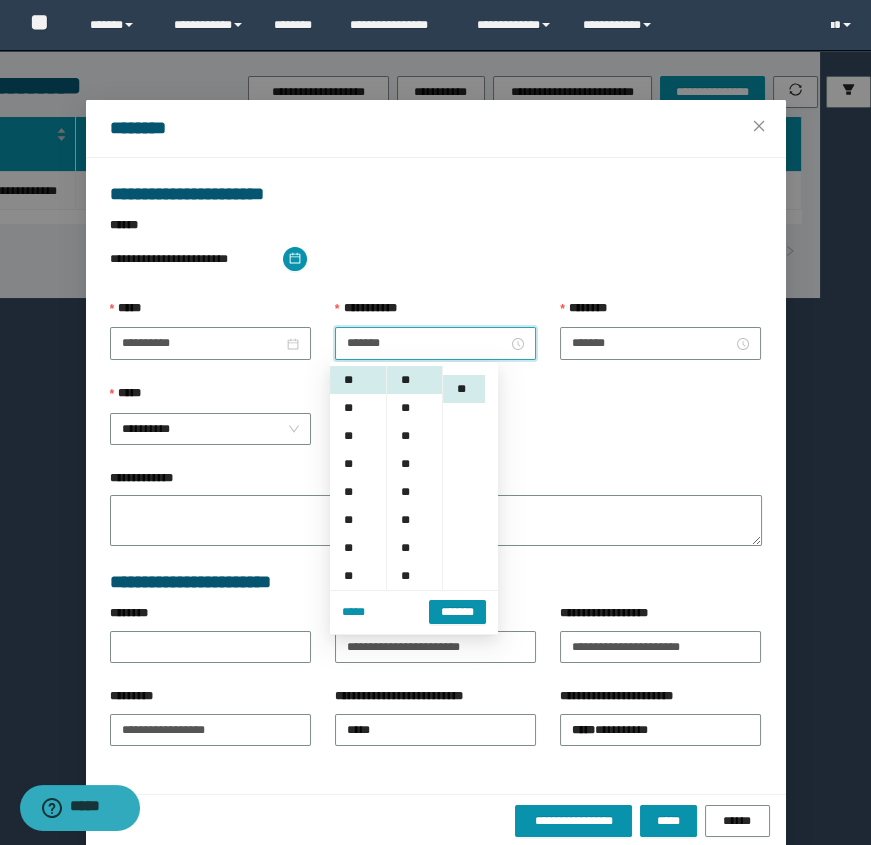scroll, scrollTop: 28, scrollLeft: 0, axis: vertical 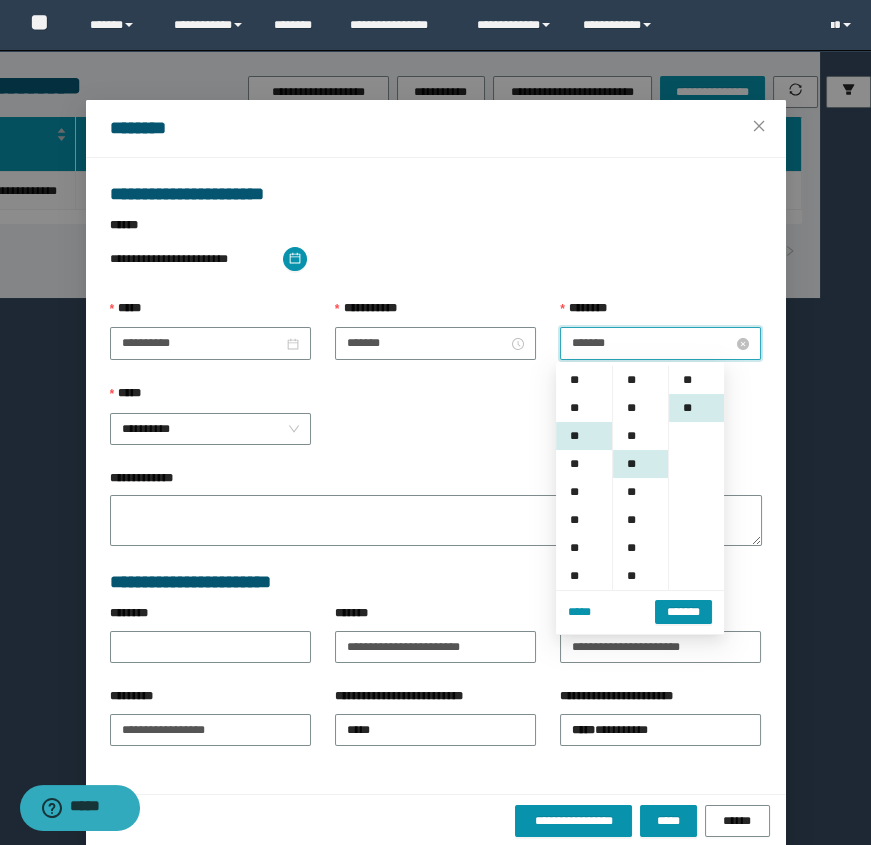 click on "*******" at bounding box center [652, 343] 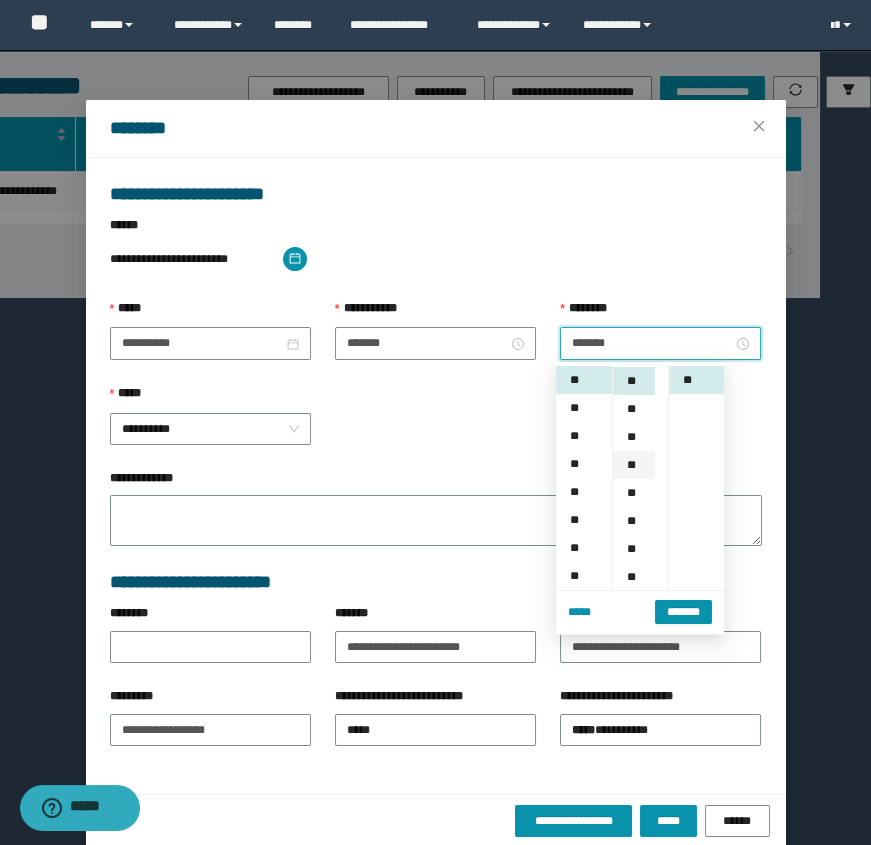 click on "**" at bounding box center (633, 465) 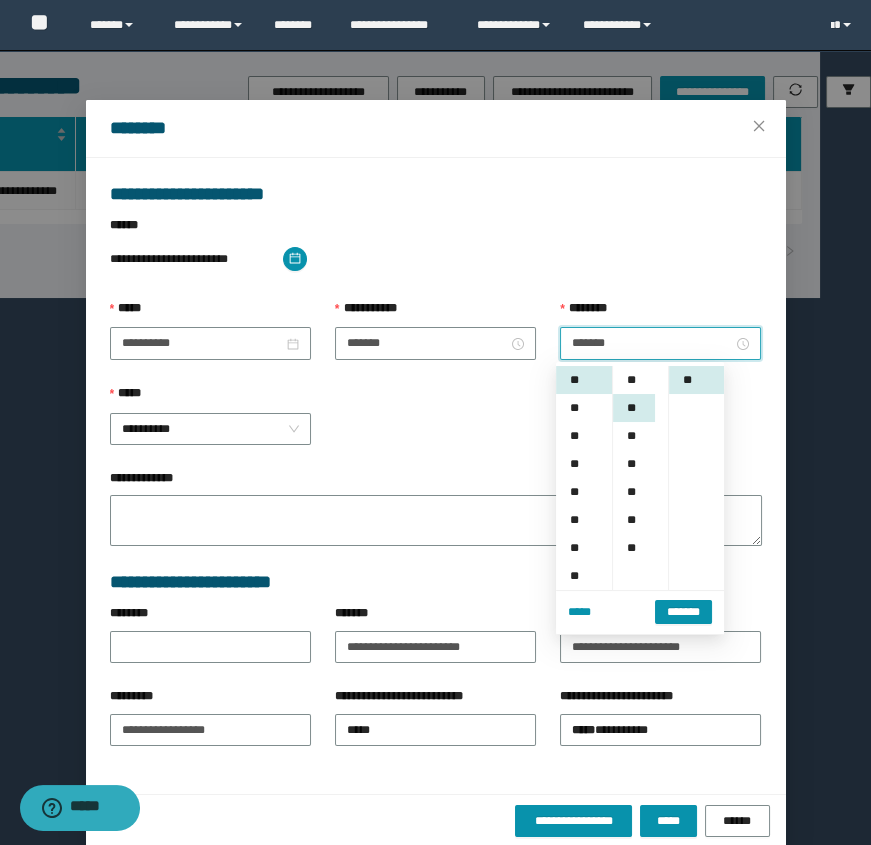scroll, scrollTop: 168, scrollLeft: 0, axis: vertical 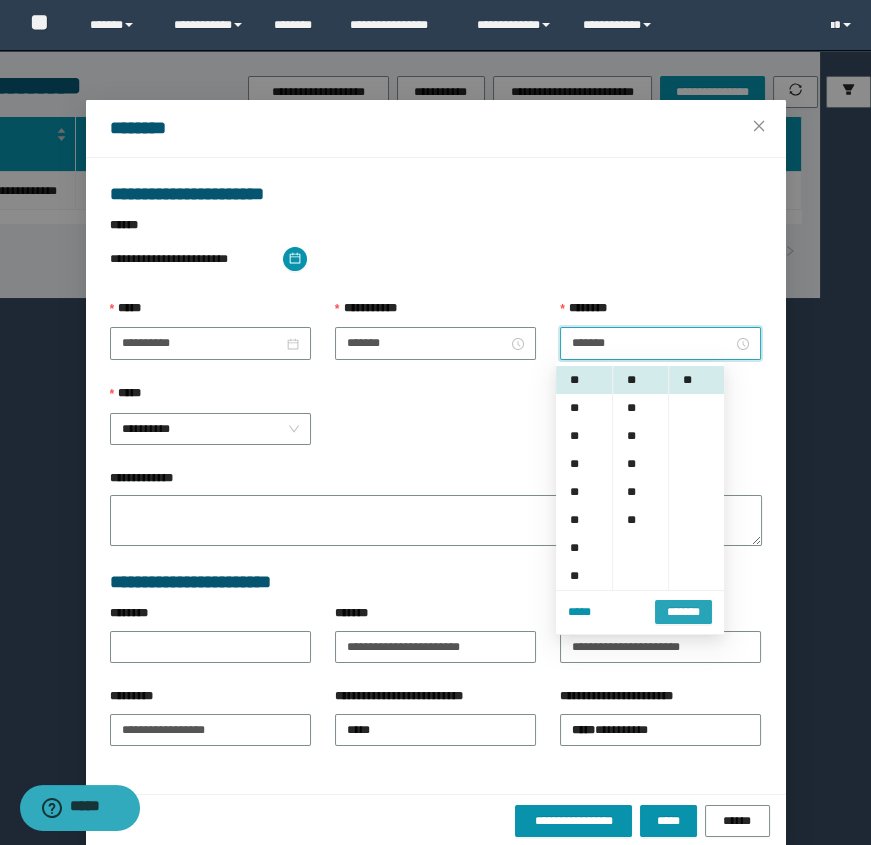 click on "*******" at bounding box center (683, 612) 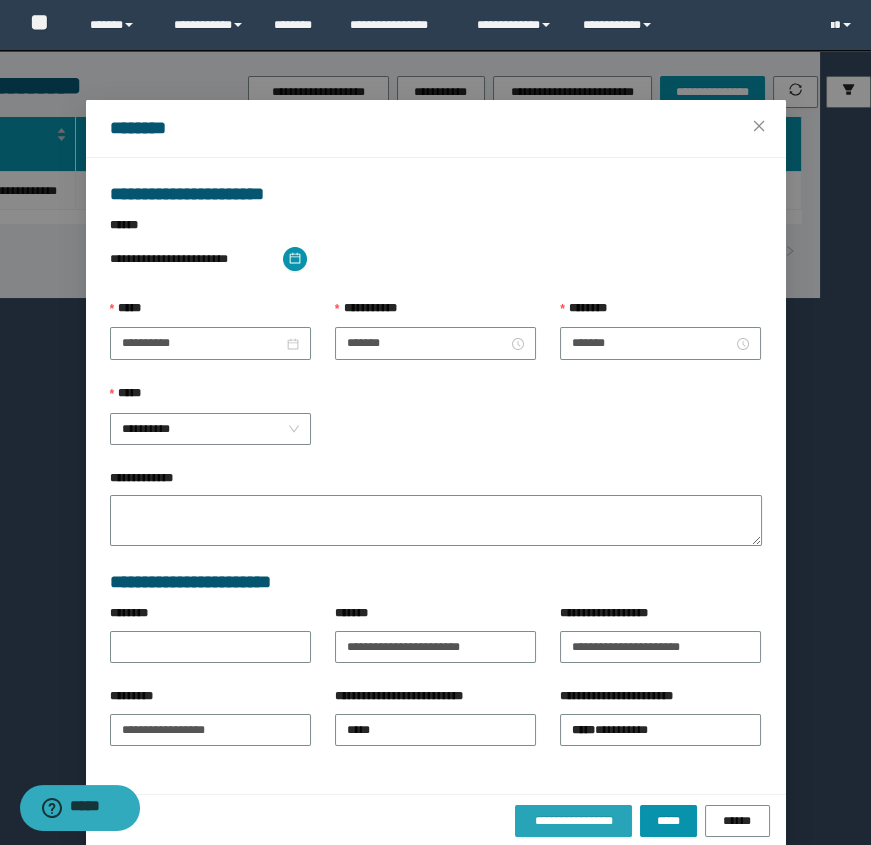 click on "**********" at bounding box center (574, 821) 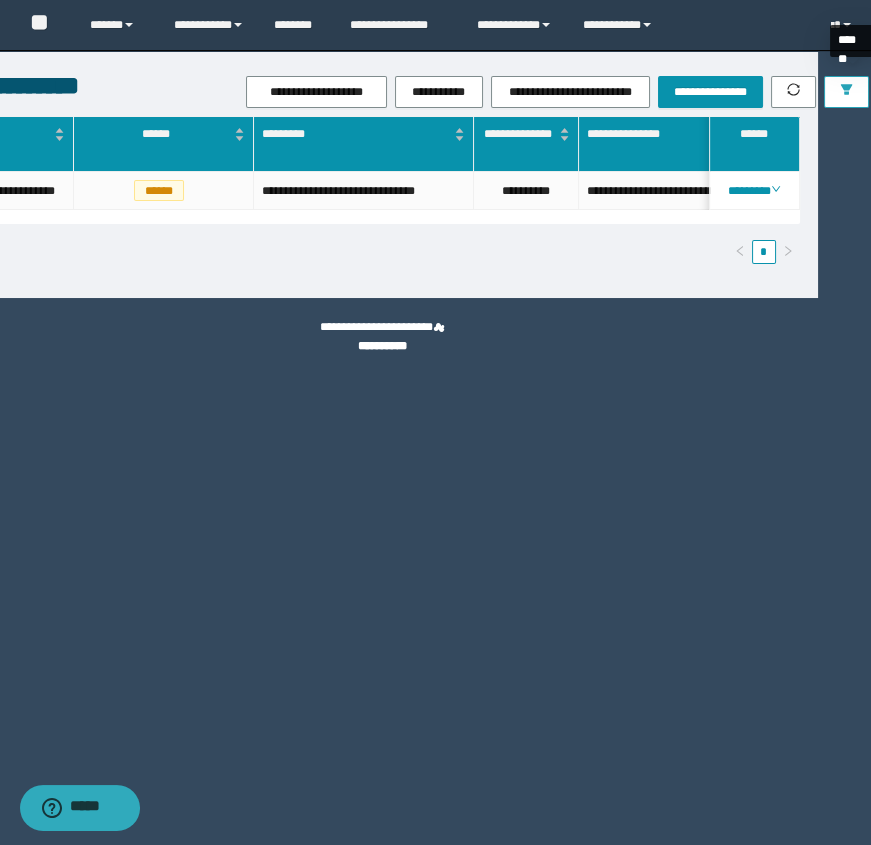 click 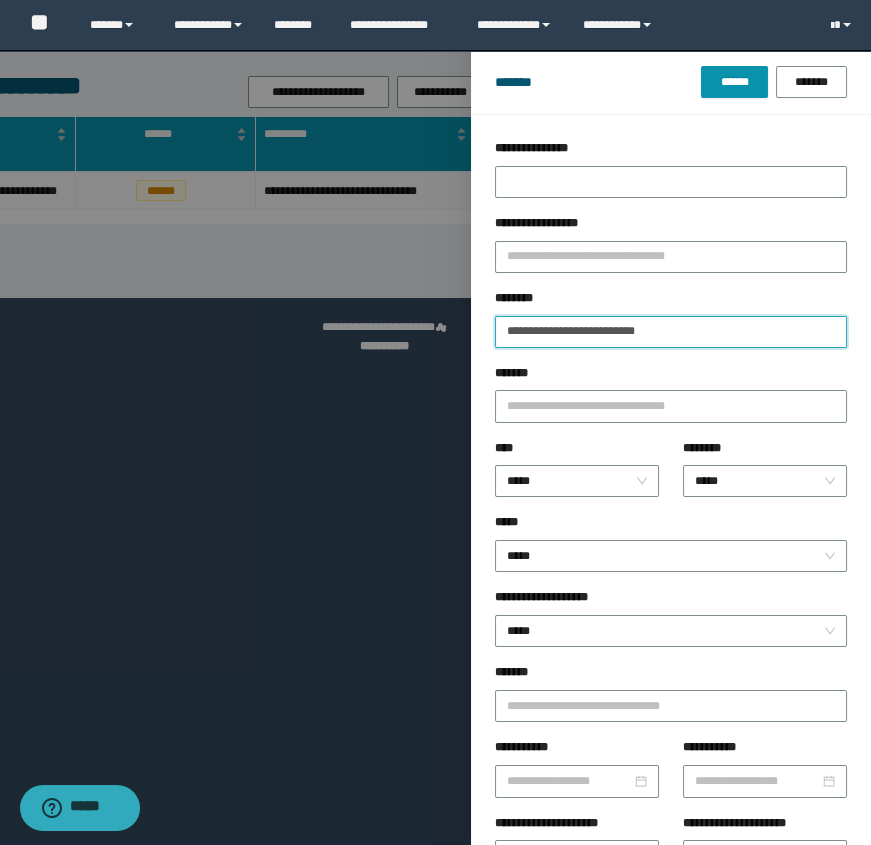 click on "**********" at bounding box center [671, 332] 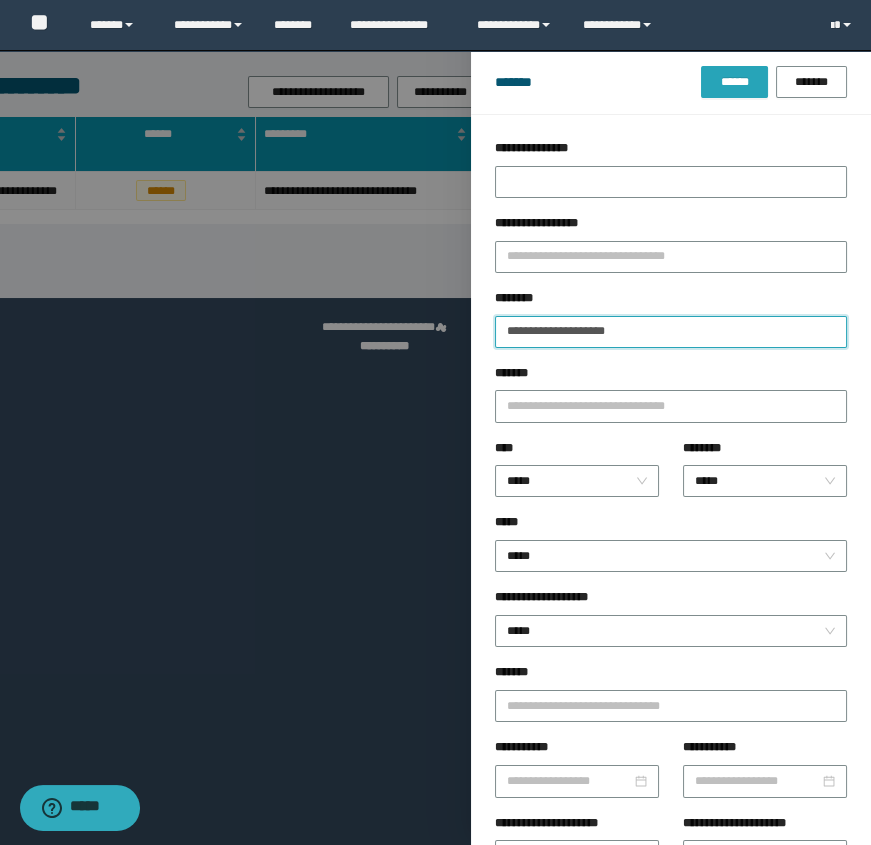 type on "**********" 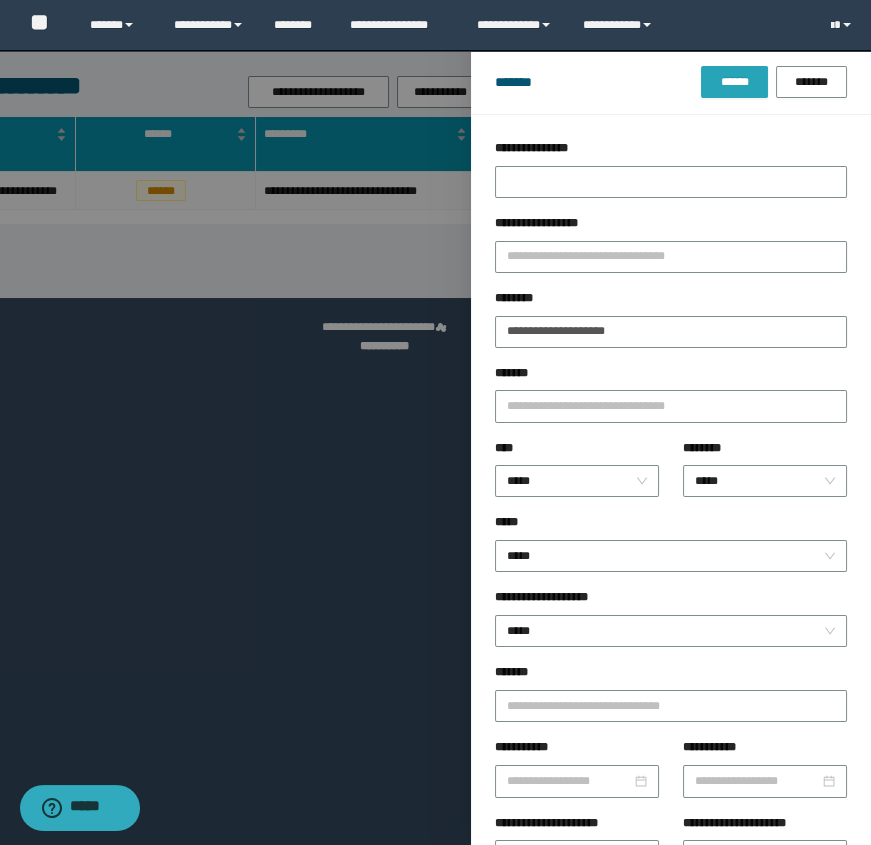 click on "******" at bounding box center [734, 82] 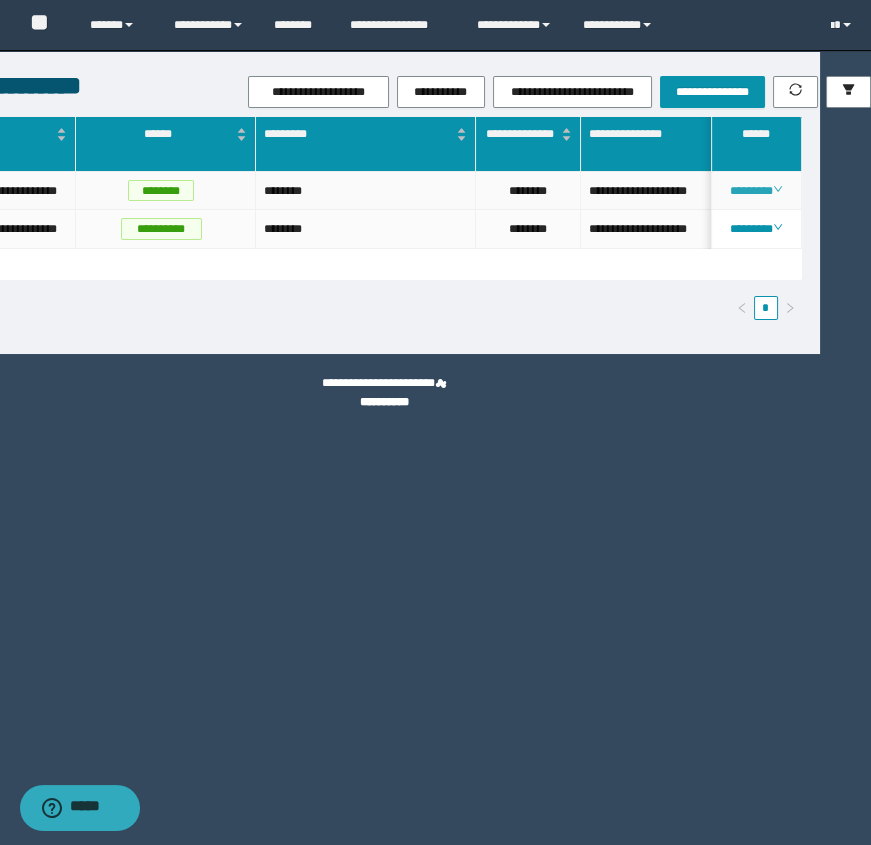 click on "********" at bounding box center [756, 191] 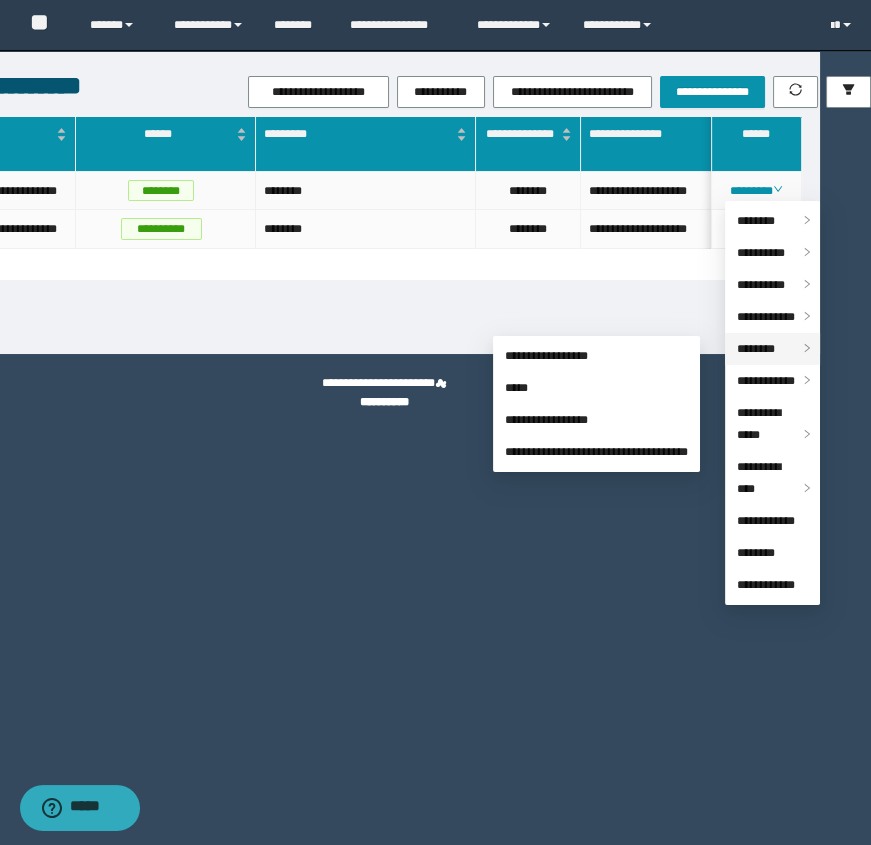 click on "********" at bounding box center [772, 349] 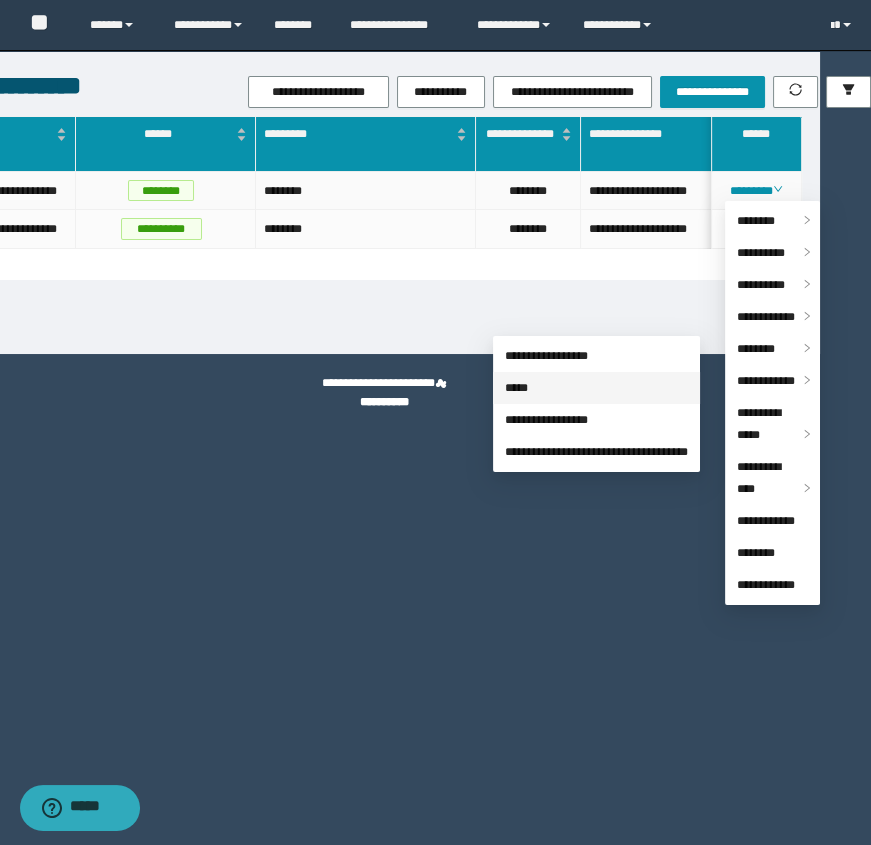 click on "*****" at bounding box center (516, 388) 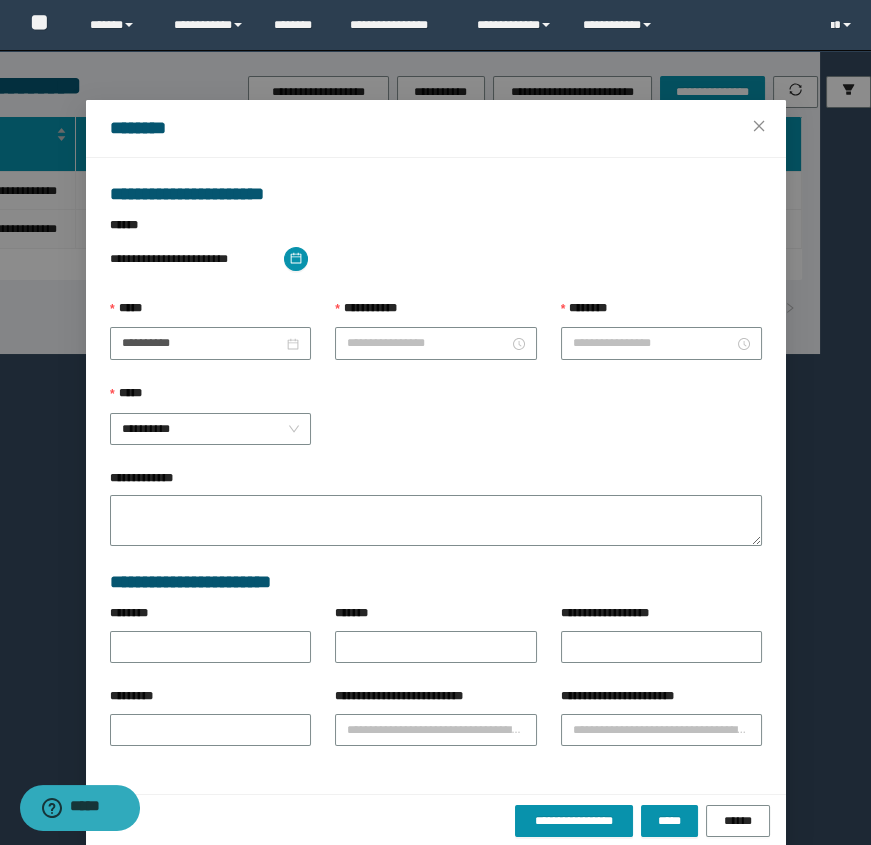 type on "**********" 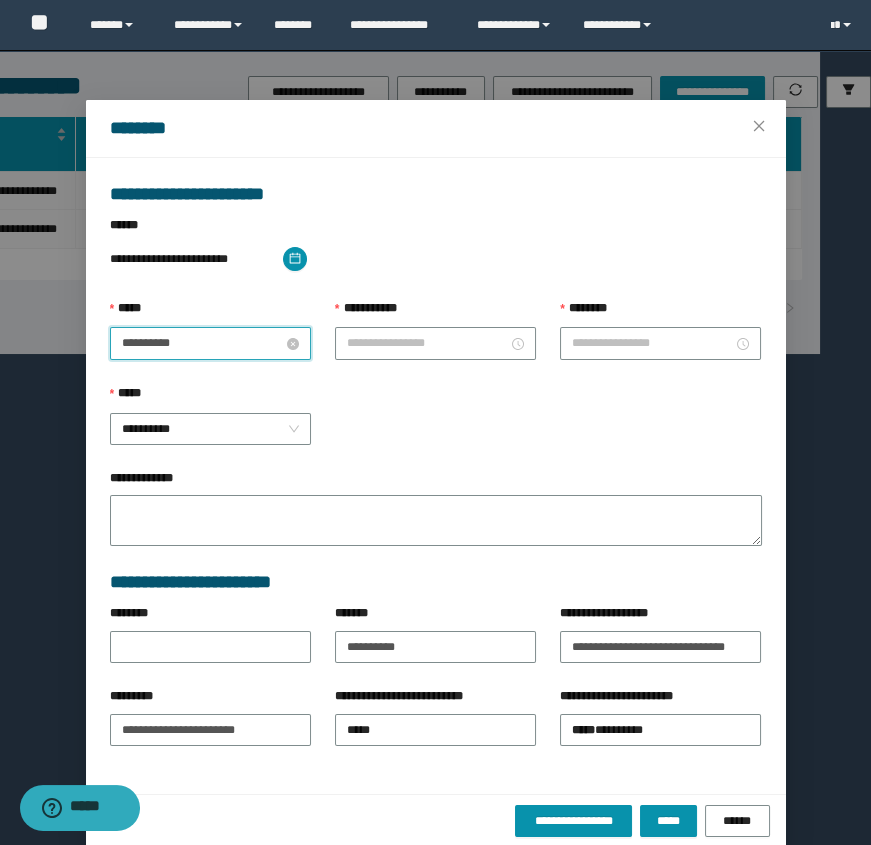 click on "**********" at bounding box center (202, 343) 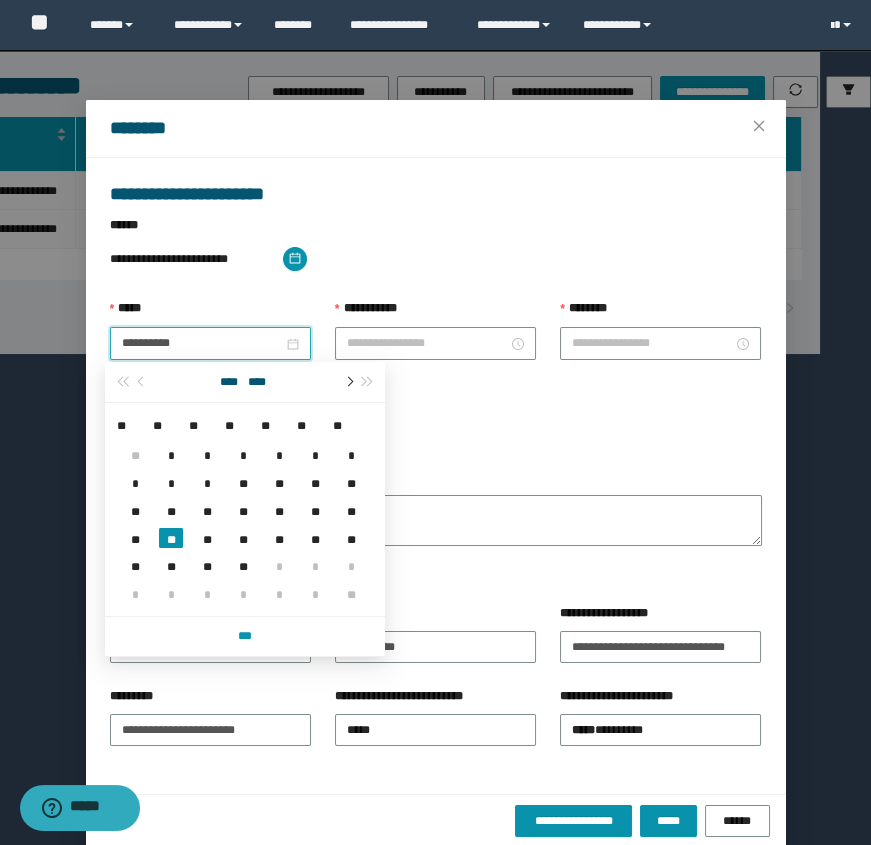click at bounding box center [348, 382] 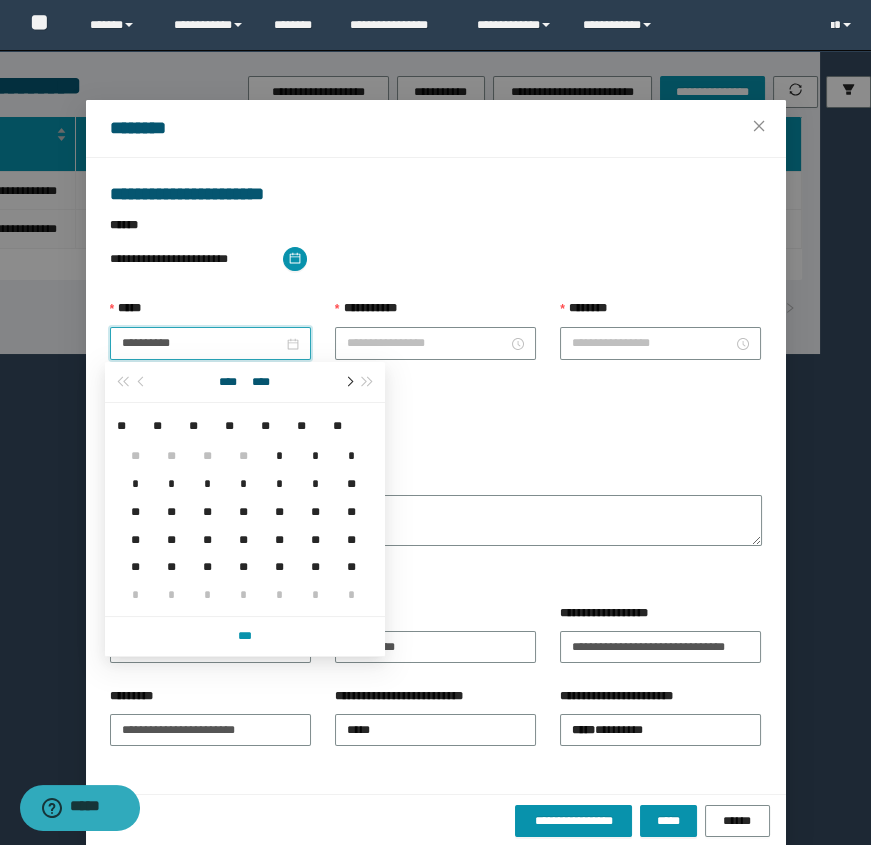 click at bounding box center (349, 382) 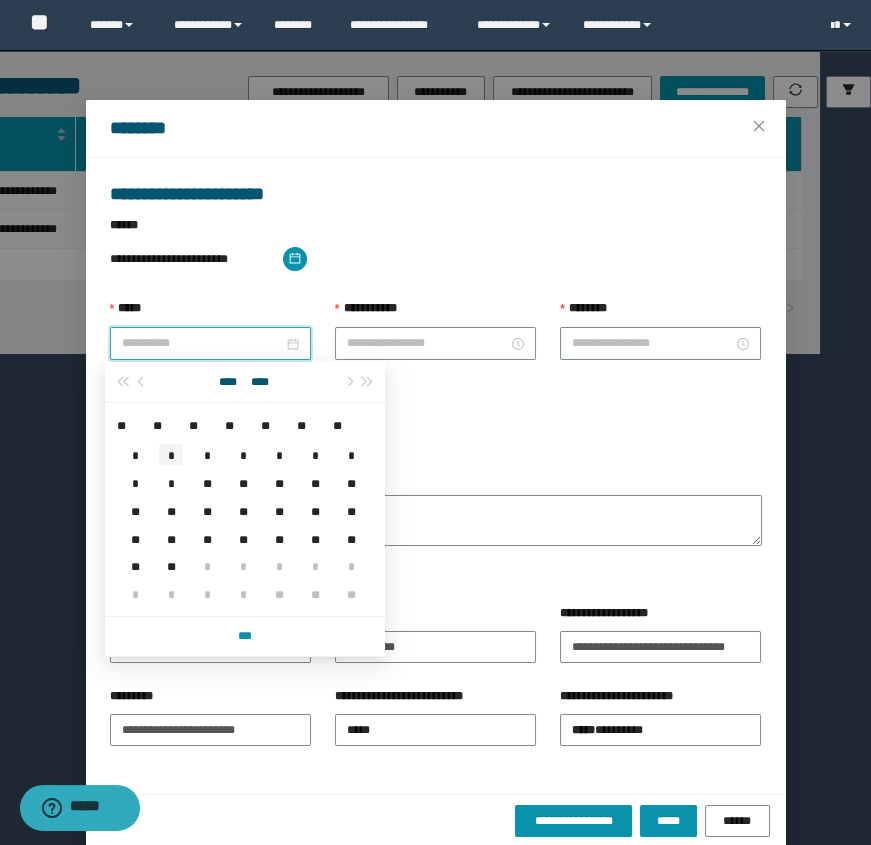 type on "**********" 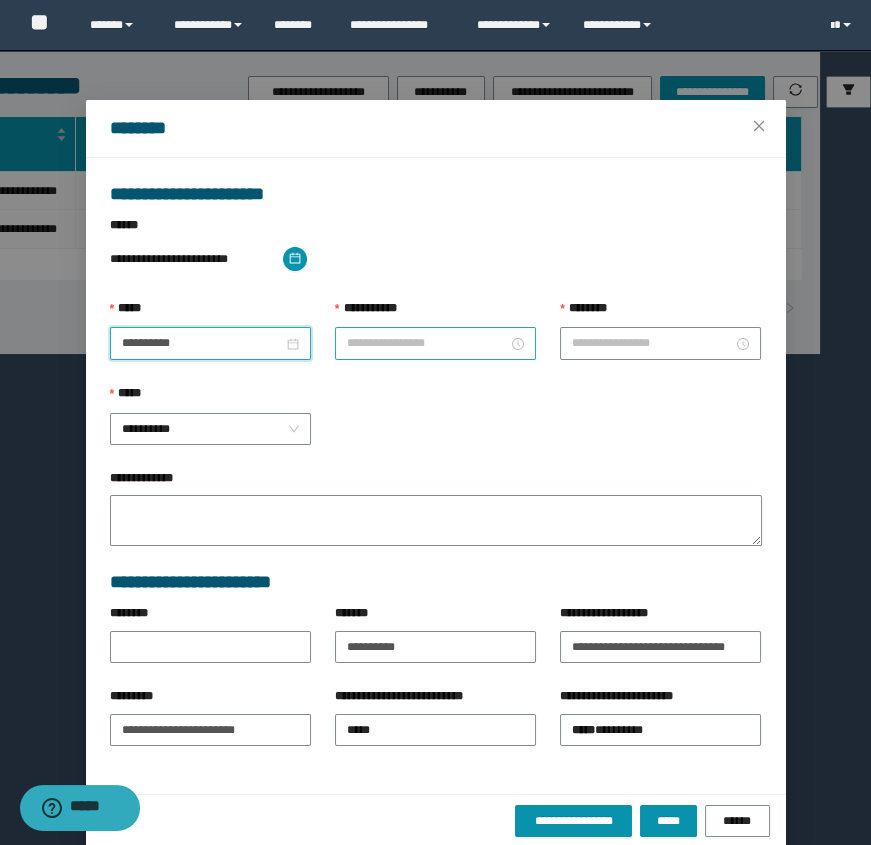 click on "**********" at bounding box center (427, 343) 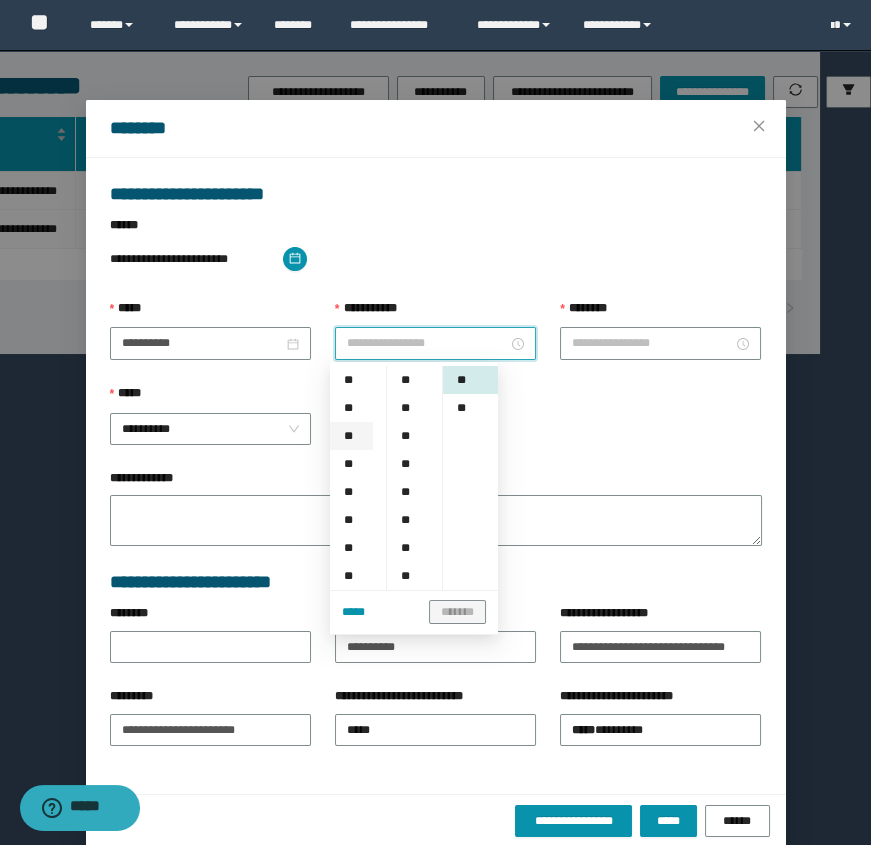 click on "**" at bounding box center (351, 436) 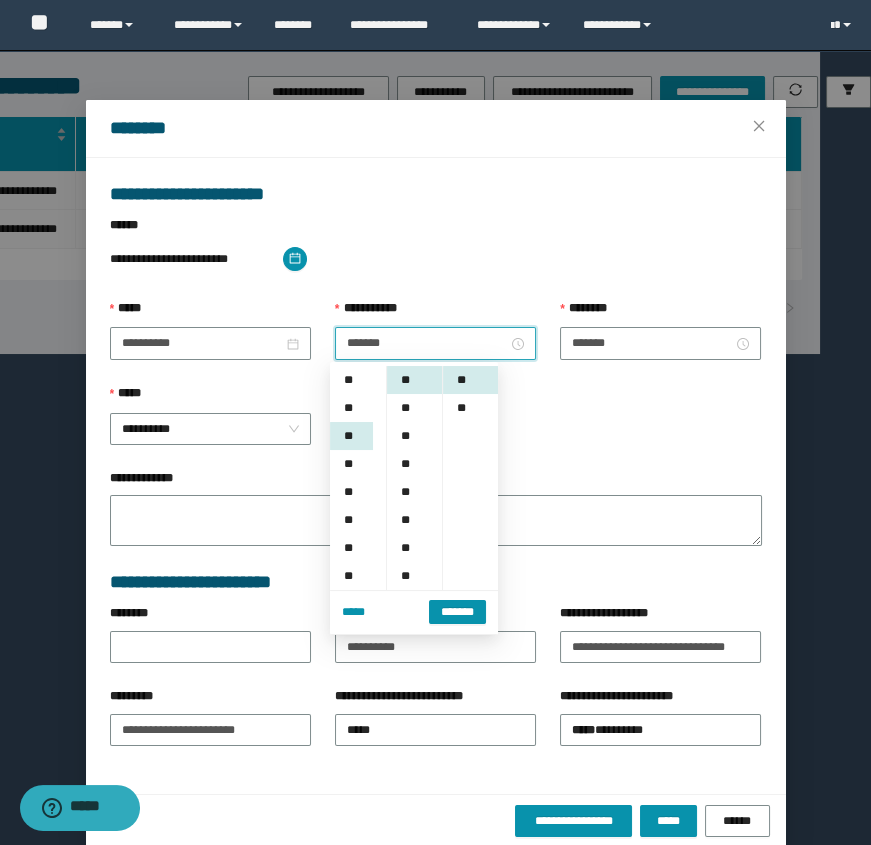 scroll, scrollTop: 56, scrollLeft: 0, axis: vertical 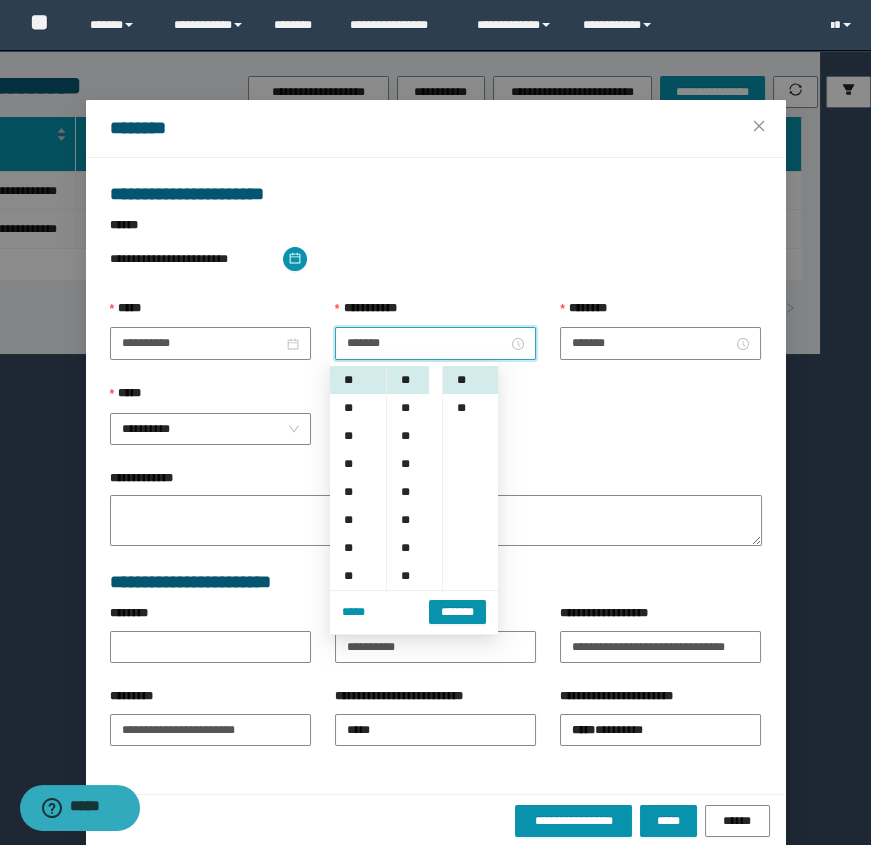 drag, startPoint x: 403, startPoint y: 547, endPoint x: 448, endPoint y: 456, distance: 101.51847 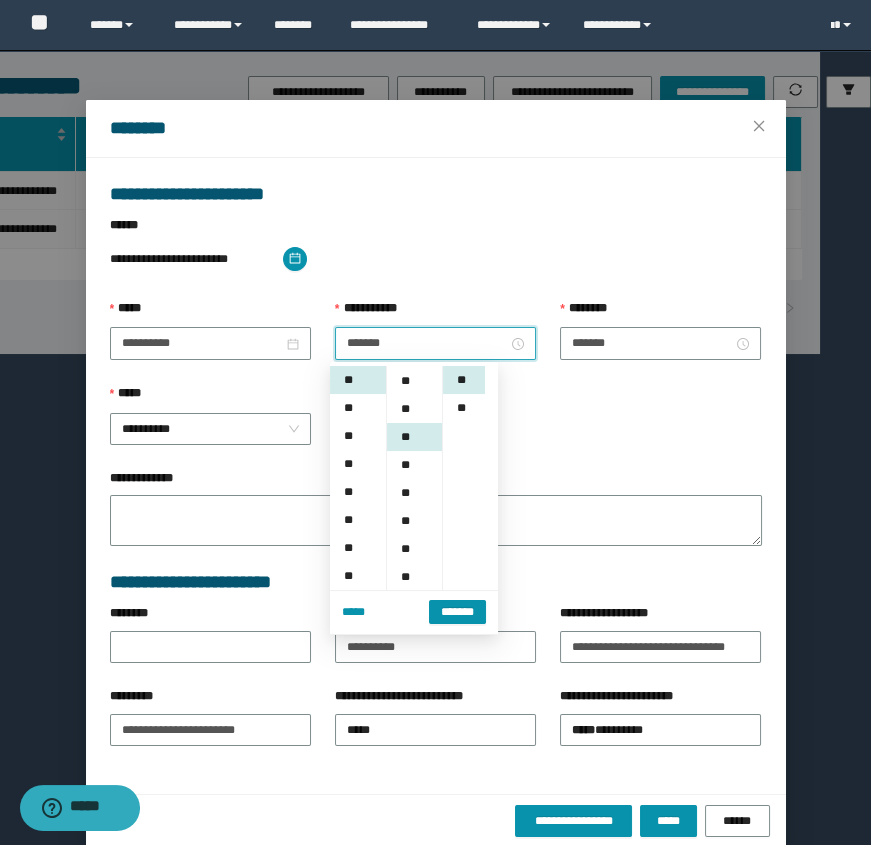 scroll, scrollTop: 168, scrollLeft: 0, axis: vertical 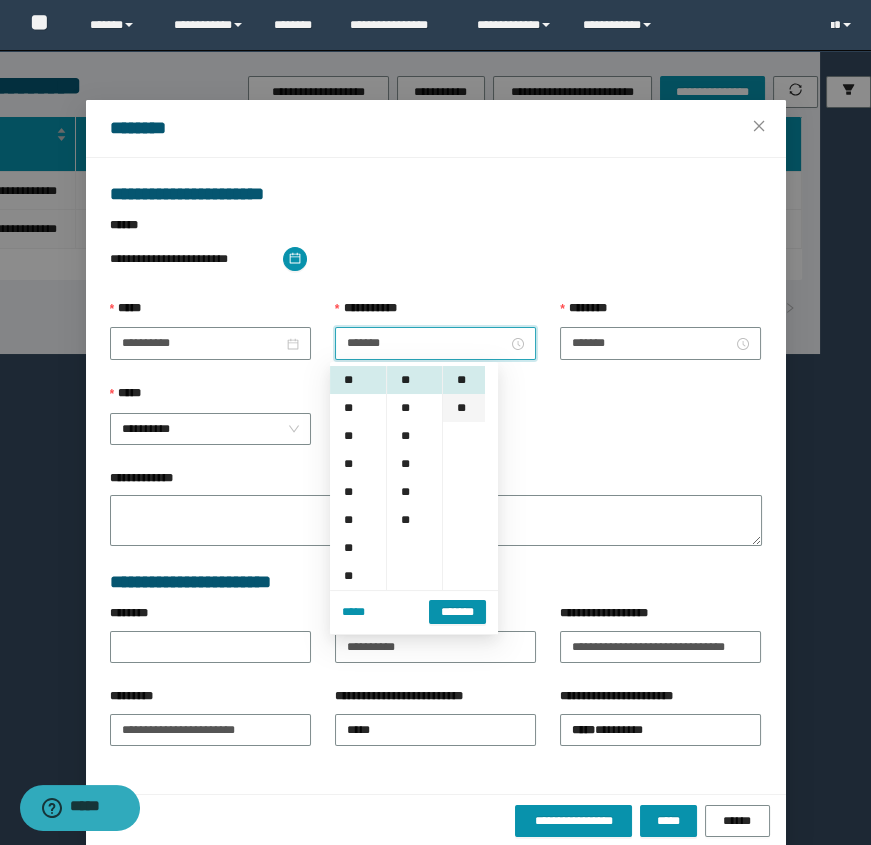 click on "**" at bounding box center (463, 408) 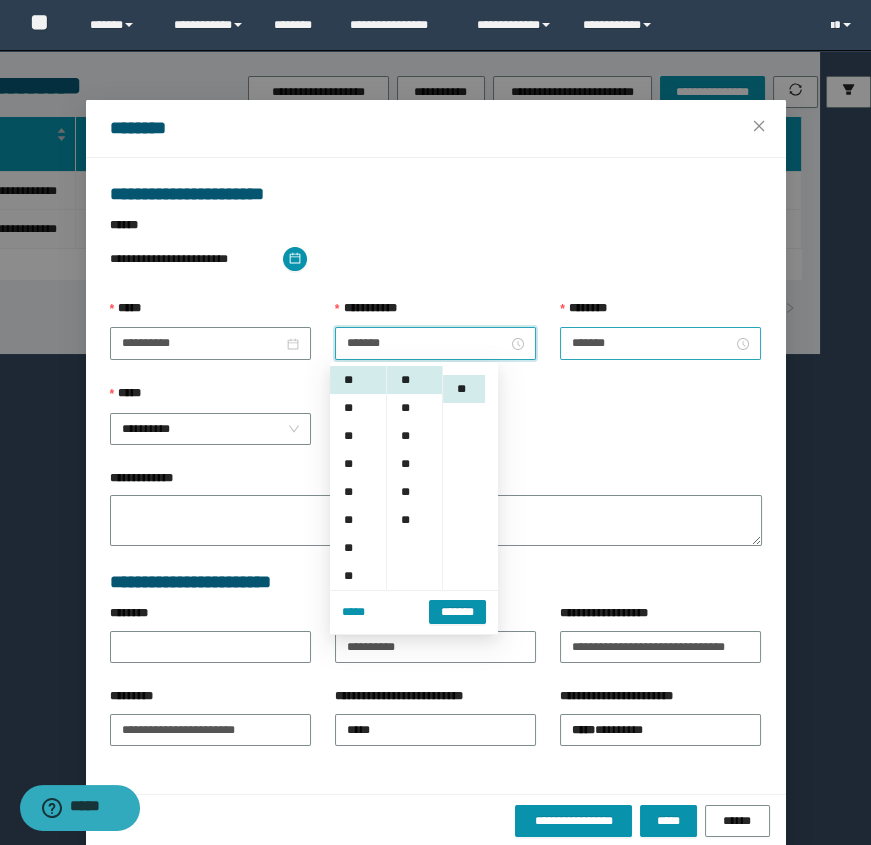 scroll, scrollTop: 28, scrollLeft: 0, axis: vertical 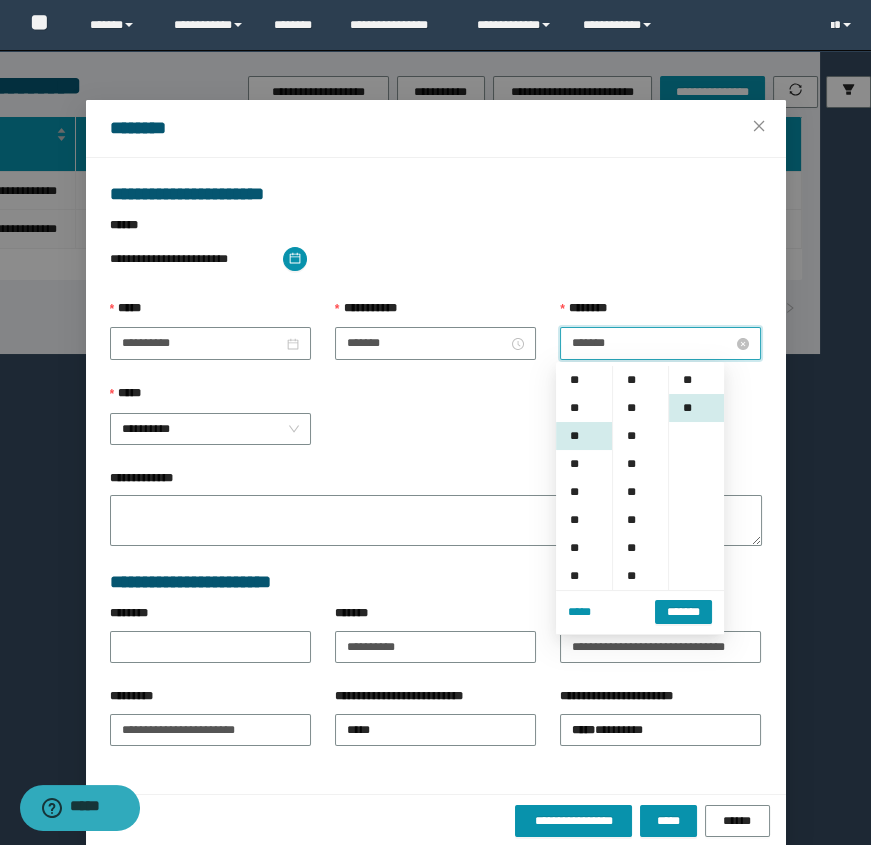 click on "*******" at bounding box center (652, 343) 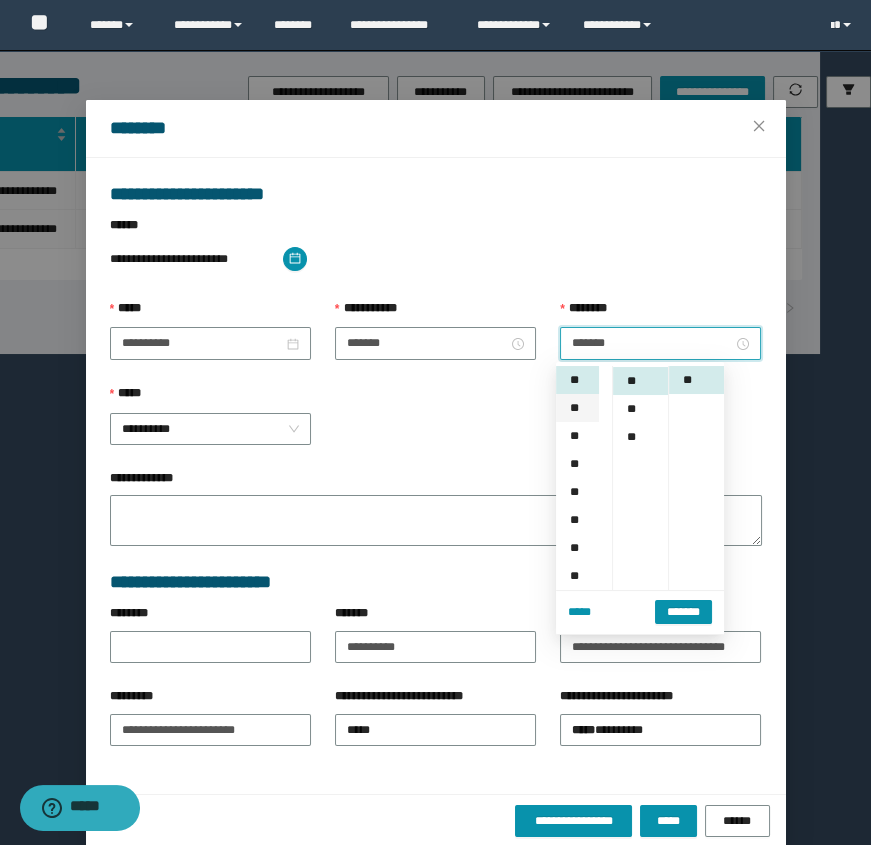 click on "**" at bounding box center [577, 408] 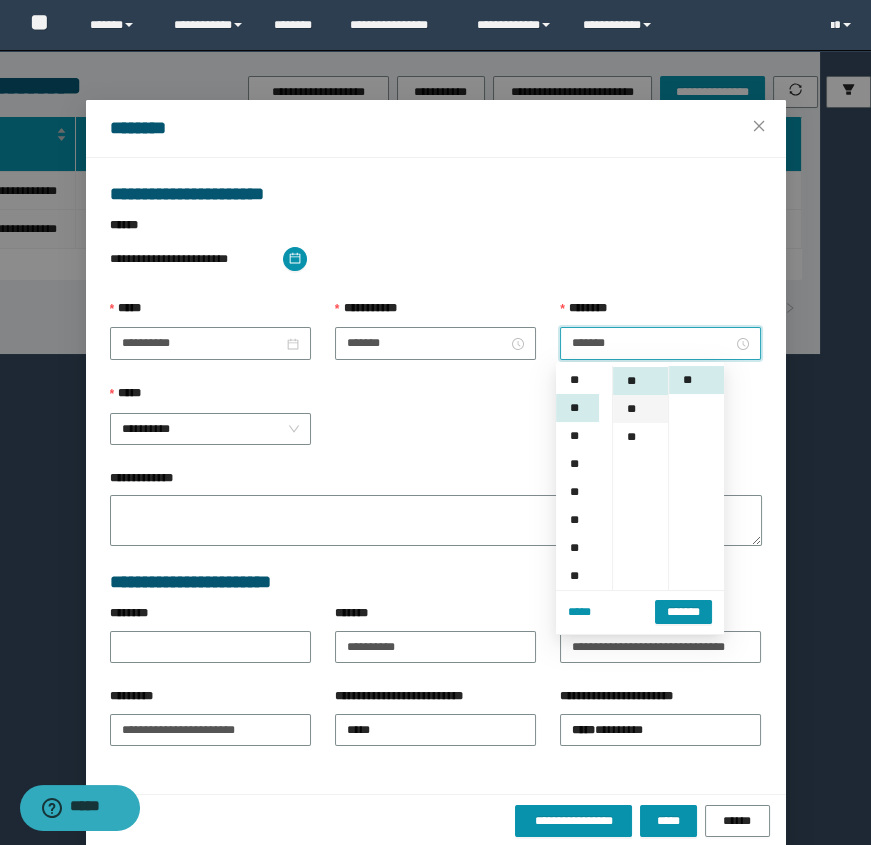 scroll, scrollTop: 83, scrollLeft: 0, axis: vertical 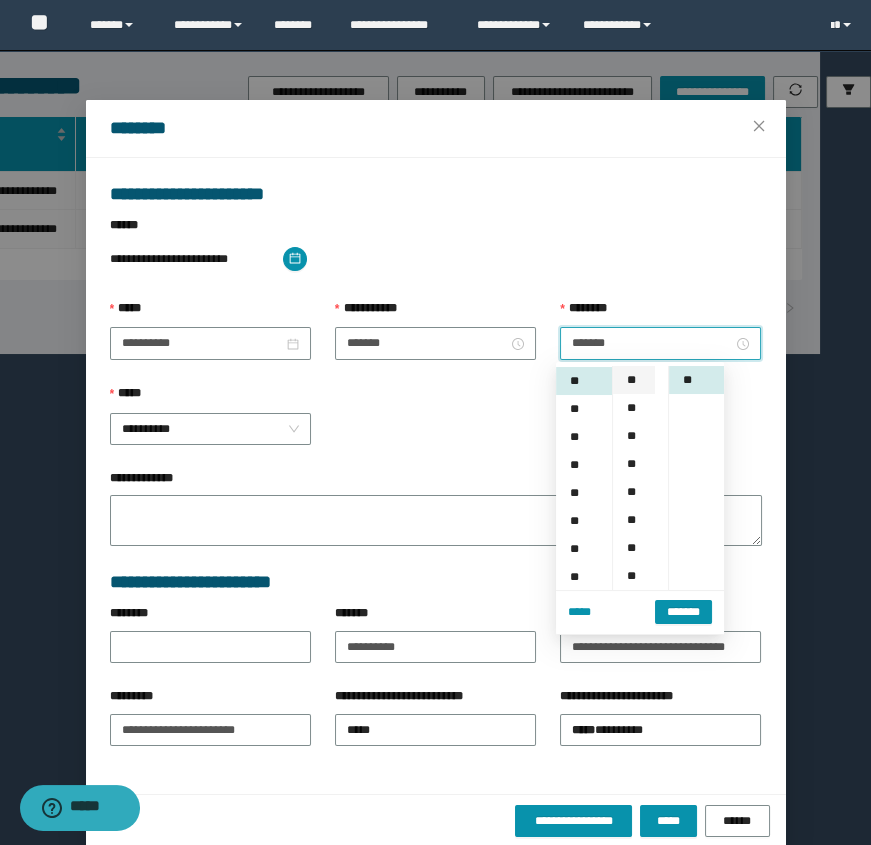 click on "**" at bounding box center (633, 380) 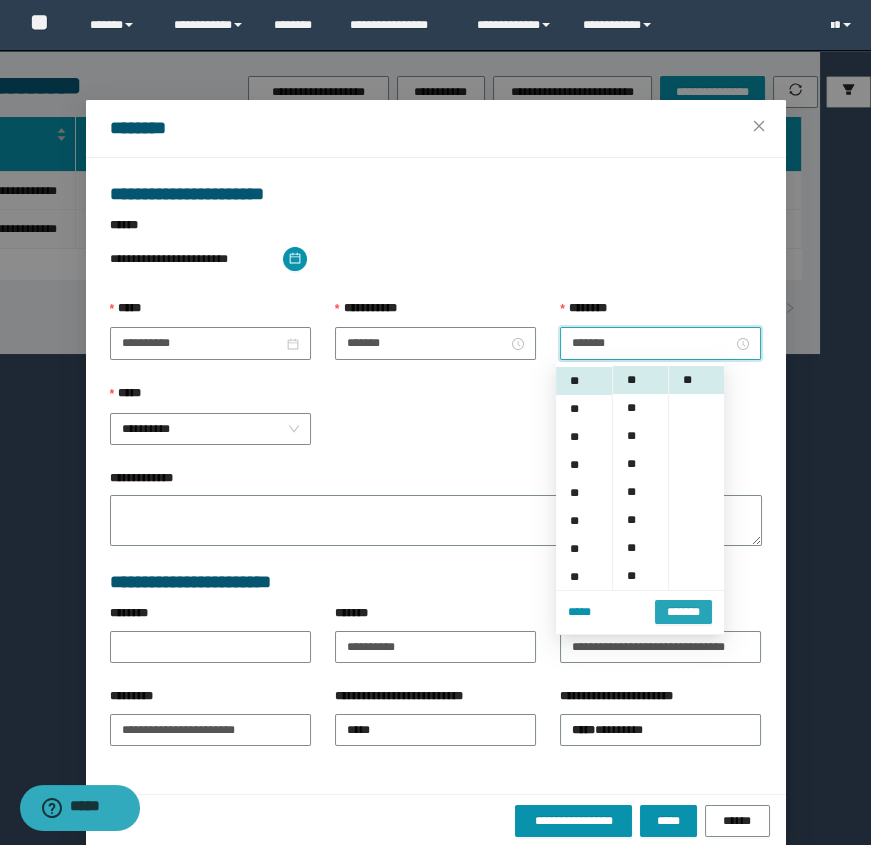 click on "*******" at bounding box center [683, 612] 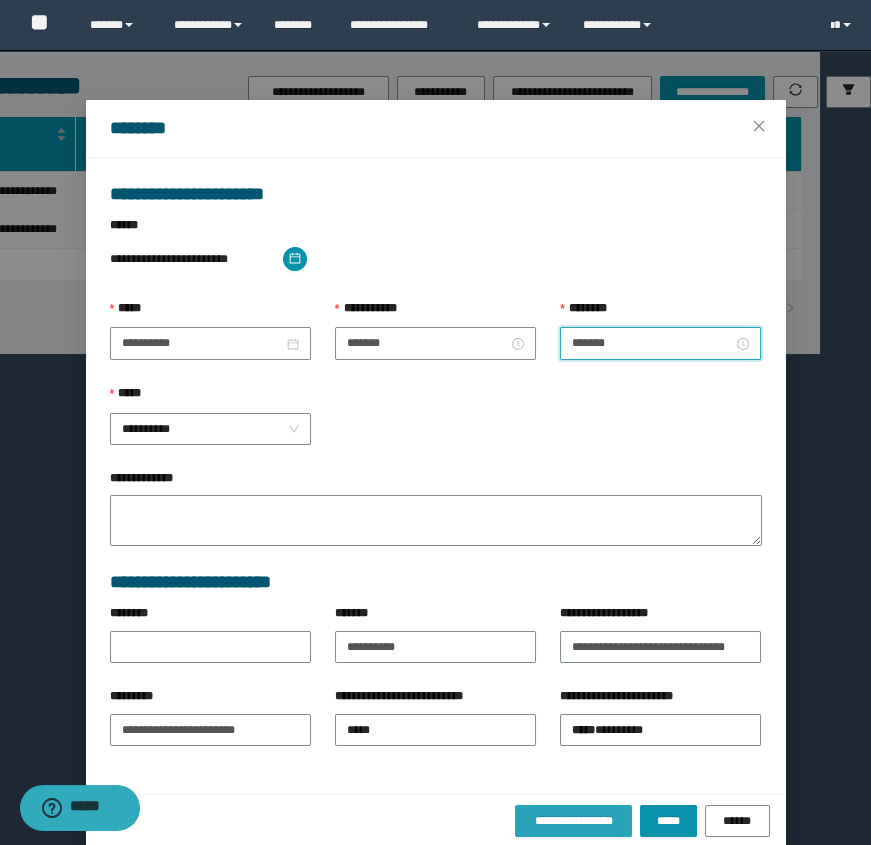 click on "**********" at bounding box center [574, 821] 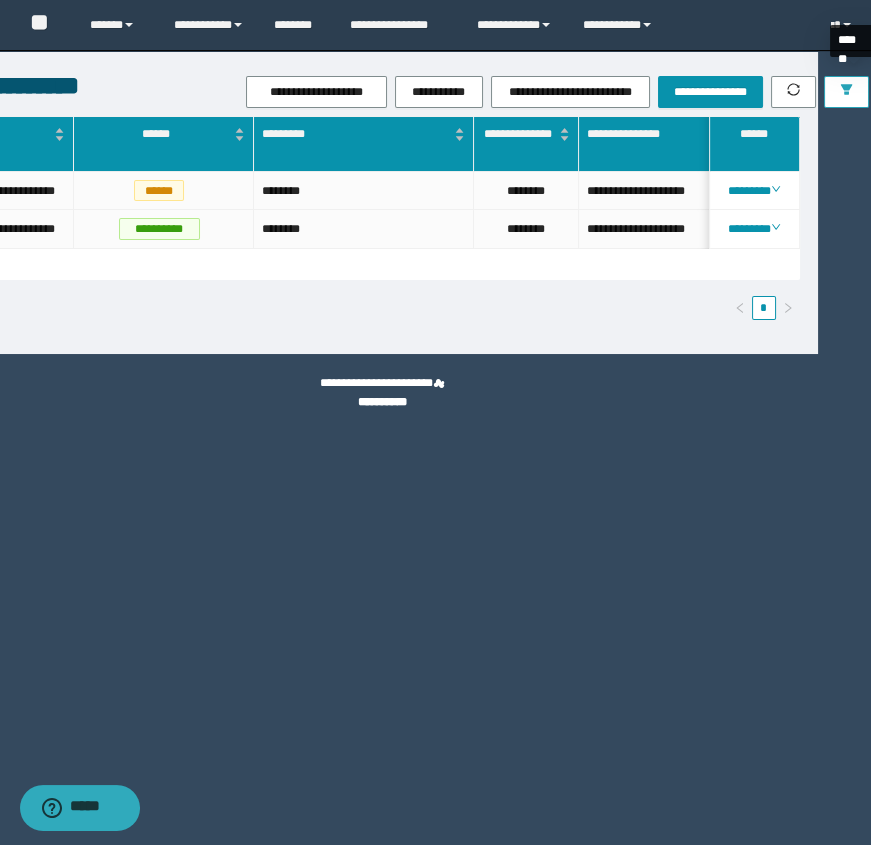 click 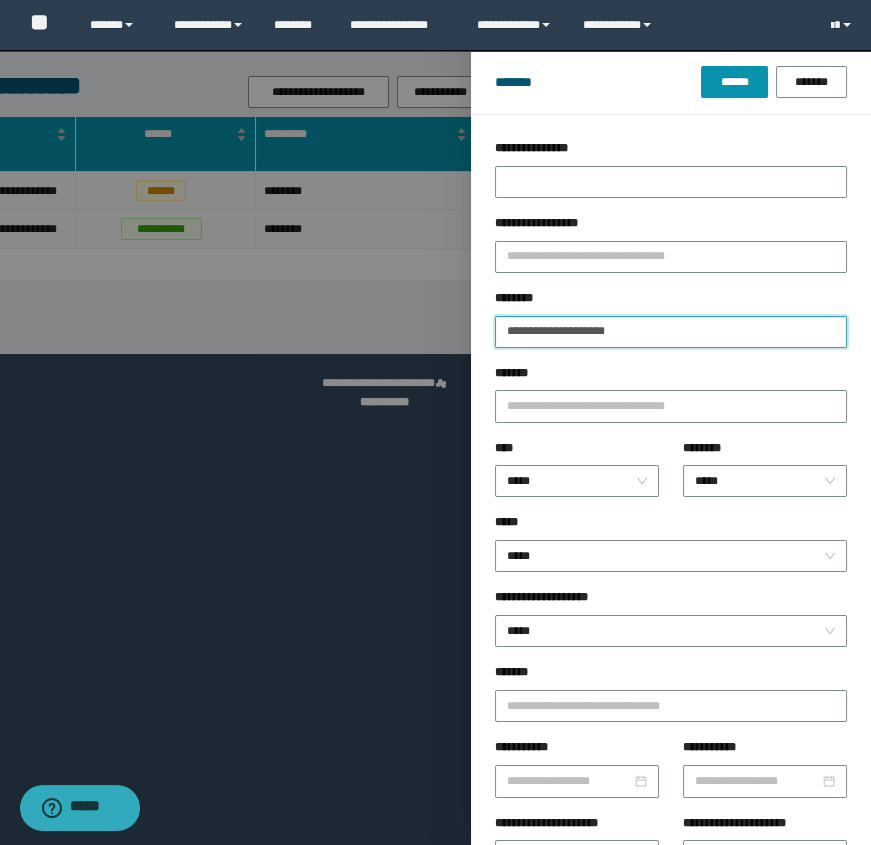 click on "**********" at bounding box center (671, 332) 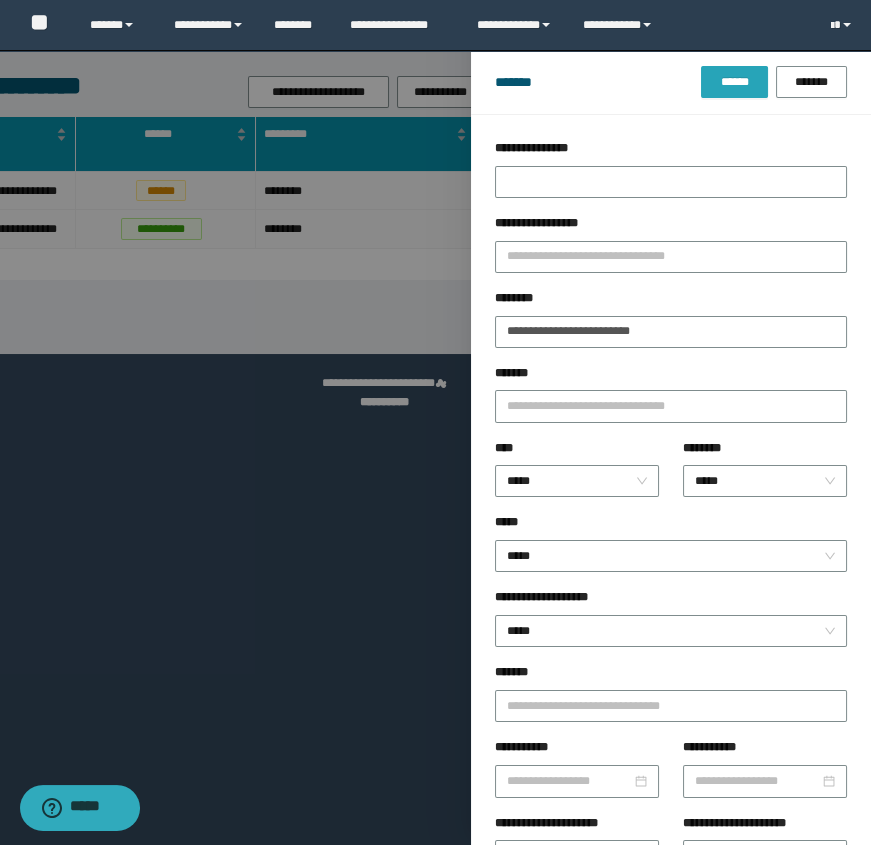 click on "******" at bounding box center (734, 82) 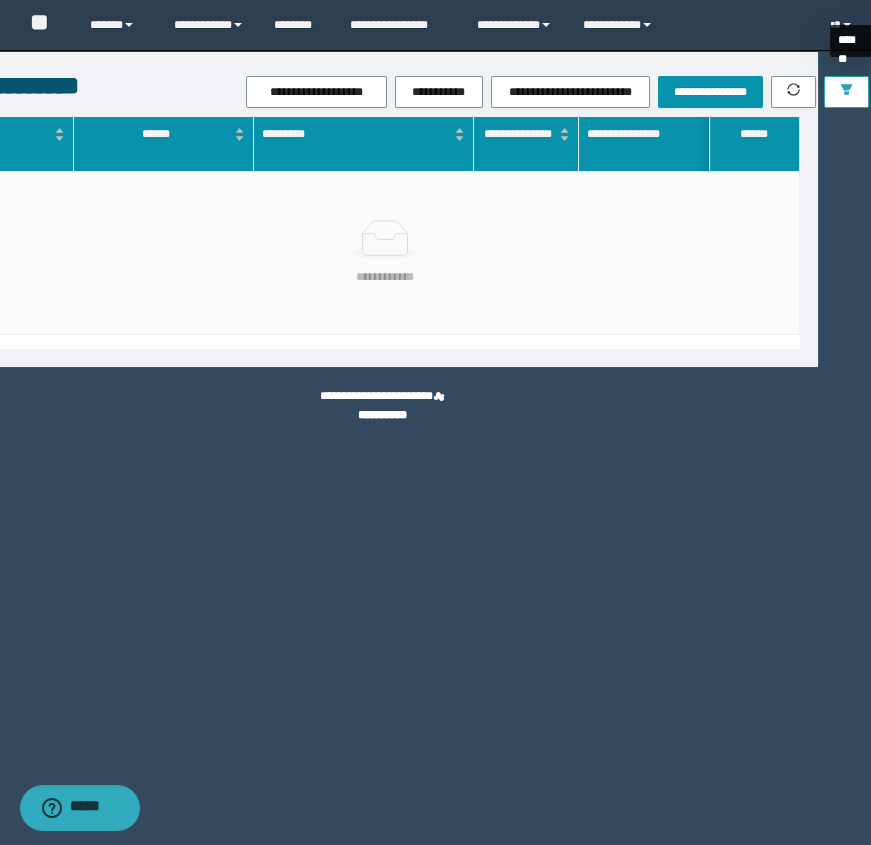 click at bounding box center (846, 92) 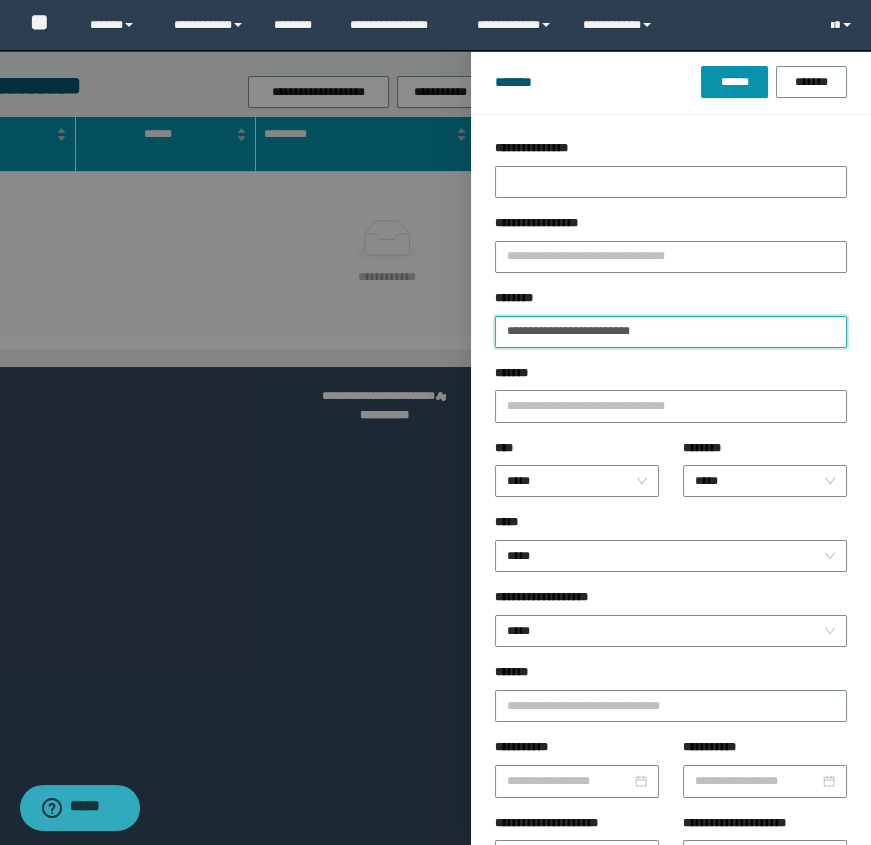 drag, startPoint x: 553, startPoint y: 333, endPoint x: 927, endPoint y: 381, distance: 377.06763 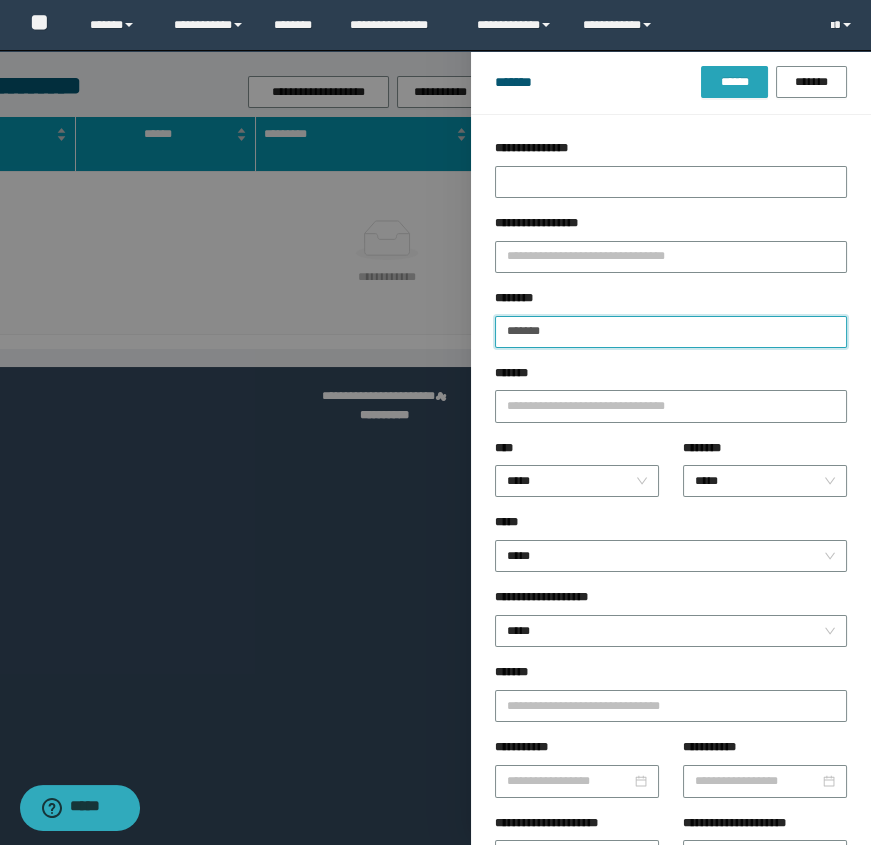 type on "******" 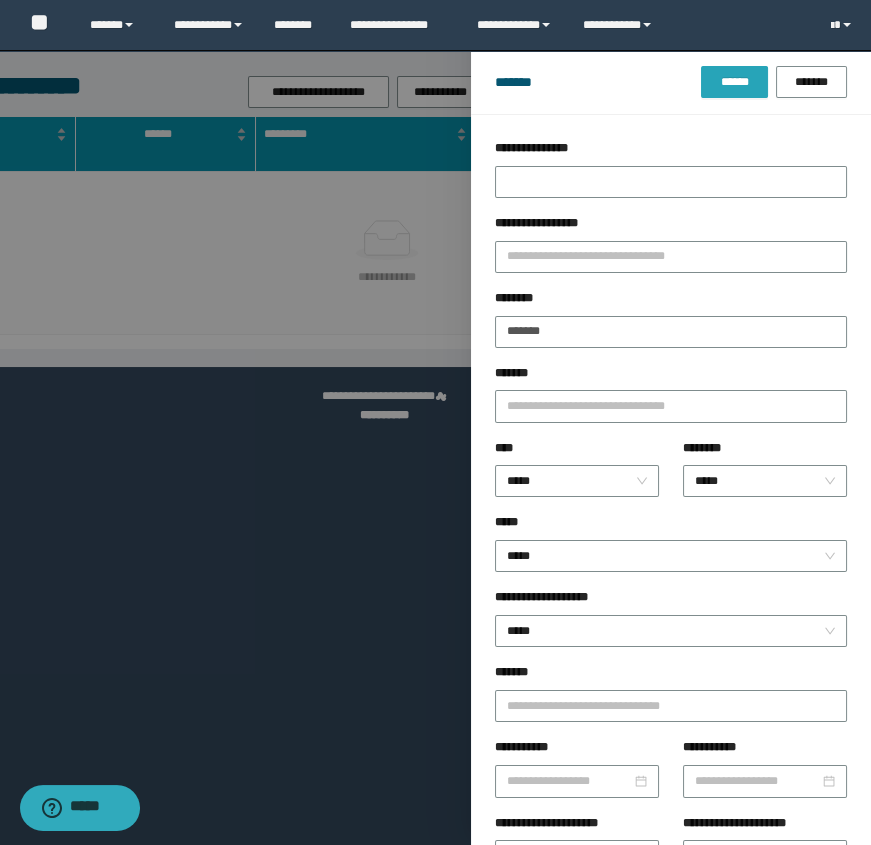 click on "******" at bounding box center [734, 82] 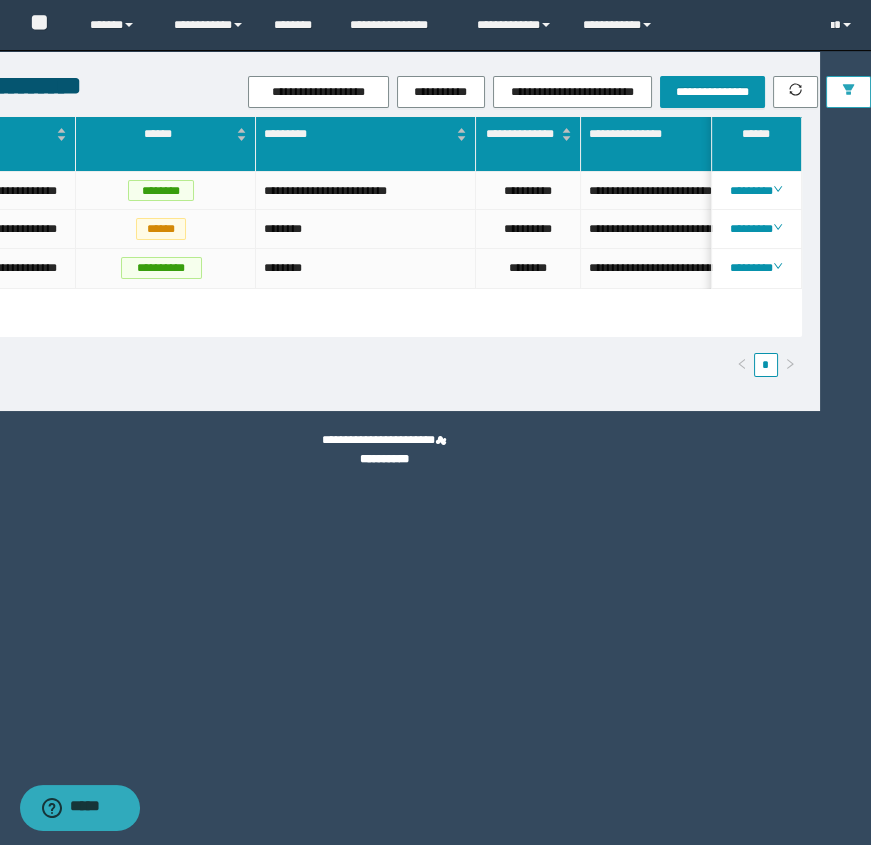scroll, scrollTop: 0, scrollLeft: 433, axis: horizontal 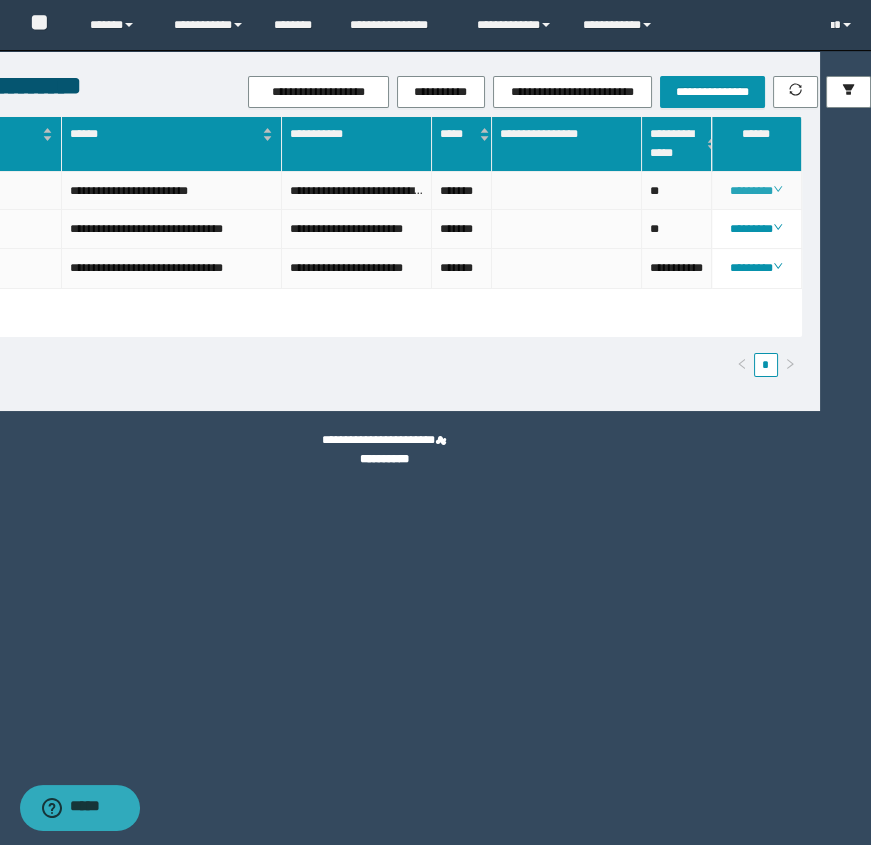 click on "********" at bounding box center [756, 191] 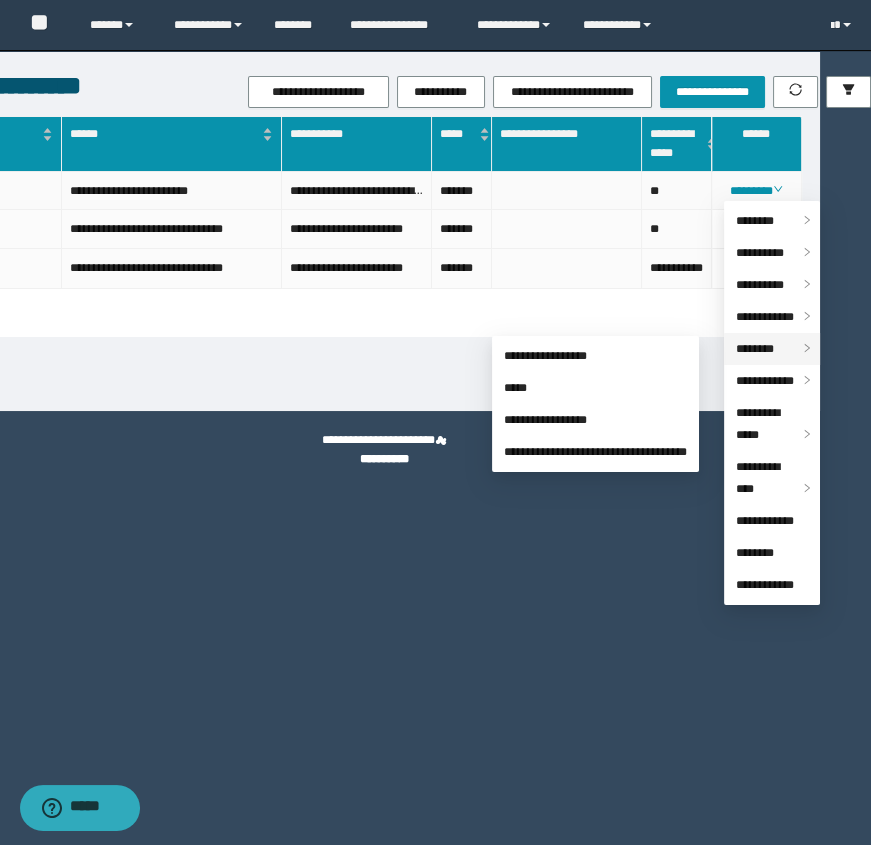click on "********" at bounding box center (772, 349) 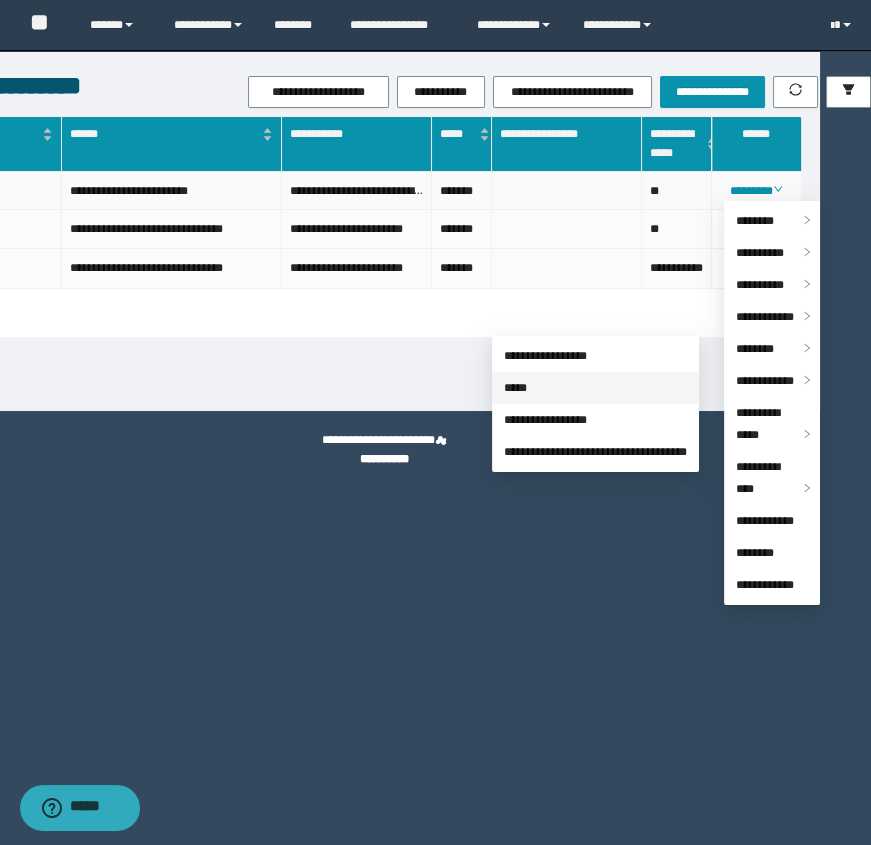 click on "*****" at bounding box center (515, 388) 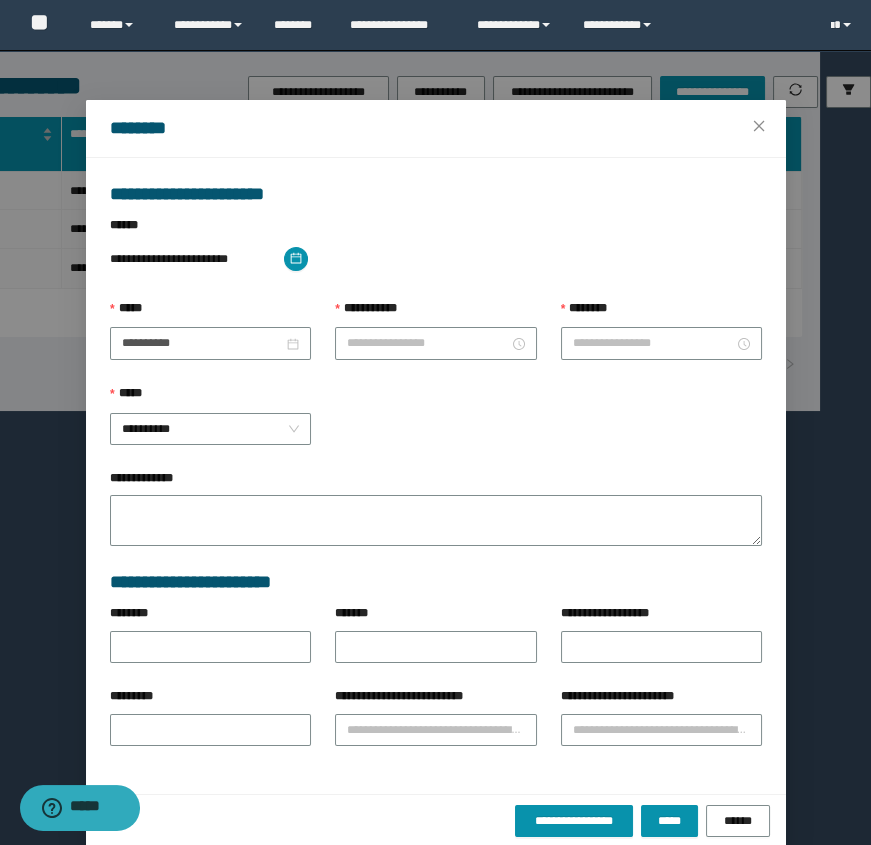 type on "**********" 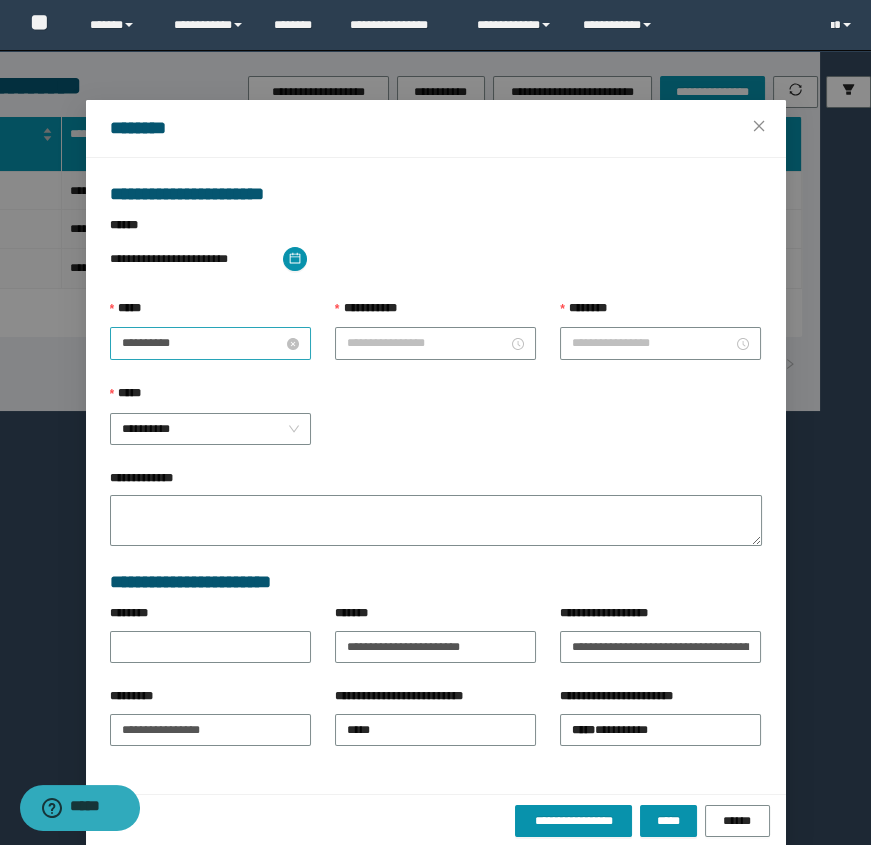 click on "**********" at bounding box center (202, 343) 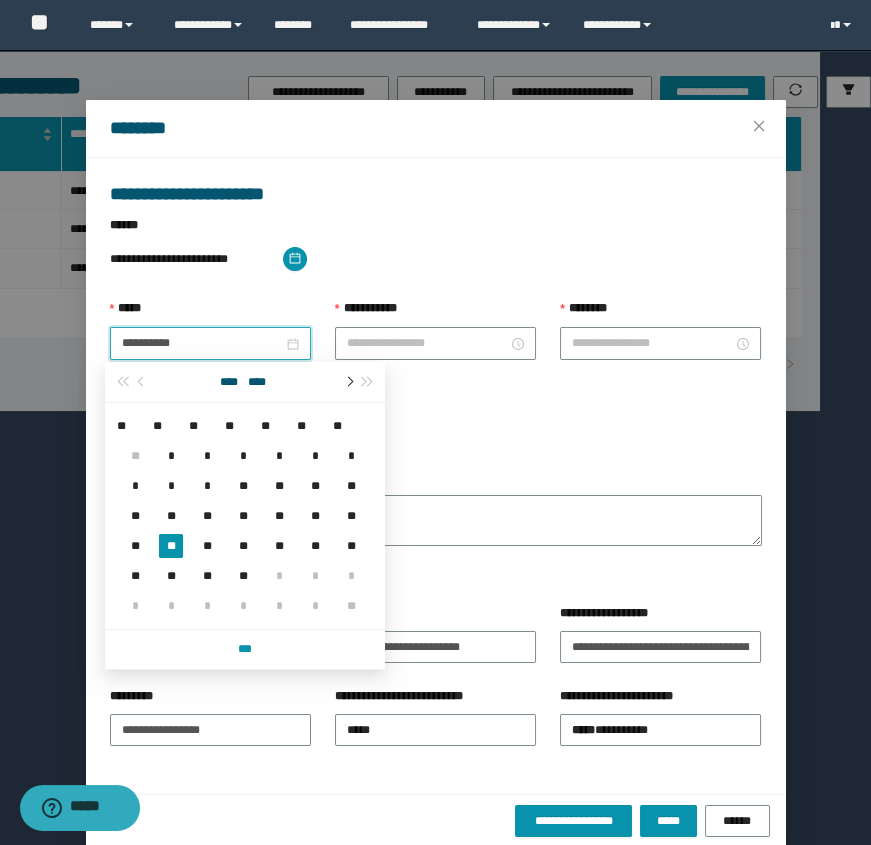 click at bounding box center (348, 382) 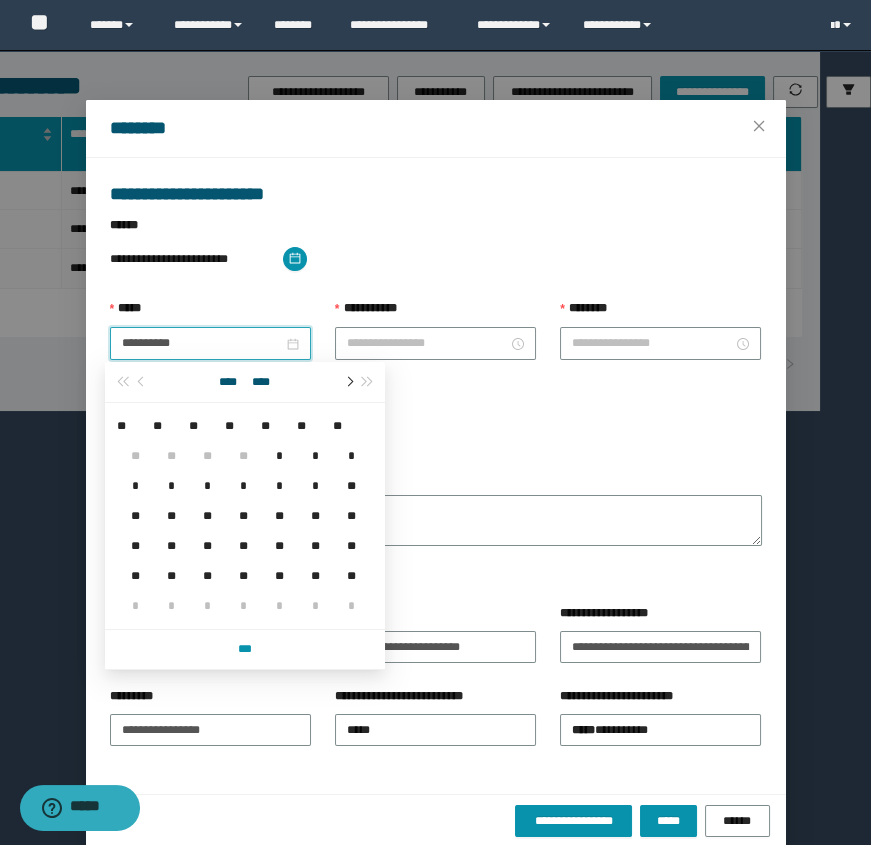 click at bounding box center [348, 382] 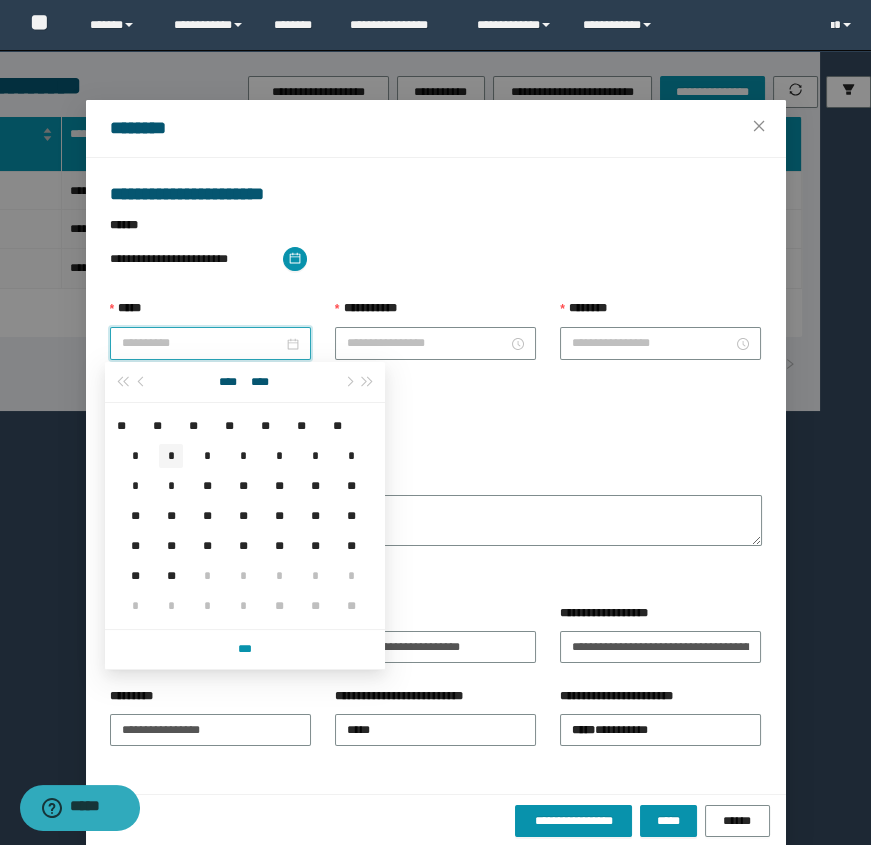 type on "**********" 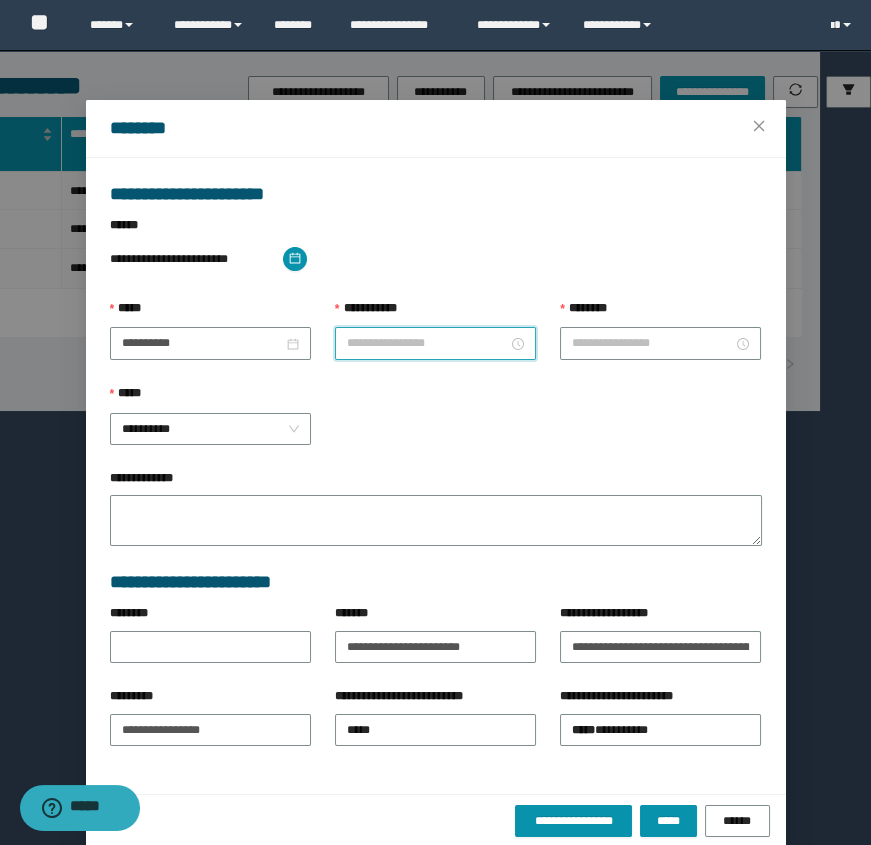 click on "**********" at bounding box center [427, 343] 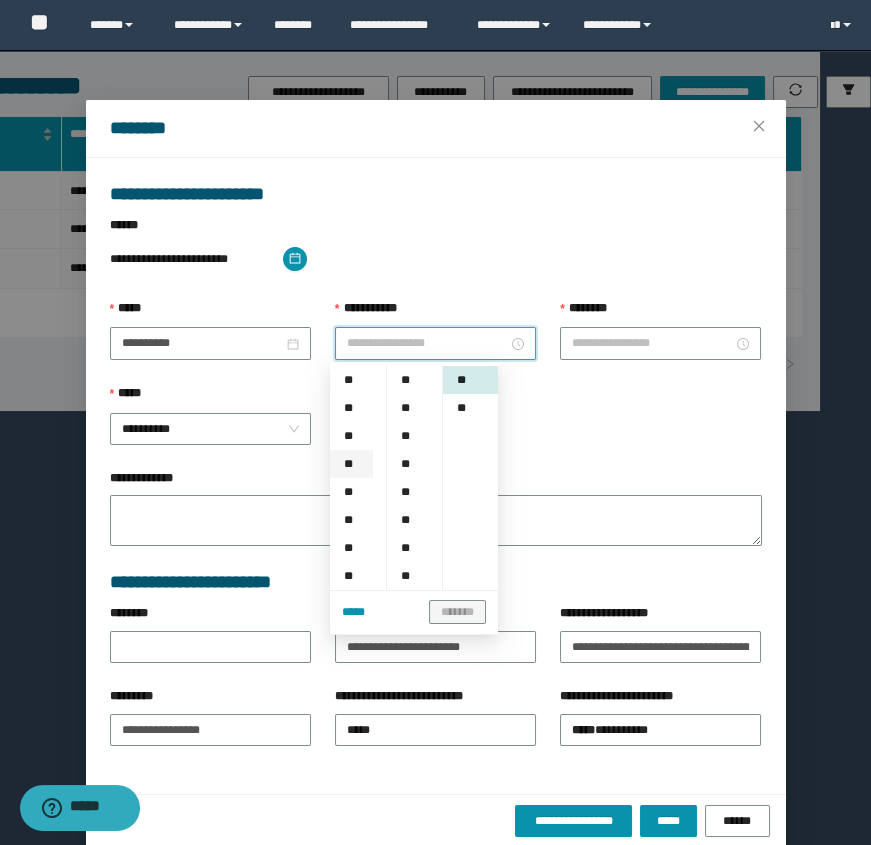 click on "**" at bounding box center (351, 464) 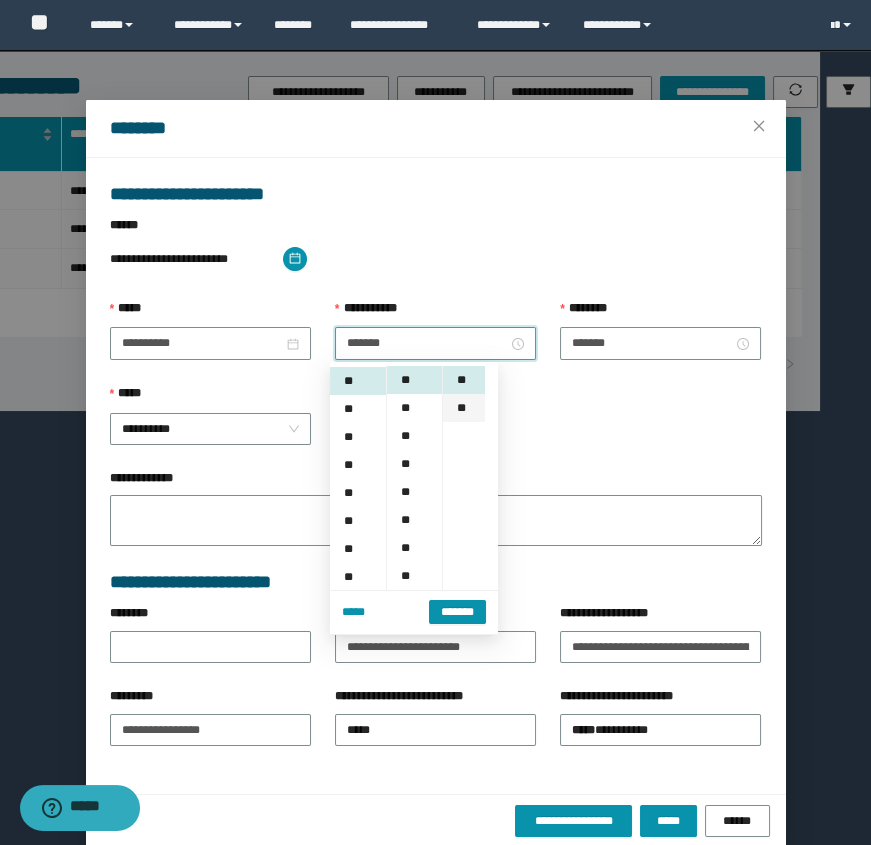 click on "**" at bounding box center (463, 408) 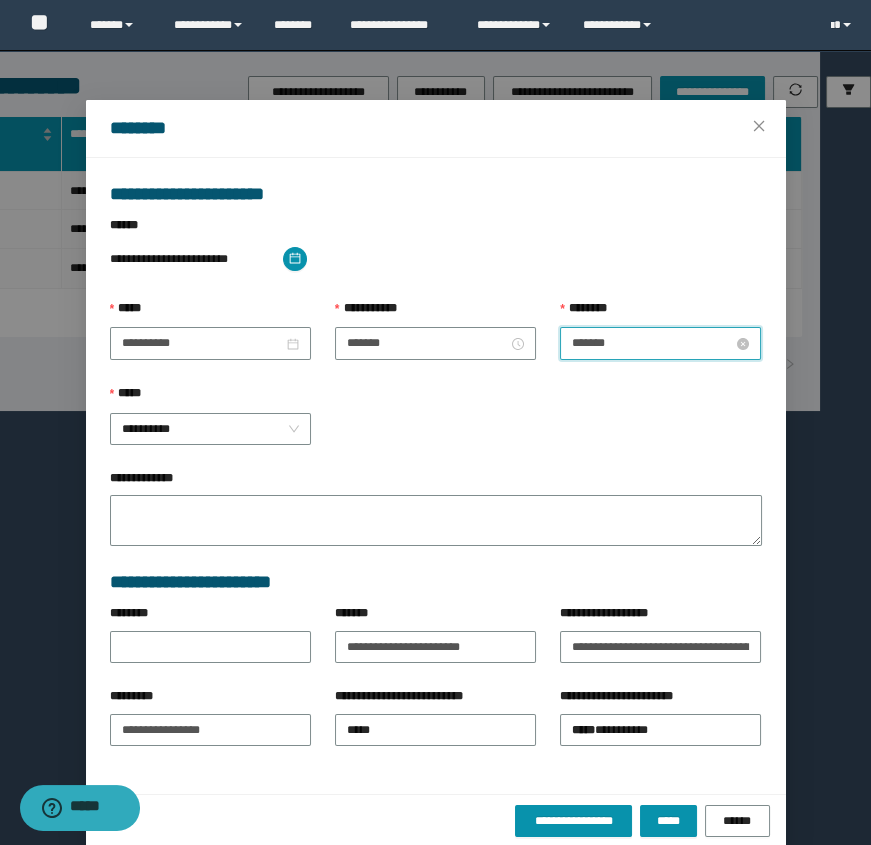 click on "*******" at bounding box center [652, 343] 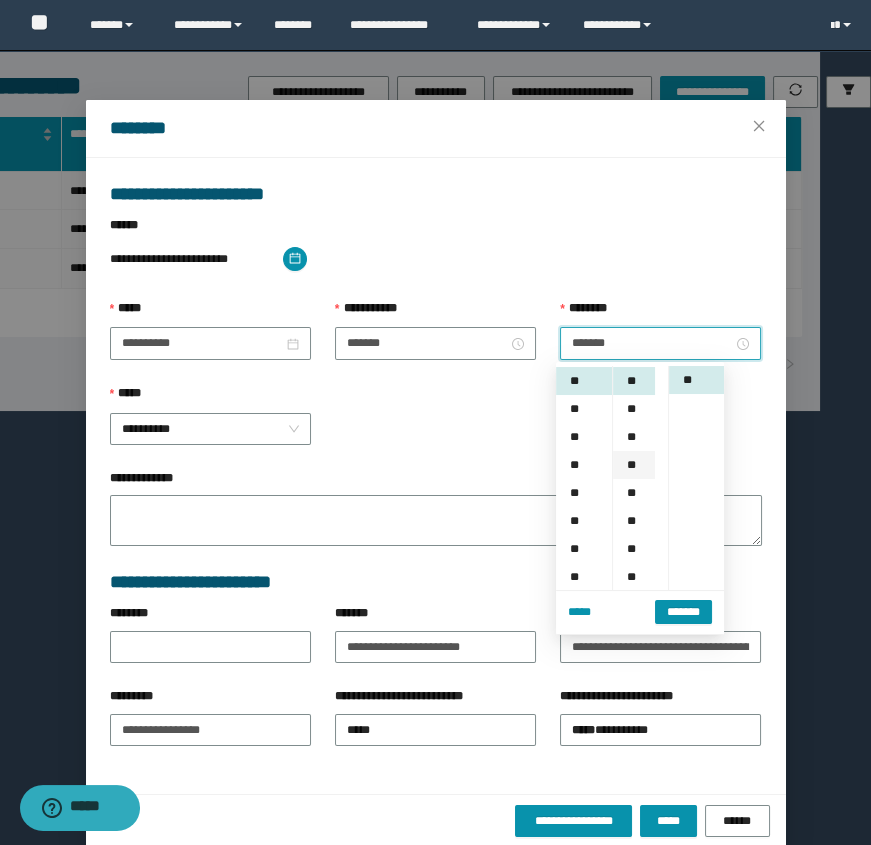 click on "**" at bounding box center (633, 465) 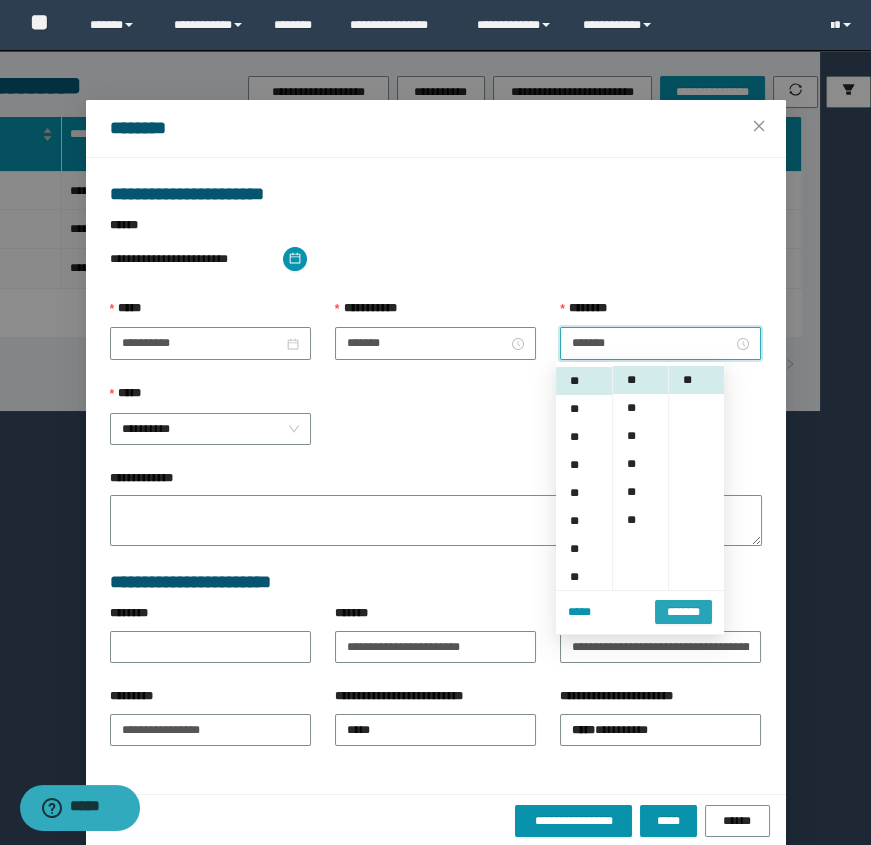 click on "*******" at bounding box center [683, 612] 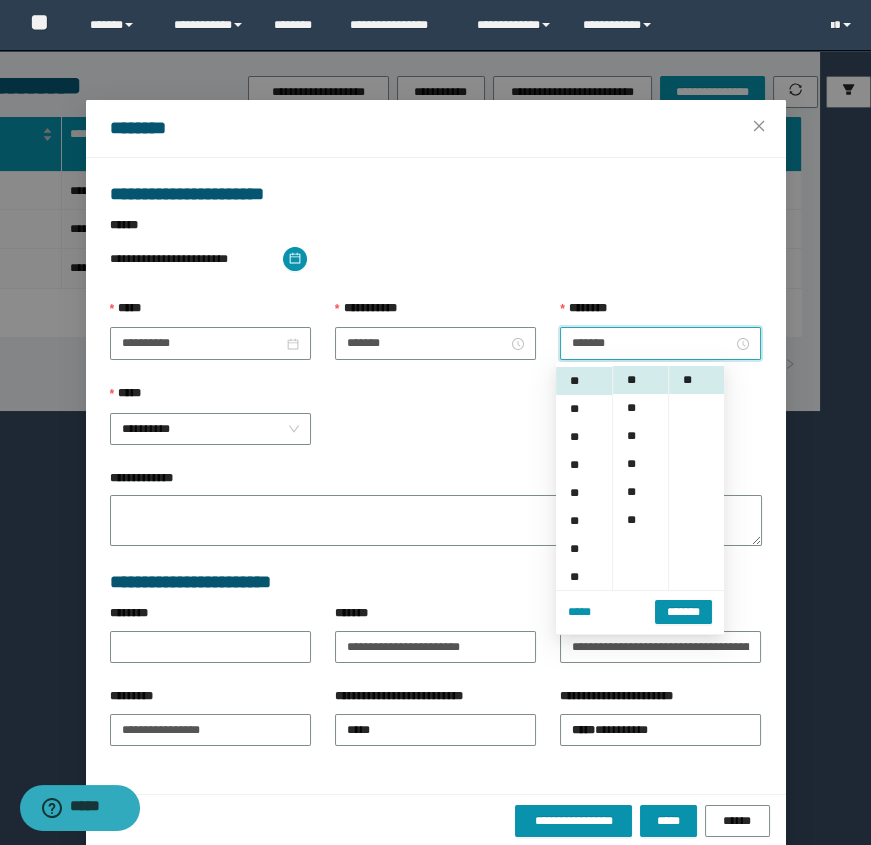 click on "*******" at bounding box center (683, 611) 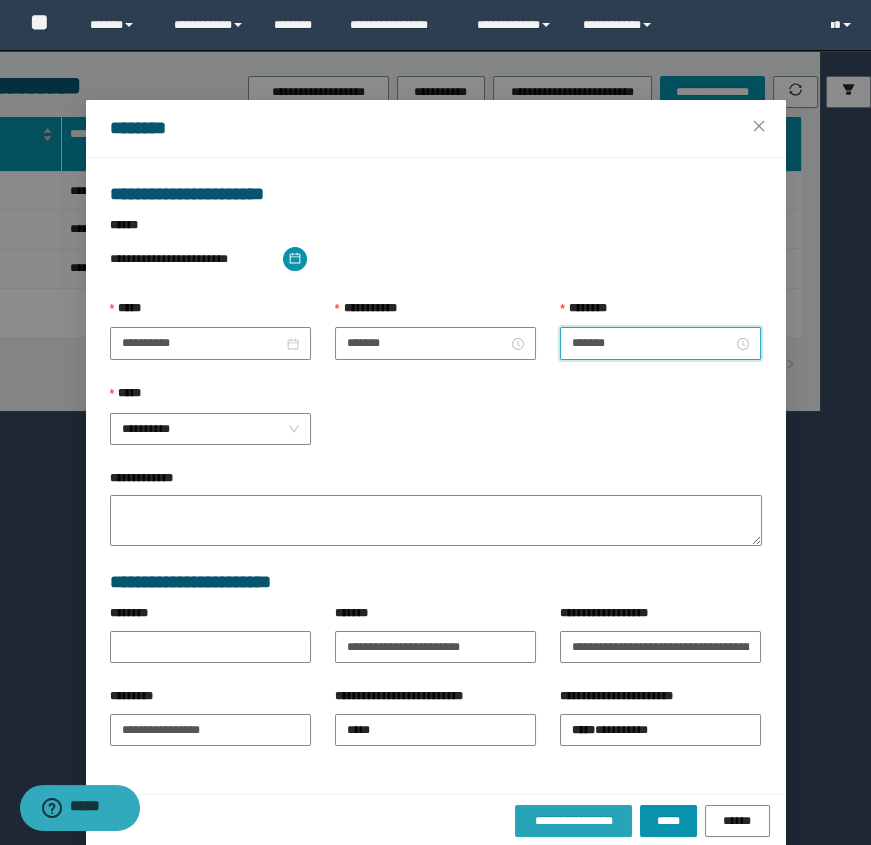 click on "**********" at bounding box center (574, 821) 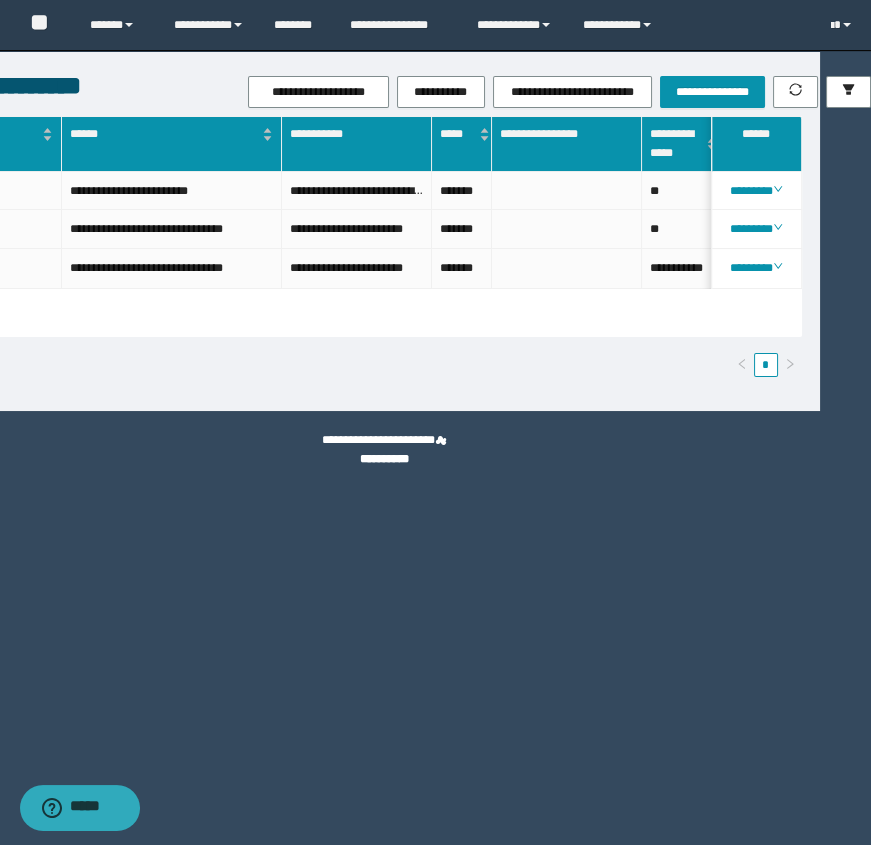 scroll, scrollTop: 0, scrollLeft: 729, axis: horizontal 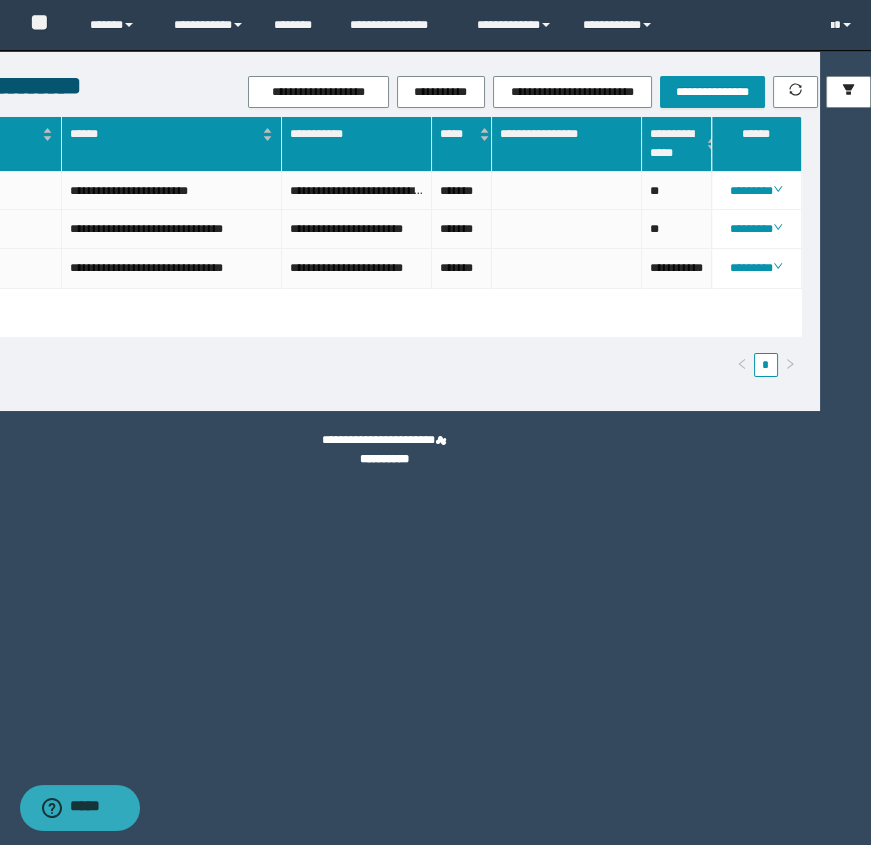 click on "**********" at bounding box center (384, 422) 